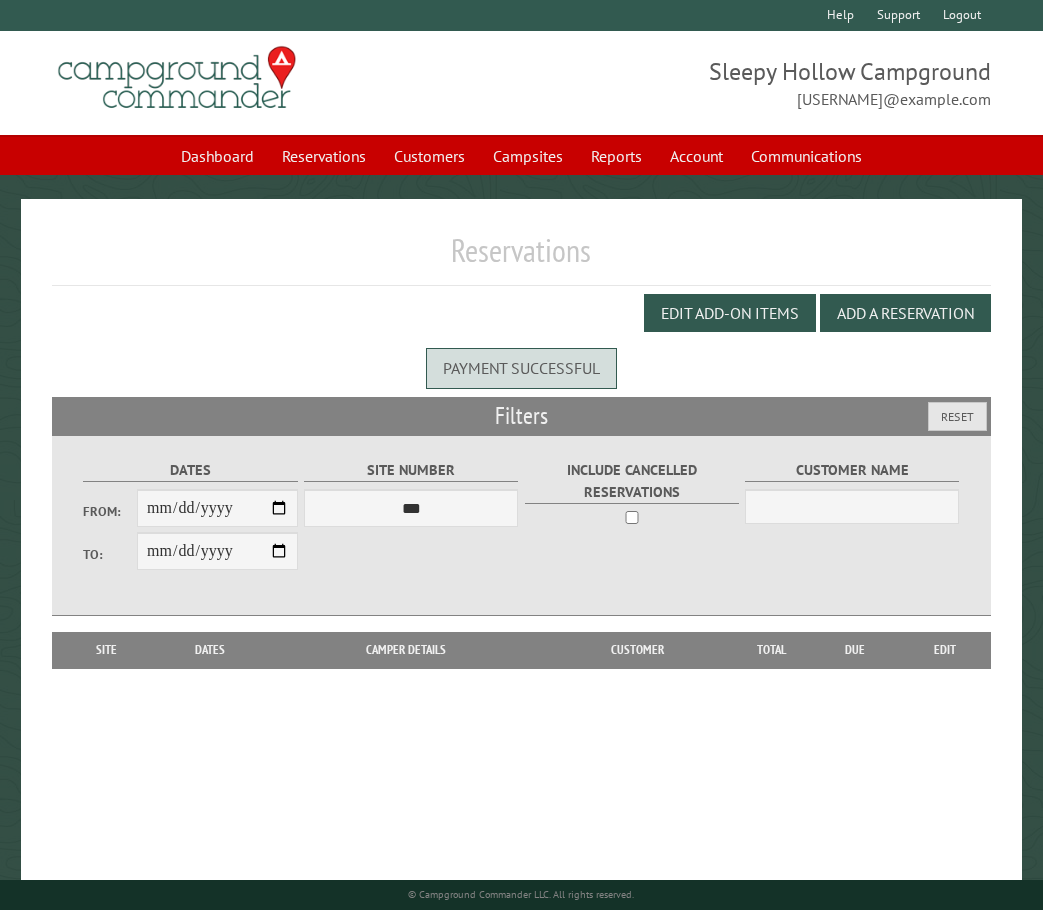 scroll, scrollTop: 0, scrollLeft: 0, axis: both 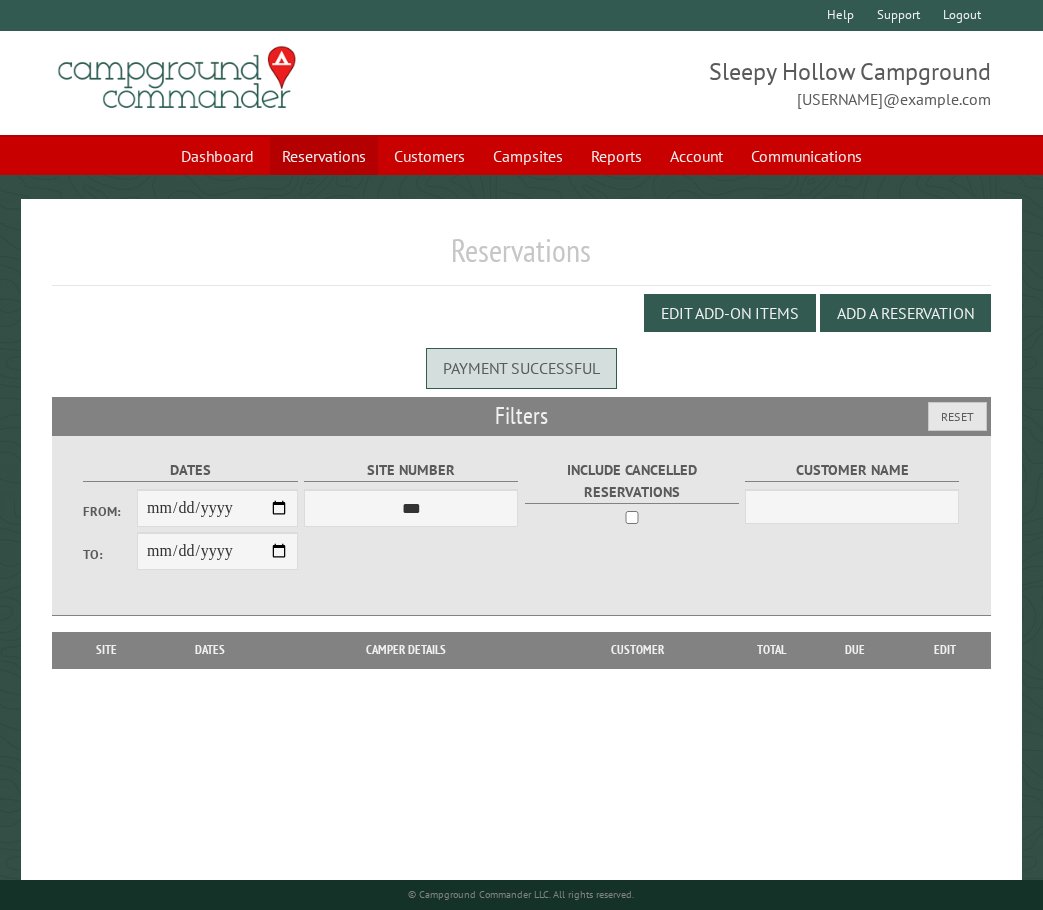 drag, startPoint x: 246, startPoint y: 259, endPoint x: 337, endPoint y: 156, distance: 137.4409 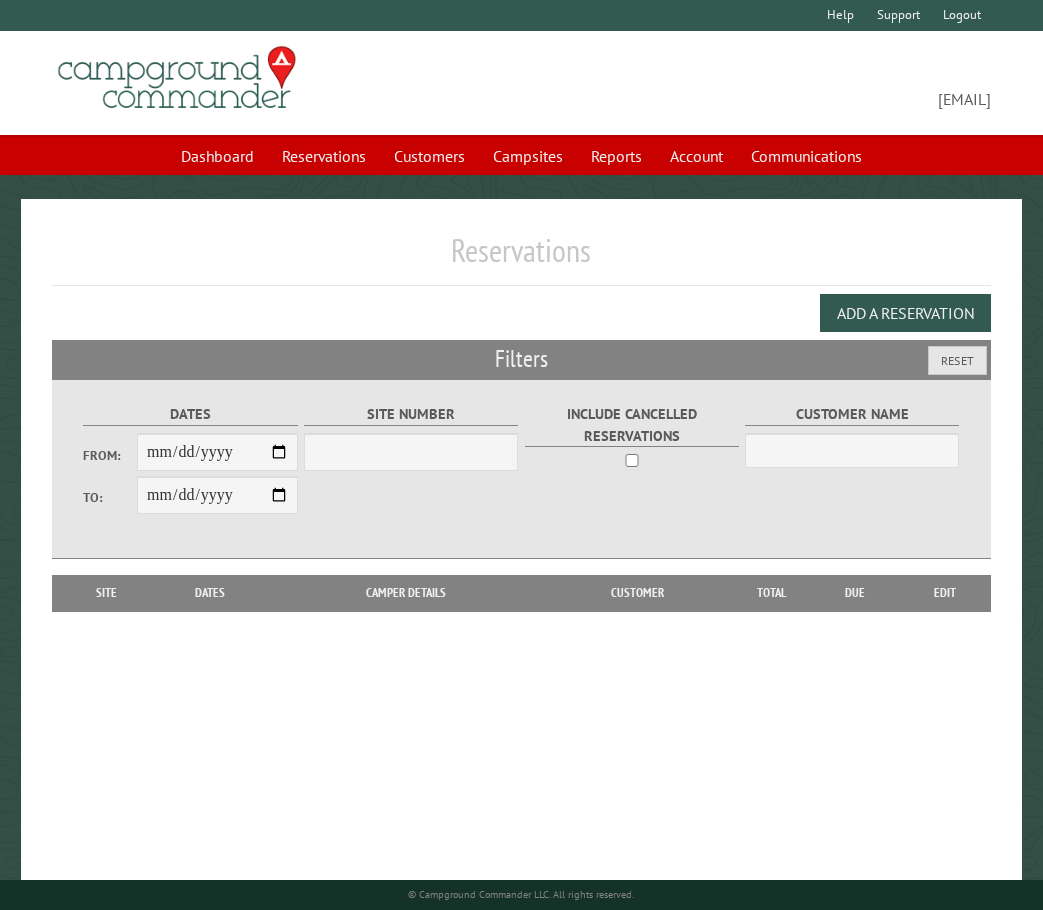scroll, scrollTop: 0, scrollLeft: 0, axis: both 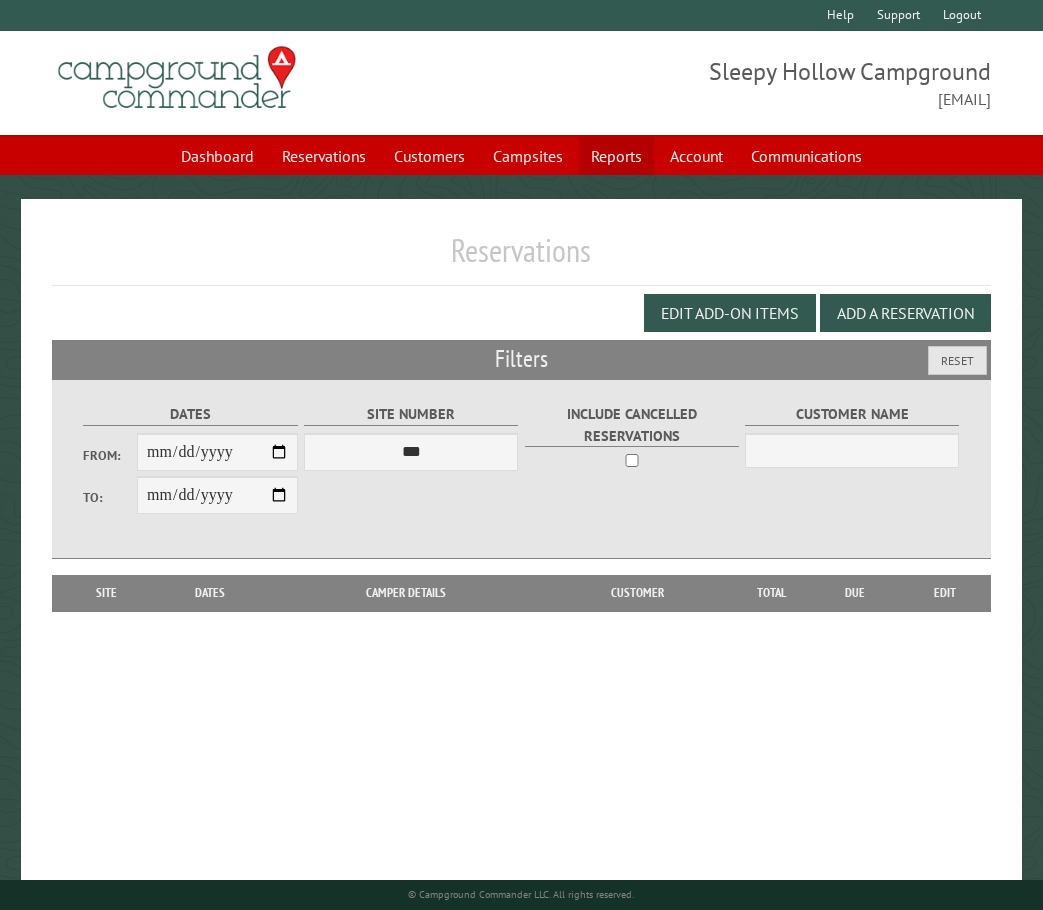 drag, startPoint x: 627, startPoint y: 152, endPoint x: 612, endPoint y: 153, distance: 15.033297 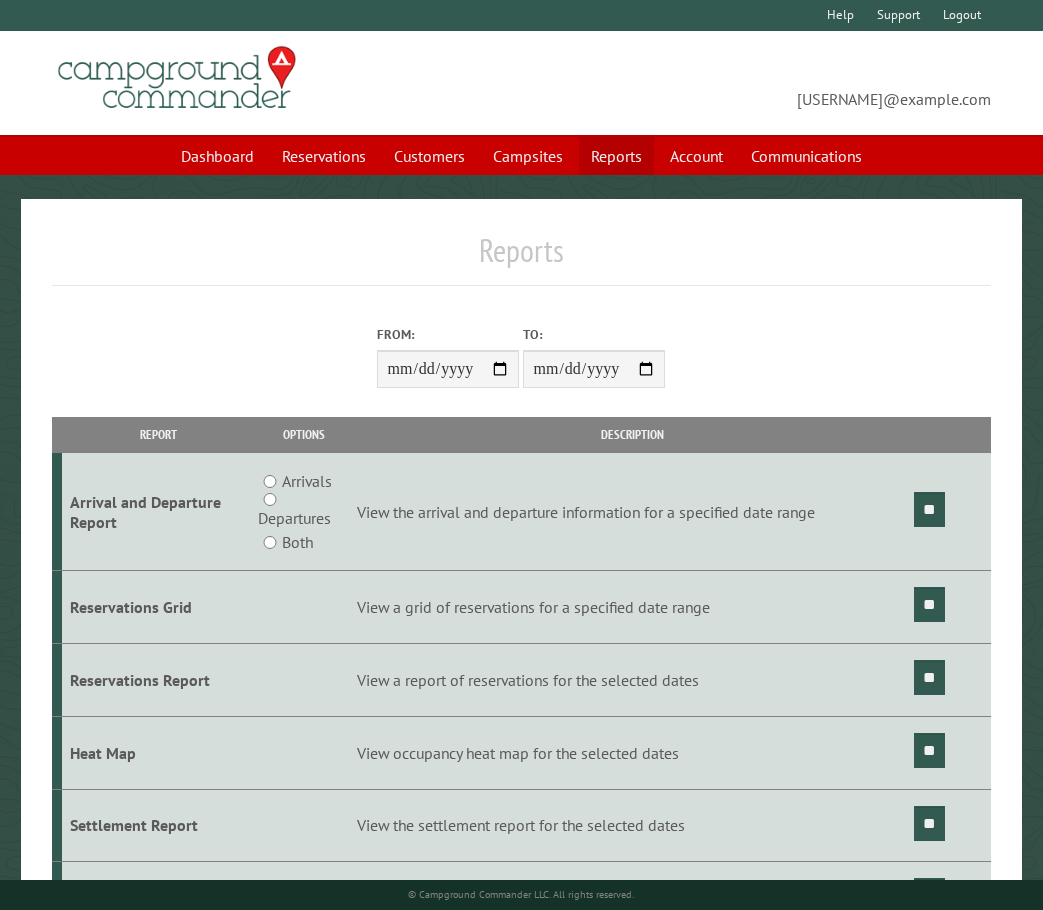scroll, scrollTop: 0, scrollLeft: 0, axis: both 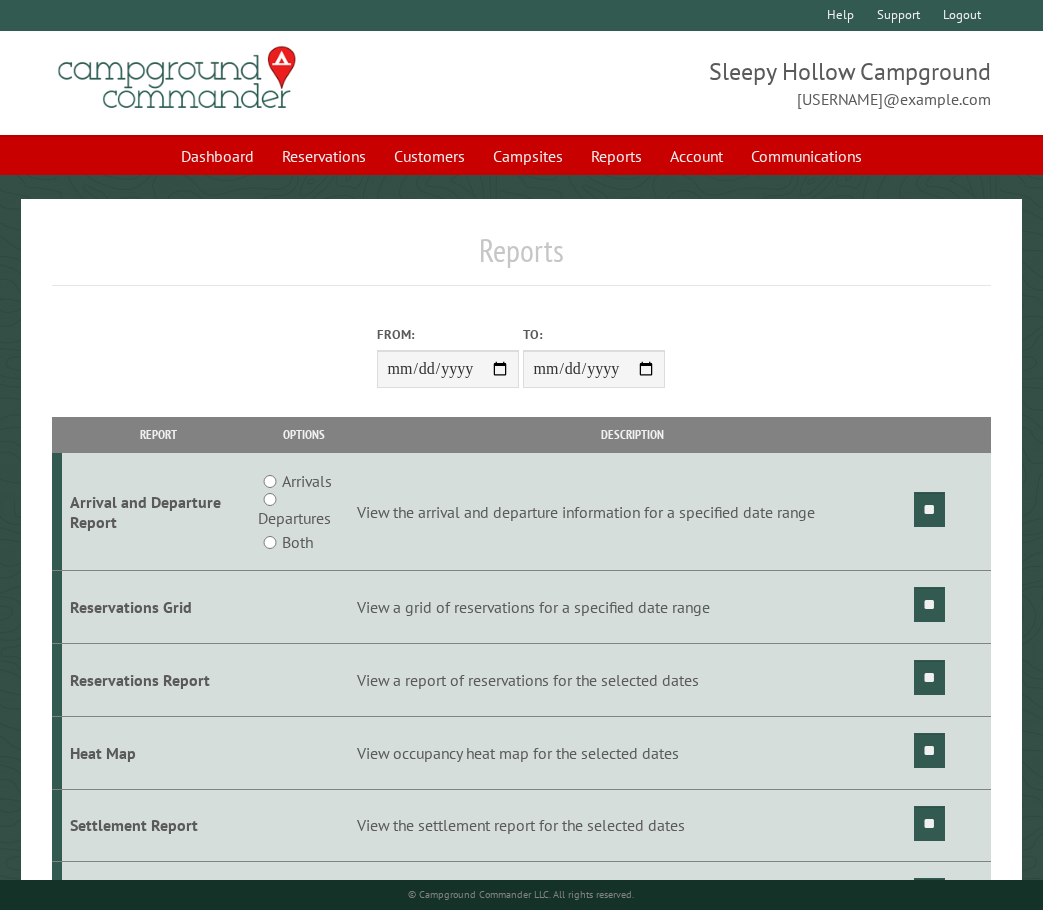 drag, startPoint x: 278, startPoint y: 258, endPoint x: 315, endPoint y: 210, distance: 60.60528 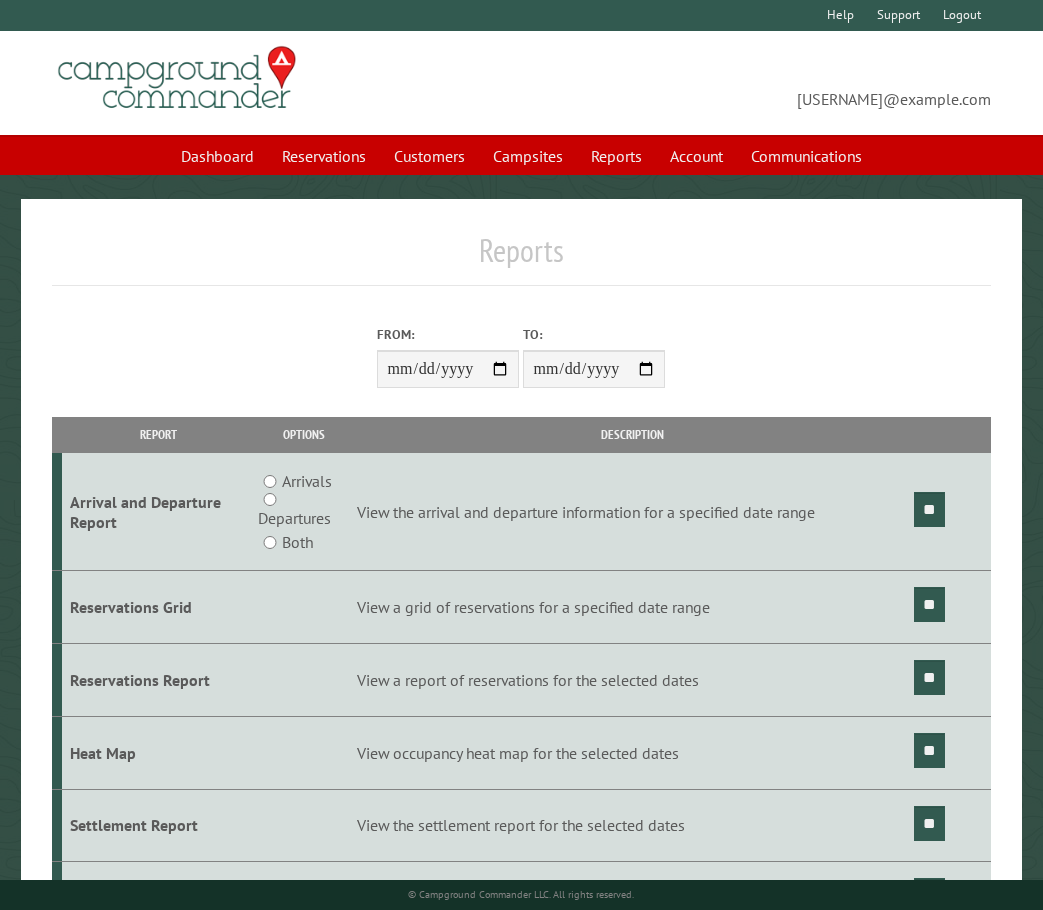 scroll, scrollTop: 0, scrollLeft: 0, axis: both 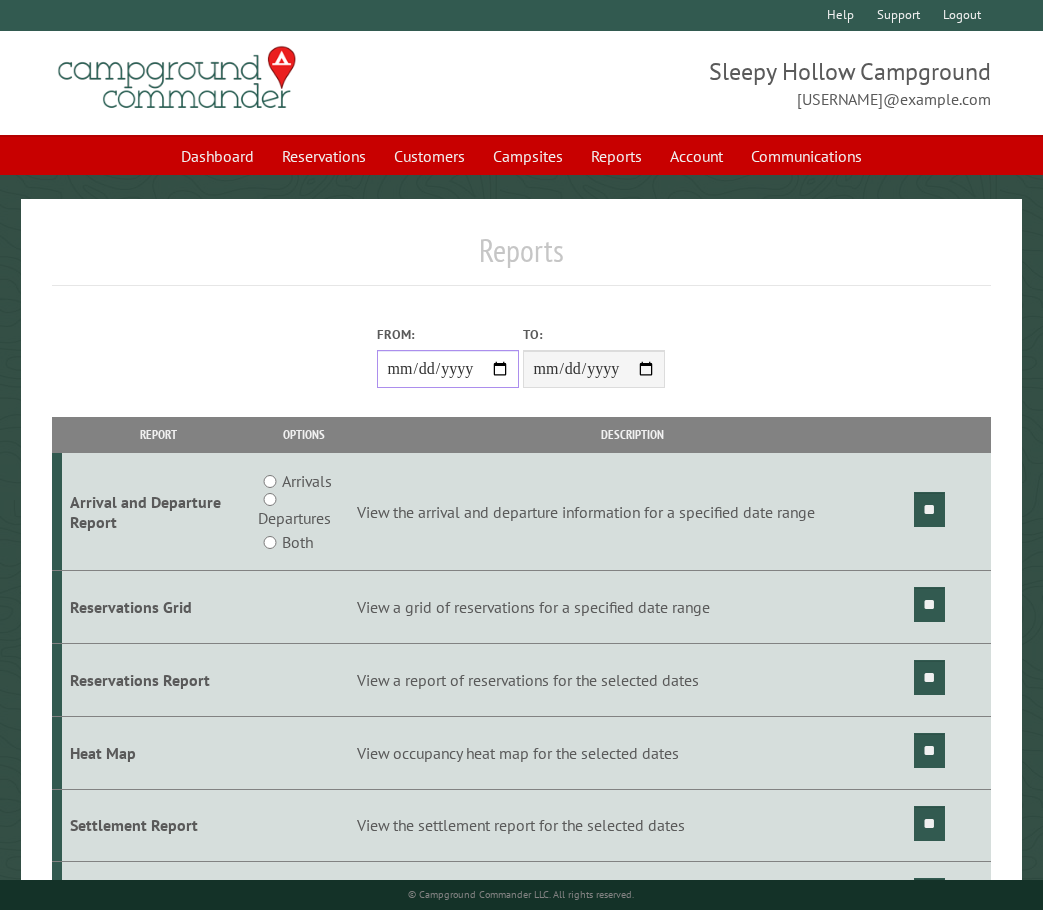 click on "From:" at bounding box center (448, 369) 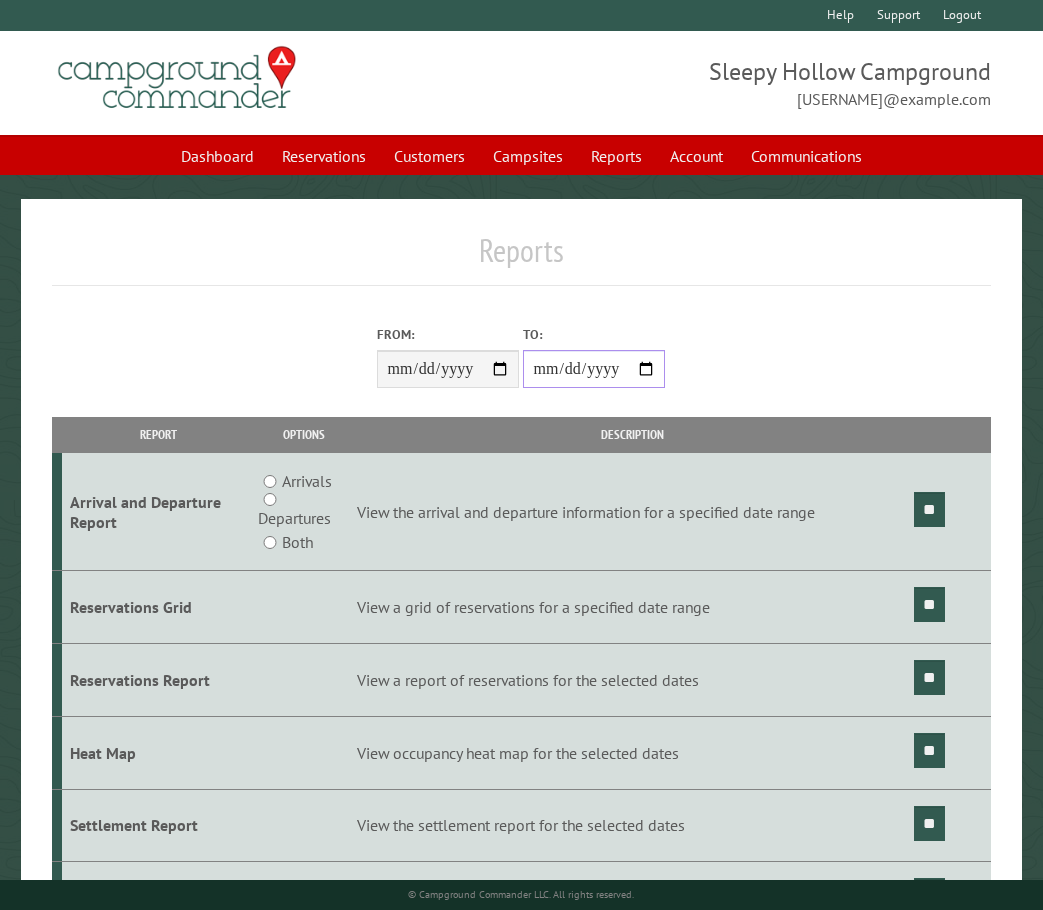 click on "**********" at bounding box center (594, 369) 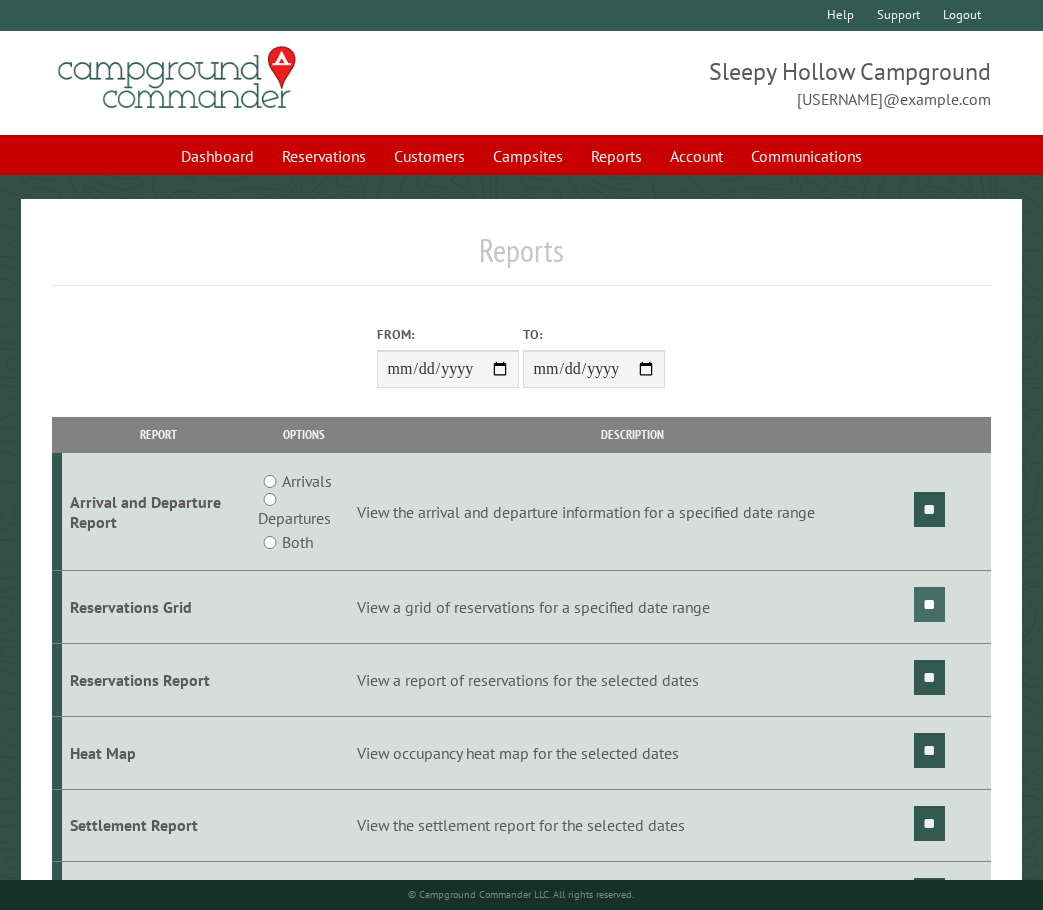 click on "**" at bounding box center [929, 604] 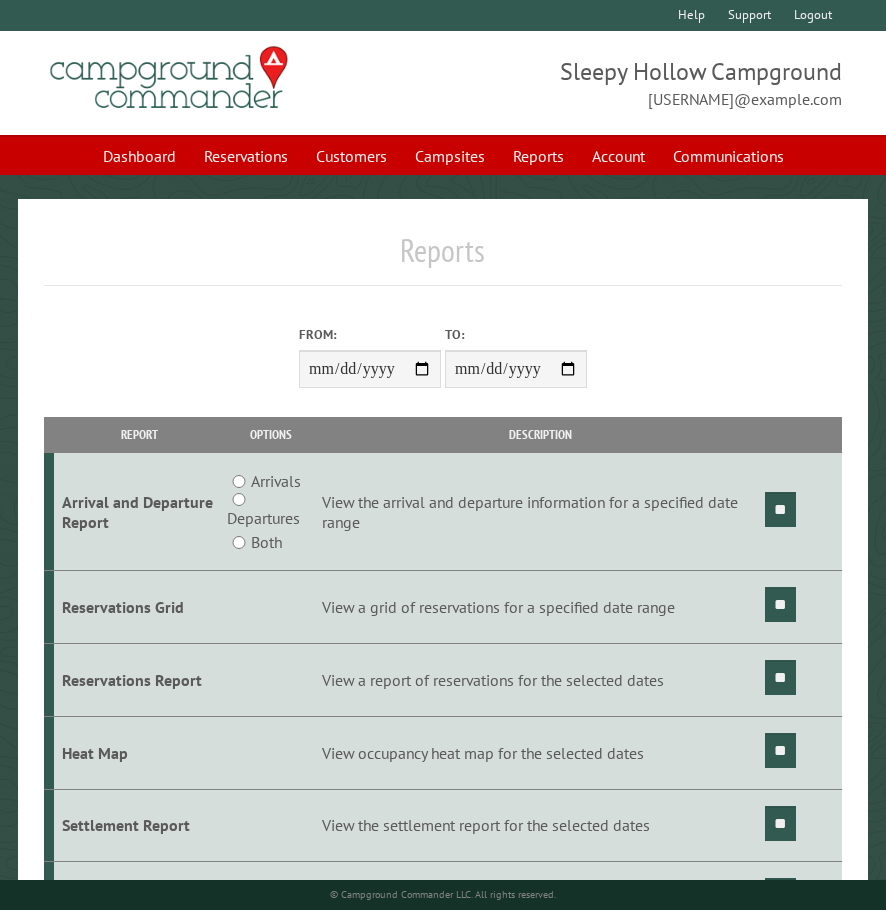scroll, scrollTop: 0, scrollLeft: 0, axis: both 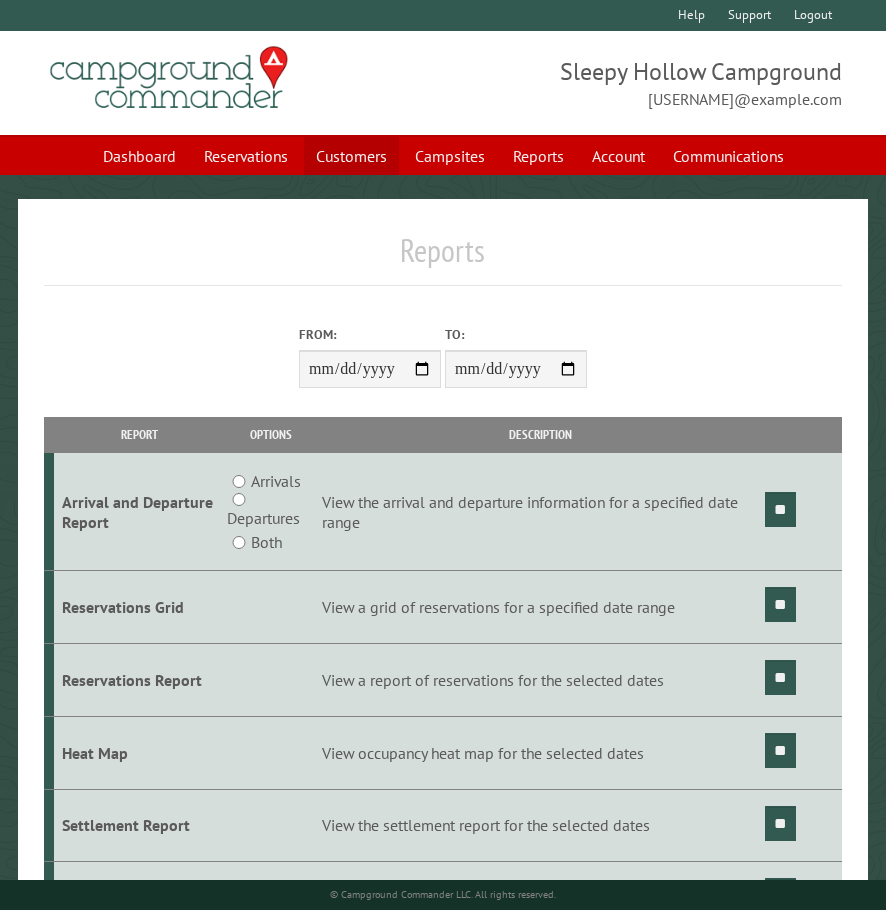 click on "Customers" at bounding box center [351, 156] 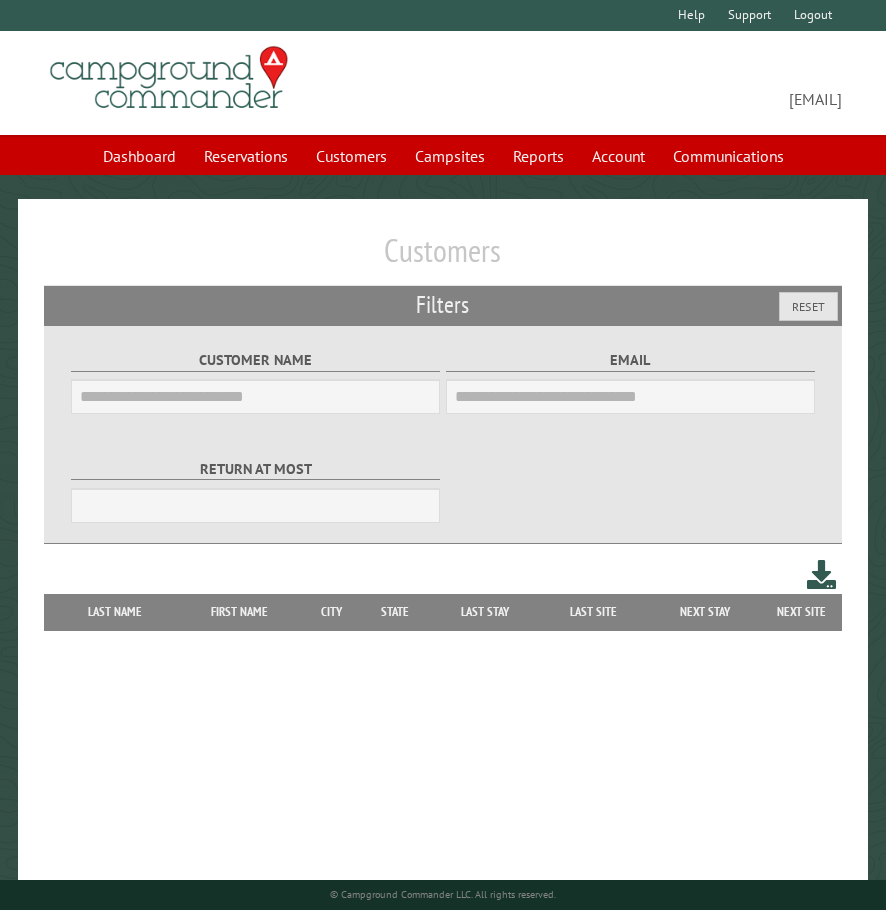 scroll, scrollTop: 0, scrollLeft: 0, axis: both 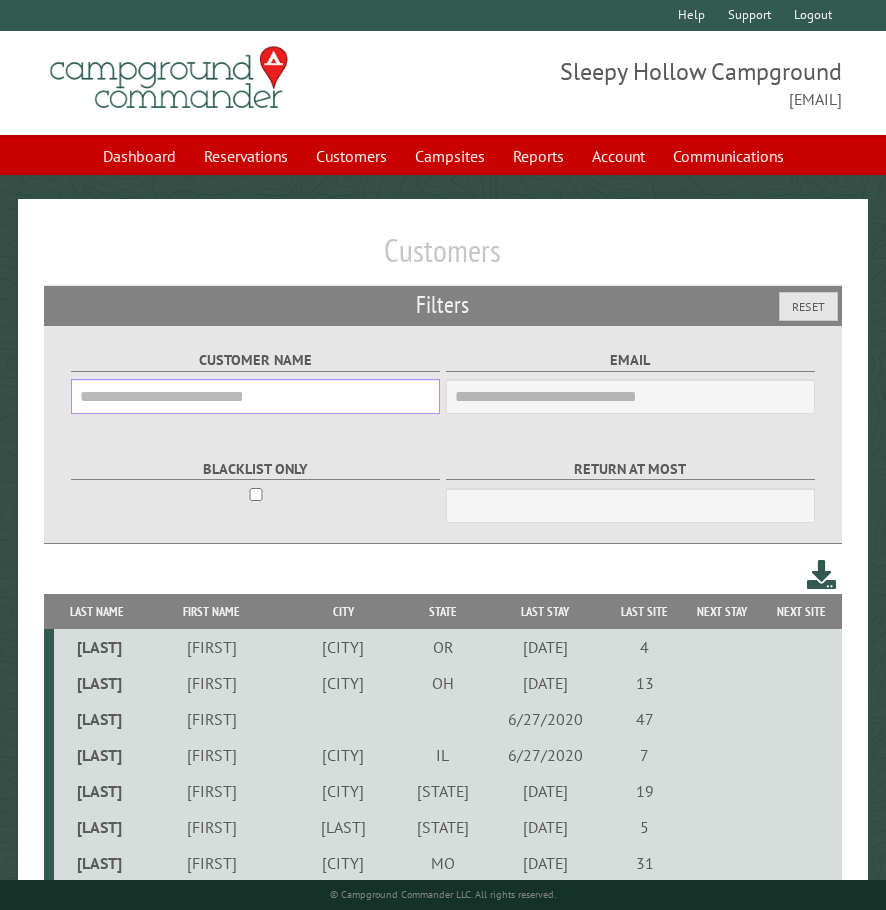 click on "Customer Name" at bounding box center [255, 396] 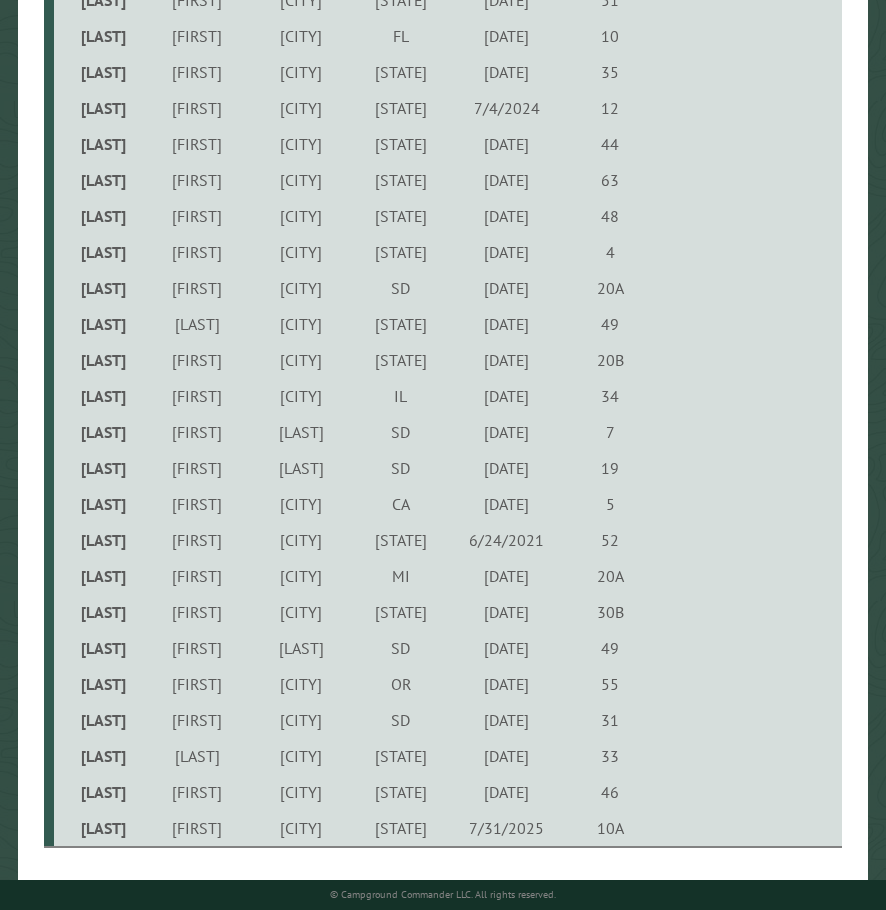 scroll, scrollTop: 900, scrollLeft: 0, axis: vertical 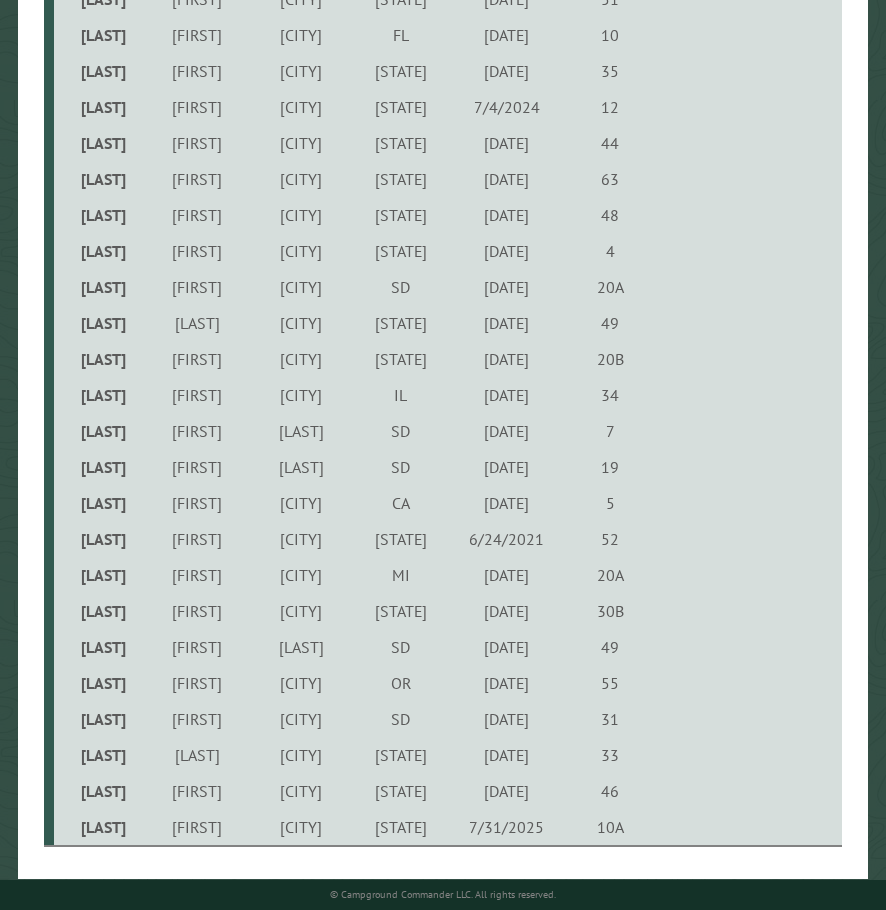 type on "******" 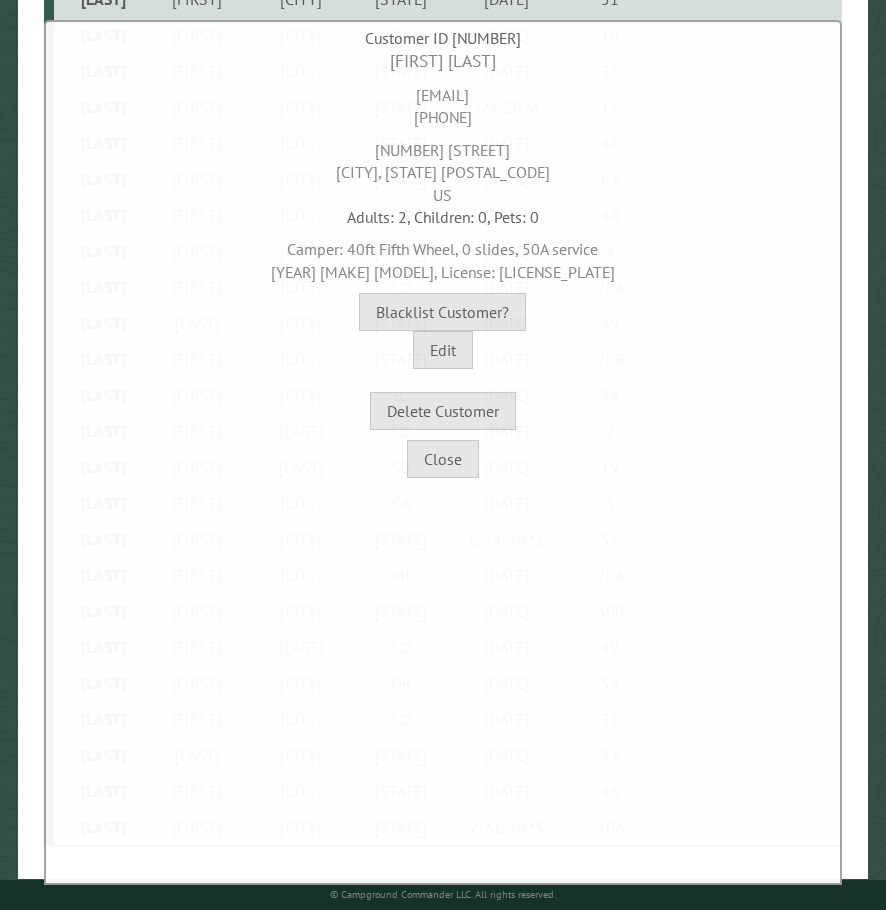 drag, startPoint x: 566, startPoint y: 134, endPoint x: 579, endPoint y: 133, distance: 13.038404 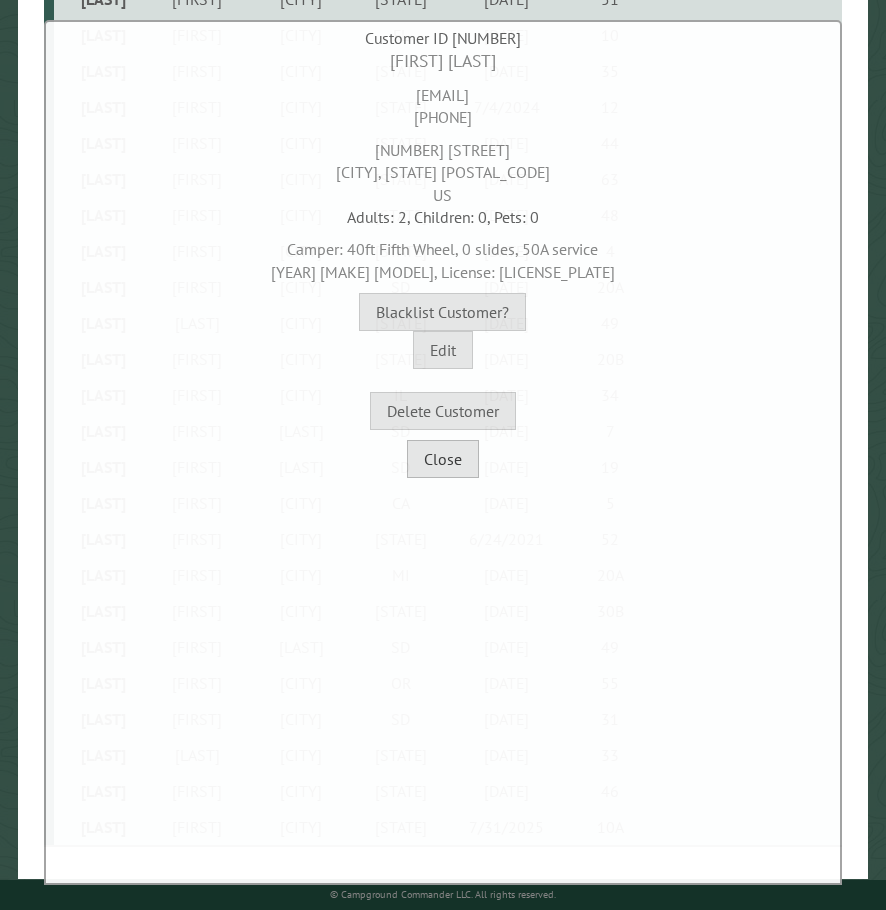drag, startPoint x: 616, startPoint y: 168, endPoint x: 443, endPoint y: 458, distance: 337.6818 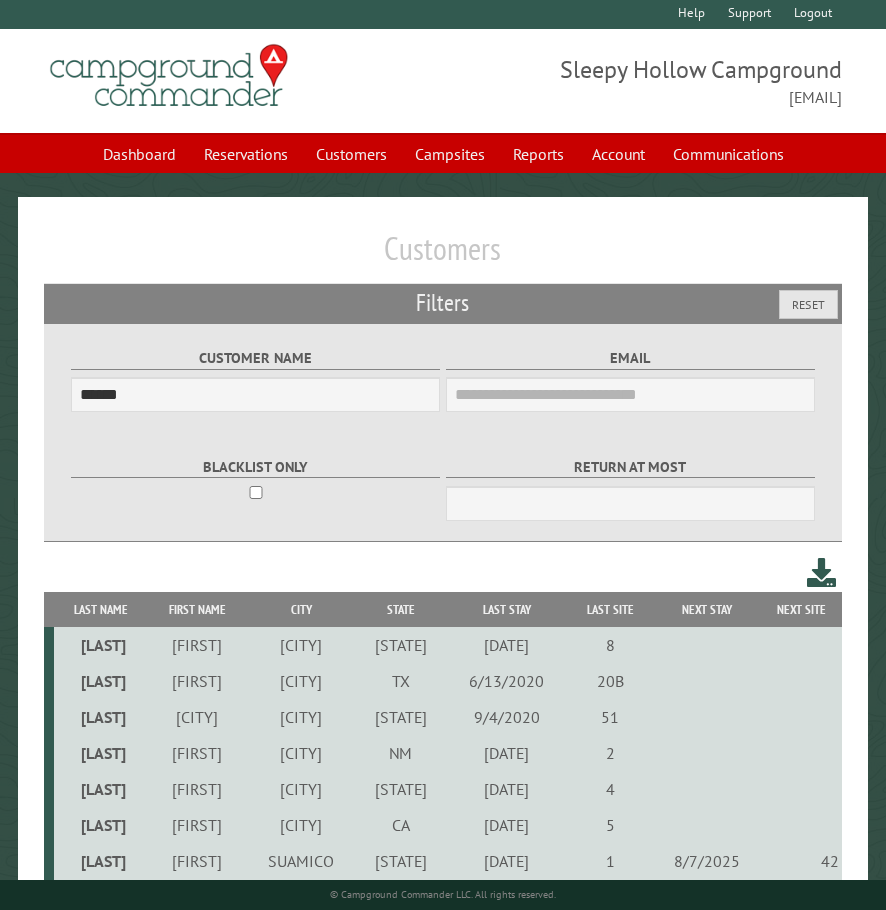 scroll, scrollTop: 0, scrollLeft: 0, axis: both 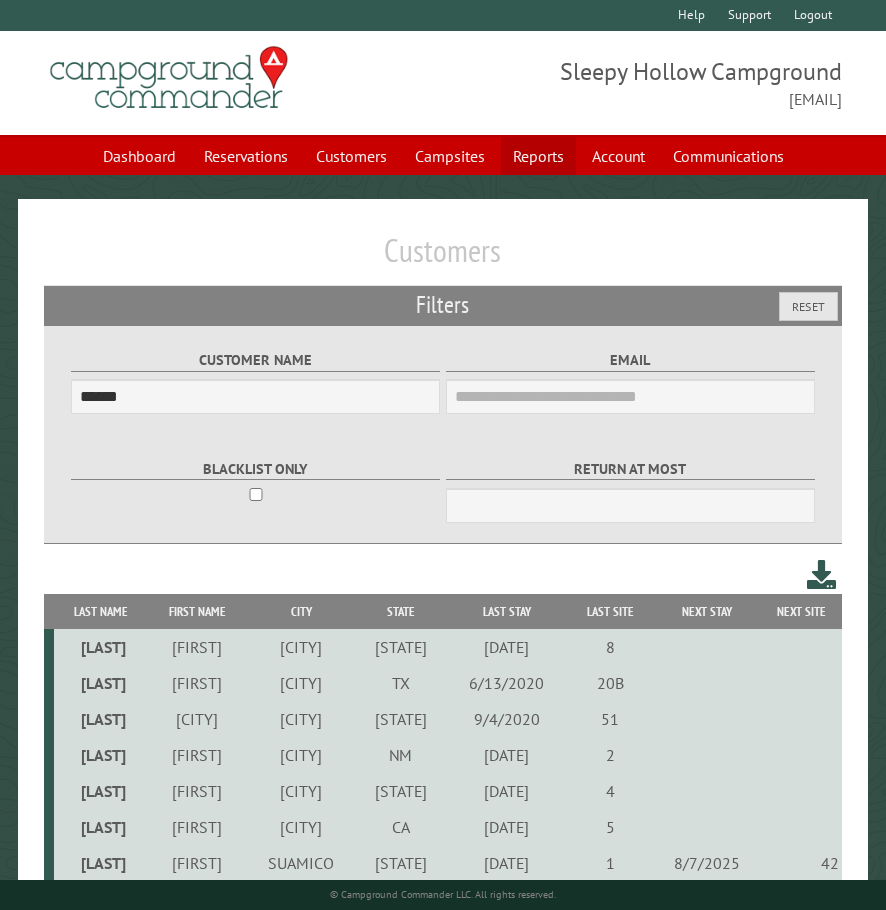 click on "Reports" at bounding box center (538, 156) 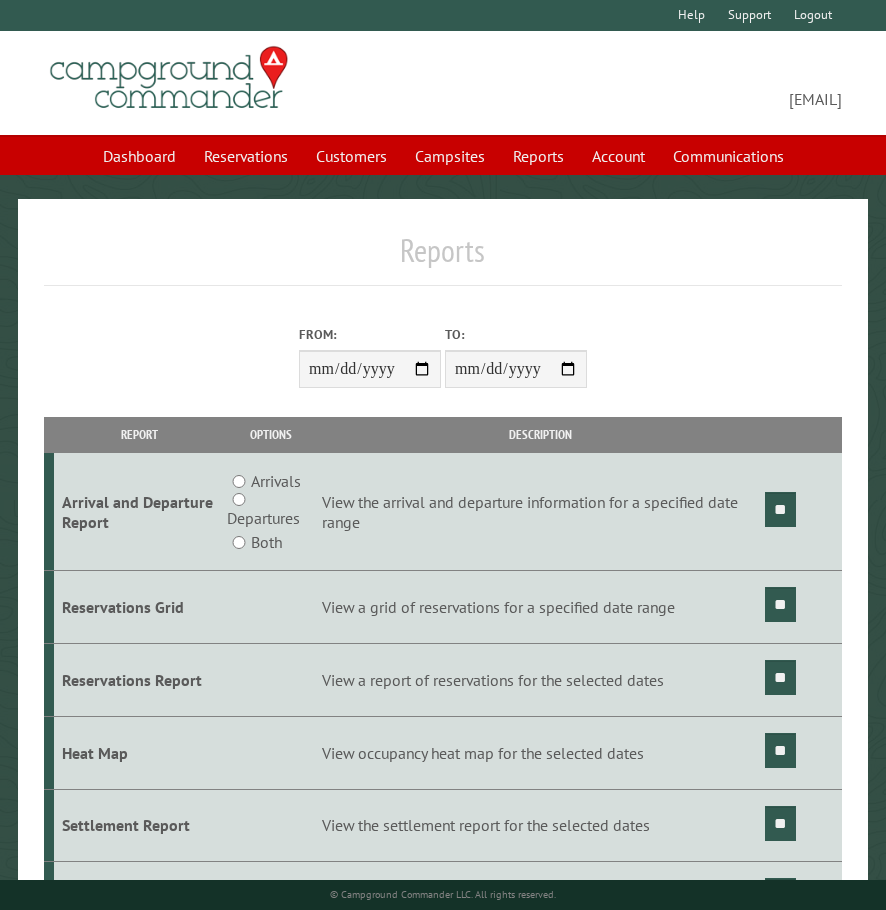 scroll, scrollTop: 0, scrollLeft: 0, axis: both 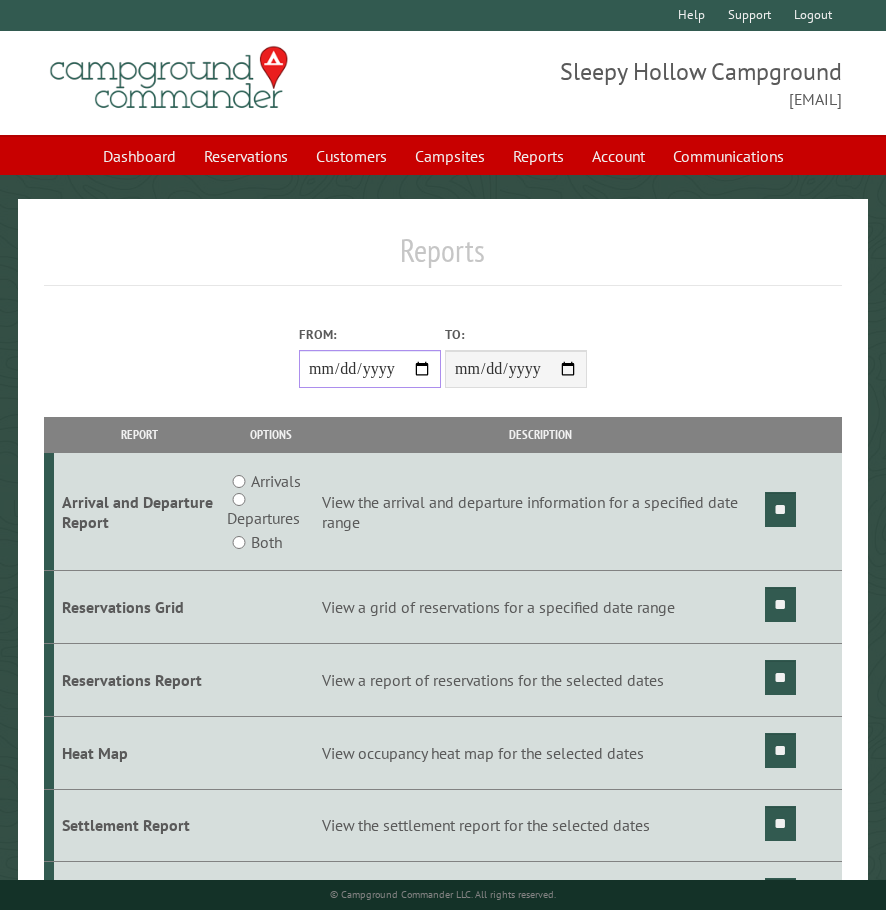 click on "From:" at bounding box center [370, 369] 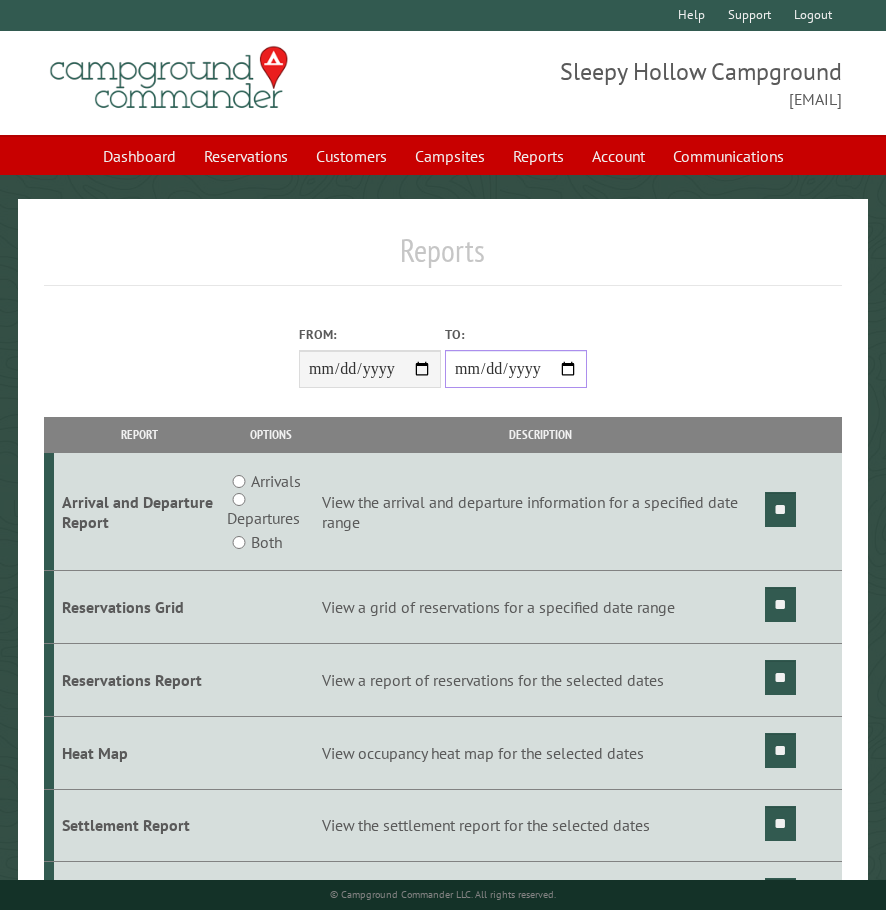click on "**********" at bounding box center (516, 369) 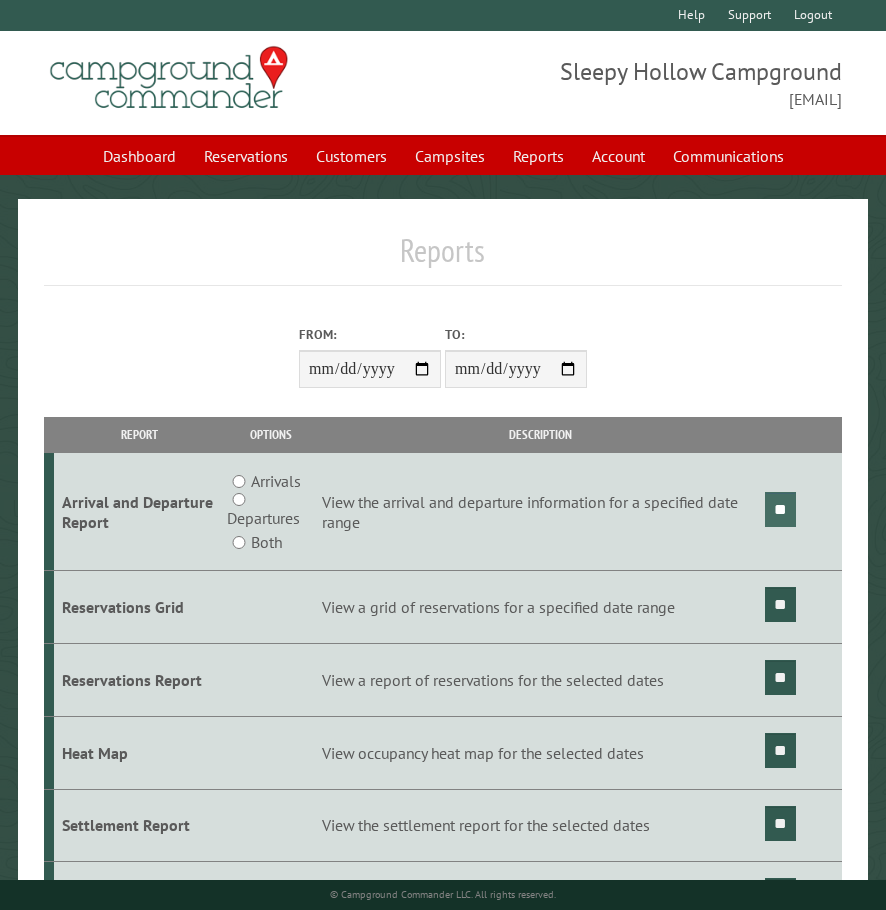 click on "**" at bounding box center [780, 509] 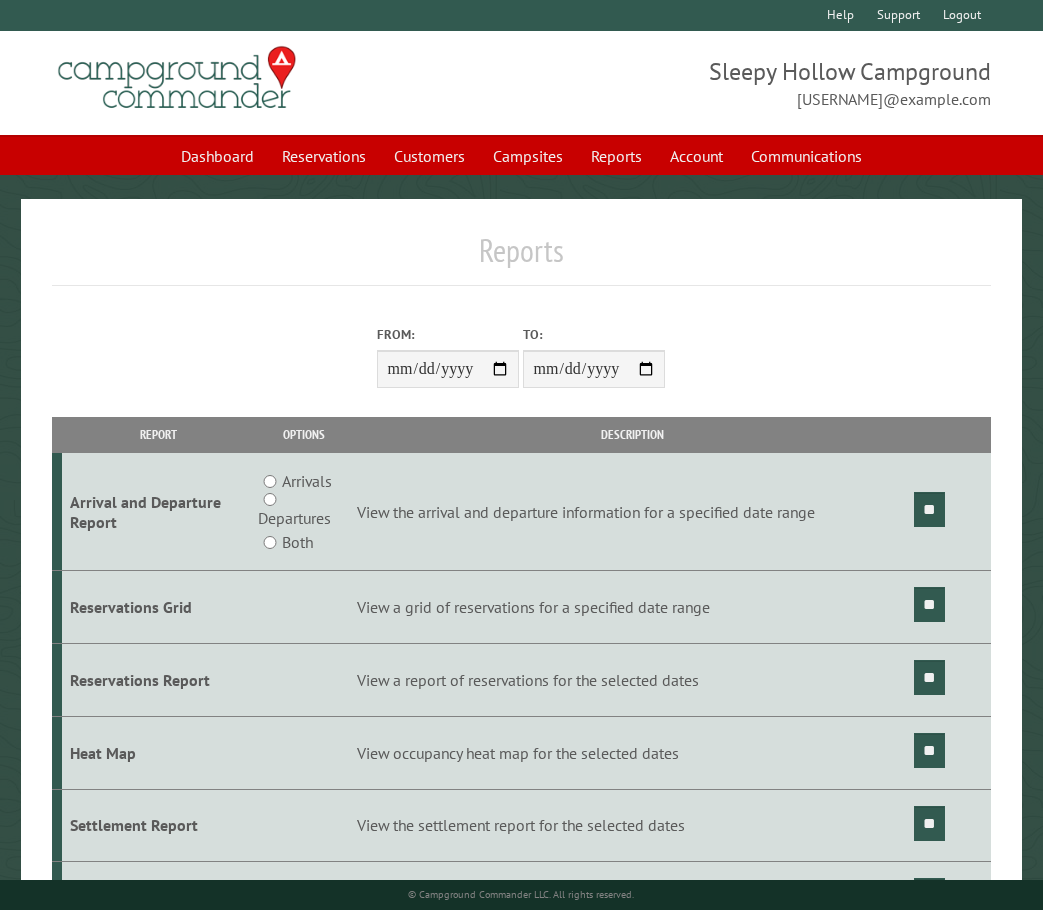scroll, scrollTop: 0, scrollLeft: 0, axis: both 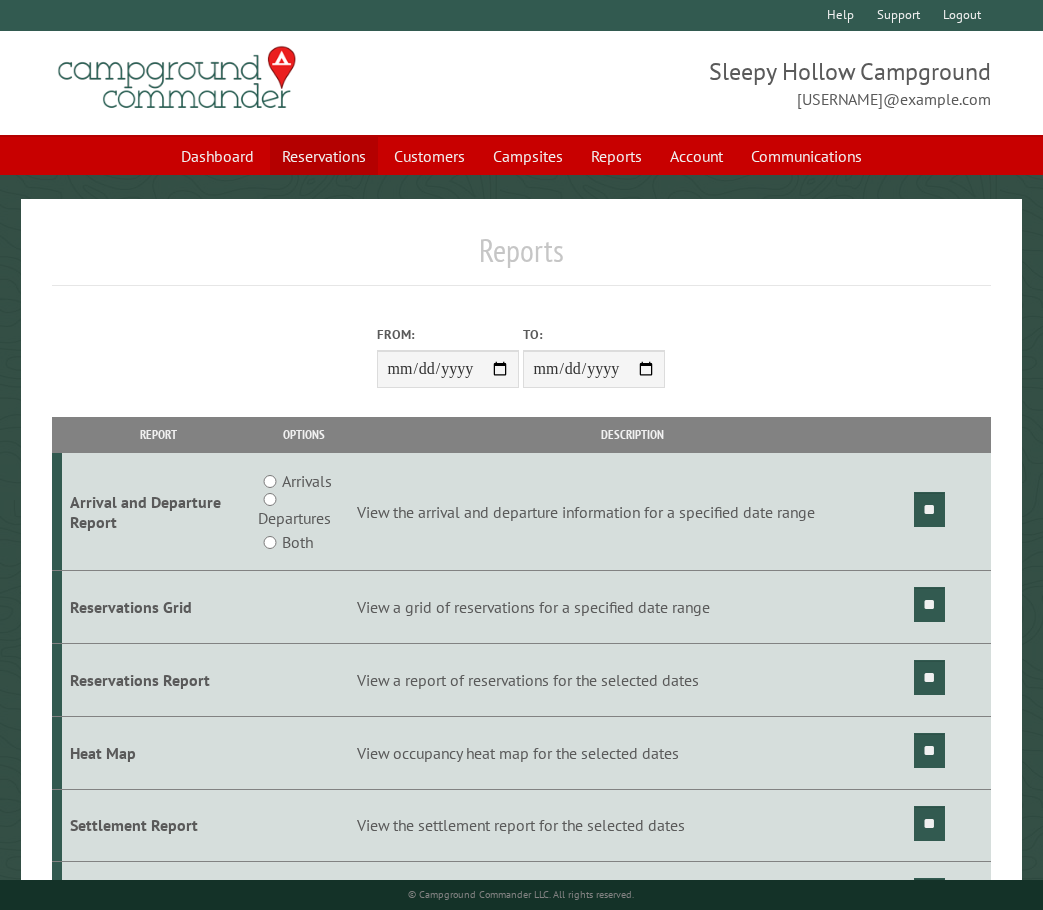 click on "Reservations" at bounding box center (324, 156) 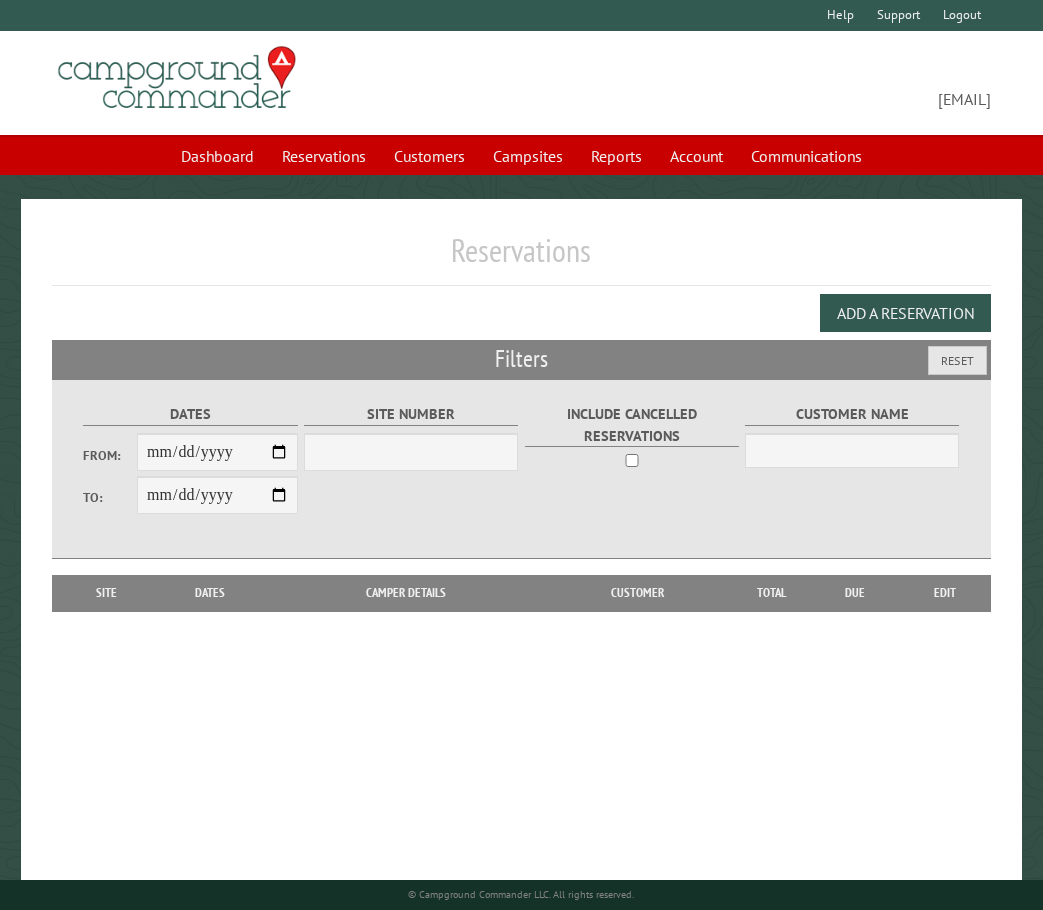 scroll, scrollTop: 0, scrollLeft: 0, axis: both 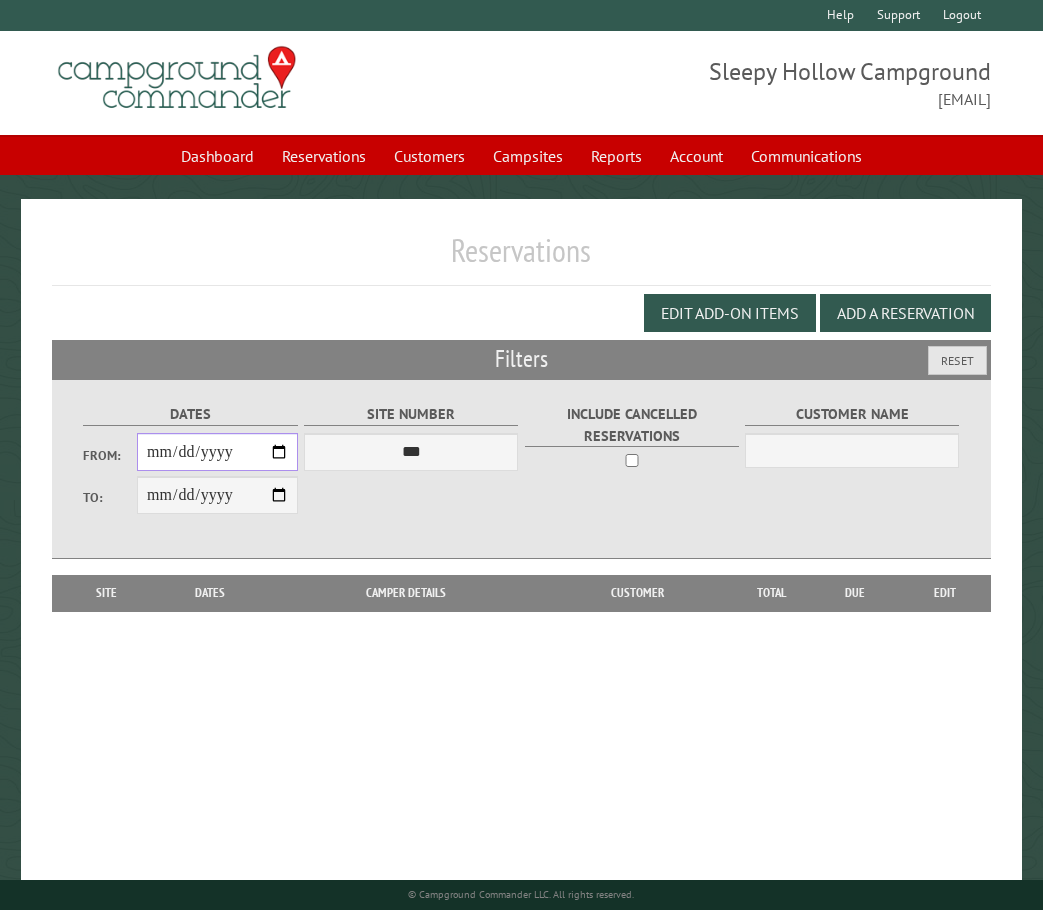 click on "From:" at bounding box center (217, 452) 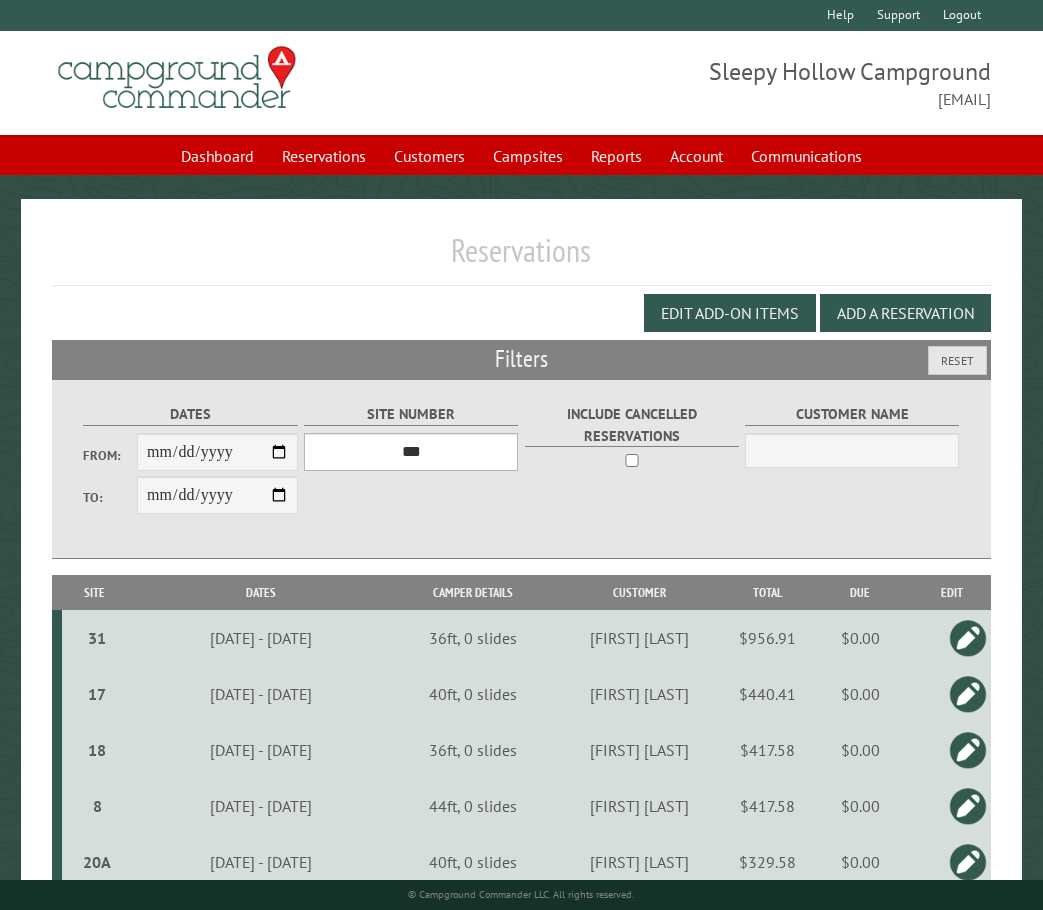 click on "*** * * * * * * * * * ** *** *** ** ** ** ** ** ** ** ** ** ** *** *** ** ** ** ** ** ** ** ** ** ** *** *** ** ** ** ** ** ** ** ** *** *** ** ** ** ** ** ** *** *** ** ** ** ** ** *** ** ** ** ** ** ** ** ** ** ** ** ** ** ** ** ** ** ** ** ** ** ** ** ** **" at bounding box center [411, 452] 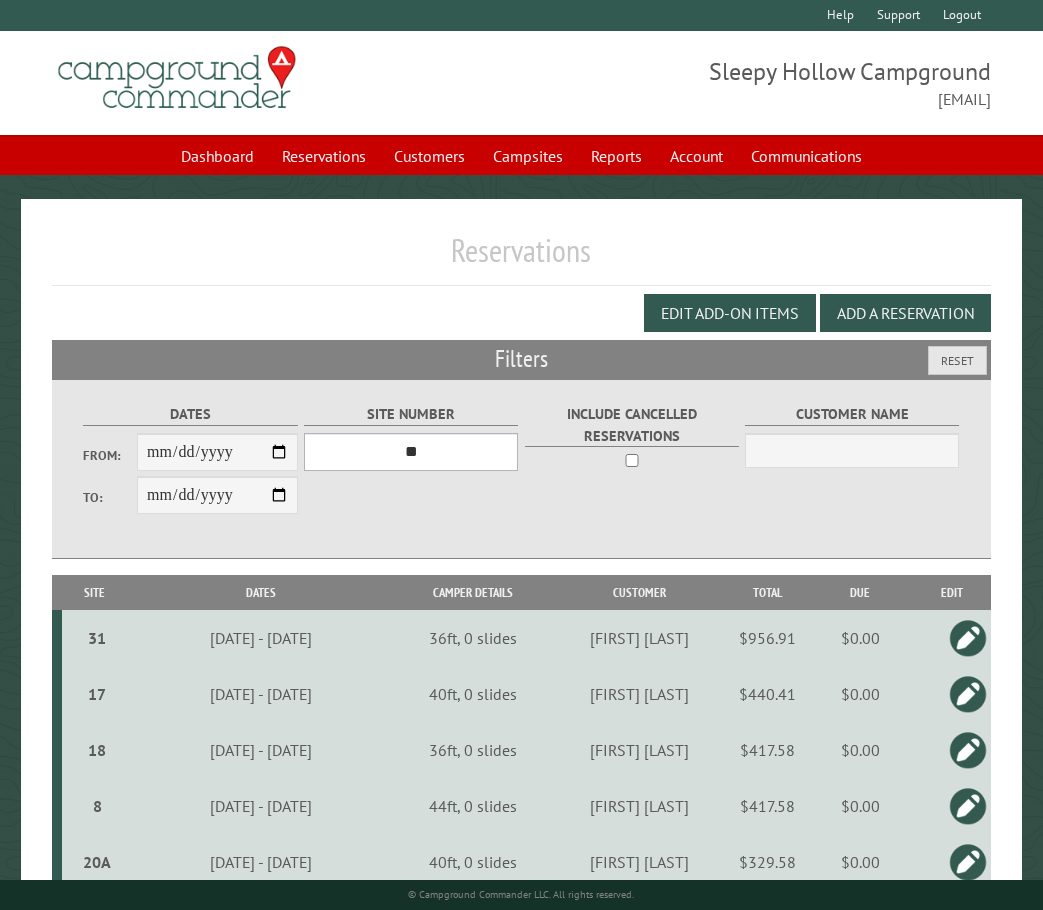 click on "*** * * * * * * * * * ** *** *** ** ** ** ** ** ** ** ** ** ** *** *** ** ** ** ** ** ** ** ** ** ** *** *** ** ** ** ** ** ** ** ** *** *** ** ** ** ** ** ** *** *** ** ** ** ** ** *** ** ** ** ** ** ** ** ** ** ** ** ** ** ** ** ** ** ** ** ** ** ** ** ** **" at bounding box center (411, 452) 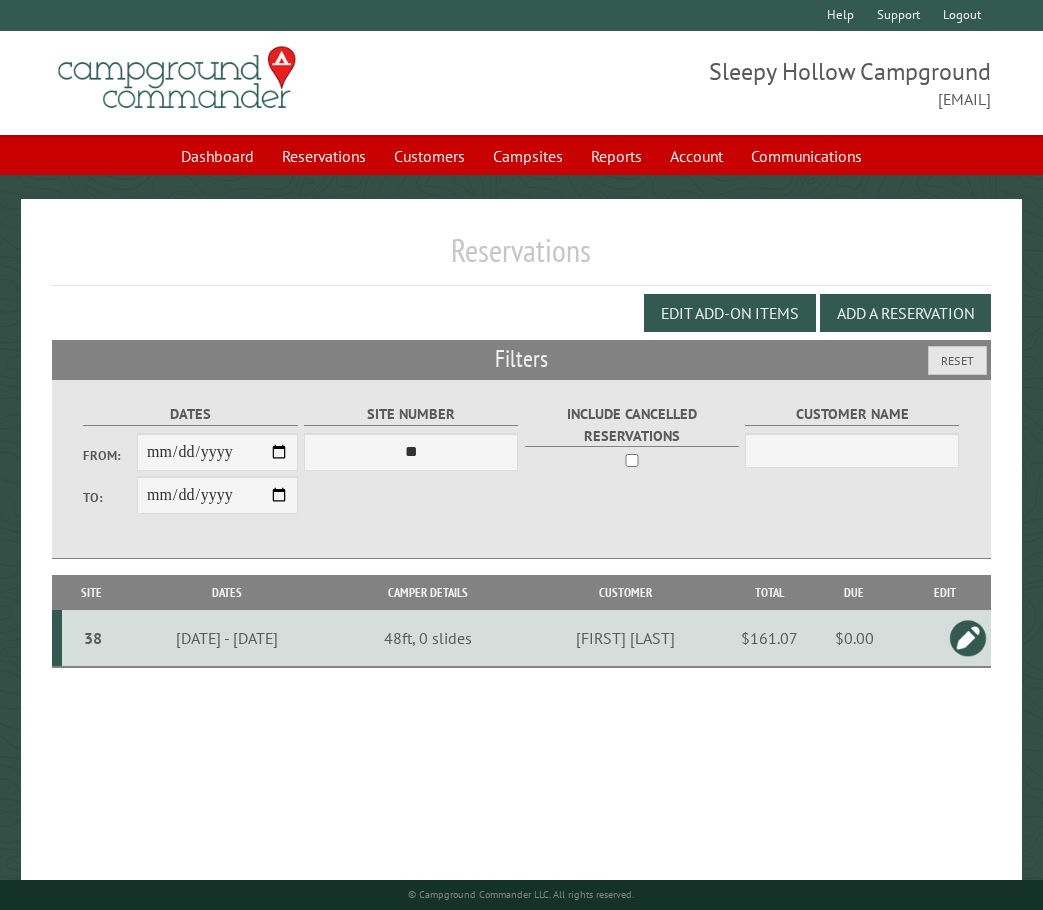 click at bounding box center (968, 638) 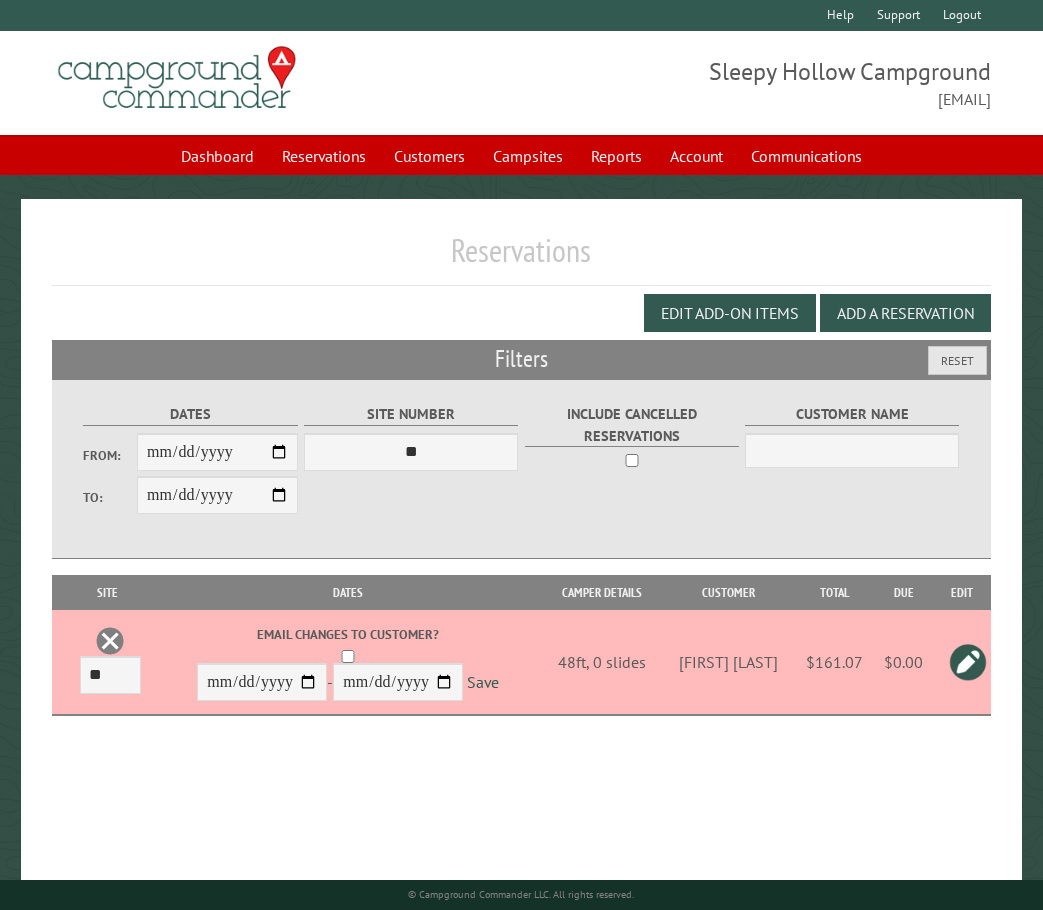 click on "<- 0
1
2 ->" at bounding box center (521, 743) 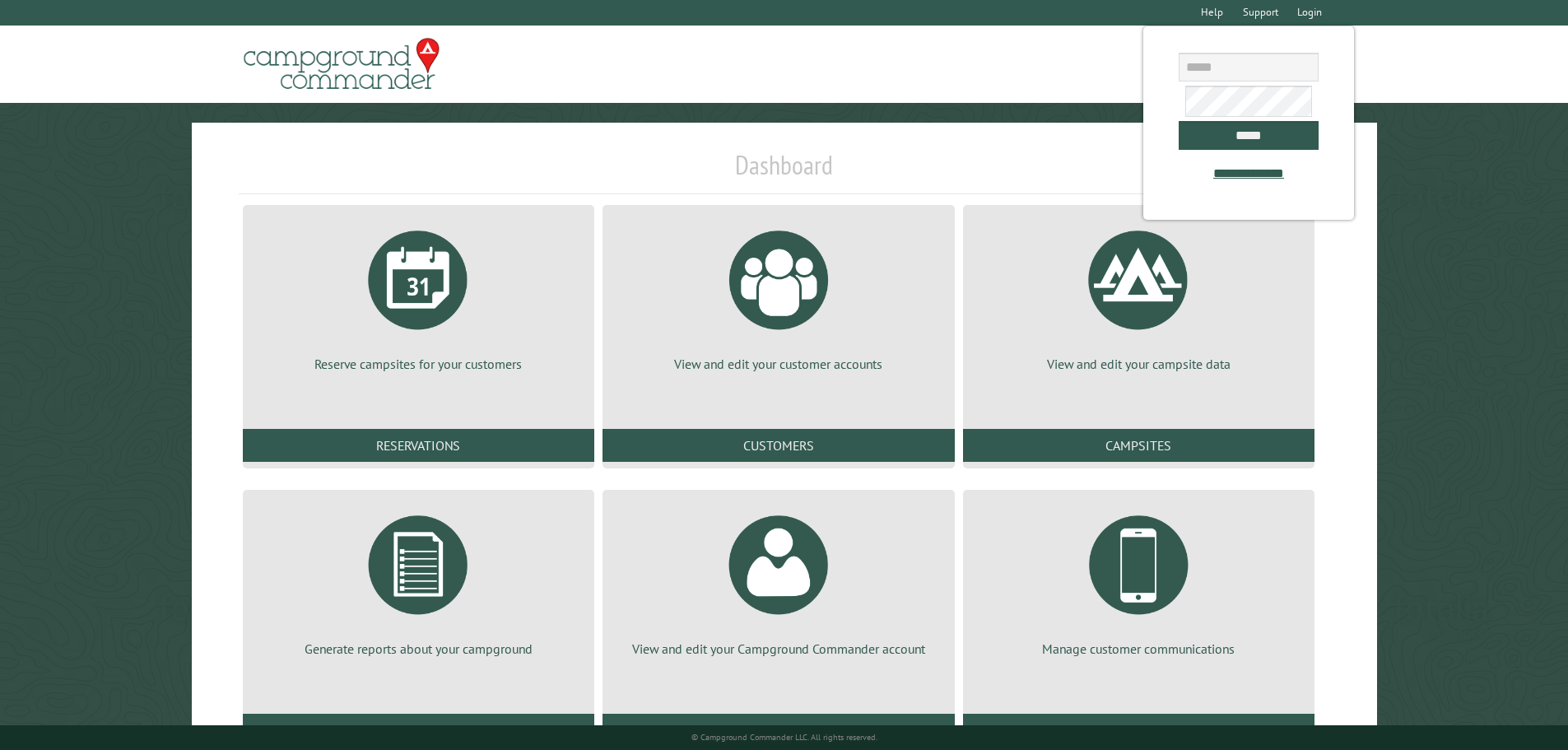 scroll, scrollTop: 0, scrollLeft: 0, axis: both 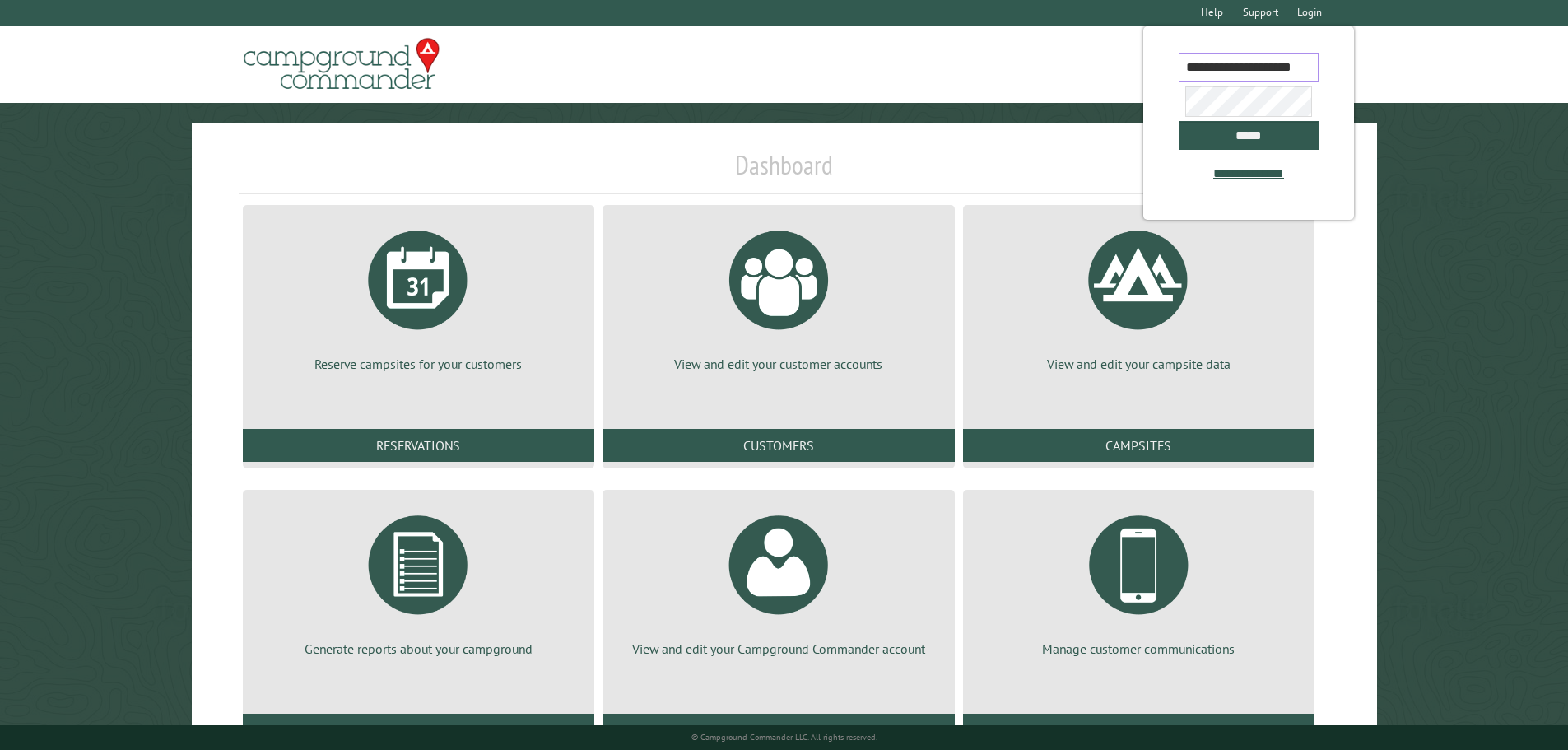 click on "**********" at bounding box center [1249, 67] 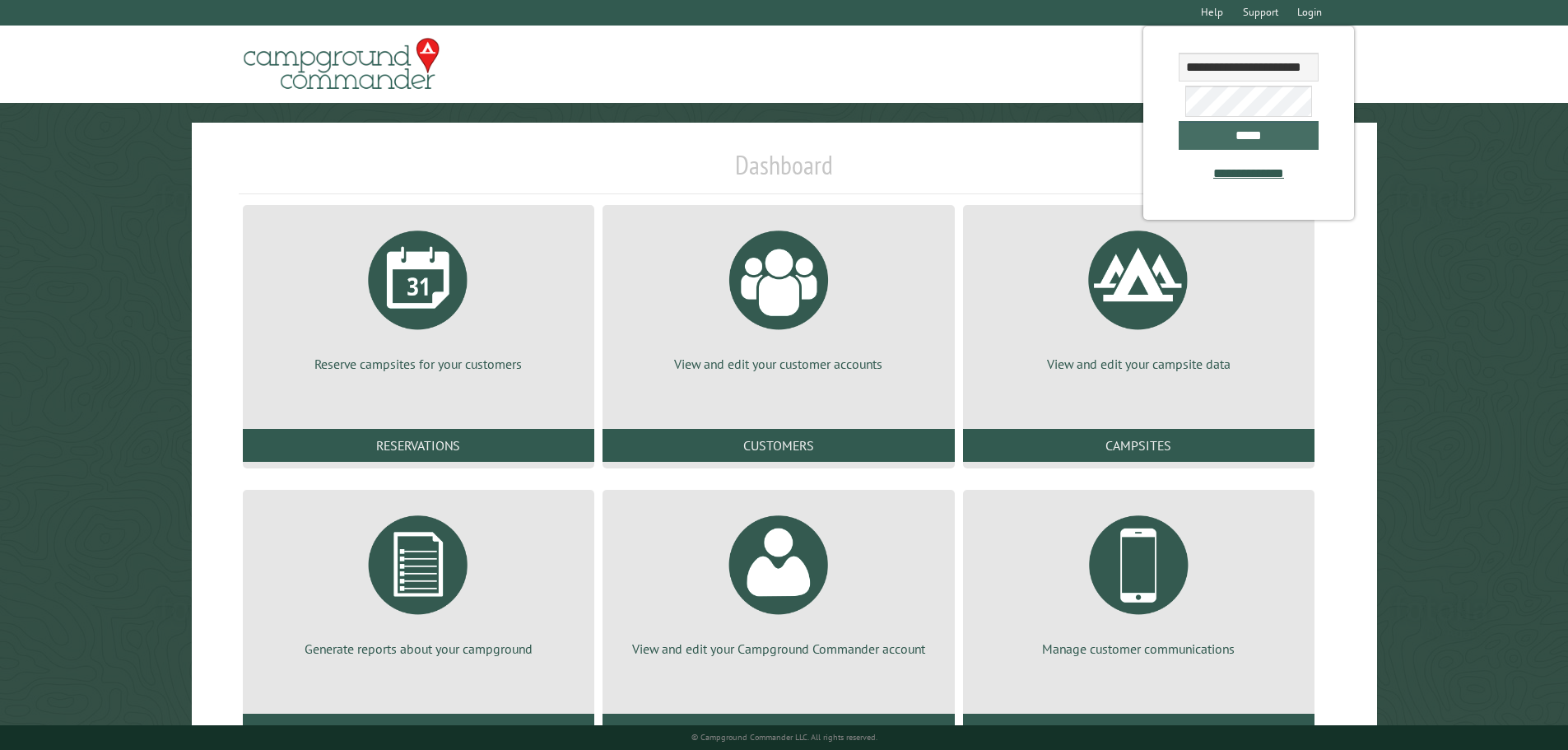click on "*****" at bounding box center (1249, 135) 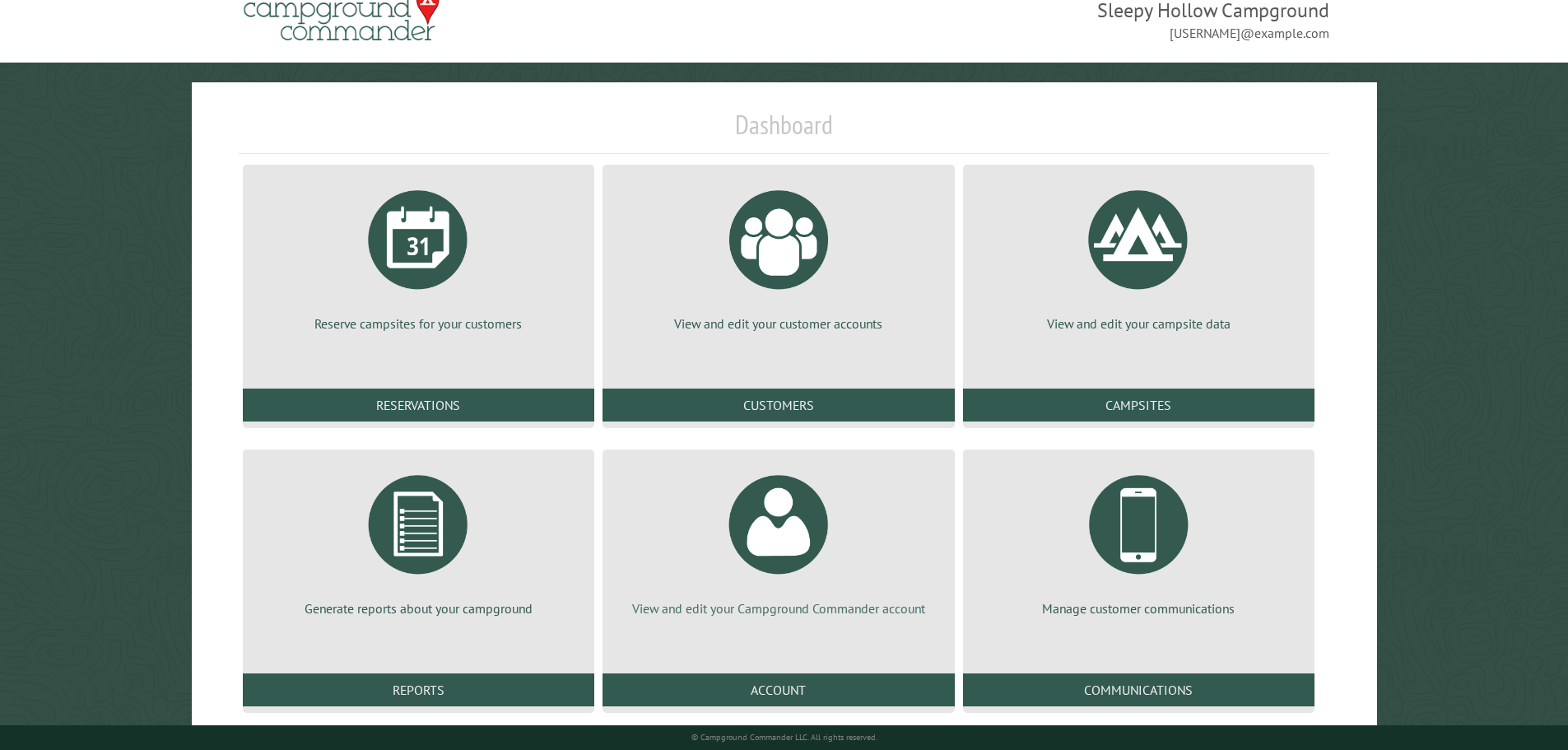 scroll, scrollTop: 75, scrollLeft: 0, axis: vertical 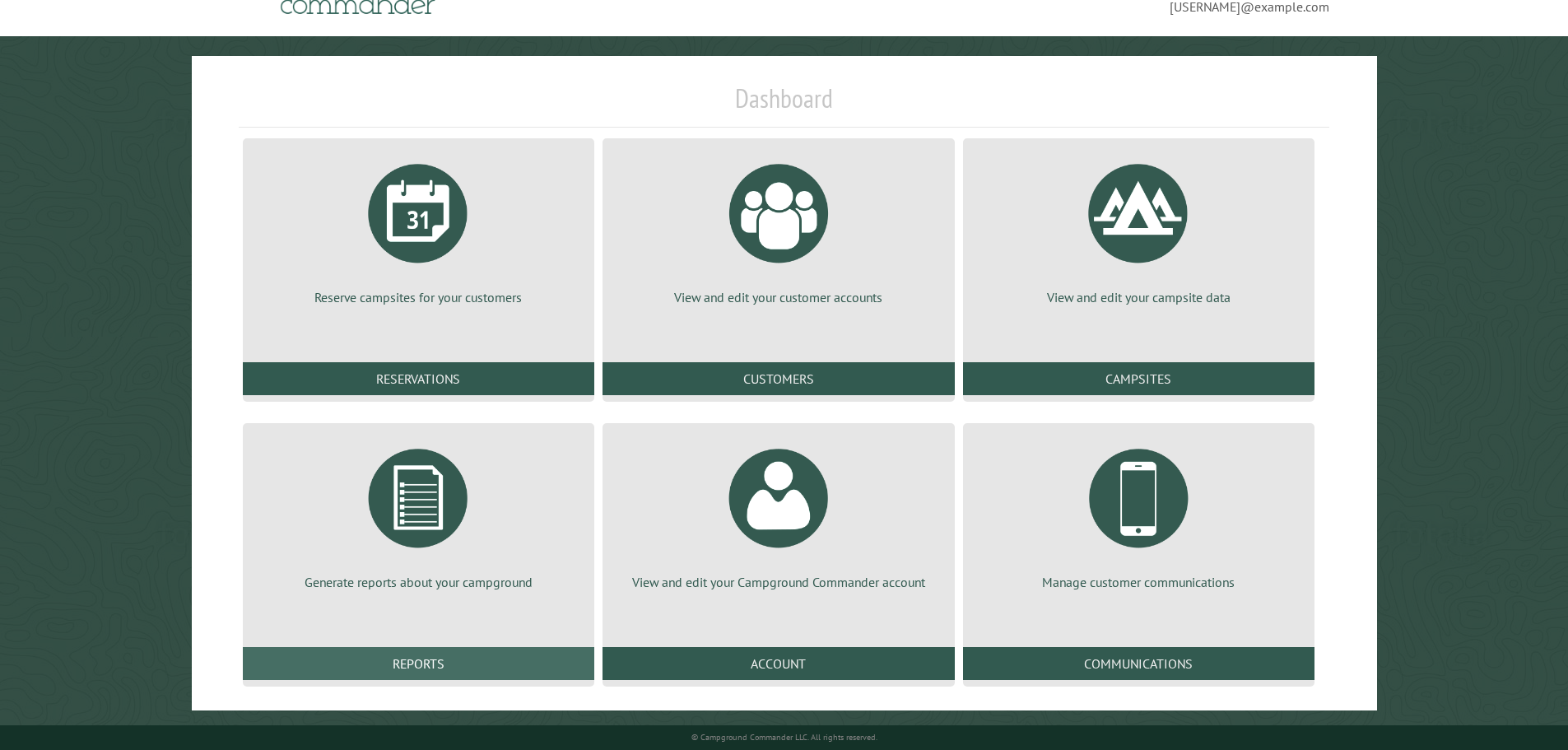 click on "Reports" at bounding box center [418, 664] 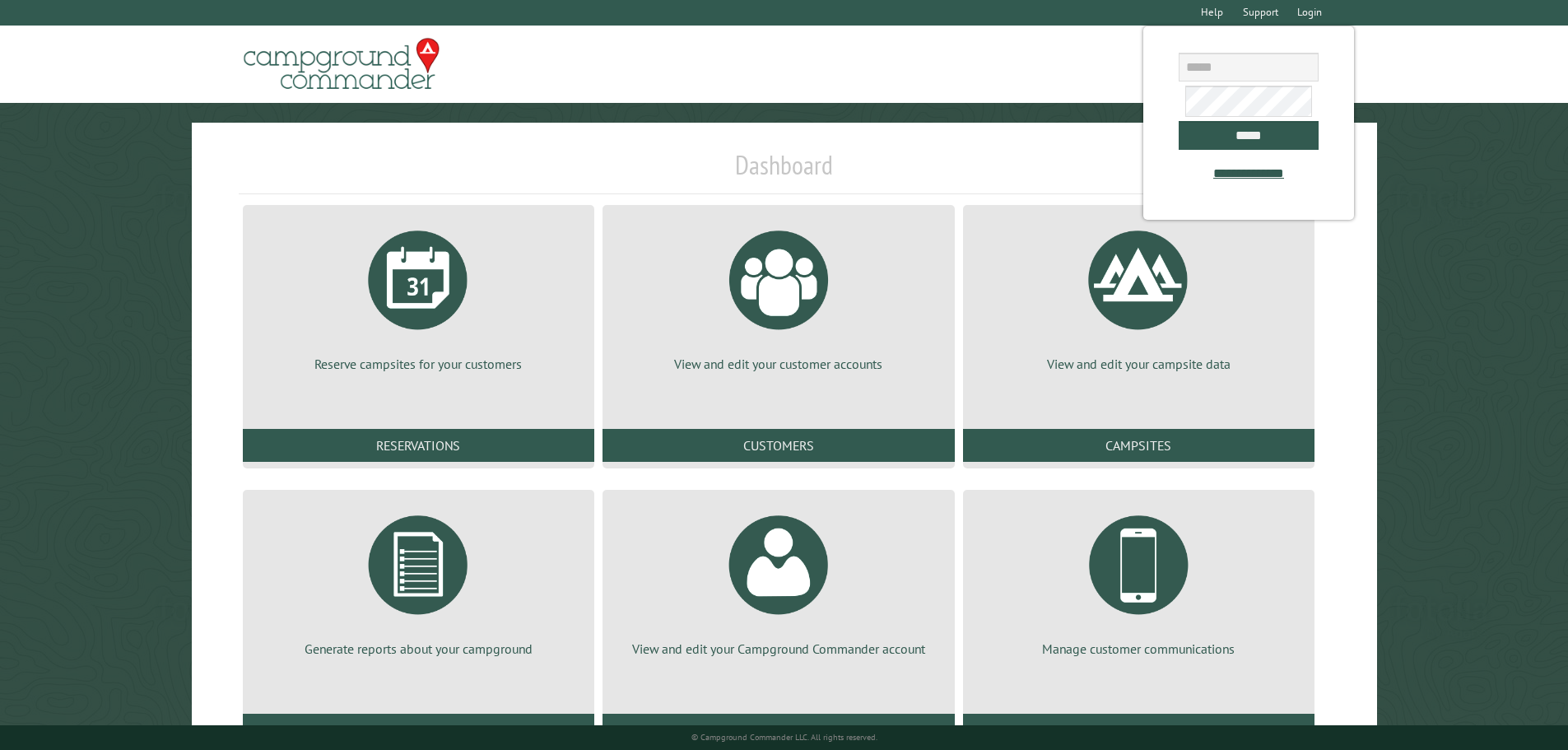 scroll, scrollTop: 0, scrollLeft: 0, axis: both 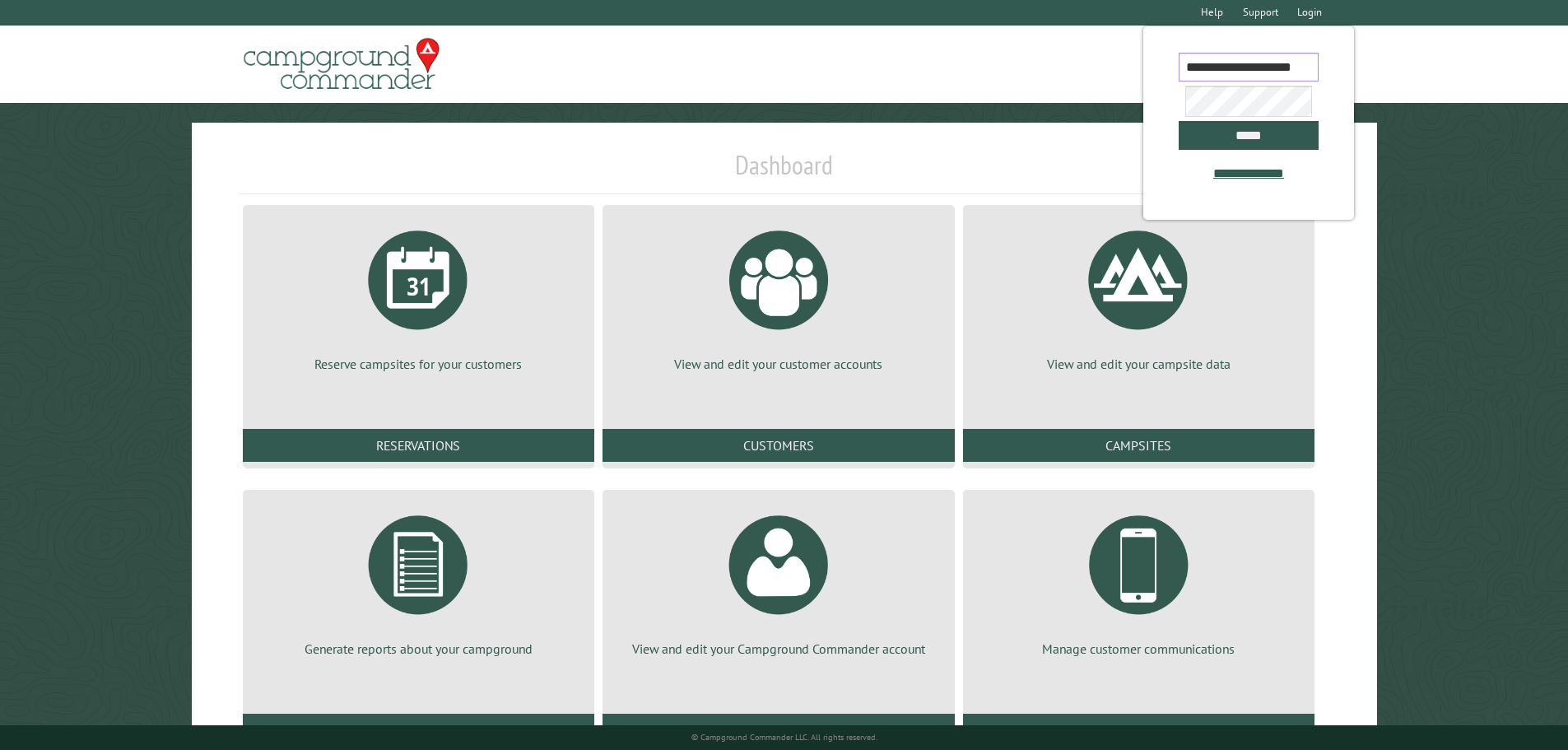 click on "**********" at bounding box center [1249, 67] 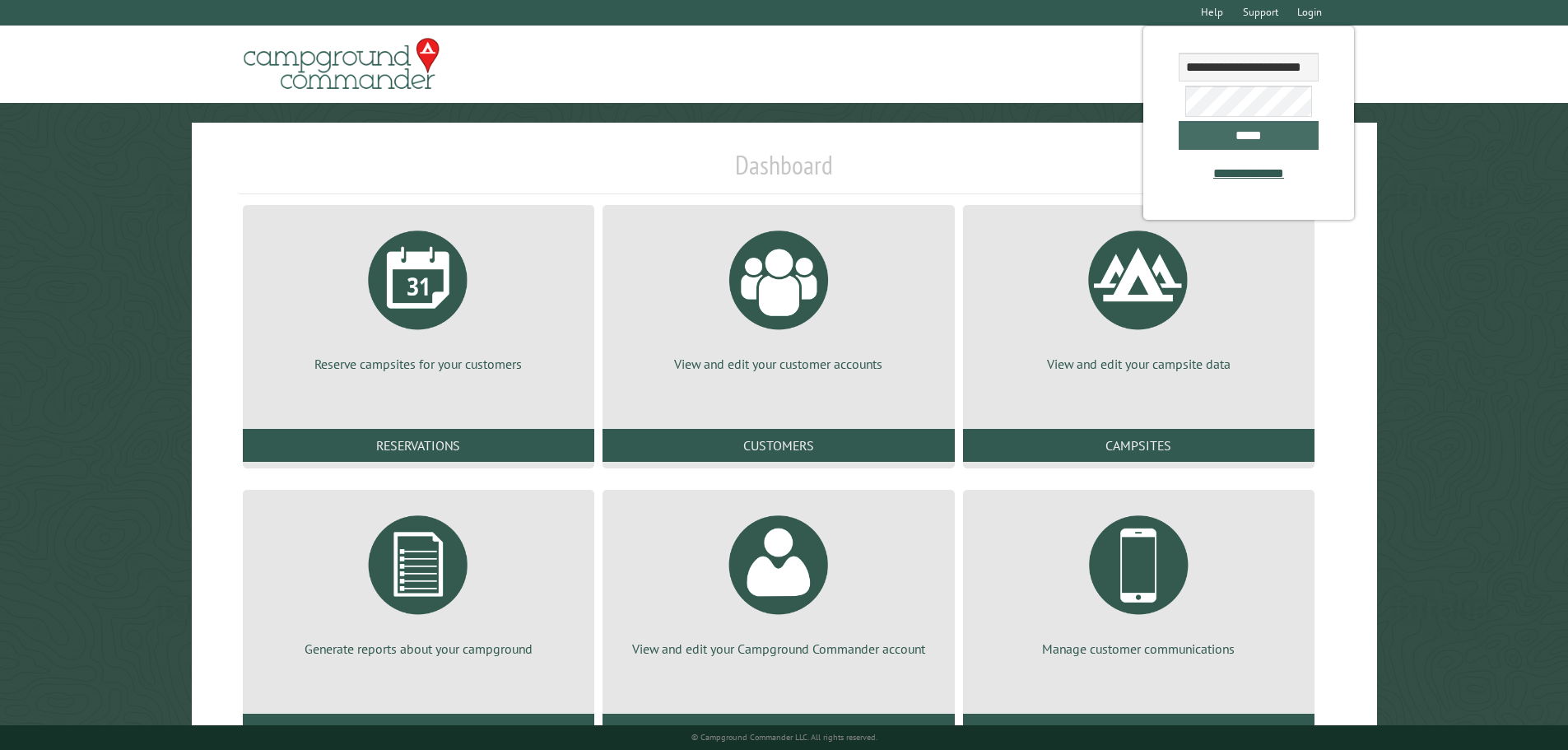 click on "*****" at bounding box center [1249, 135] 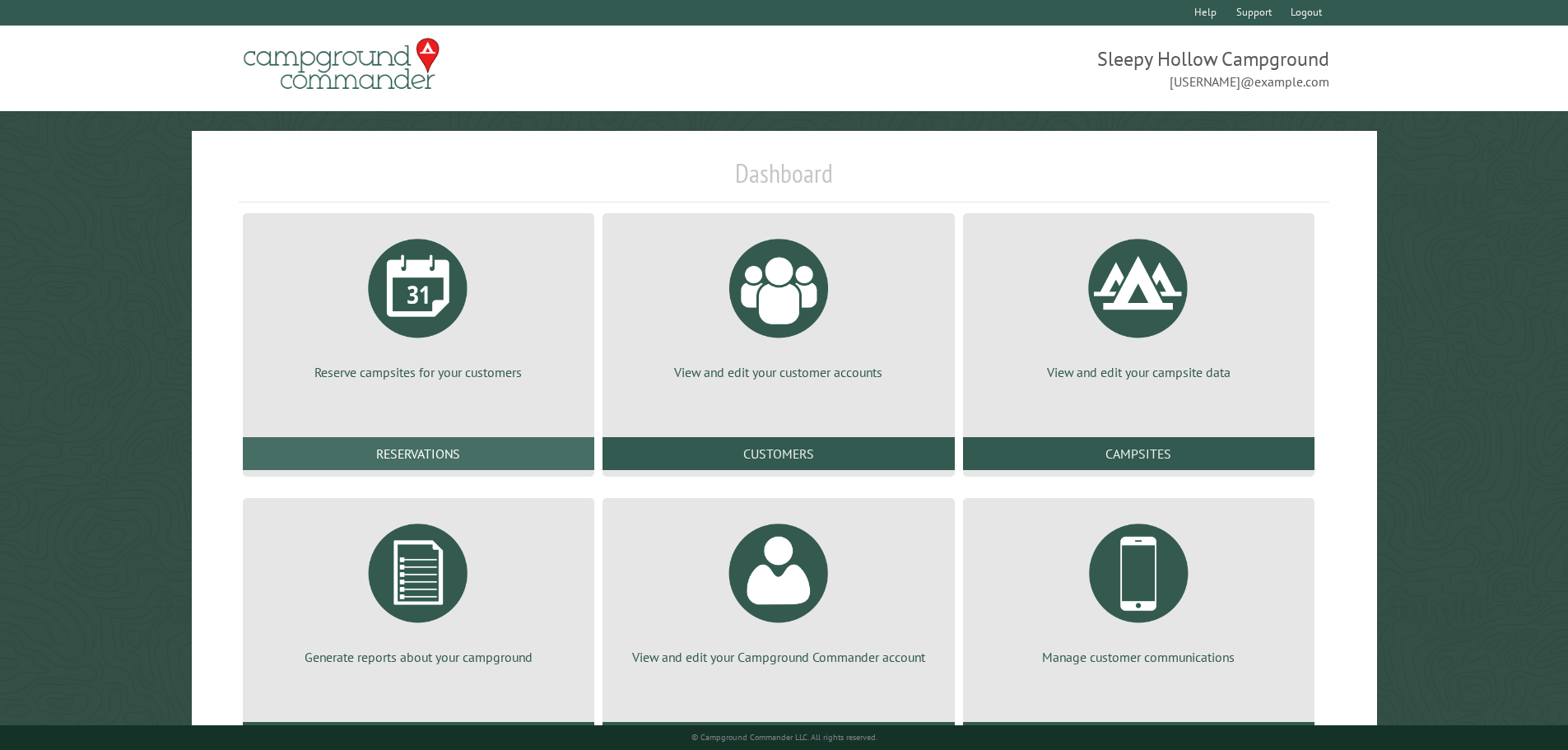click on "Reservations" at bounding box center (418, 454) 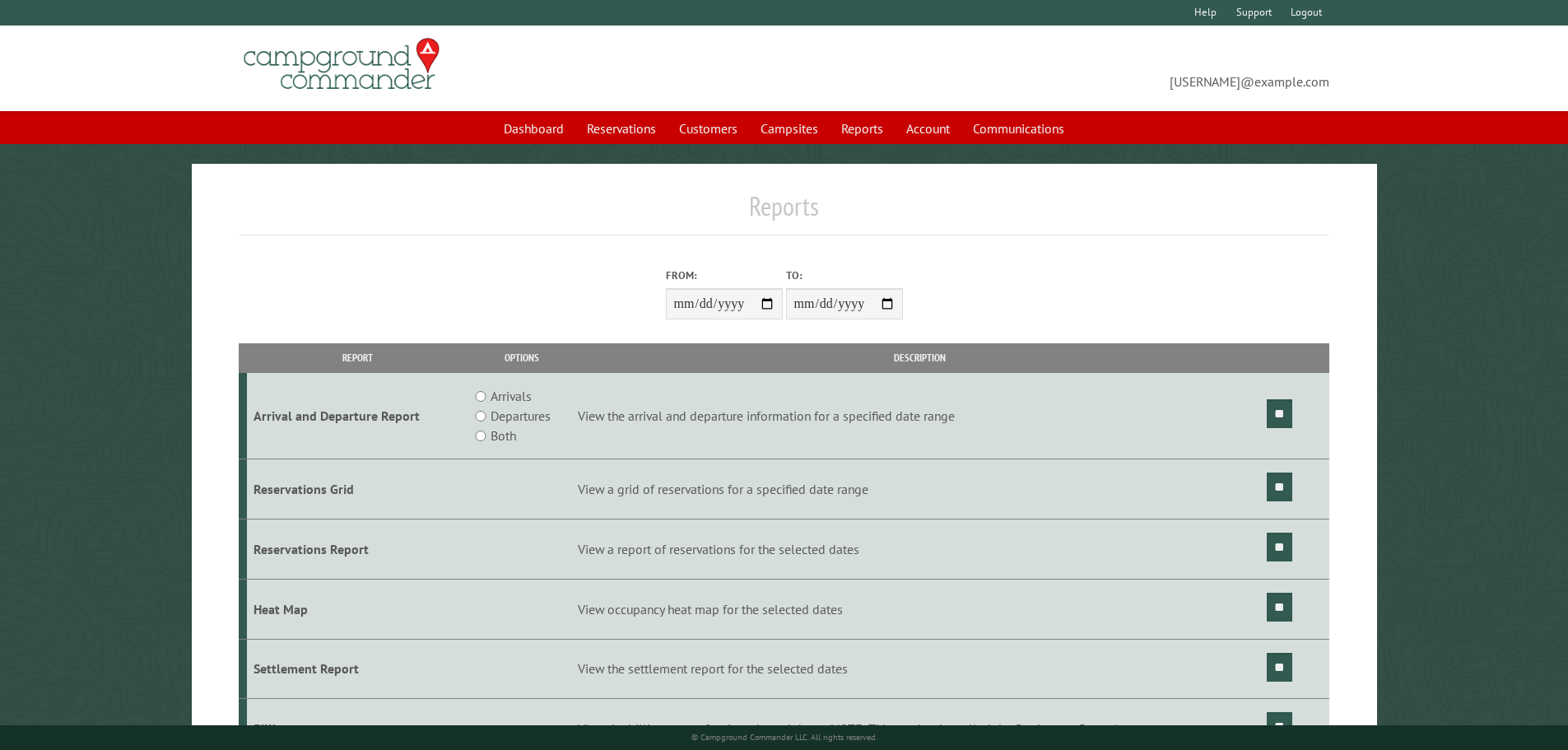 scroll, scrollTop: 0, scrollLeft: 0, axis: both 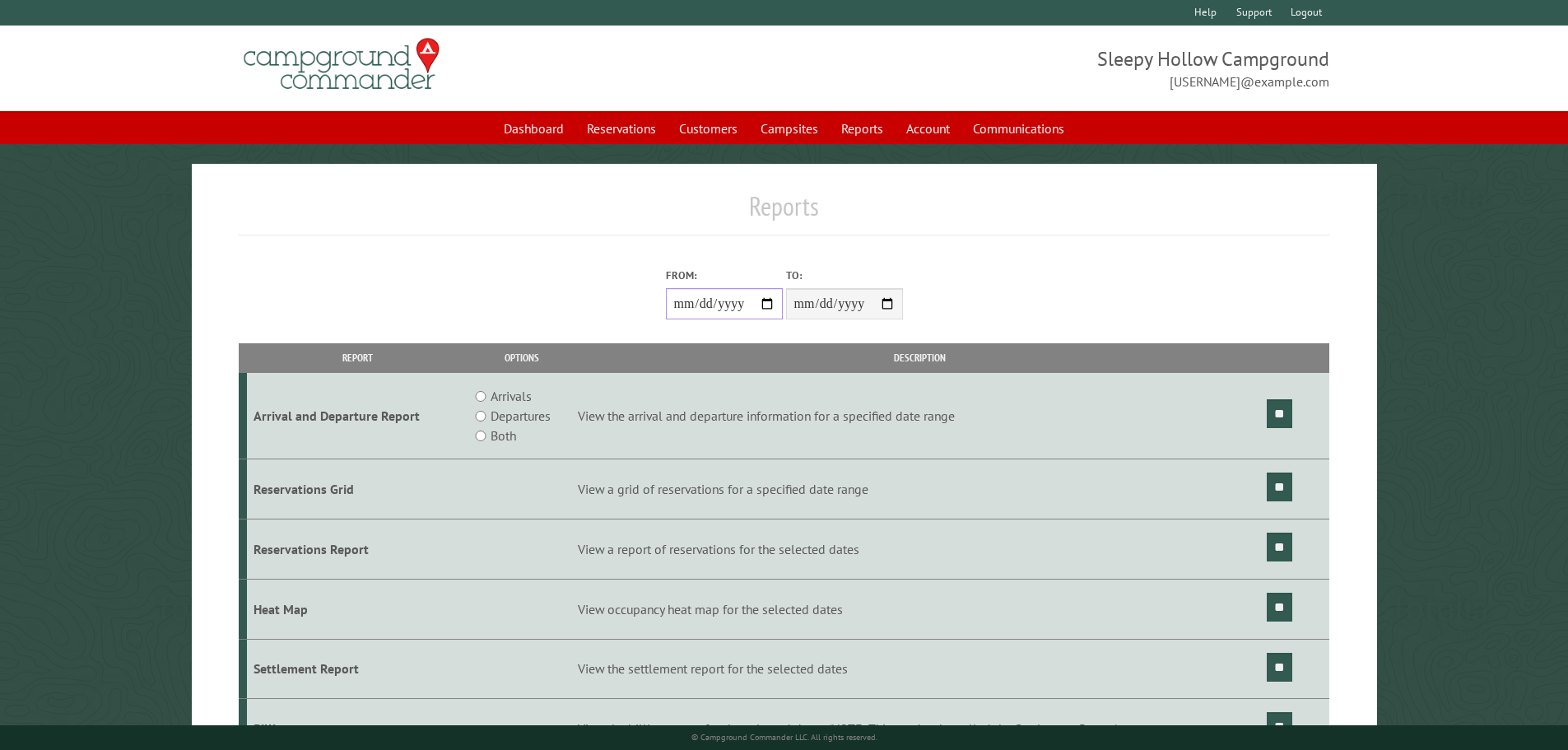 click on "From:" at bounding box center [724, 304] 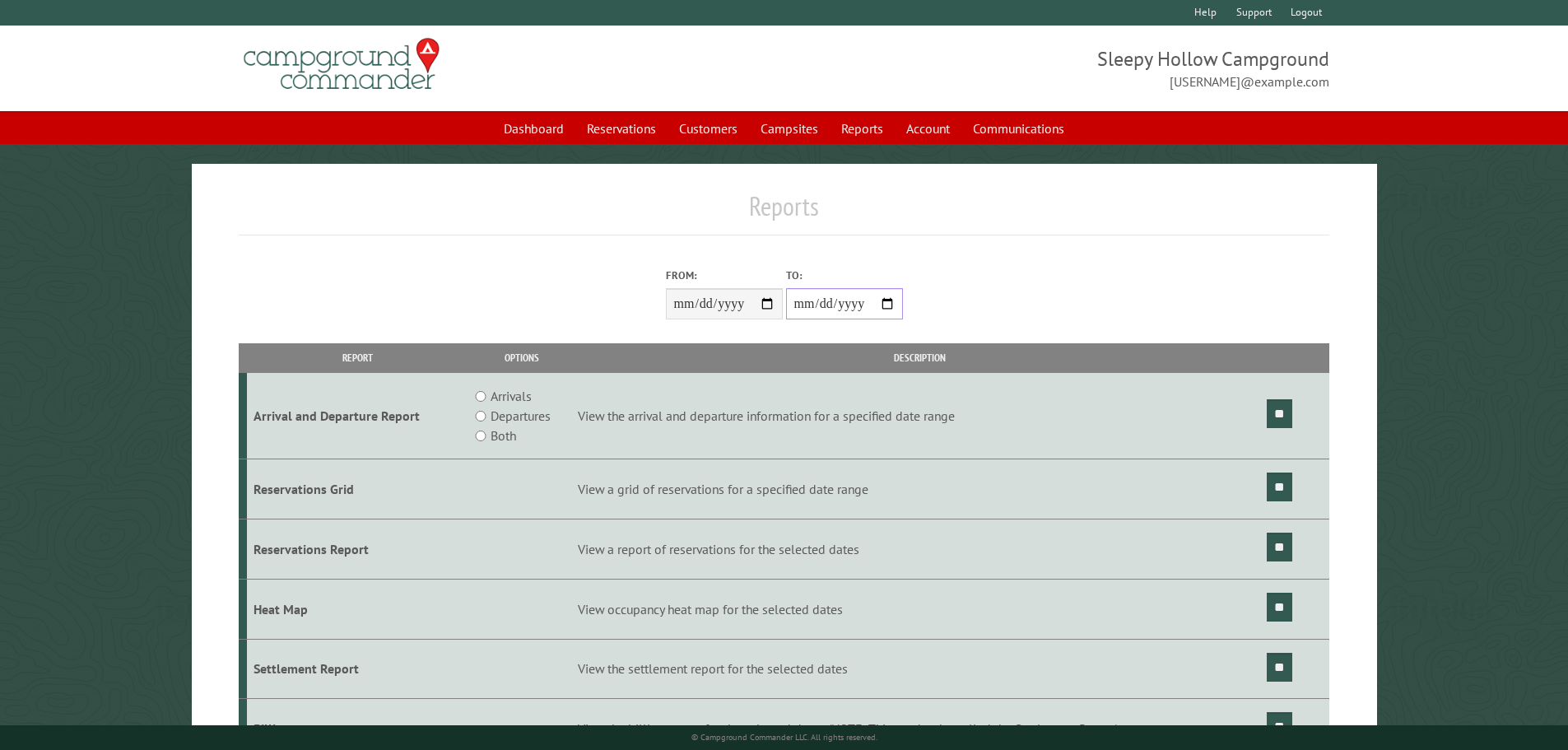 click on "**********" at bounding box center (844, 304) 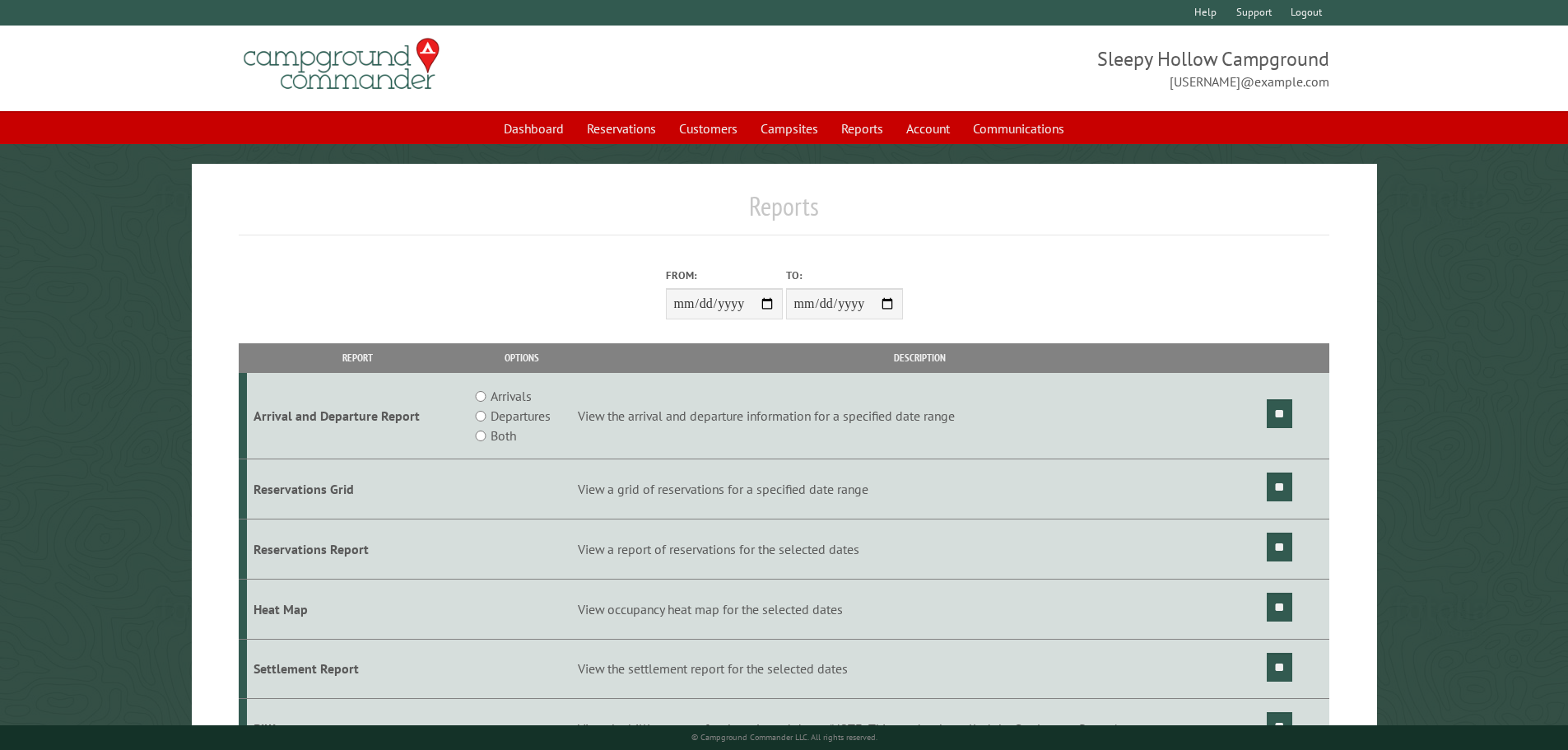 drag, startPoint x: 484, startPoint y: 393, endPoint x: 593, endPoint y: 407, distance: 109.8954 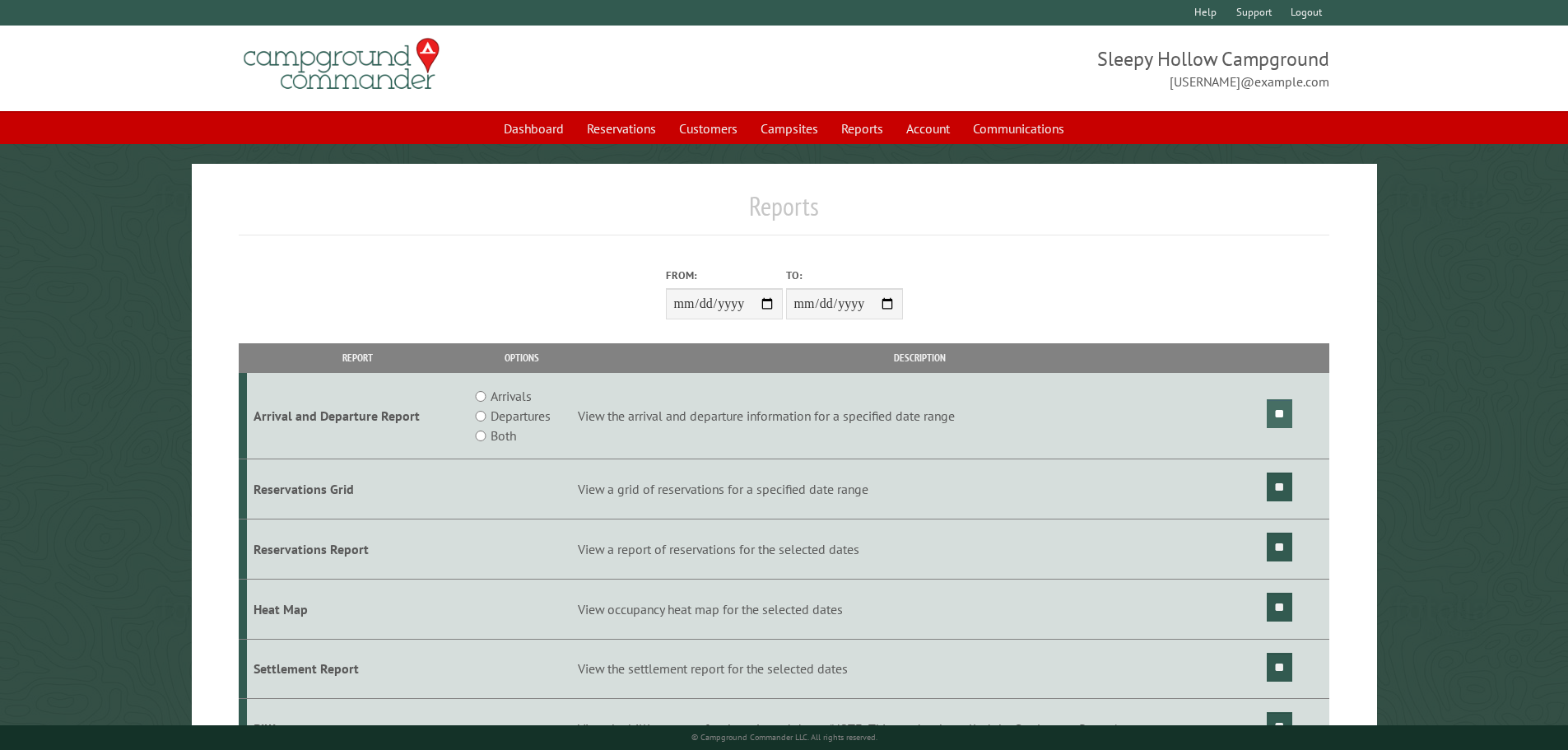 click on "**" at bounding box center [1279, 413] 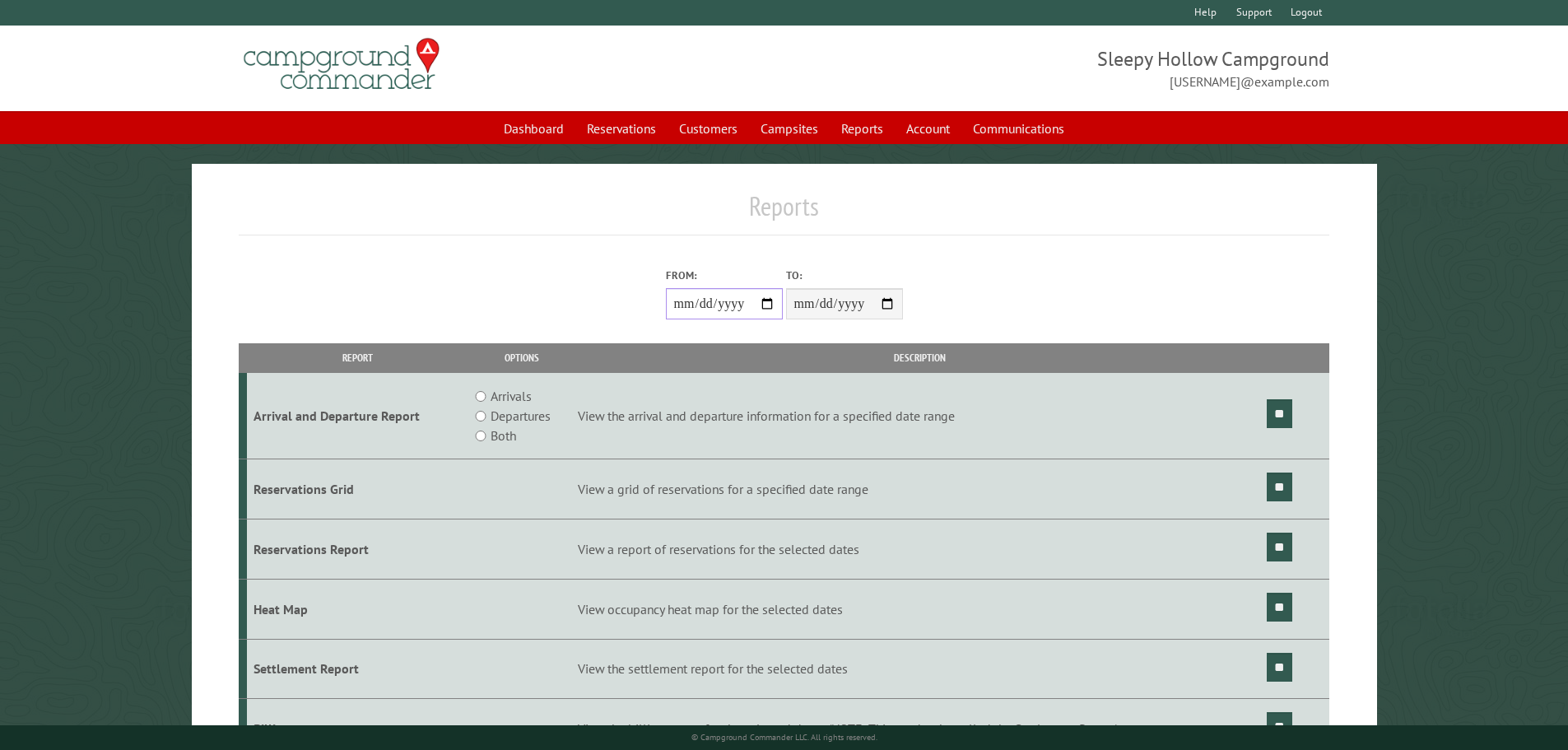 click on "**********" at bounding box center (724, 304) 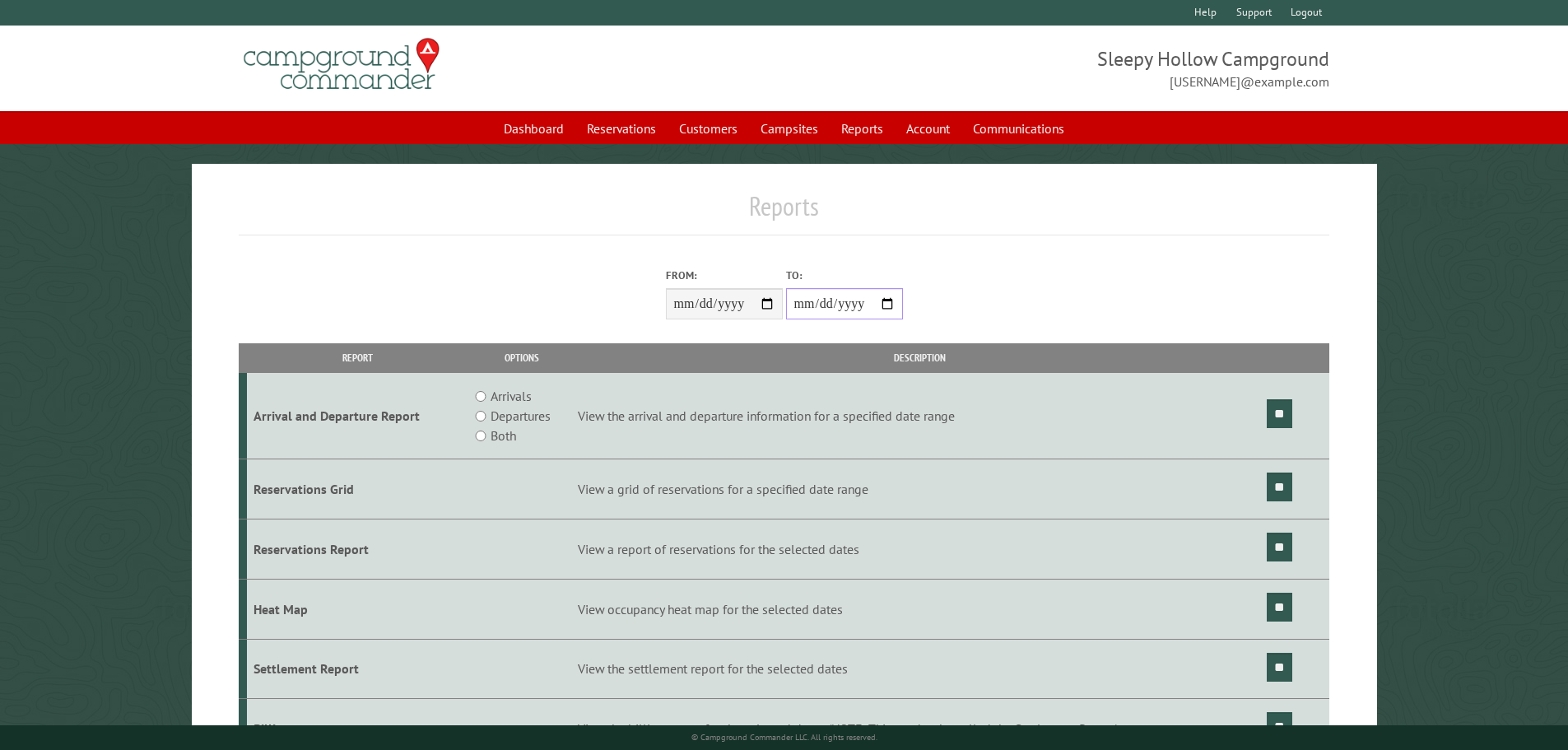 click on "**********" at bounding box center (844, 304) 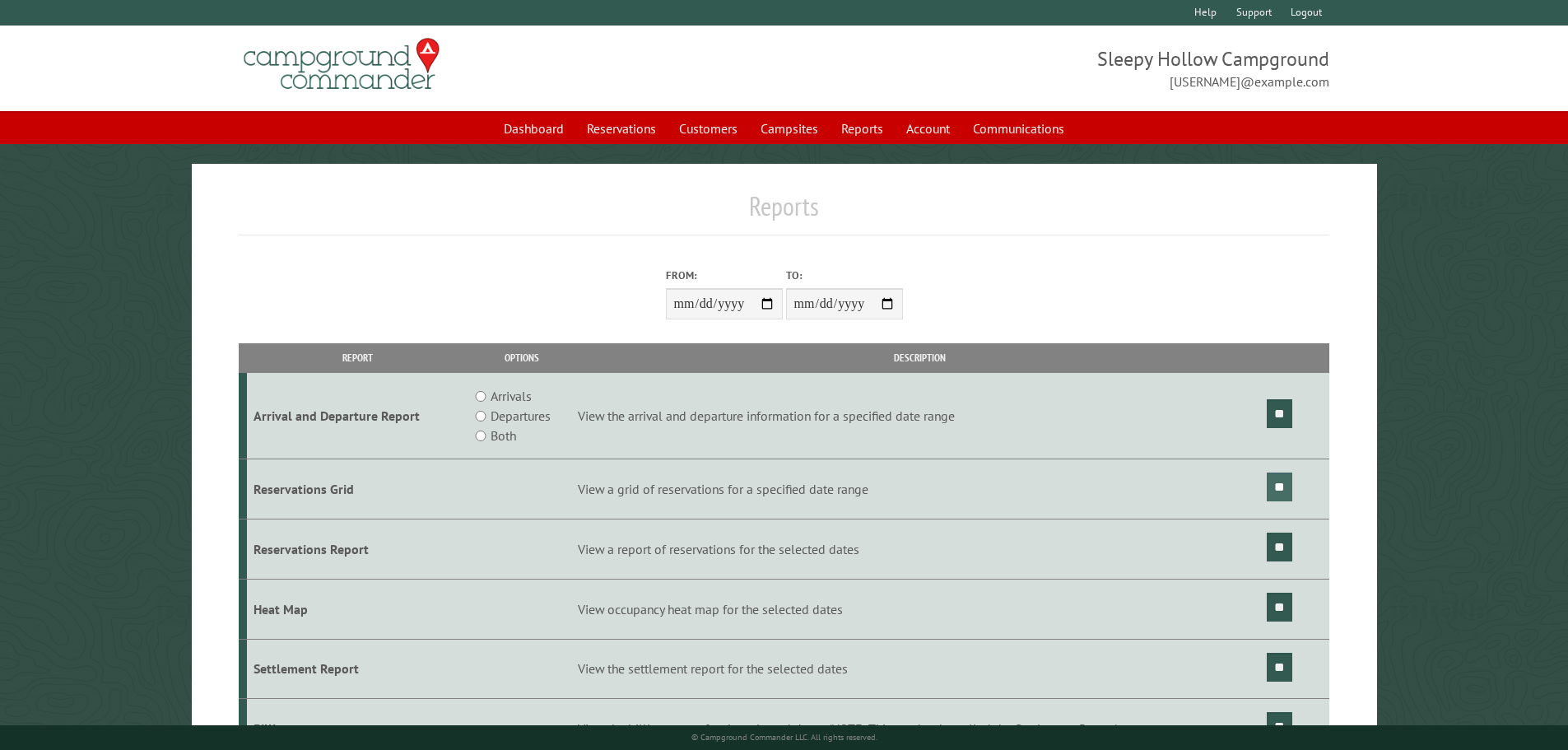 click on "**" at bounding box center [1279, 487] 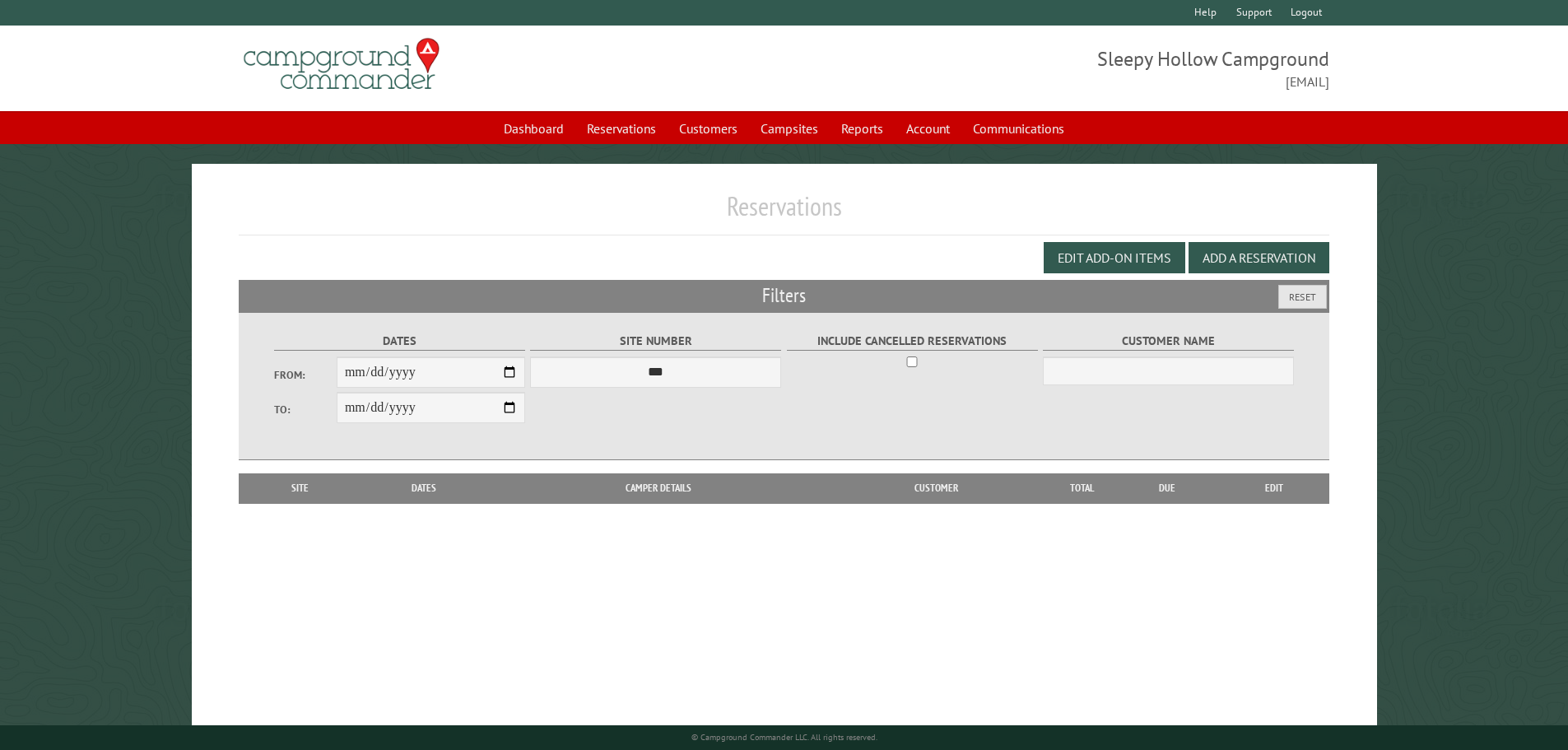 scroll, scrollTop: 0, scrollLeft: 0, axis: both 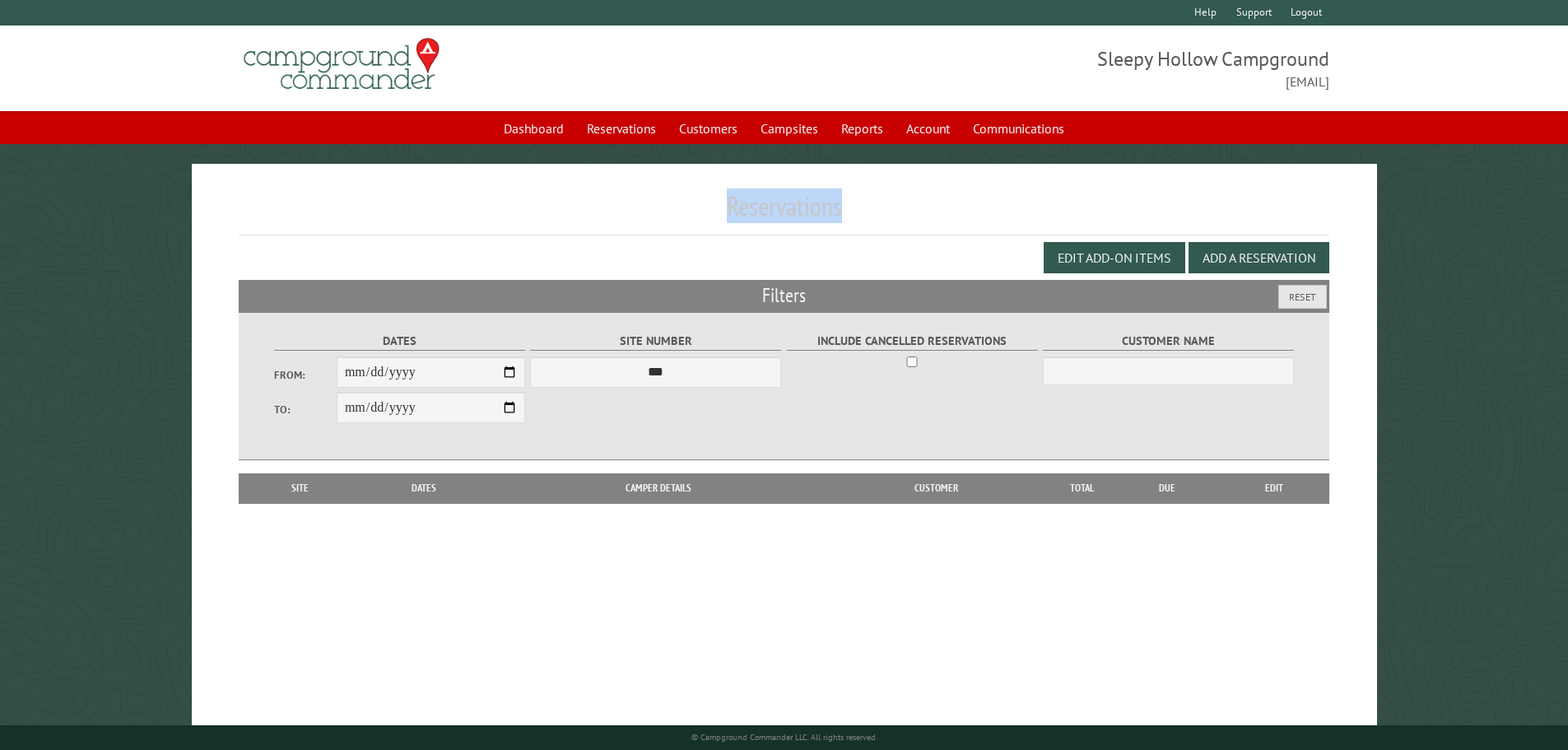 drag, startPoint x: 845, startPoint y: 203, endPoint x: 635, endPoint y: 205, distance: 210.00952 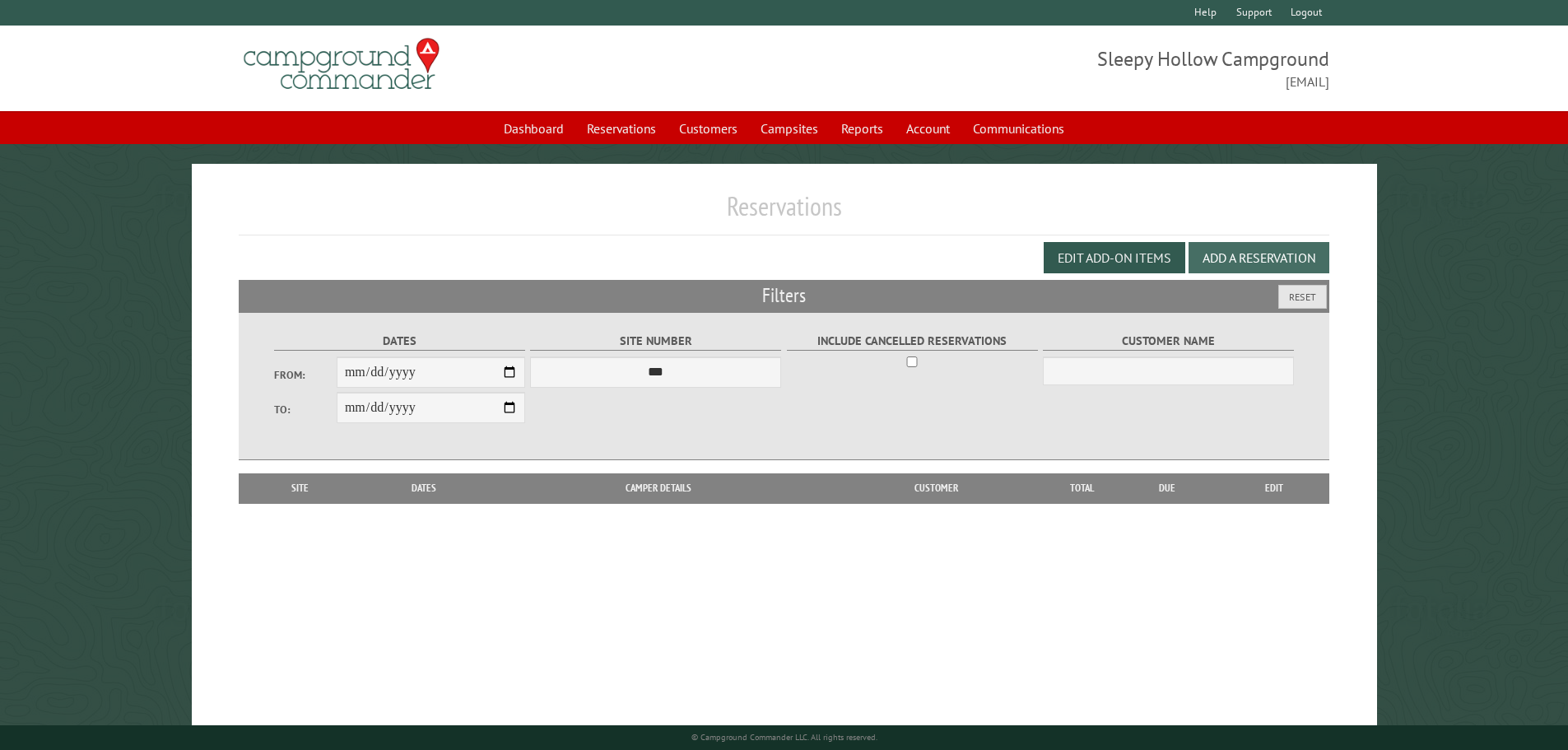 click on "Add a Reservation" at bounding box center (1259, 258) 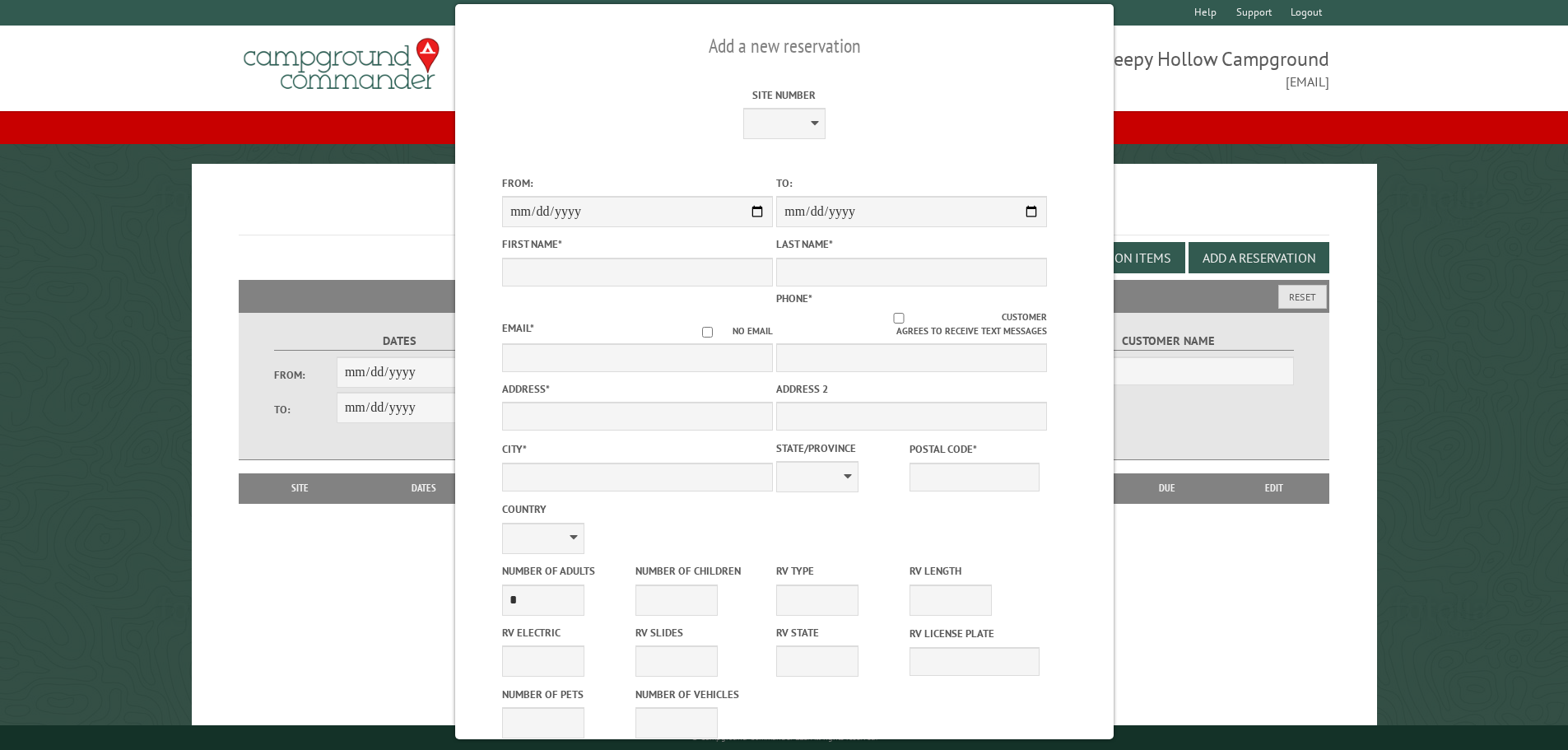 click on "Customer Name" at bounding box center (1169, 357) 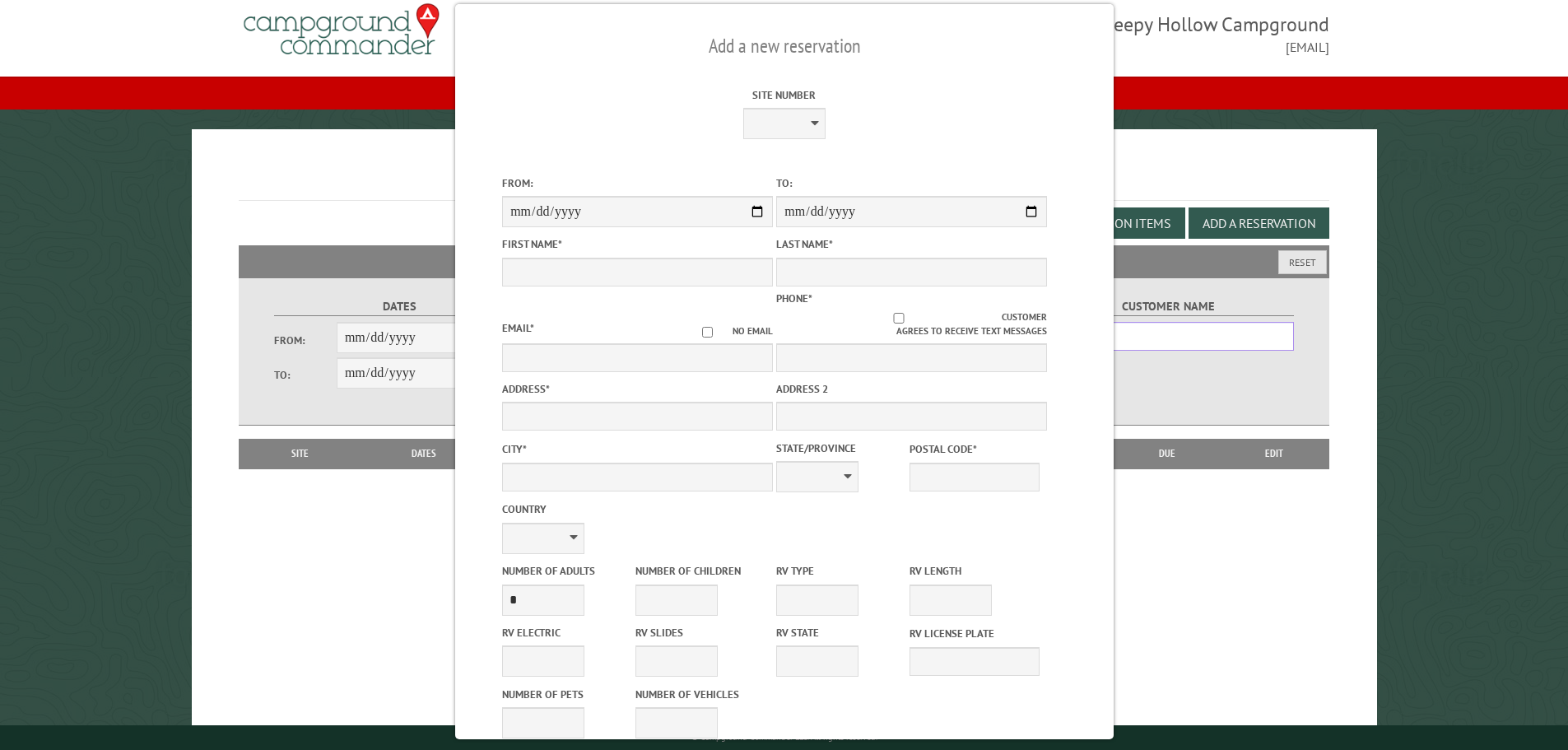 scroll, scrollTop: 54, scrollLeft: 0, axis: vertical 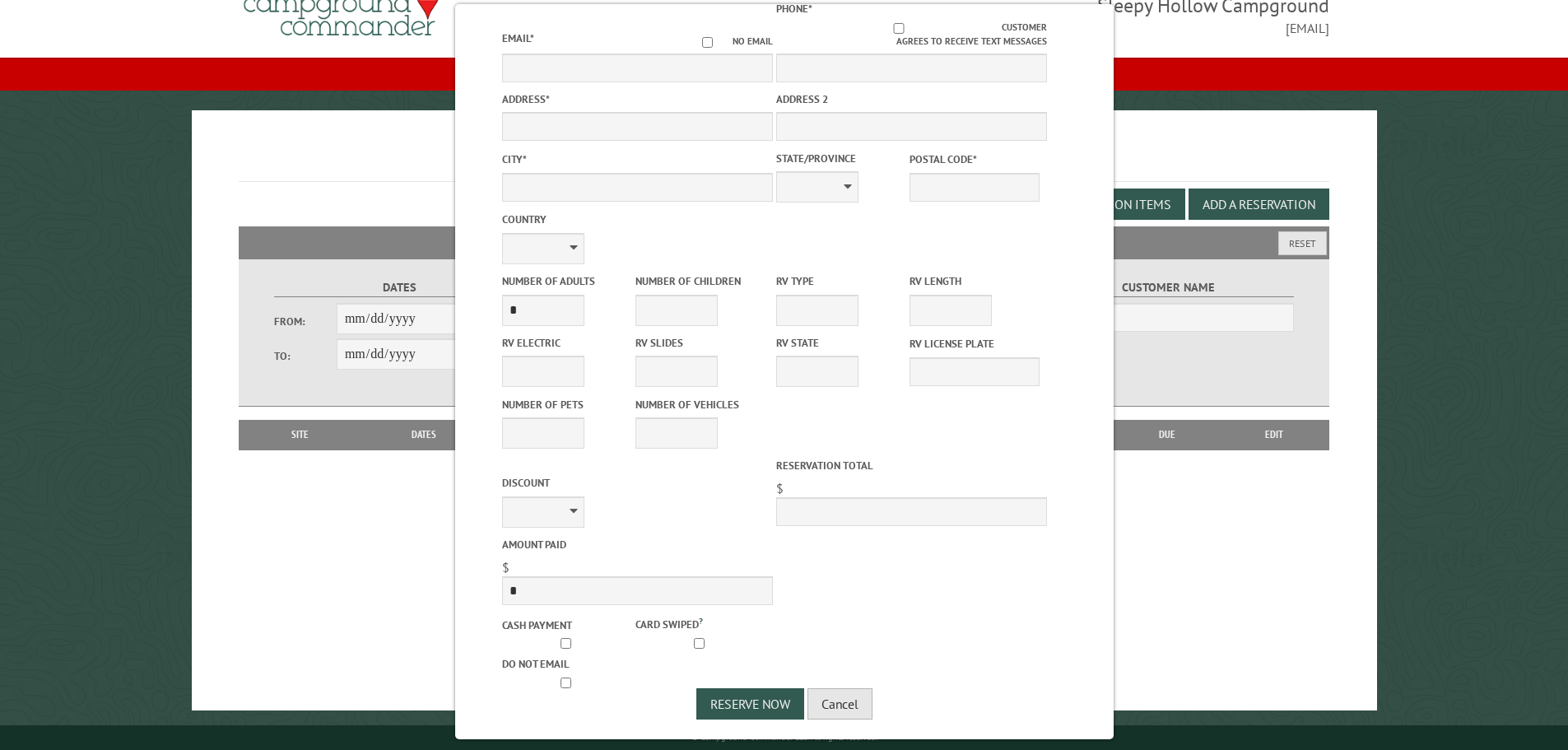 click on "Cancel" at bounding box center [840, 704] 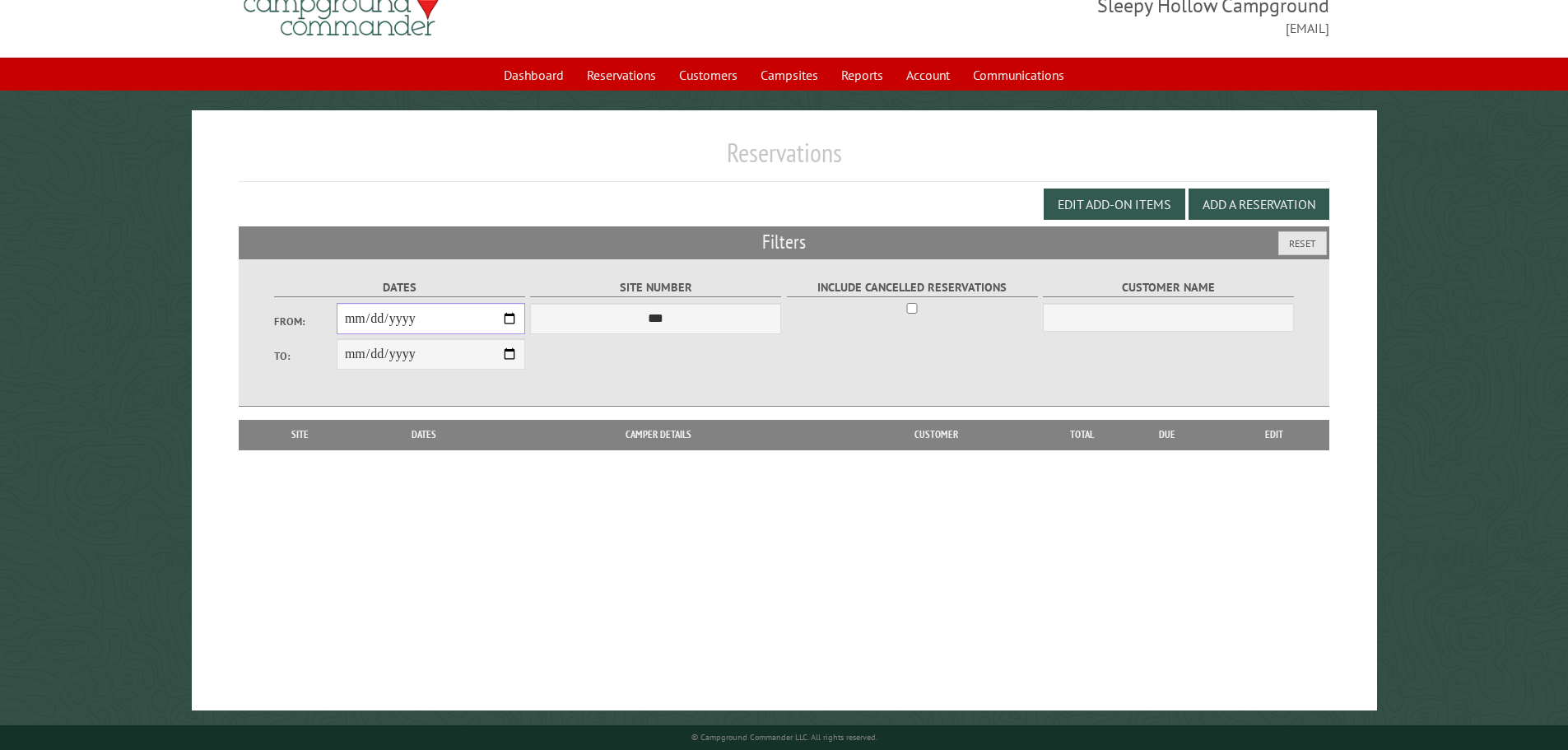 click on "From:" at bounding box center (430, 319) 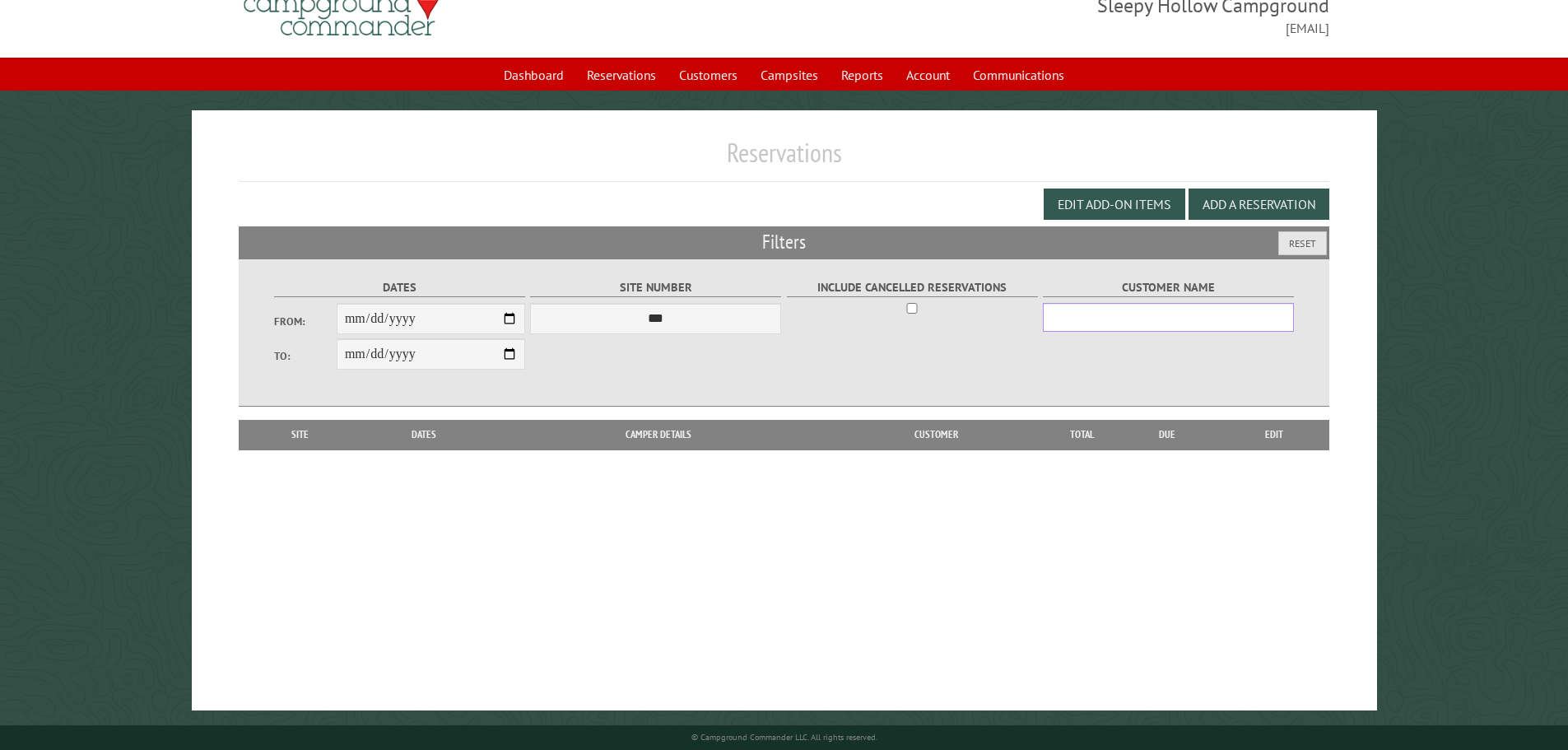 drag, startPoint x: 1123, startPoint y: 324, endPoint x: 1123, endPoint y: 314, distance: 10 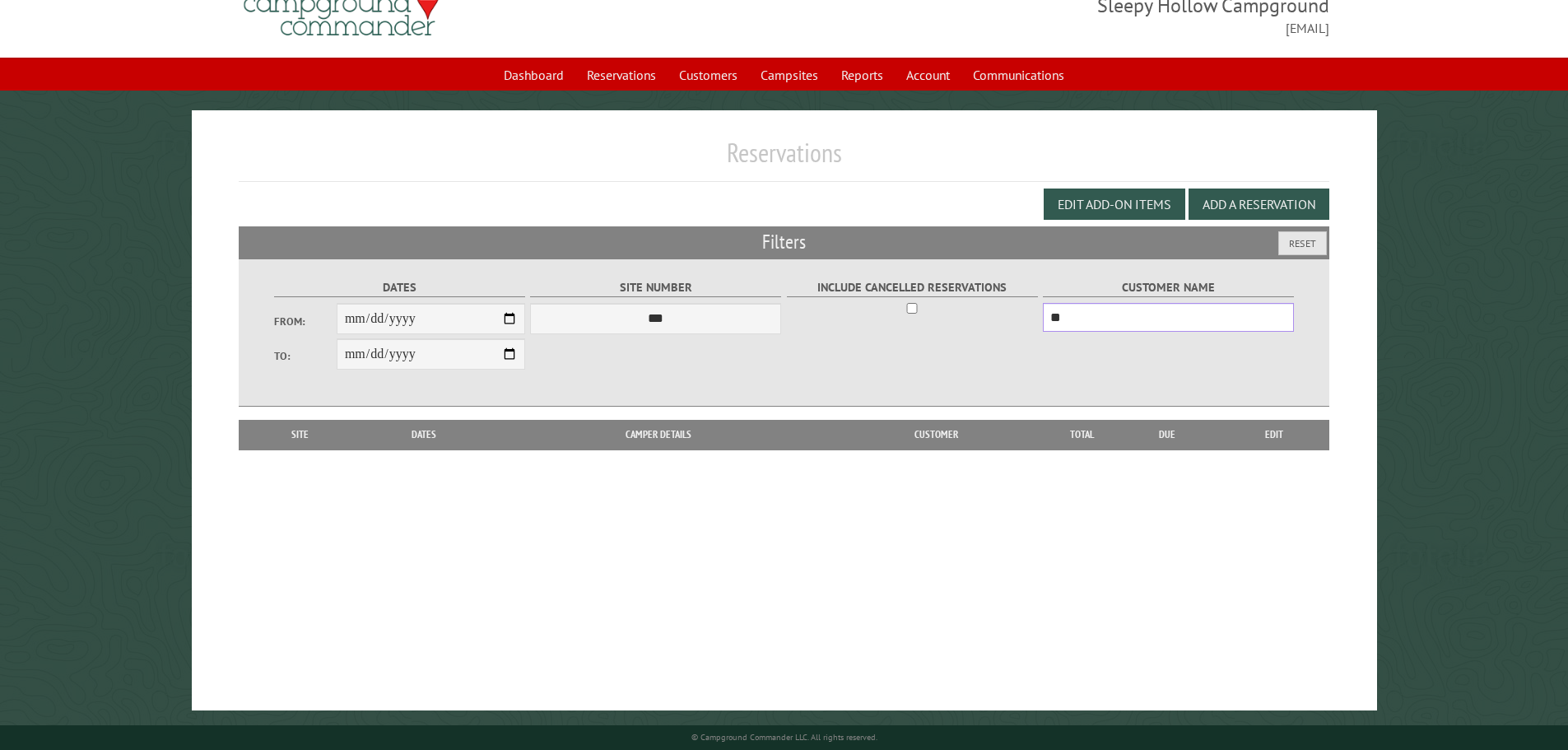 type on "*" 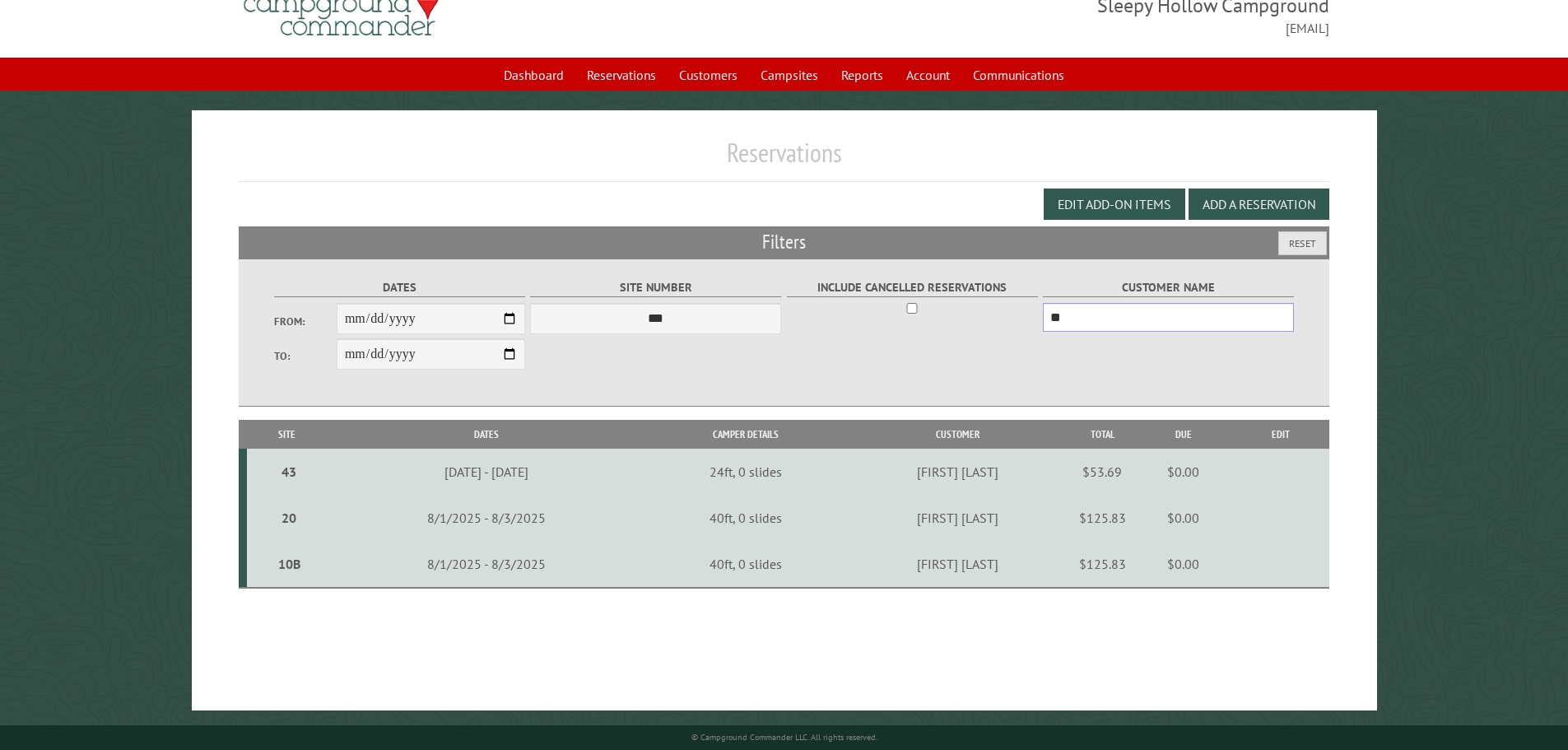 type on "**" 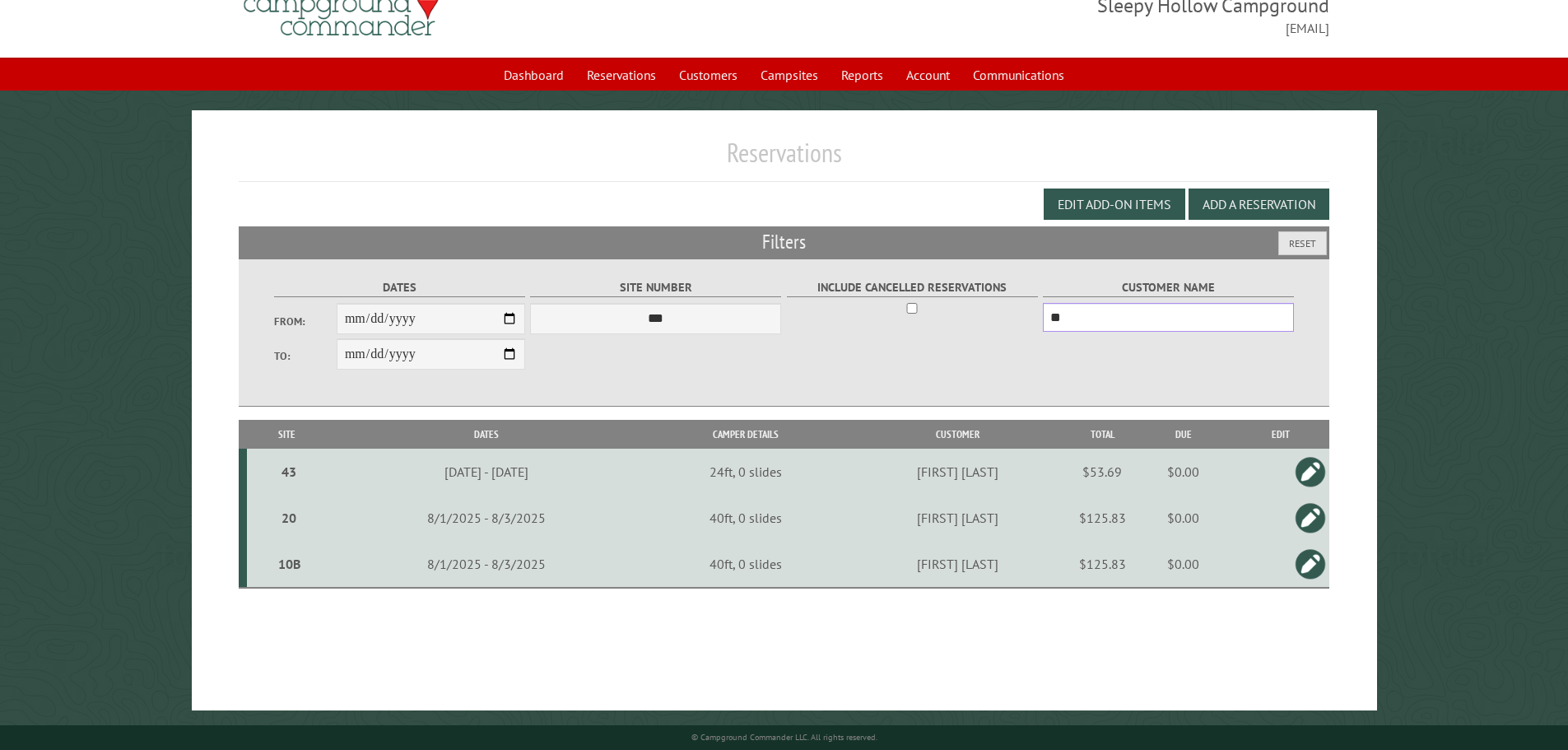 drag, startPoint x: 1072, startPoint y: 311, endPoint x: 950, endPoint y: 334, distance: 124.1491 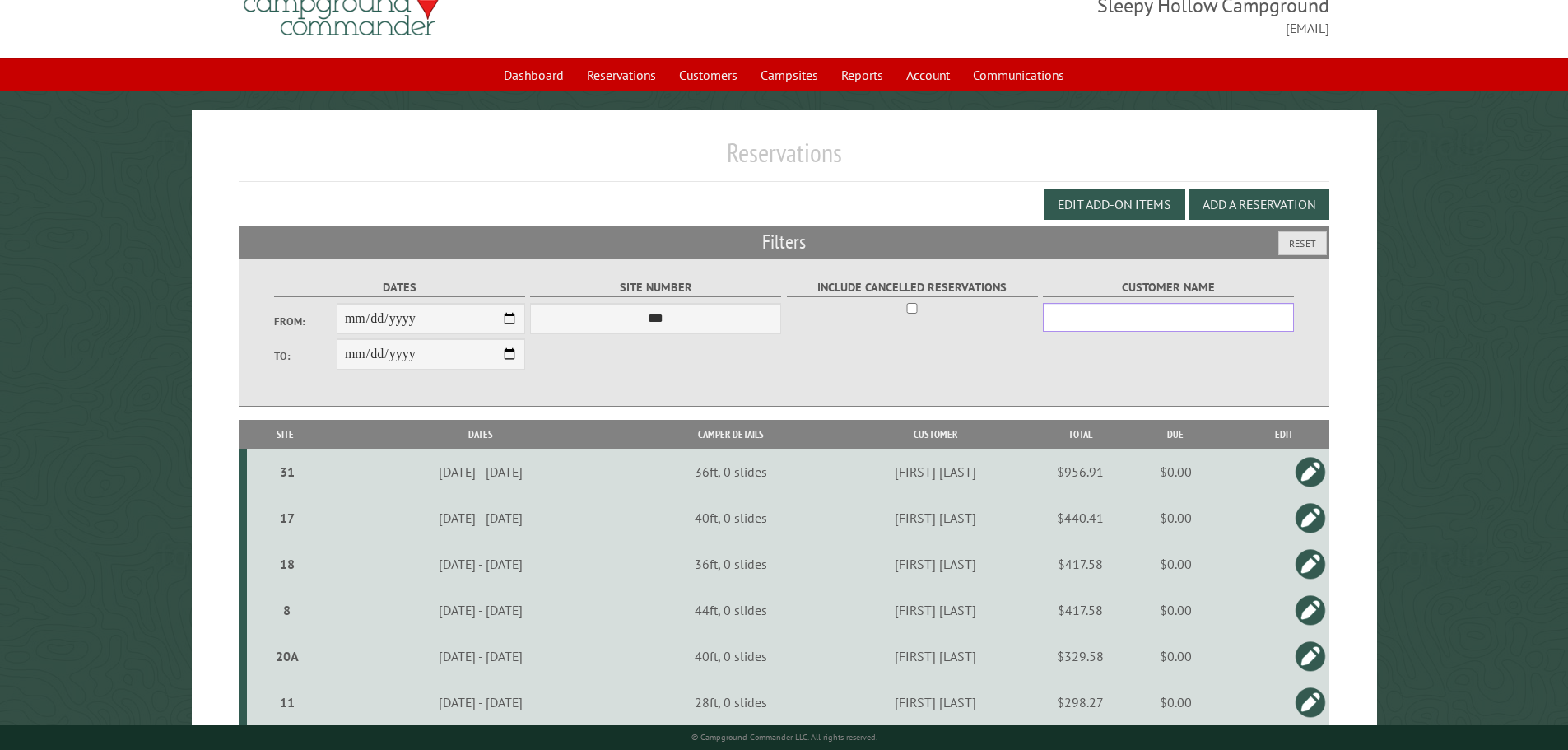 type 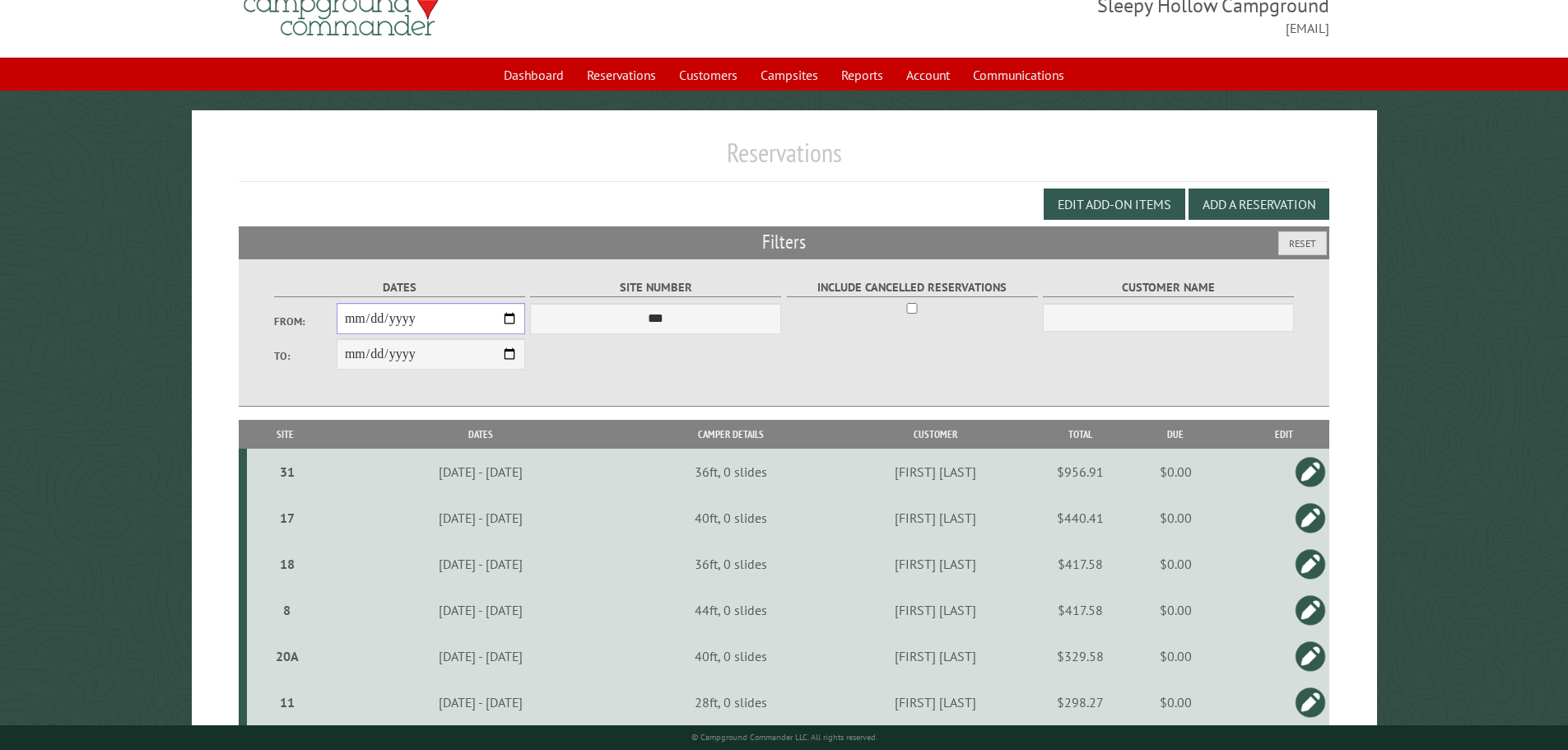 click on "**********" at bounding box center [430, 319] 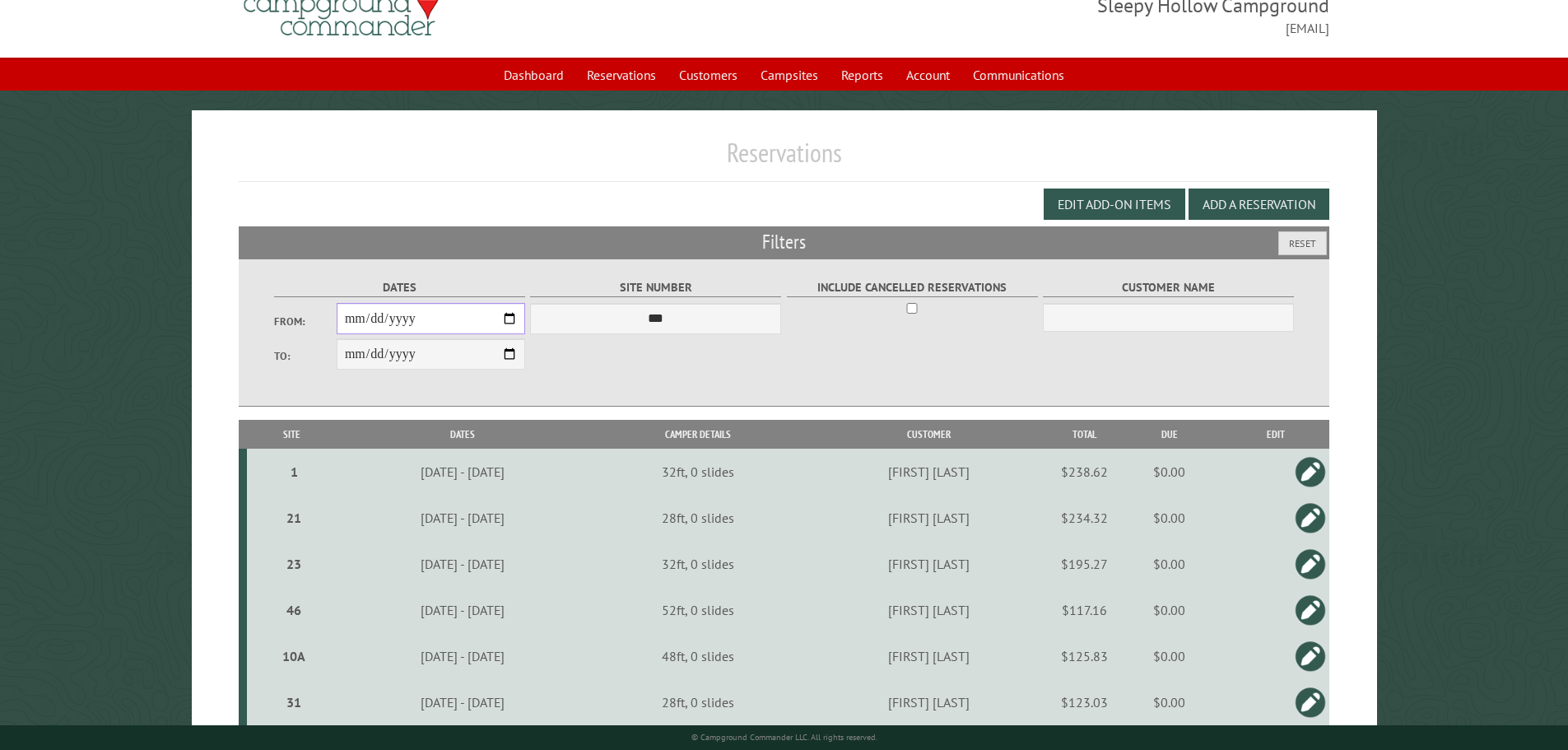 click on "**********" at bounding box center [430, 319] 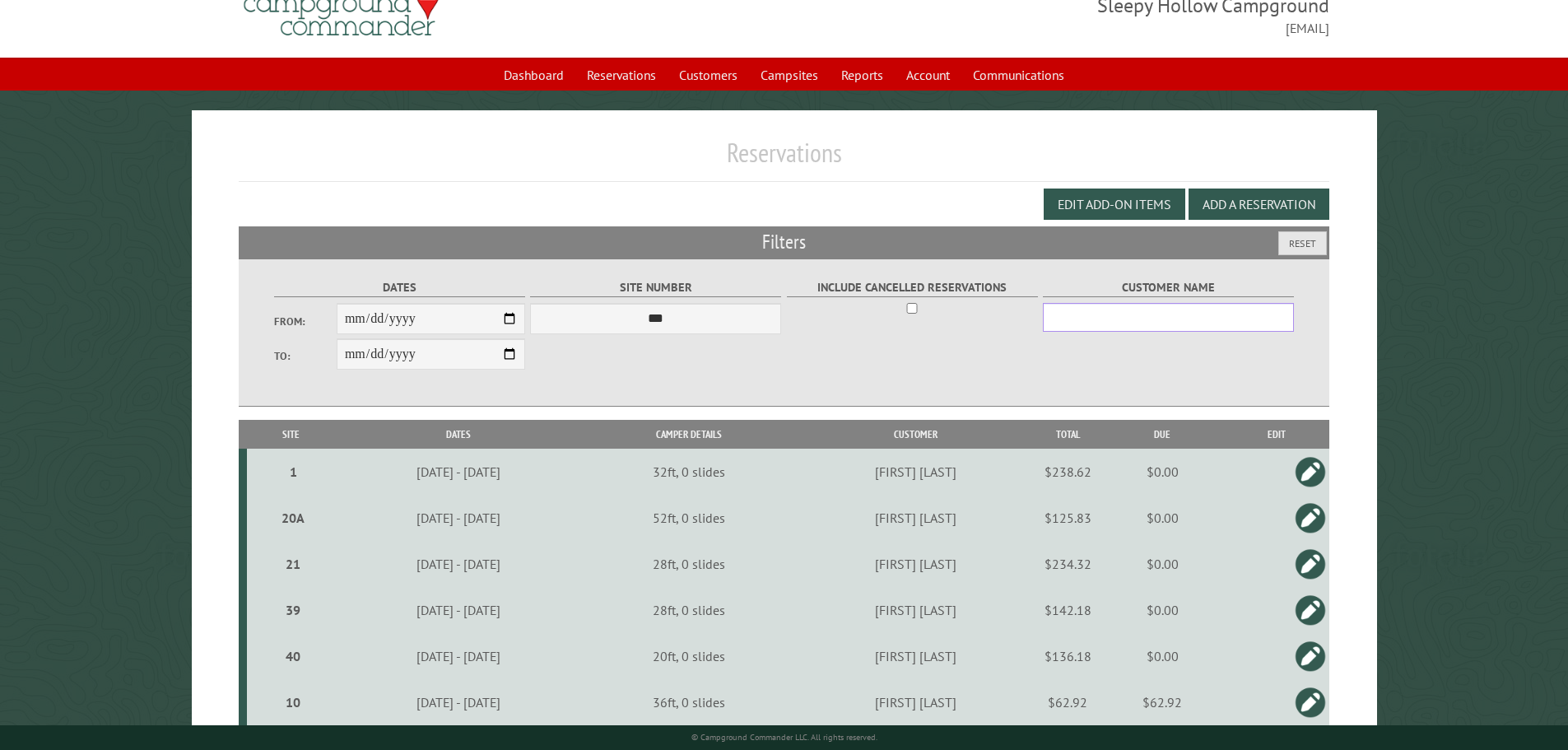 click on "Customer Name" at bounding box center [1168, 317] 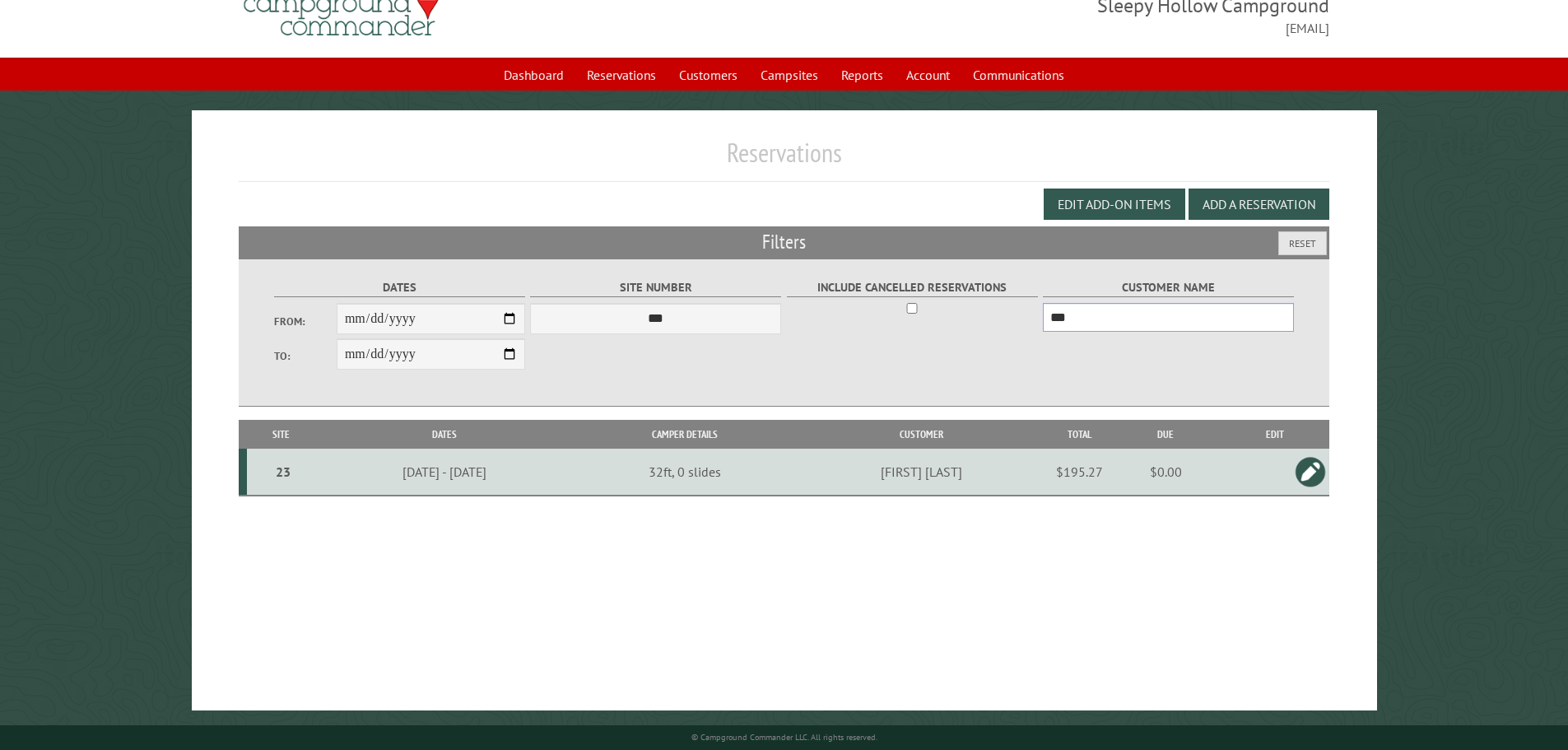 type on "***" 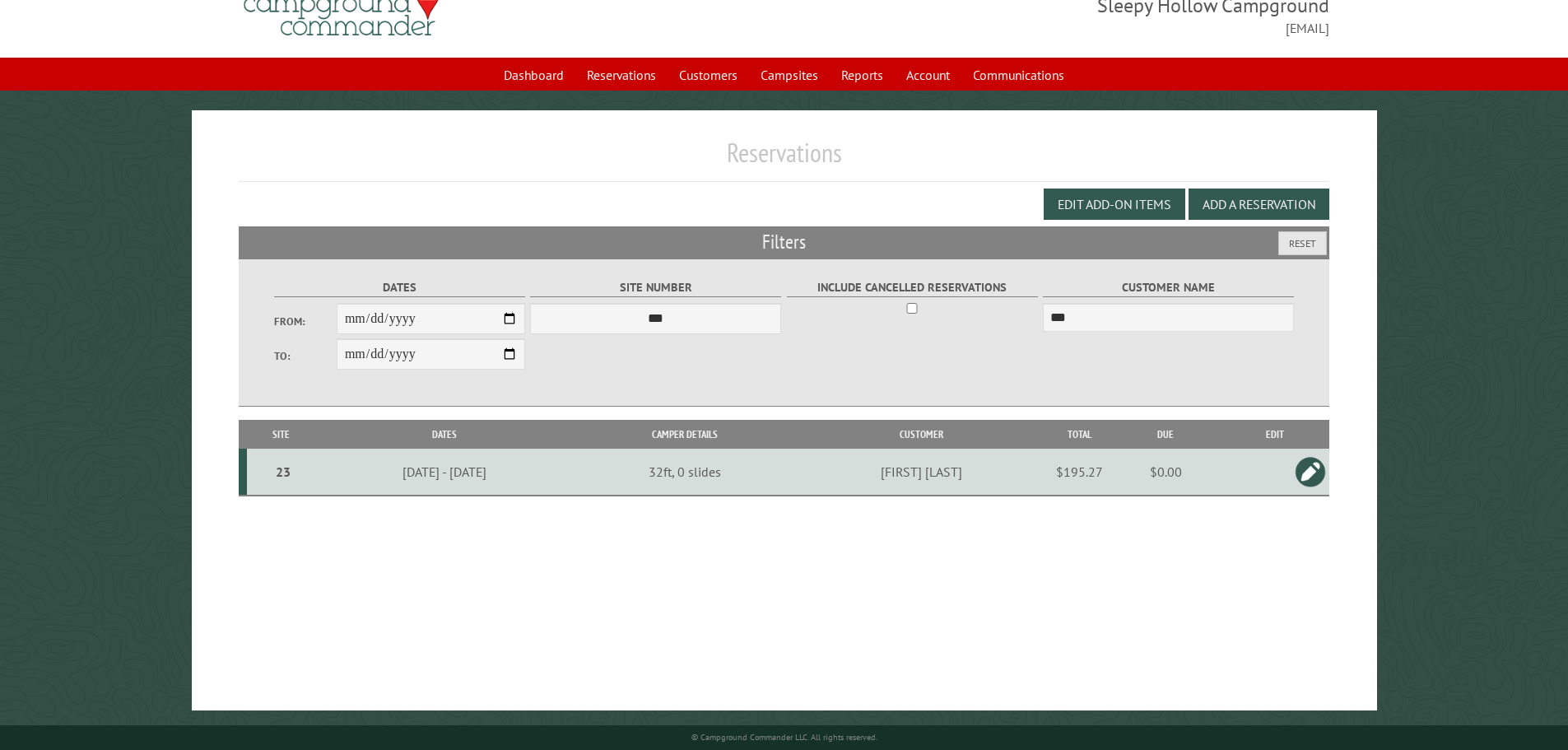 click at bounding box center [1310, 472] 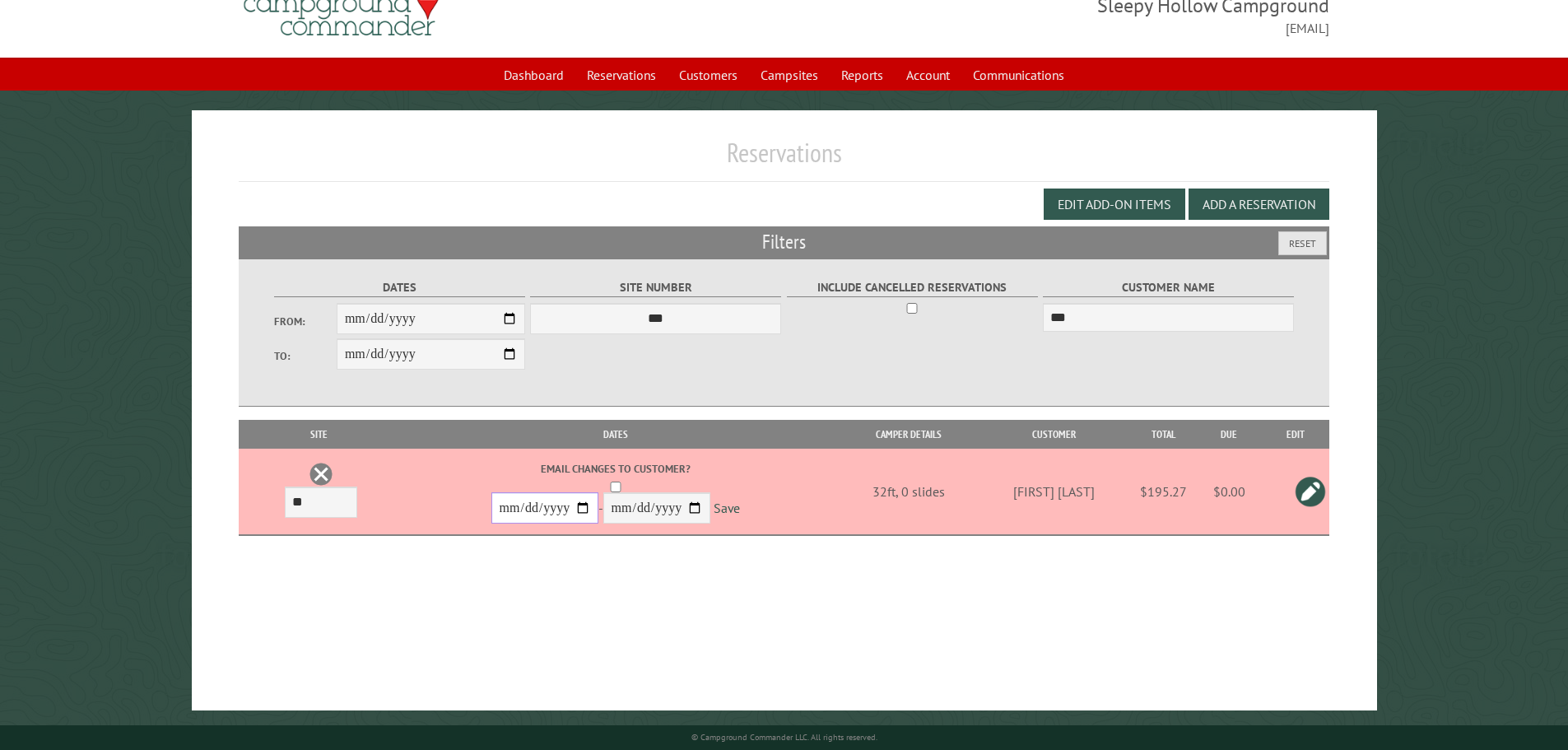 click on "**********" at bounding box center [545, 508] 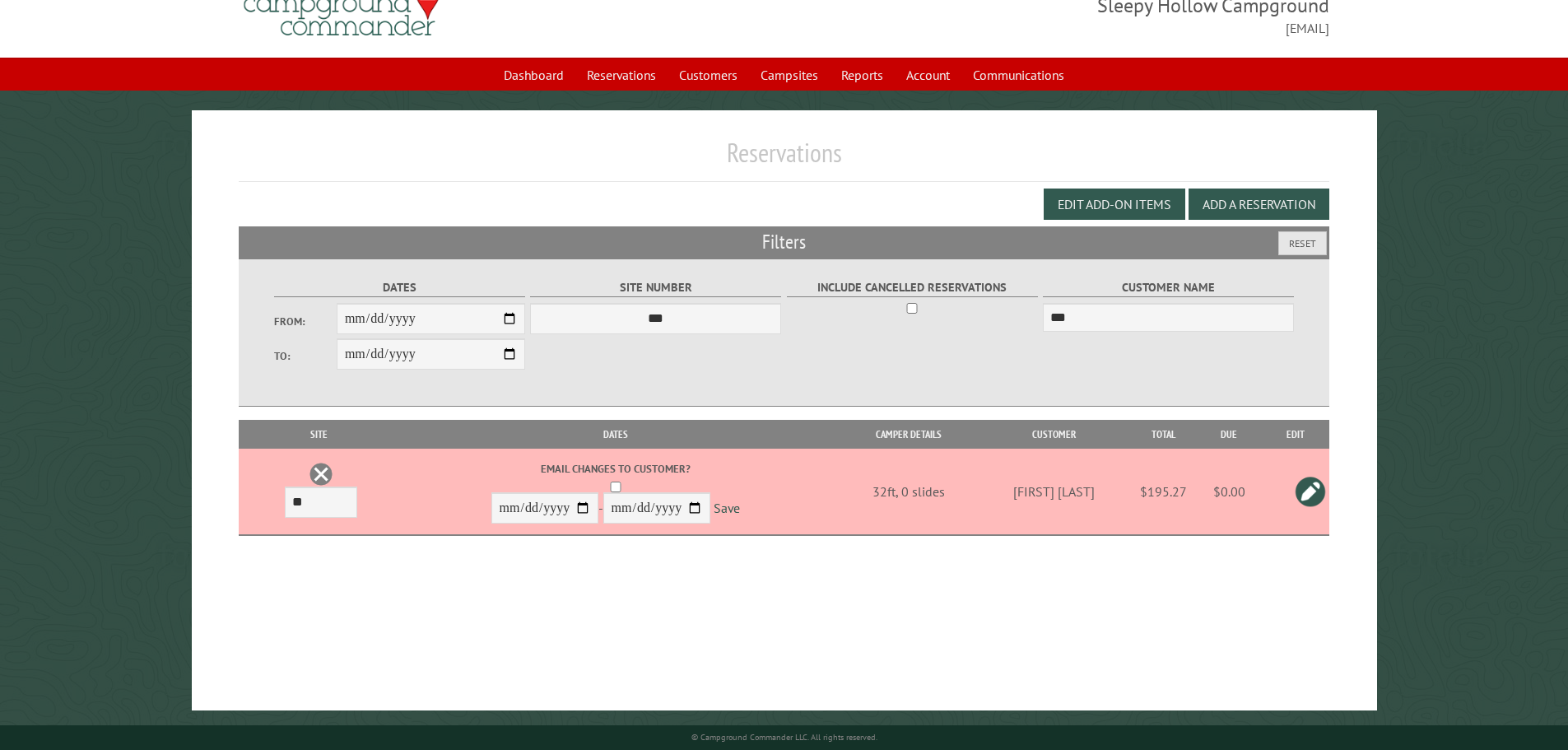 click on "<- 0
1
2 ->" at bounding box center [784, 558] 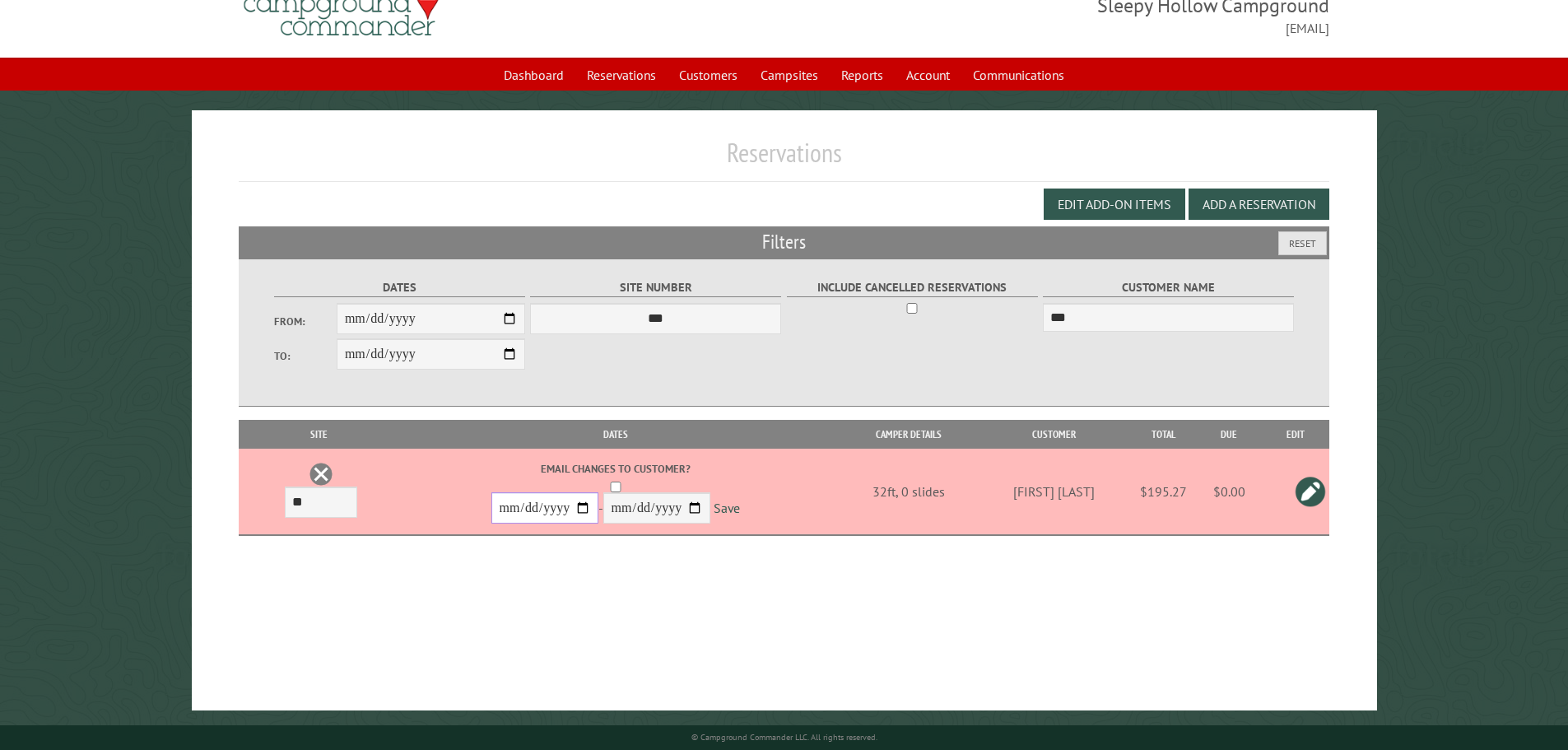 click on "**********" at bounding box center (545, 508) 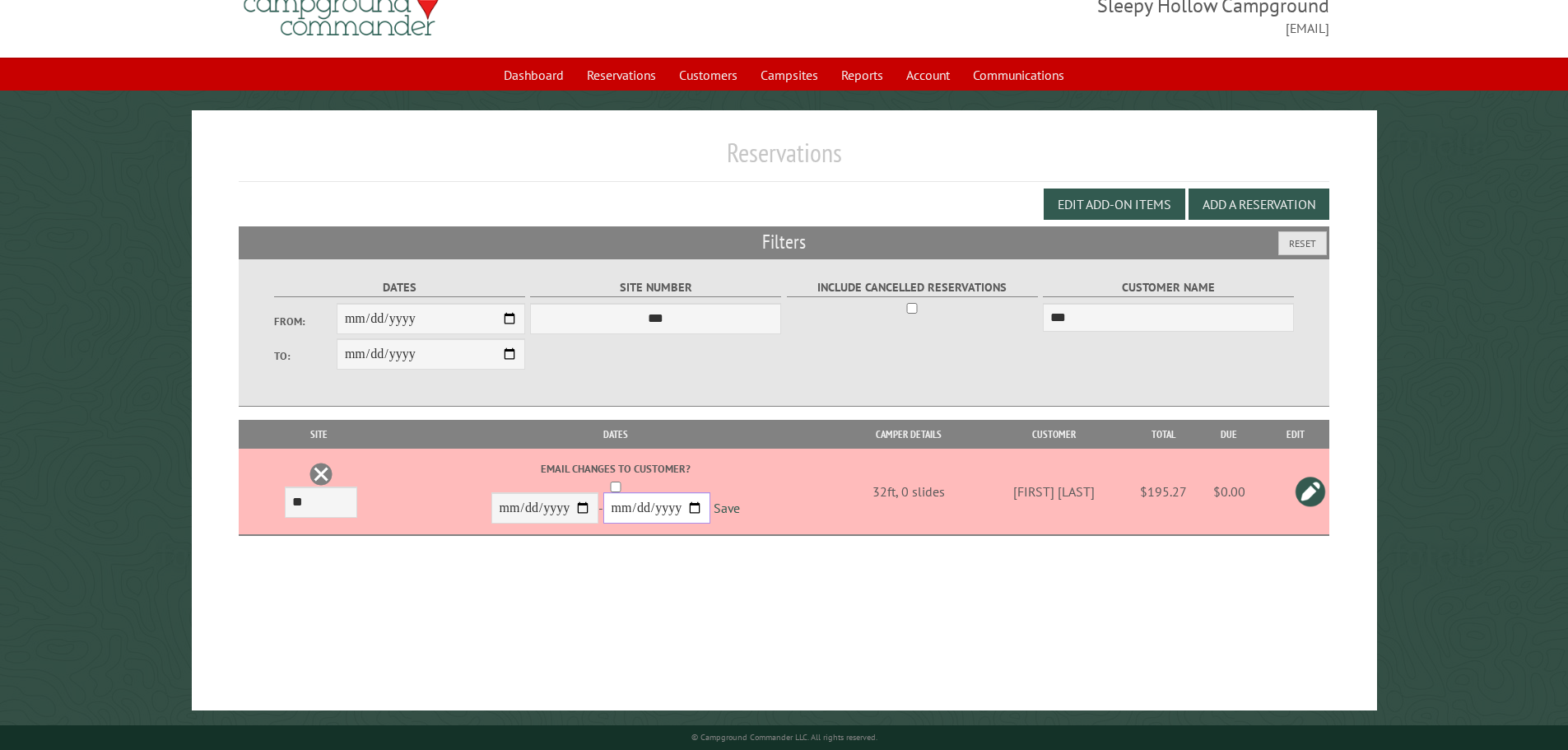 click on "**********" at bounding box center [657, 508] 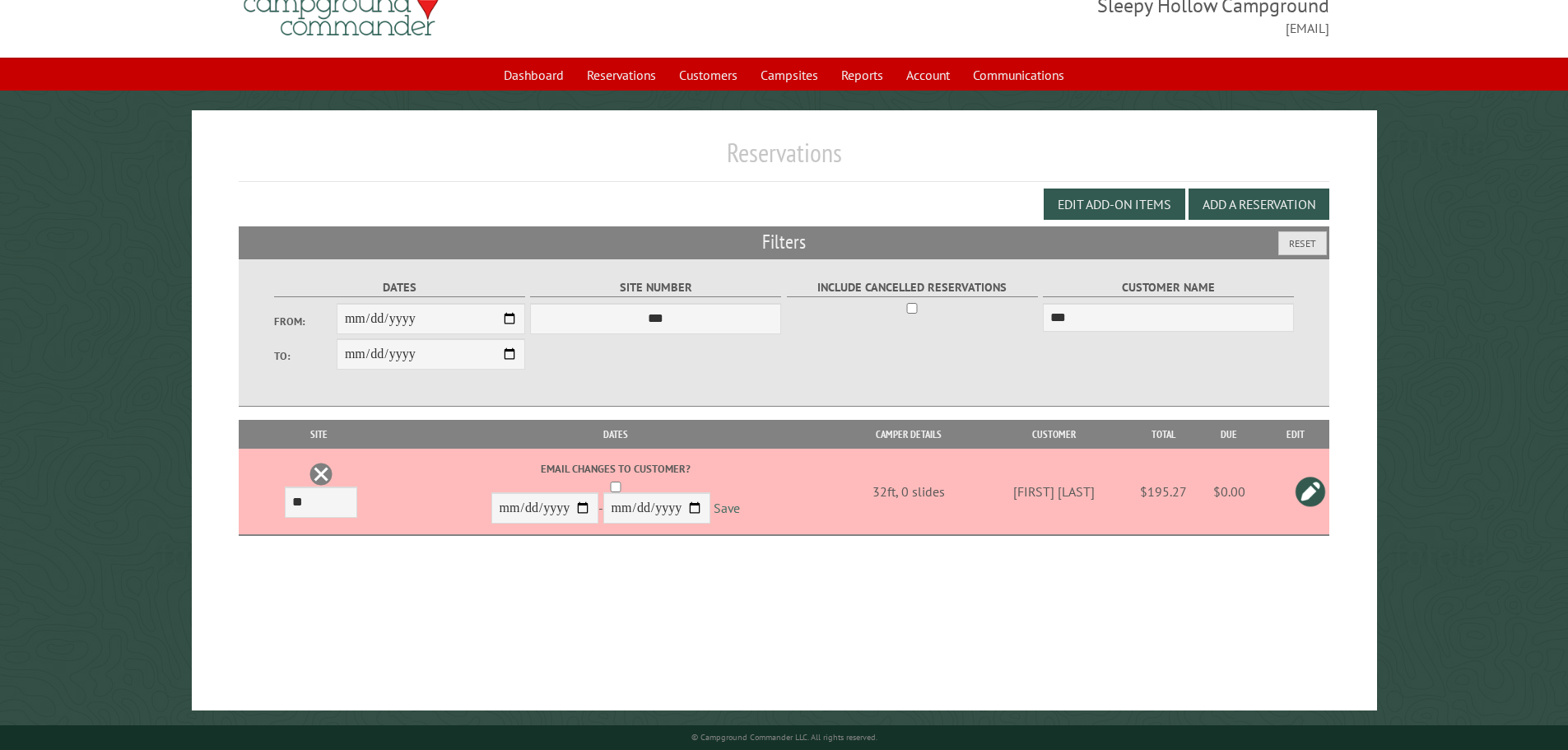 click on "Save" at bounding box center (727, 509) 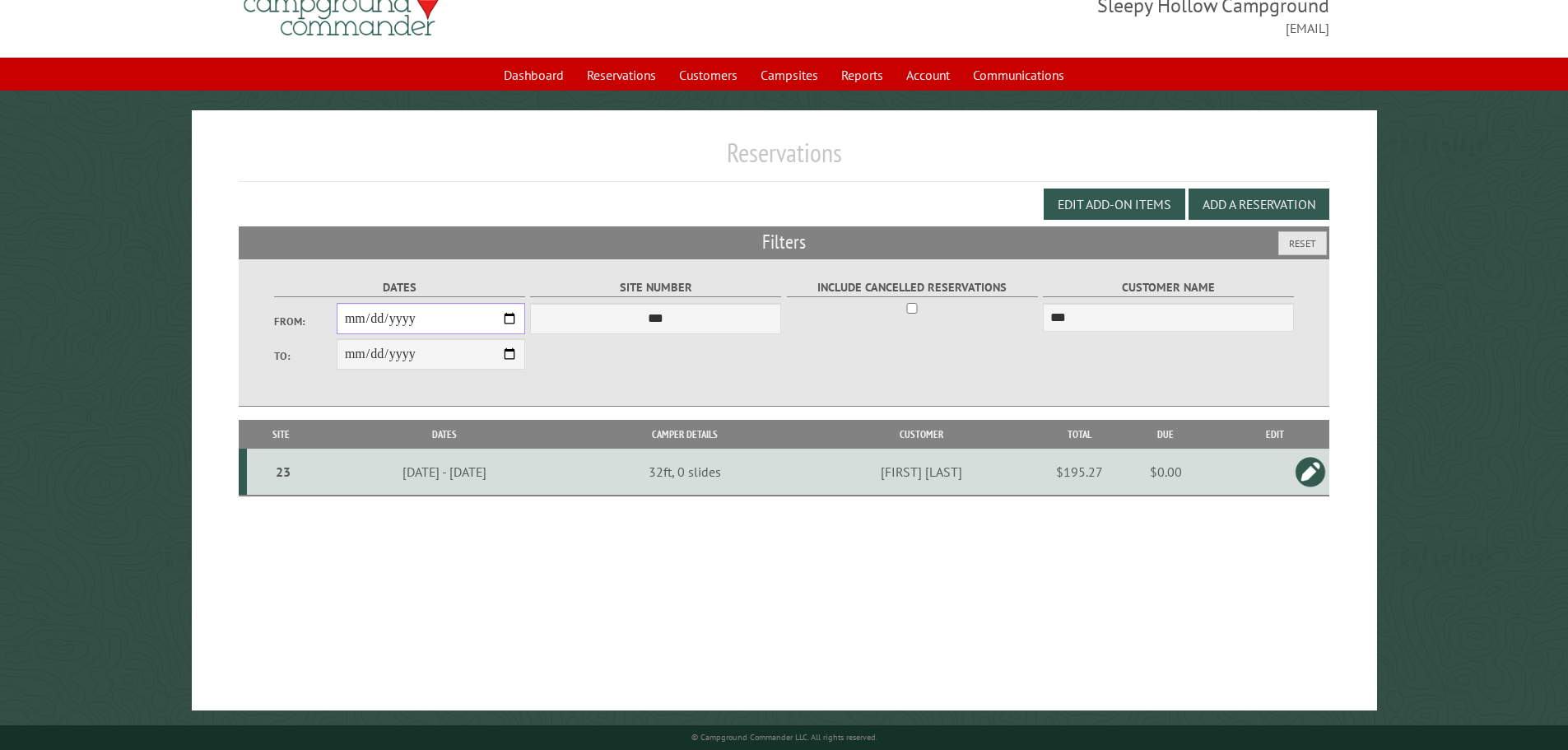 click on "**********" at bounding box center (430, 319) 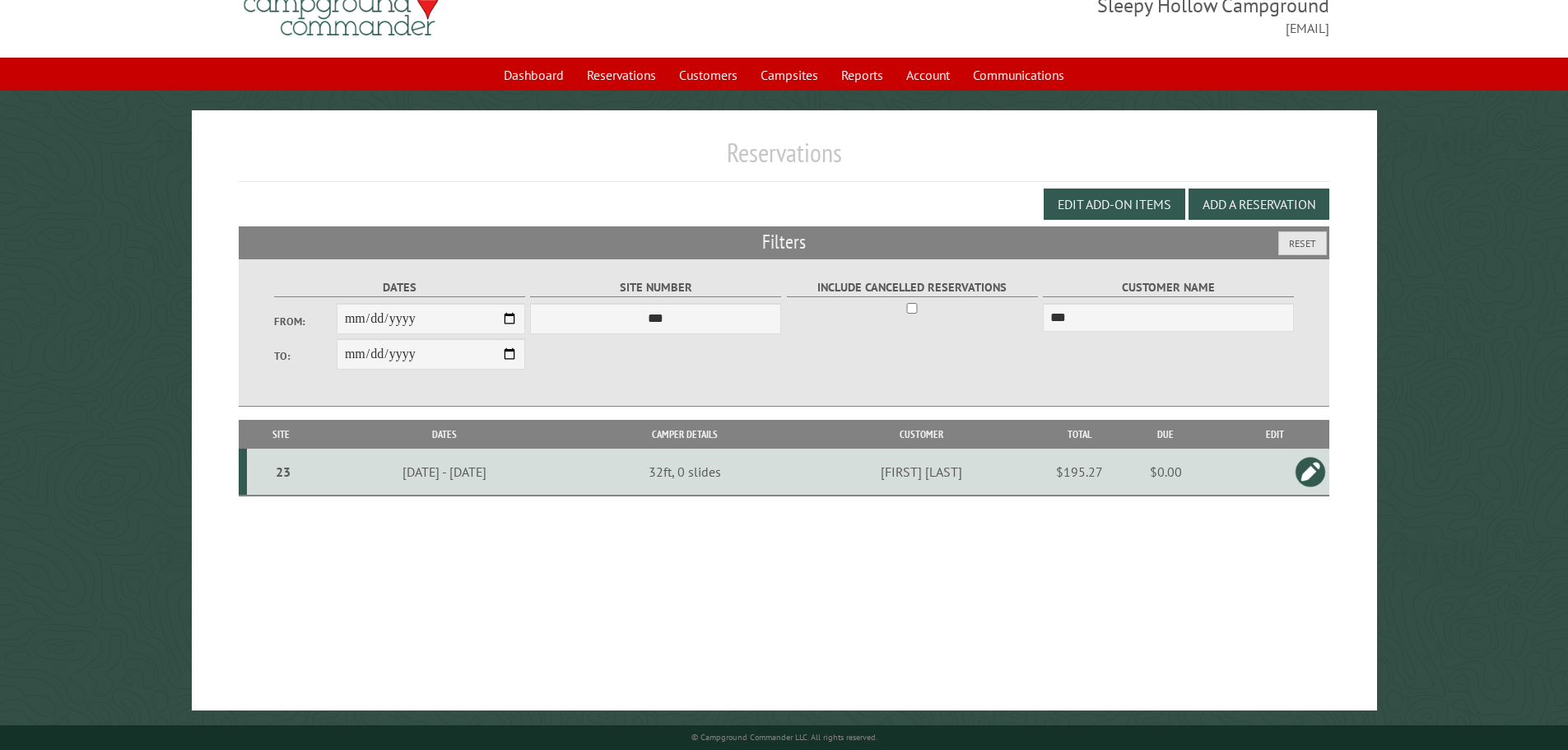 click on "23" at bounding box center [283, 472] 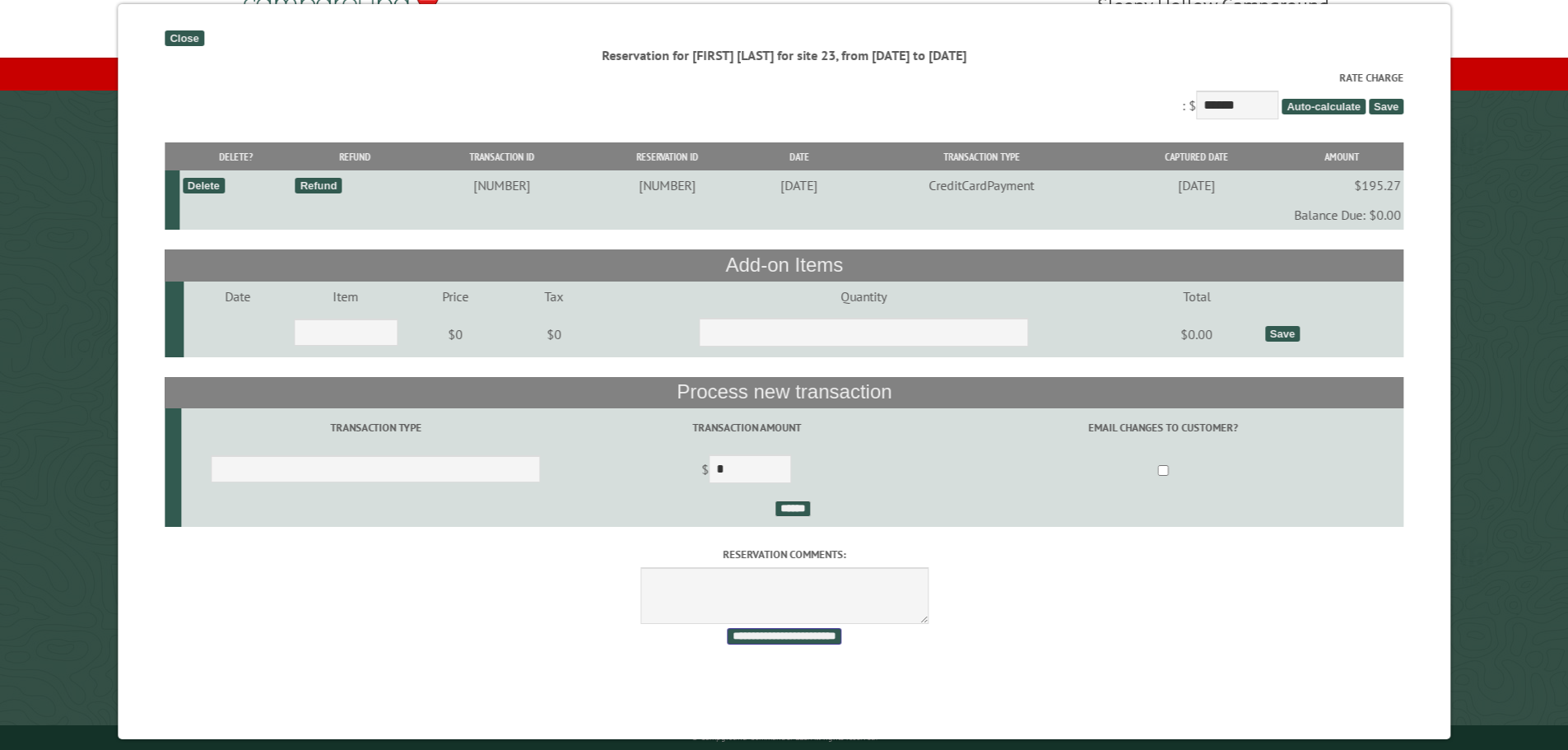 click on "**********" at bounding box center (784, 636) 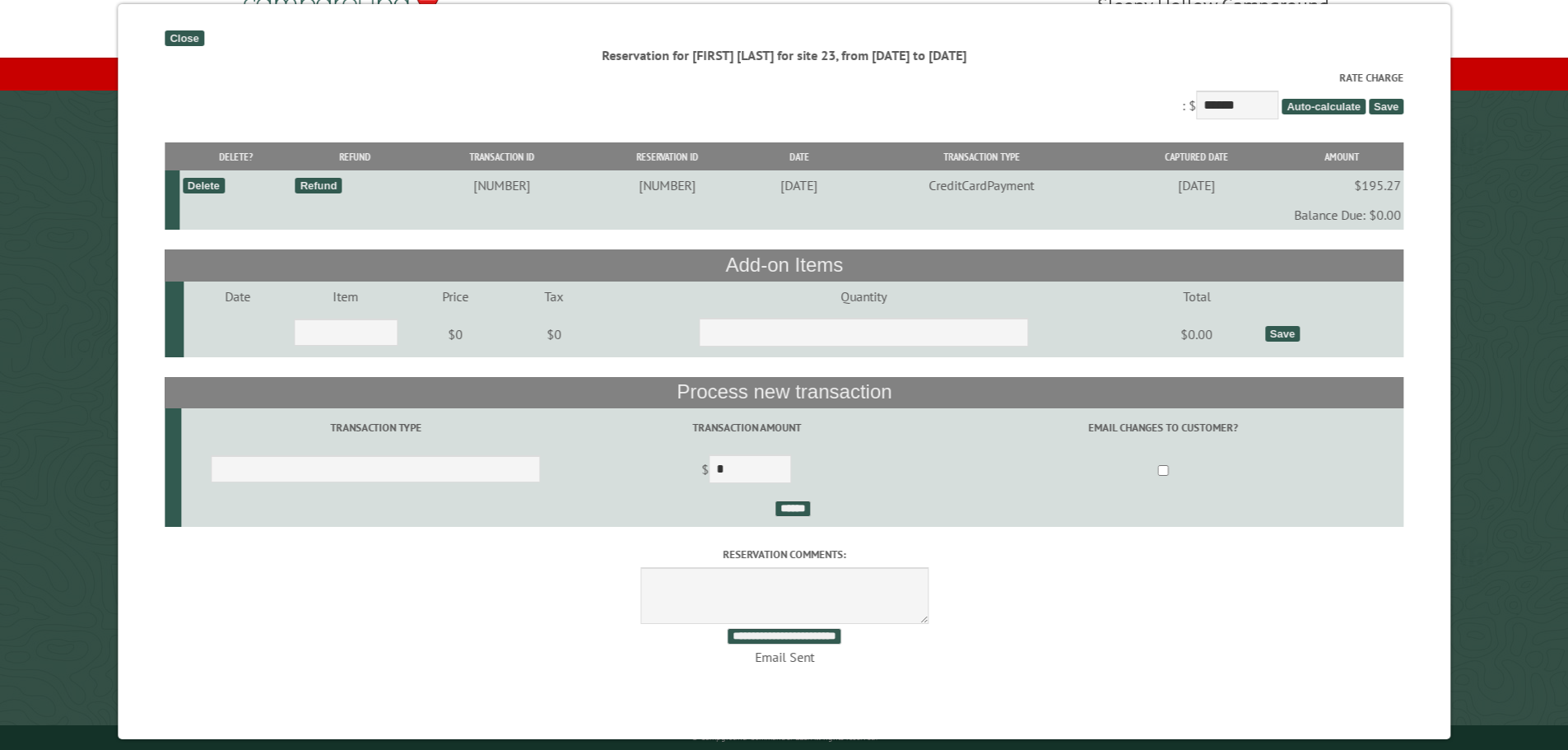 click on "Close" at bounding box center [184, 38] 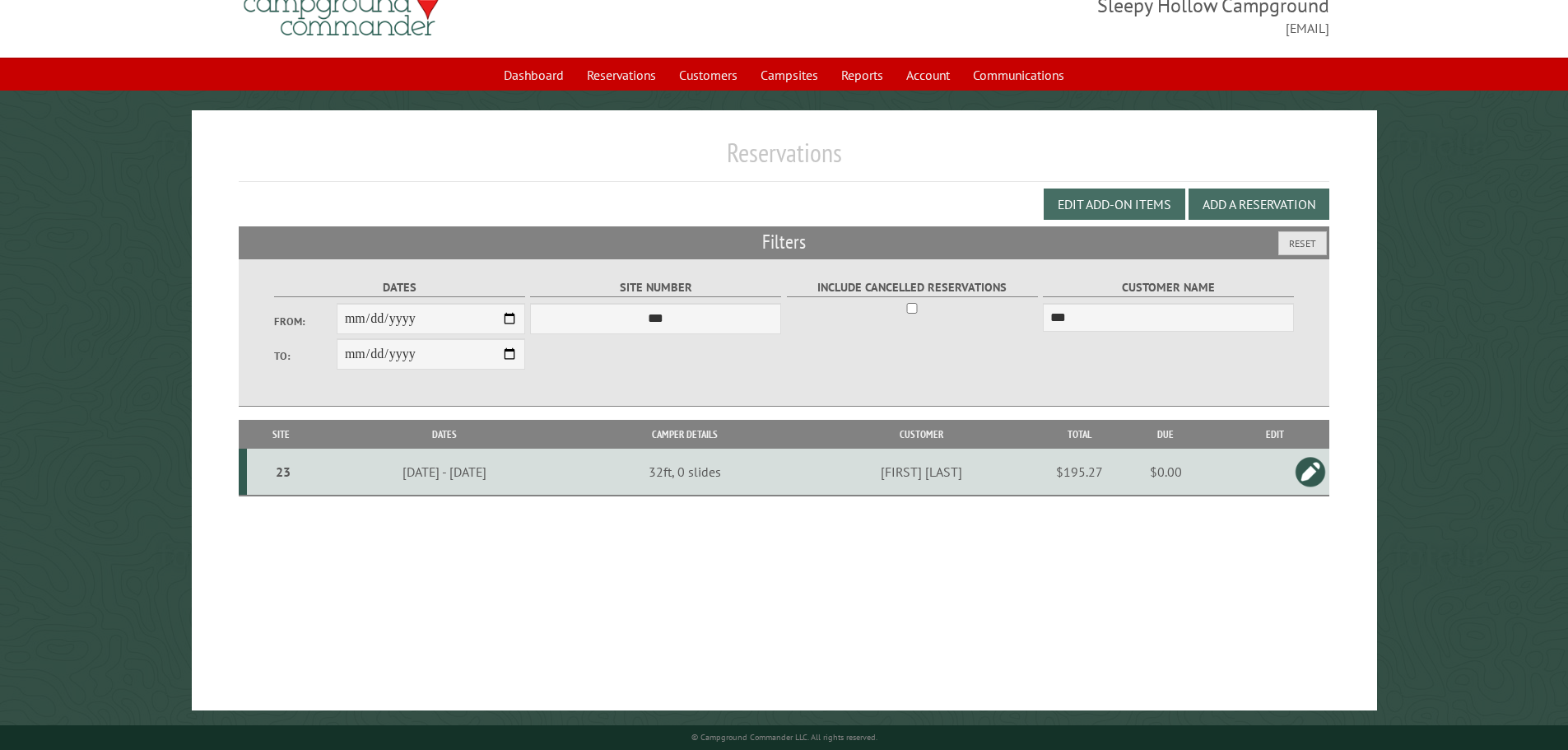 drag, startPoint x: 1218, startPoint y: 206, endPoint x: 1134, endPoint y: 197, distance: 84.48077 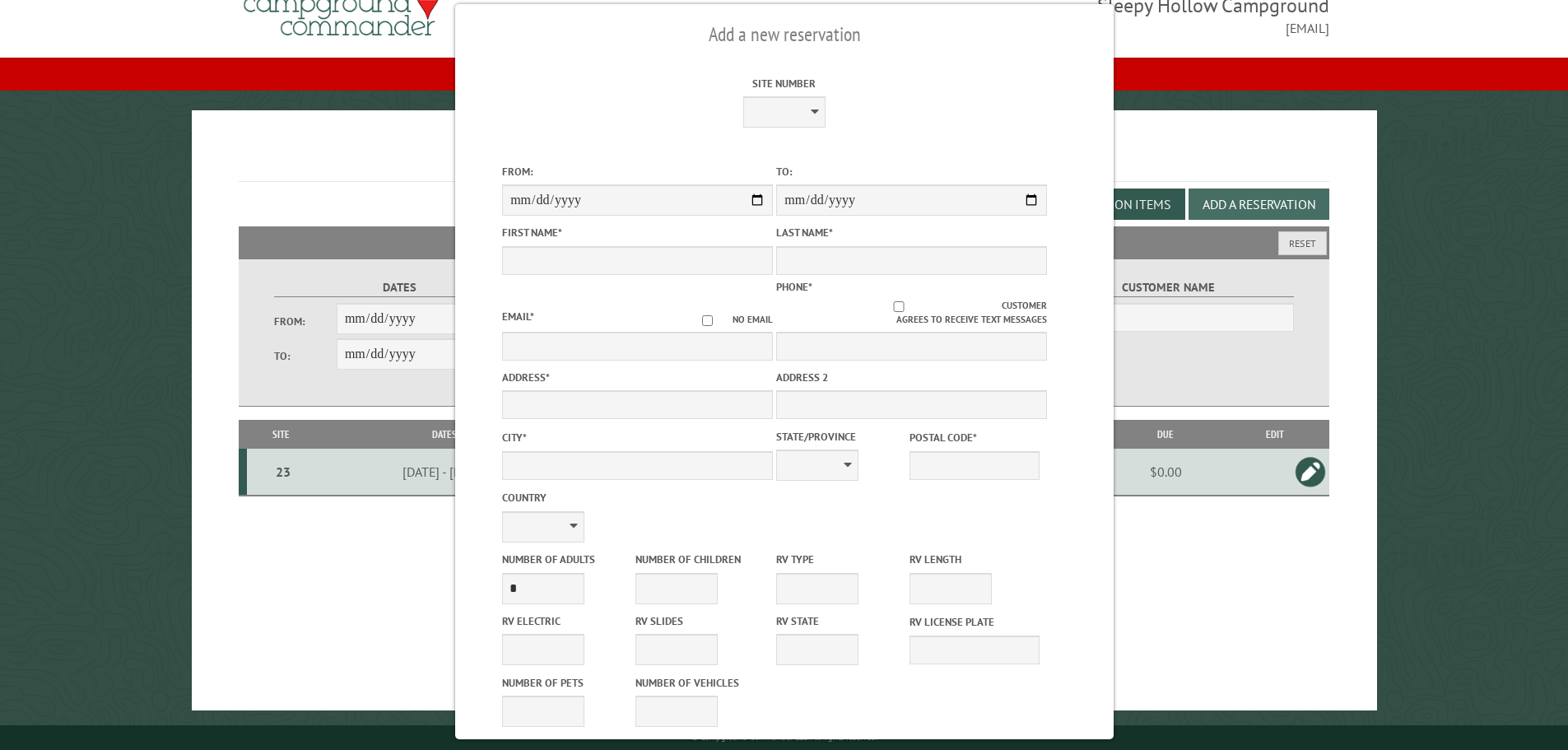 scroll, scrollTop: 0, scrollLeft: 0, axis: both 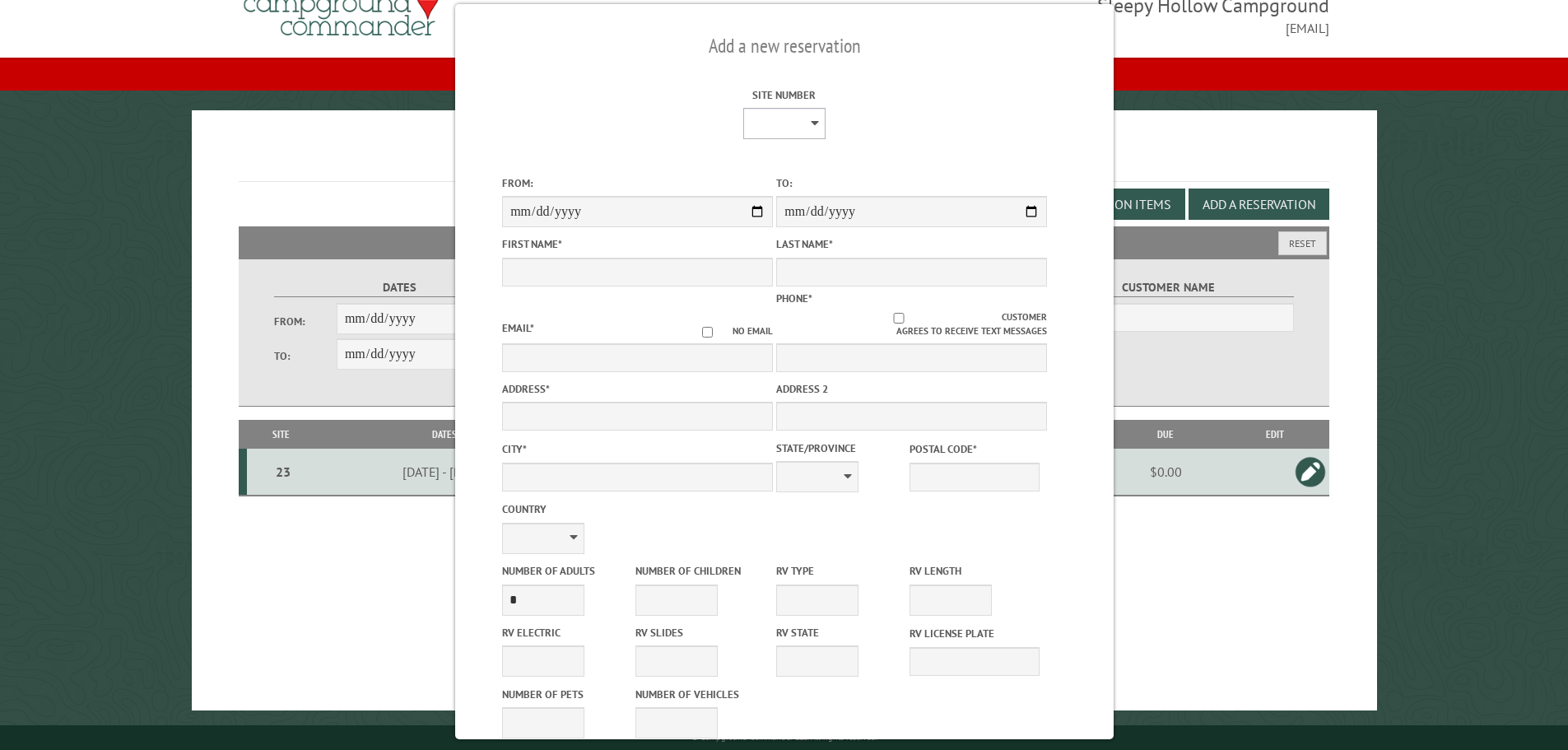 click on "* * * * * * * * * ** *** *** ** ** ** ** ** ** ** ** ** ** *** *** ** ** ** ** ** ** ** ** ** ** *** *** ** ** ** ** ** ** ** ** *** *** ** ** ** ** ** ** *** *** ** ** ** ** ** *** ** ** ** ** ** ** ** ** ** ** ** ** ** ** ** ** ** ** ** ** ** ** ** ** **" at bounding box center (784, 123) 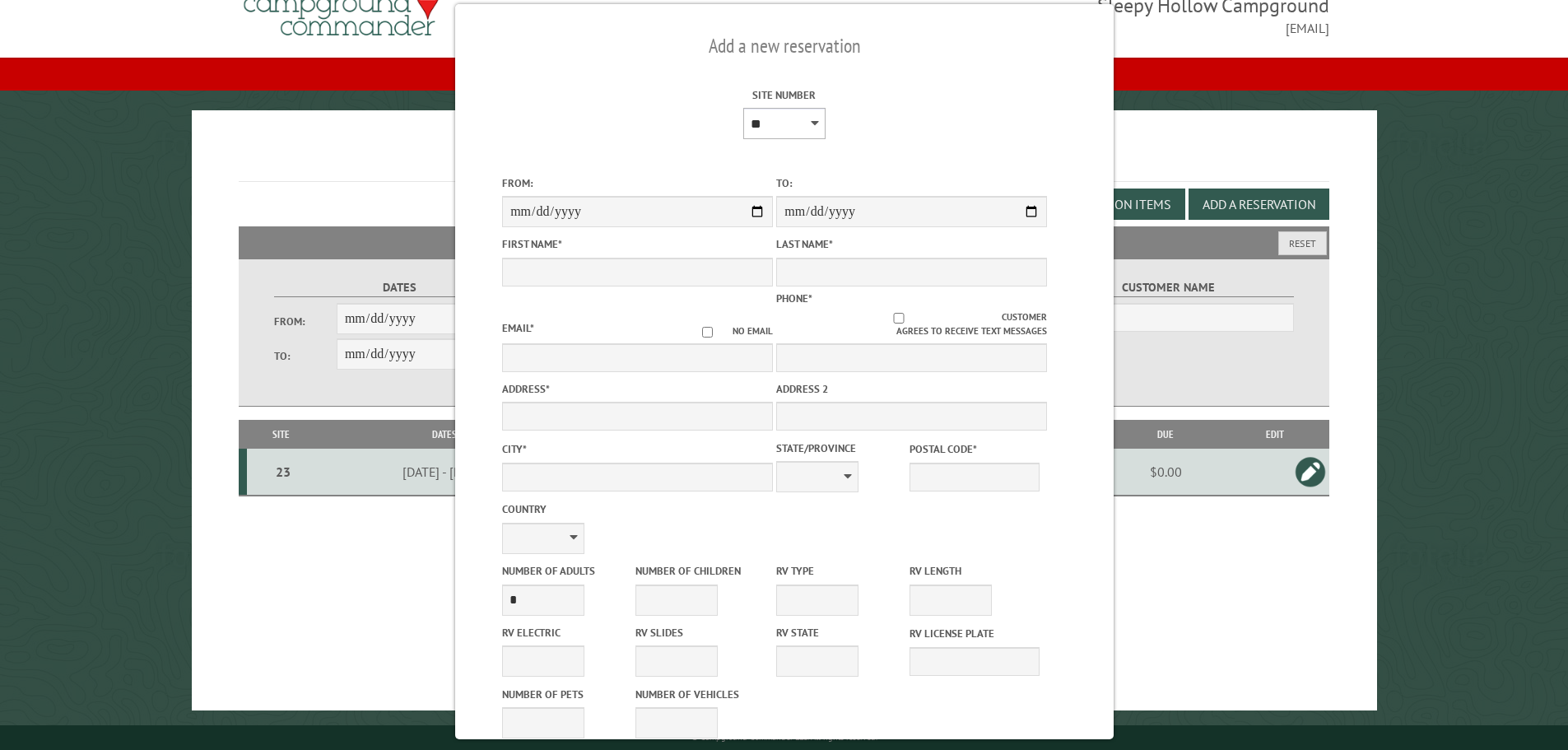 click on "* * * * * * * * * ** *** *** ** ** ** ** ** ** ** ** ** ** *** *** ** ** ** ** ** ** ** ** ** ** *** *** ** ** ** ** ** ** ** ** *** *** ** ** ** ** ** ** *** *** ** ** ** ** ** *** ** ** ** ** ** ** ** ** ** ** ** ** ** ** ** ** ** ** ** ** ** ** ** ** **" at bounding box center (784, 123) 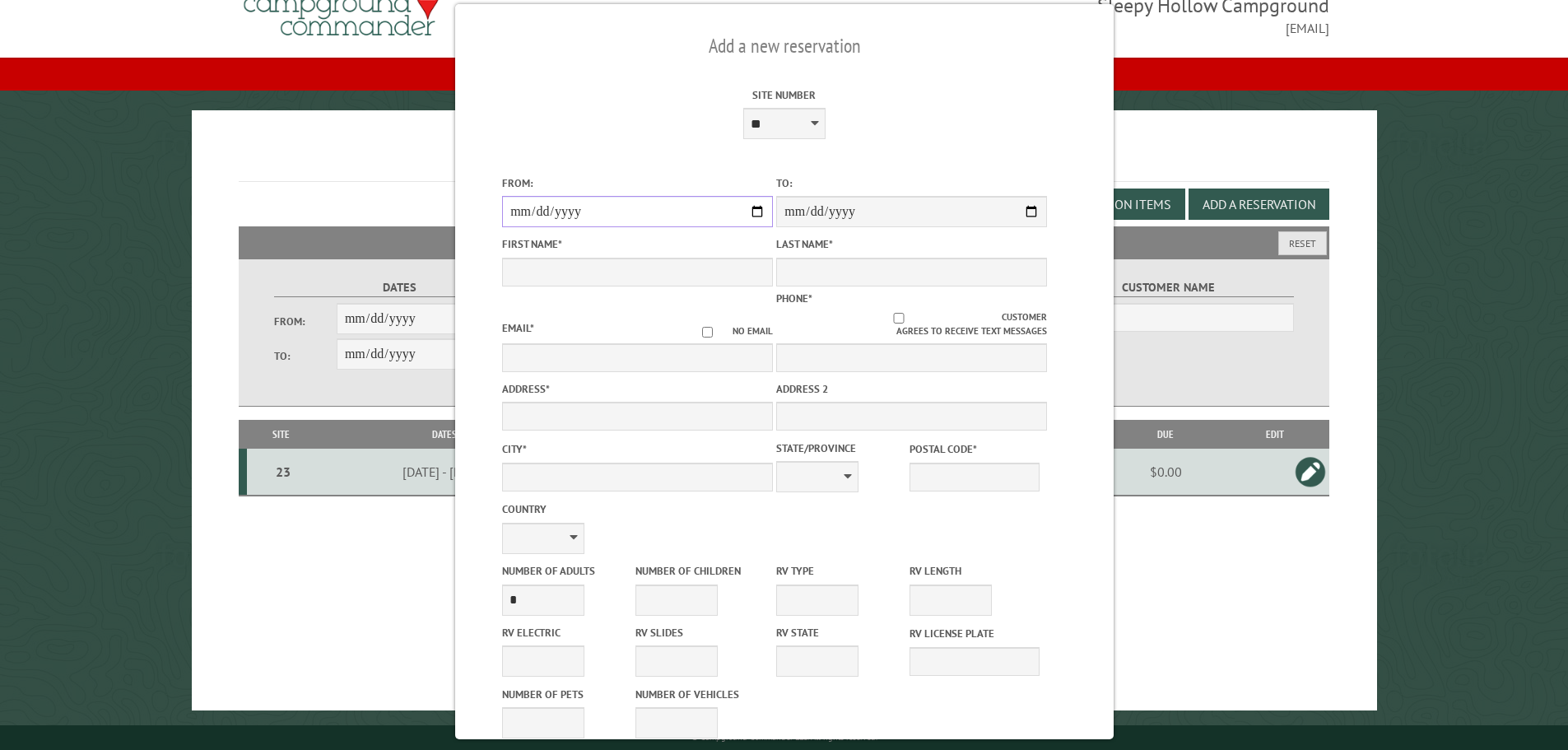 click on "From:" at bounding box center [637, 212] 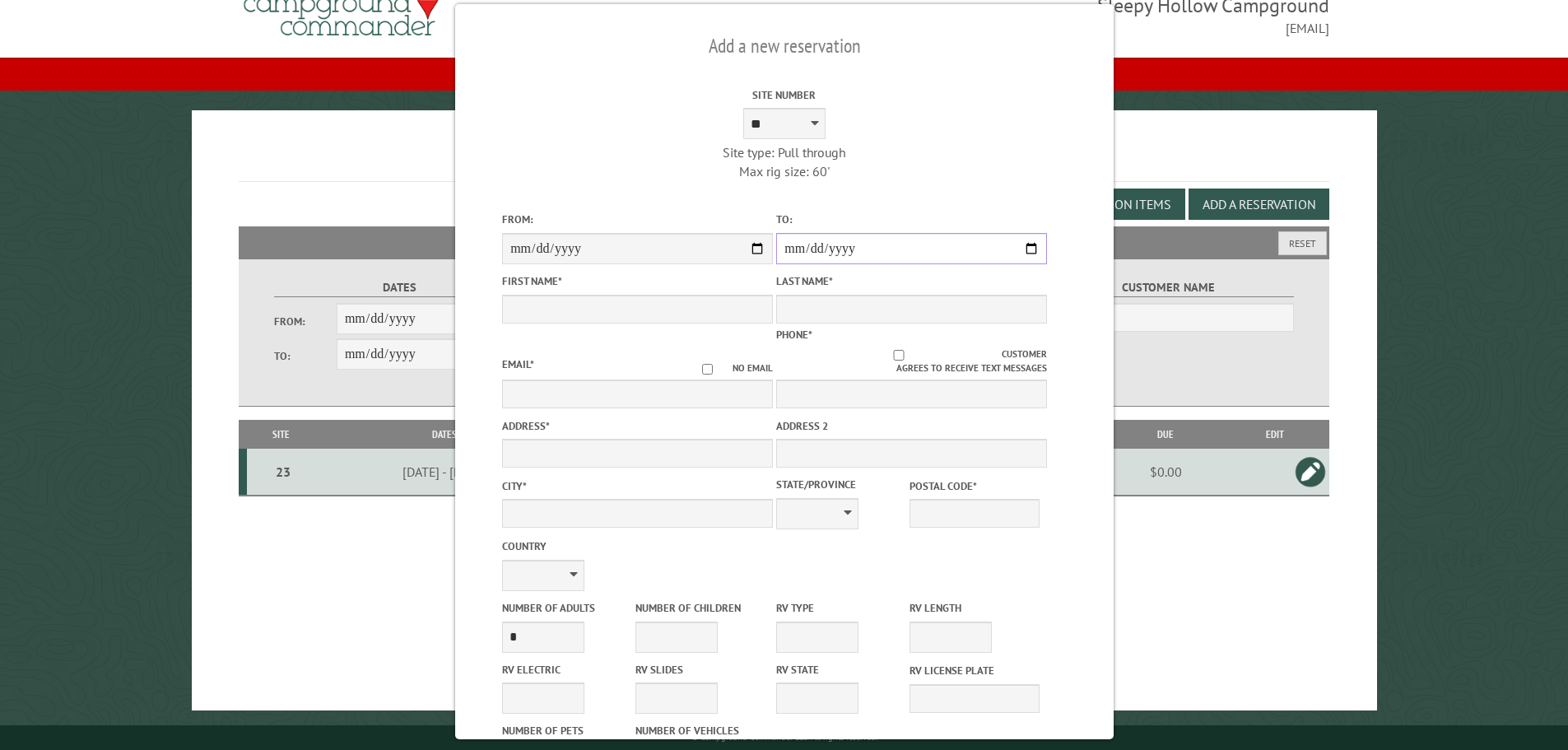 click on "**********" at bounding box center (911, 249) 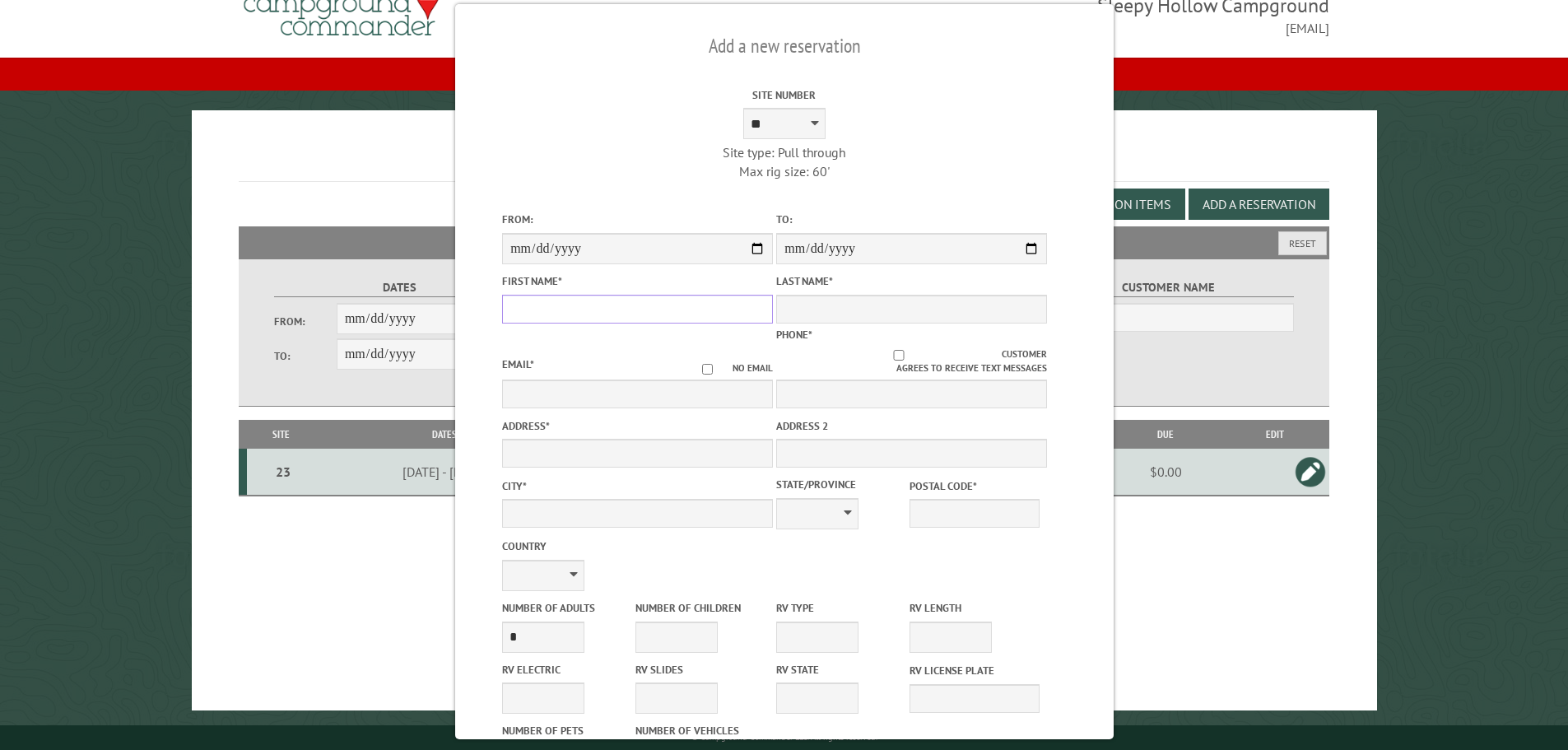click on "First Name *" at bounding box center [637, 309] 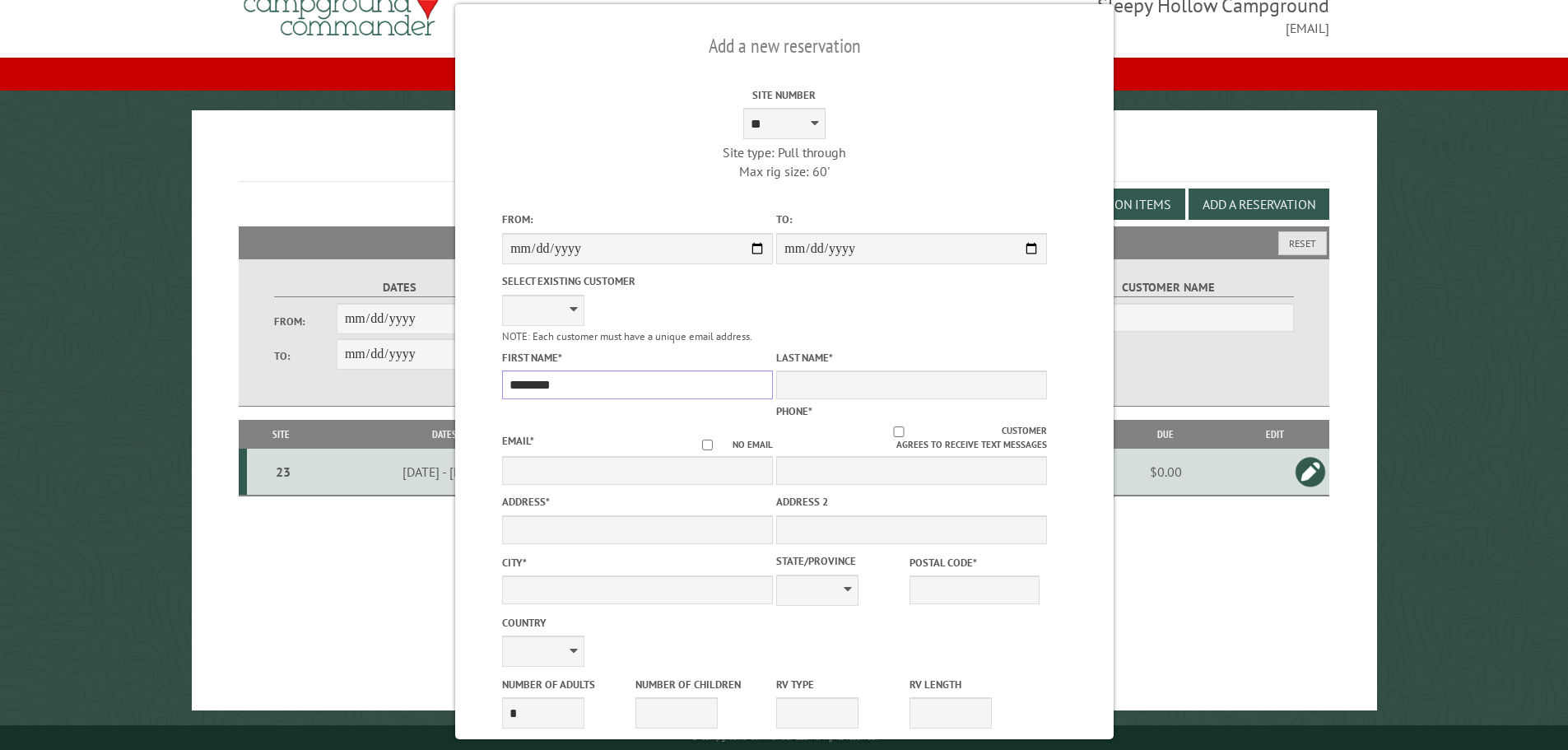 type on "********" 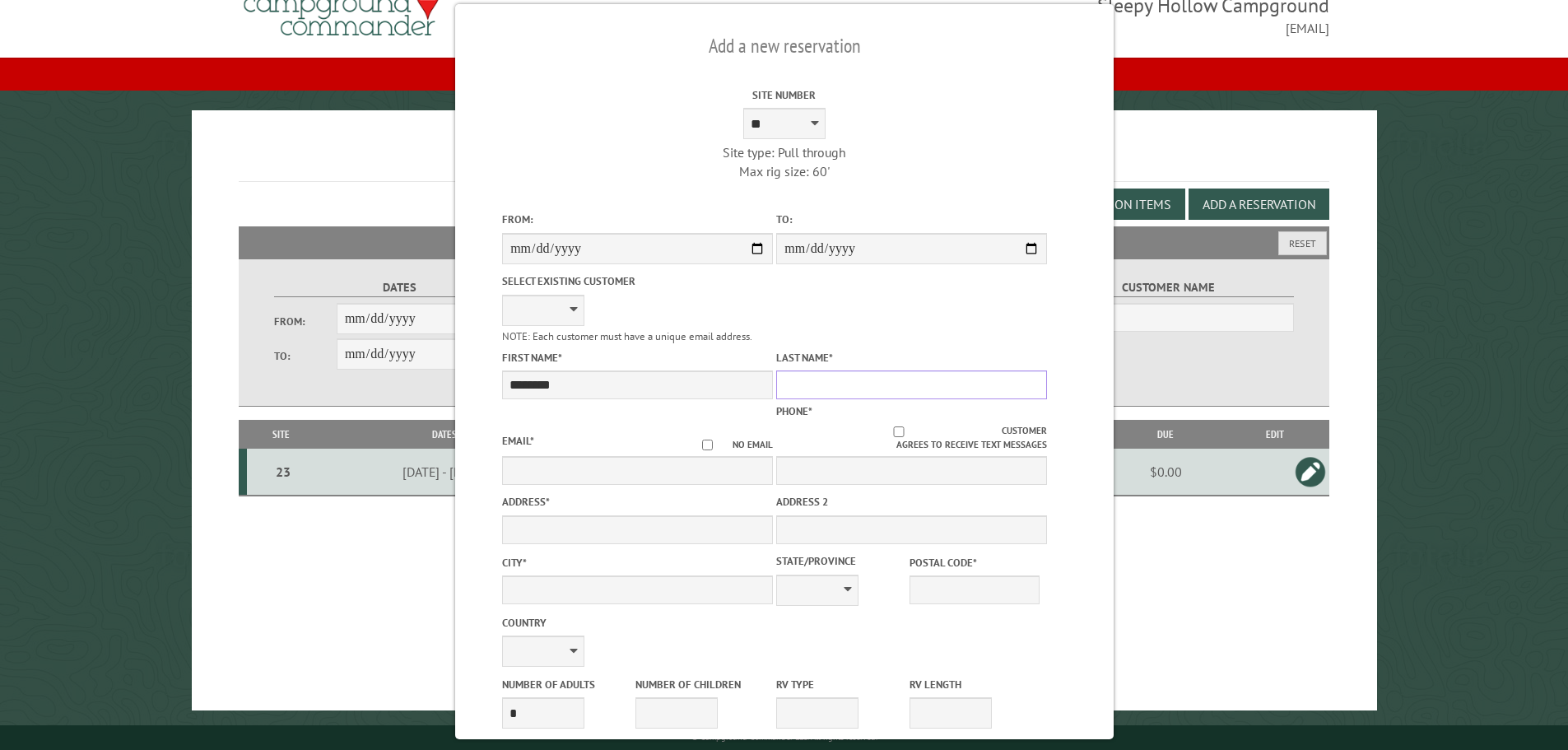 click on "Last Name *" at bounding box center (911, 384) 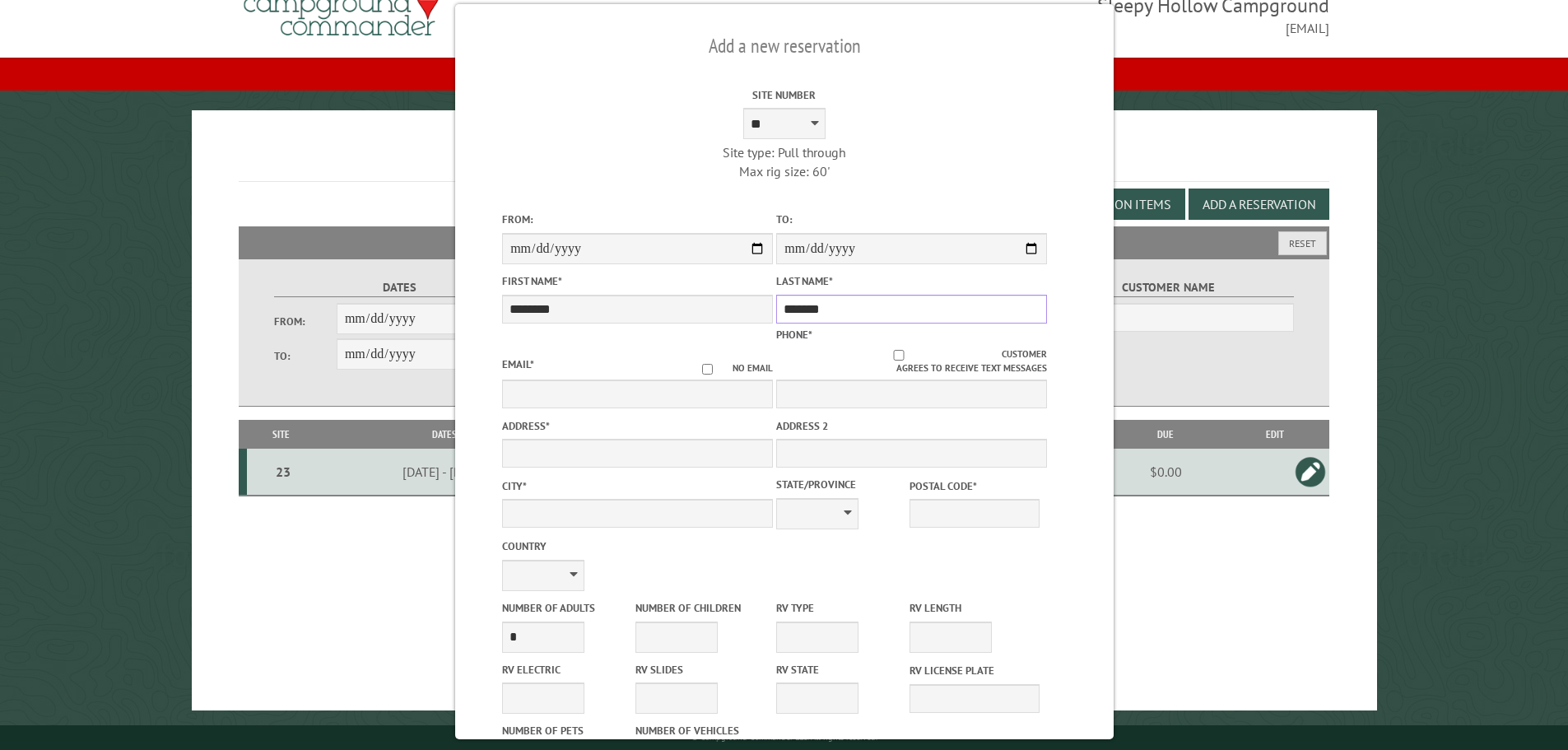 type on "*******" 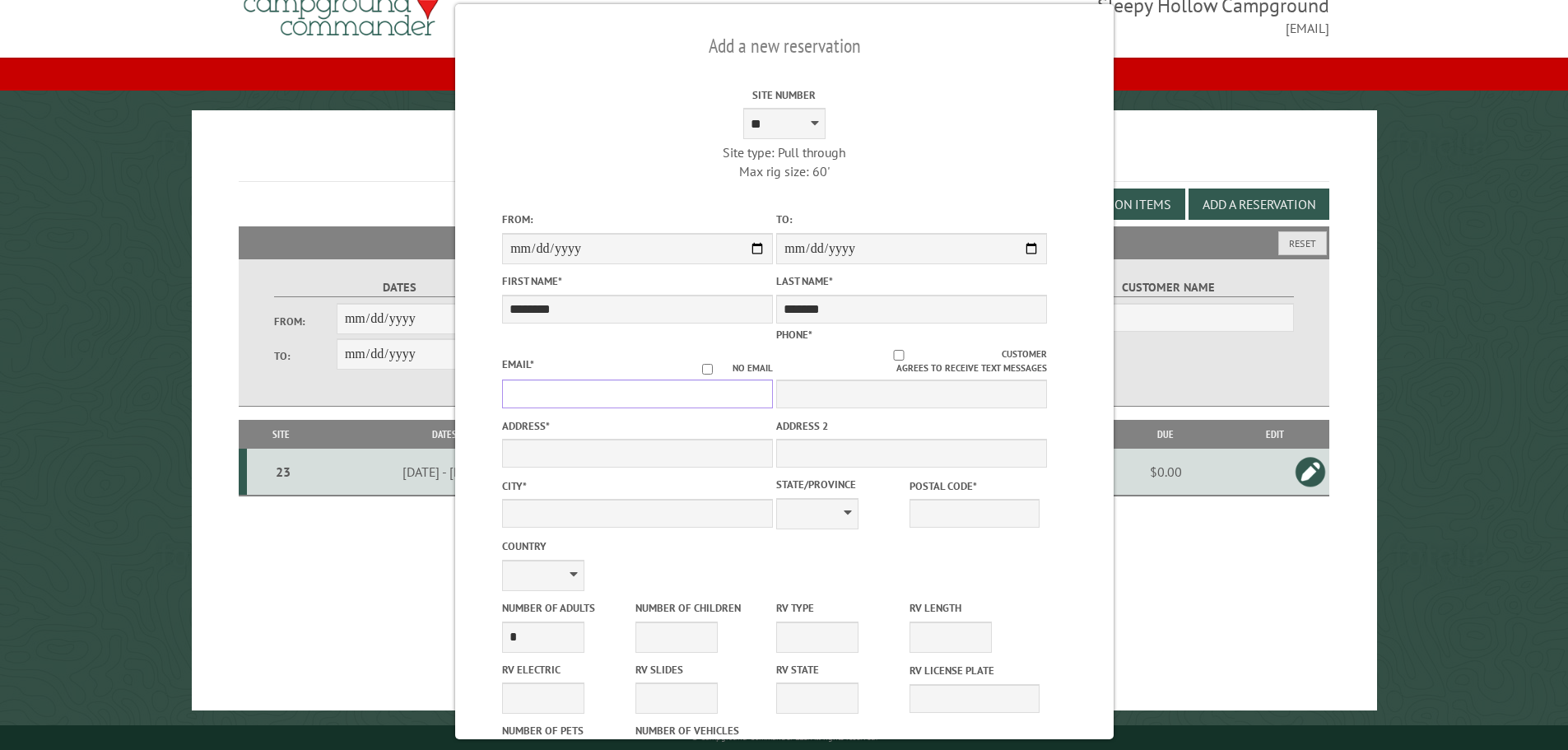 click on "Email *" at bounding box center (637, 394) 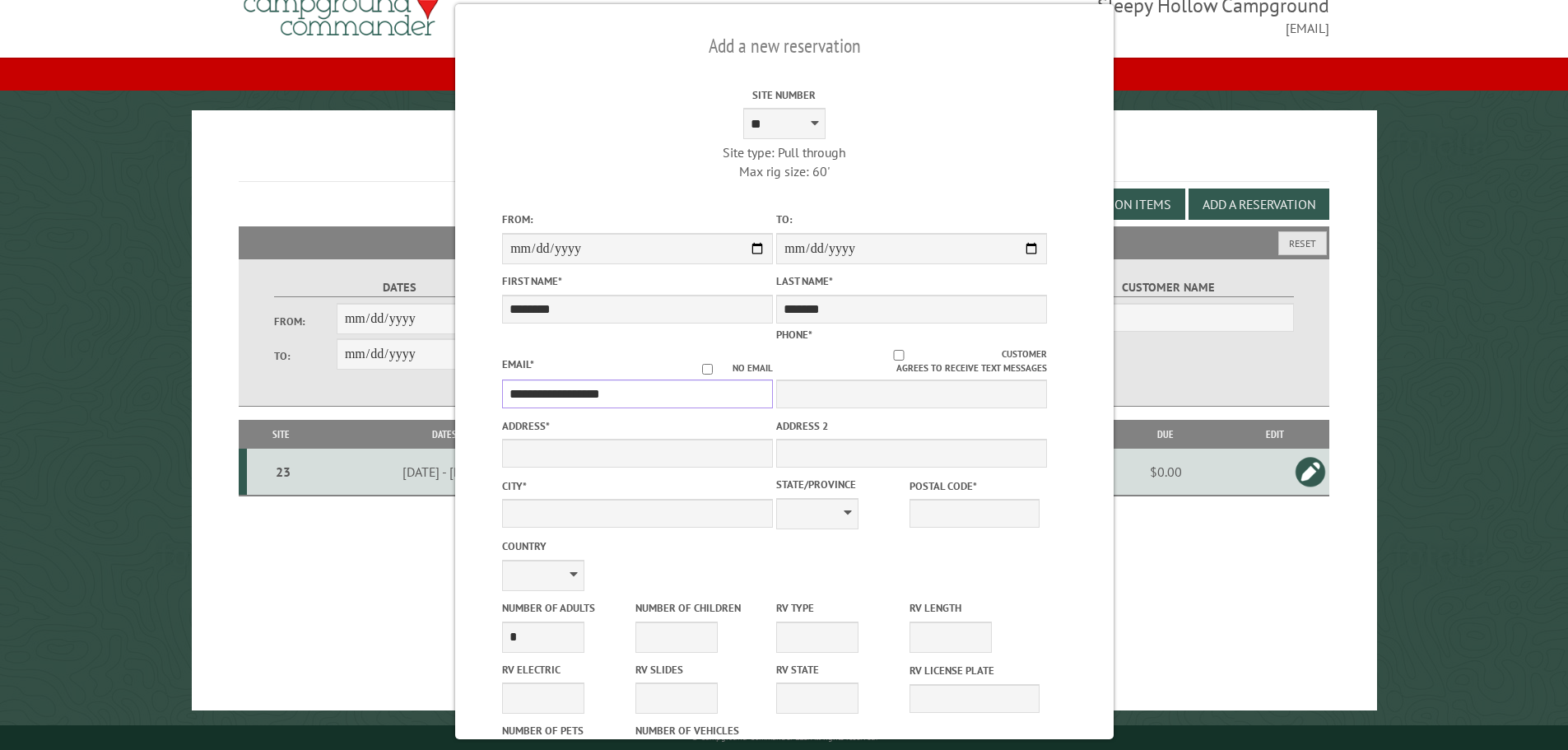 type on "**********" 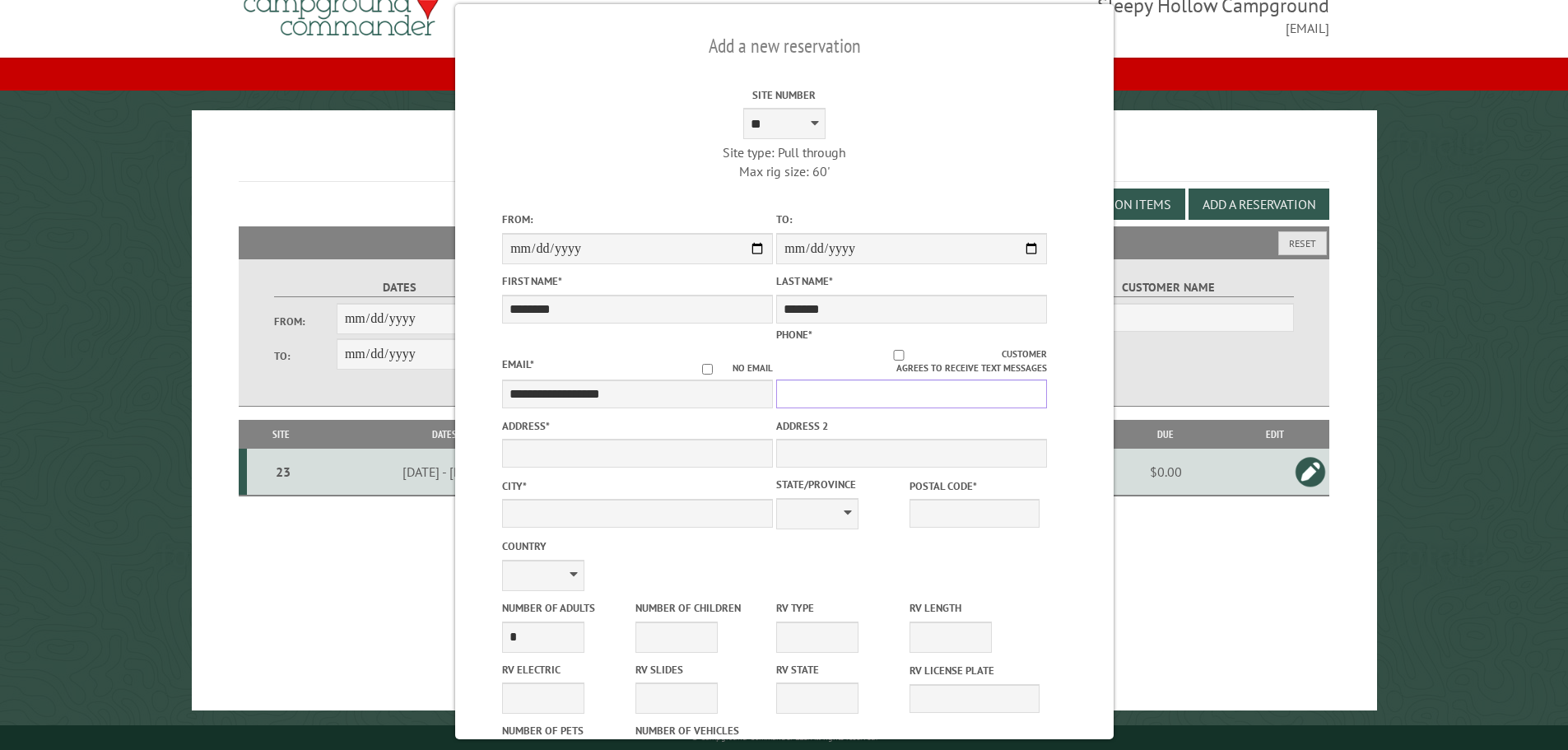 drag, startPoint x: 804, startPoint y: 377, endPoint x: 752, endPoint y: 416, distance: 65 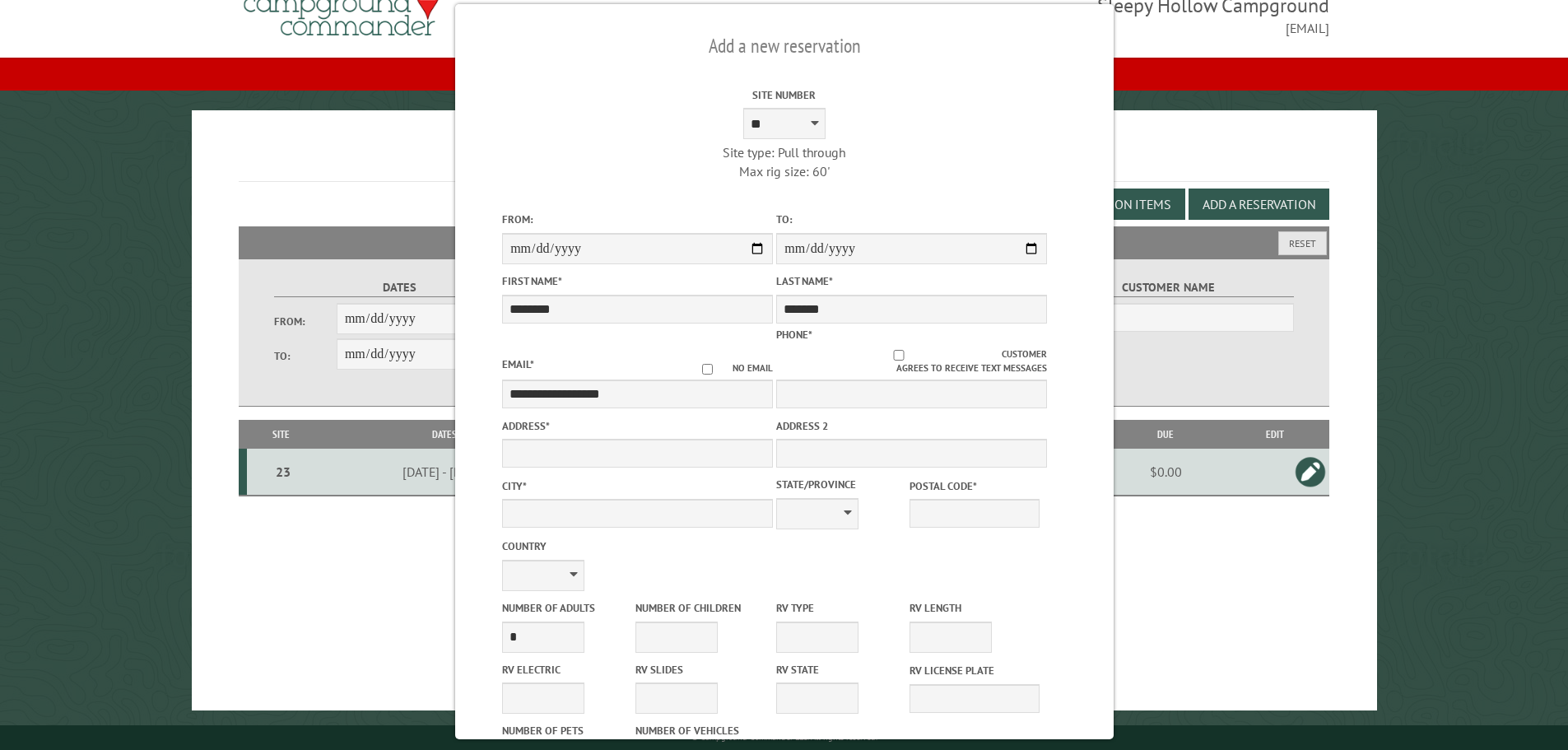 click on "Address *" at bounding box center [637, 442] 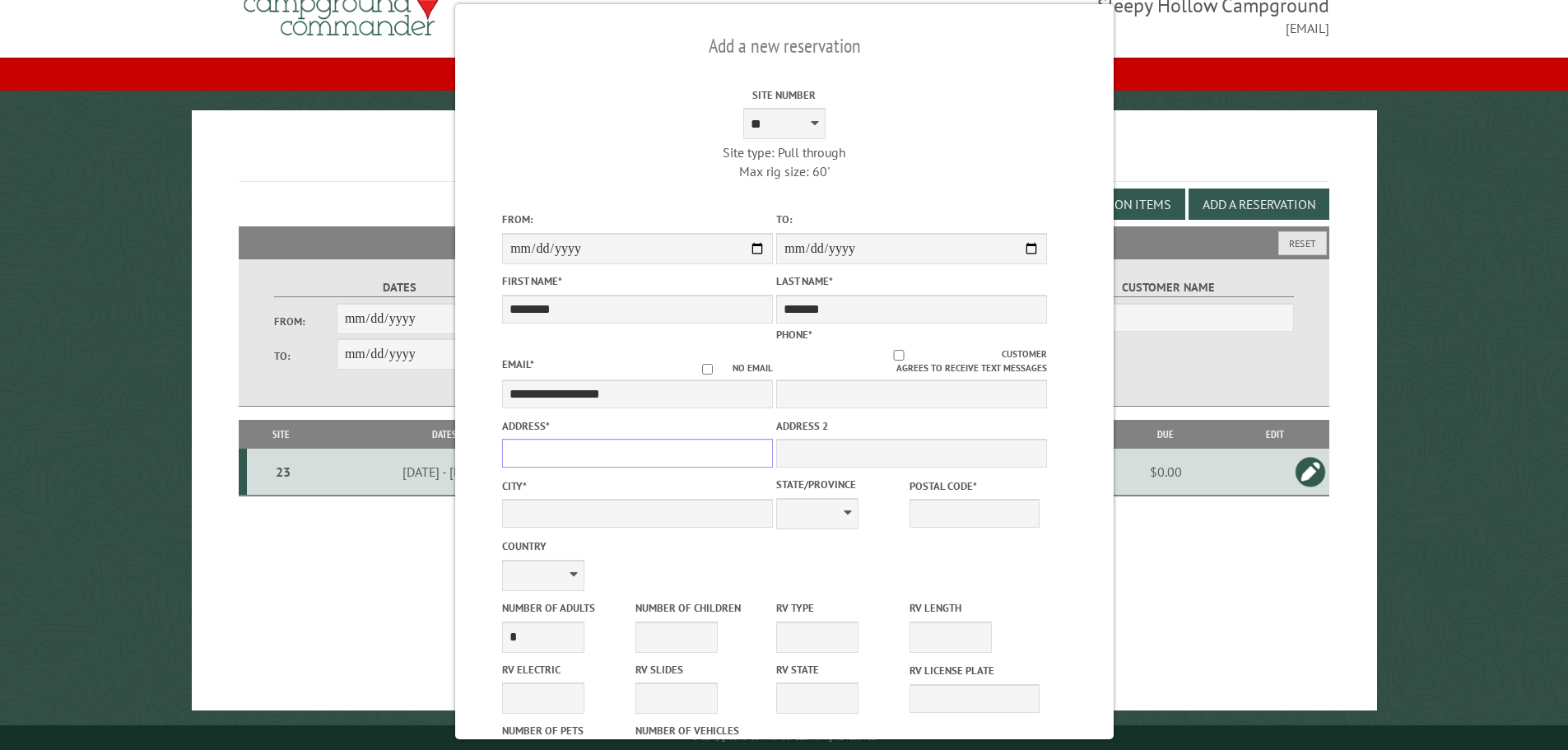 click on "Address *" at bounding box center (637, 453) 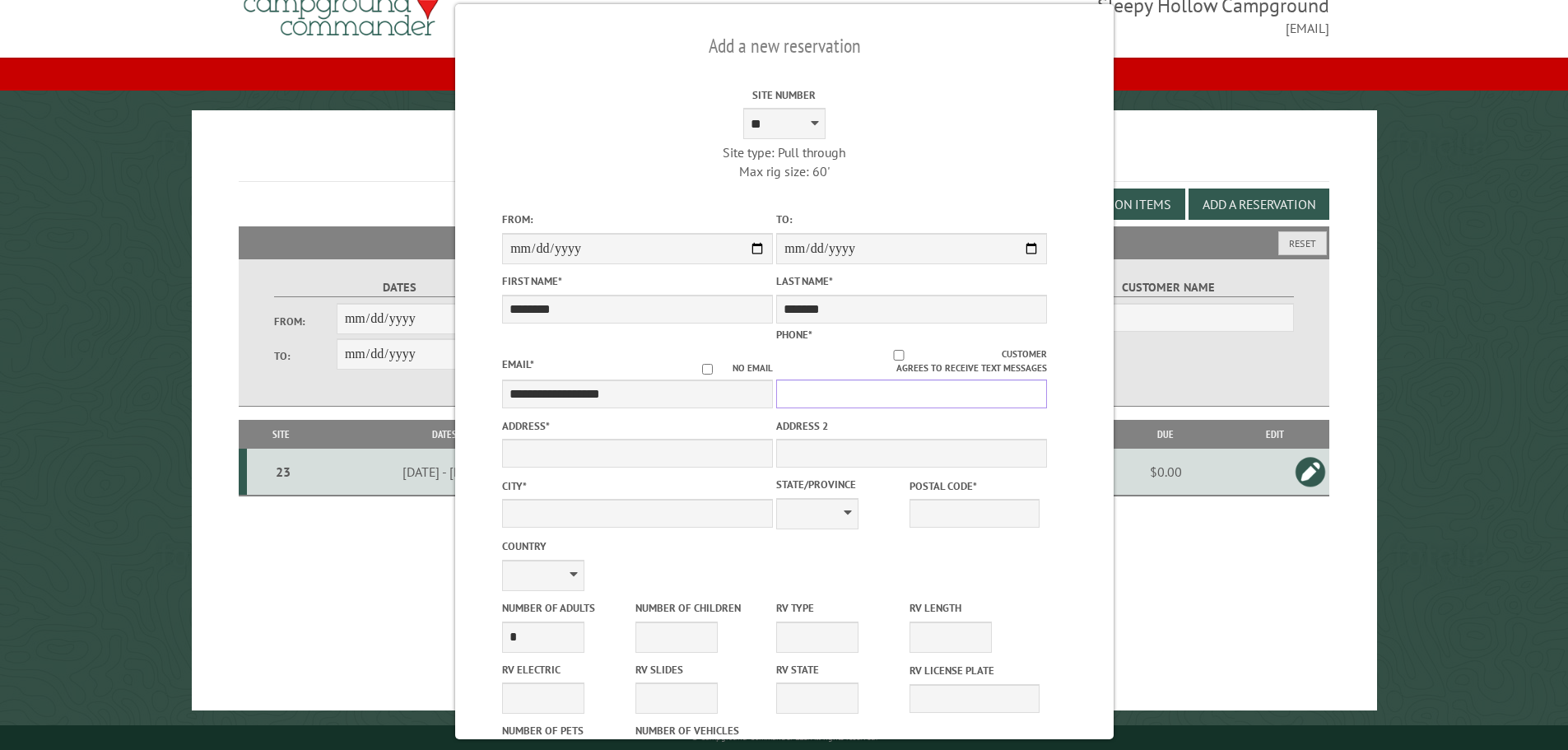 click on "Phone *" at bounding box center (911, 394) 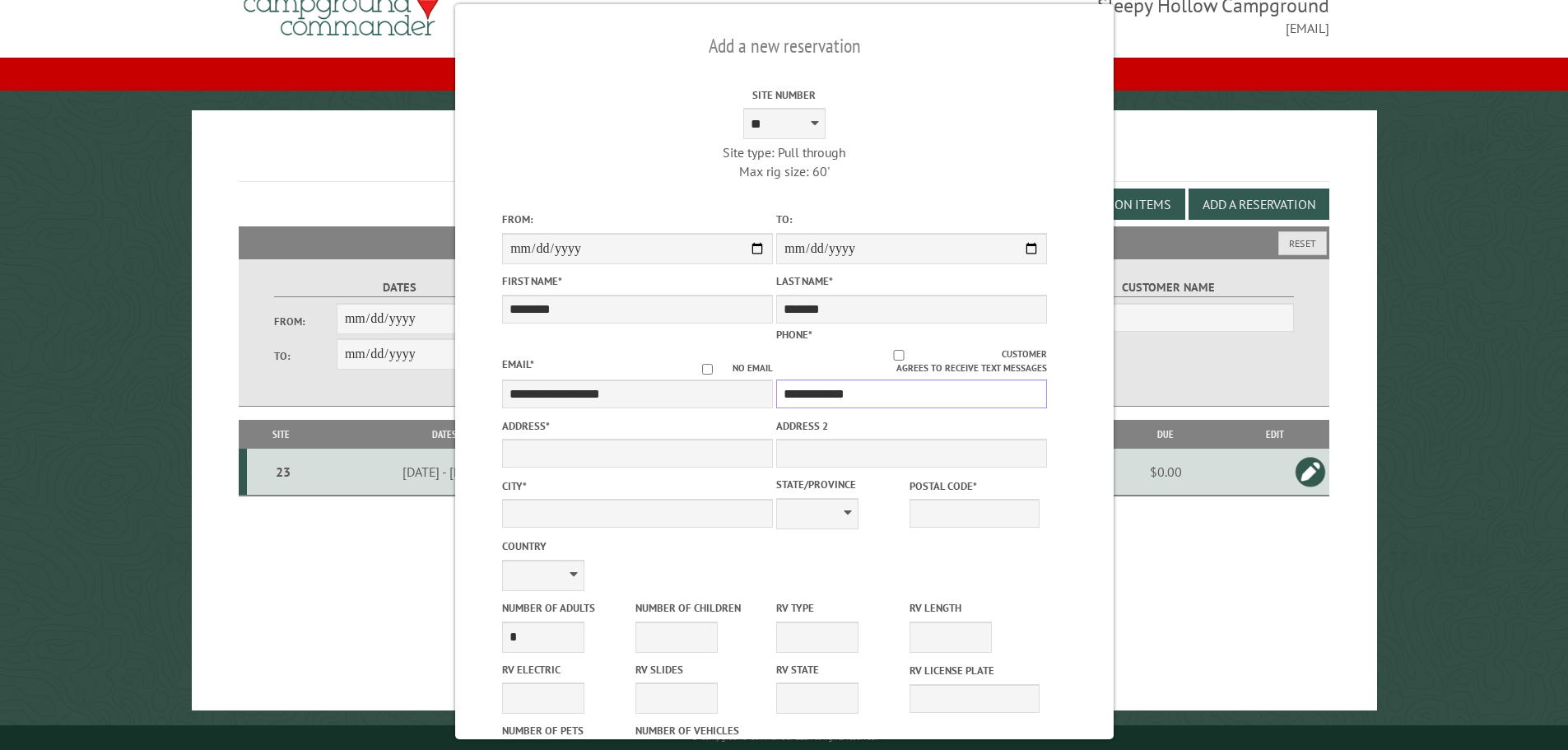 type on "**********" 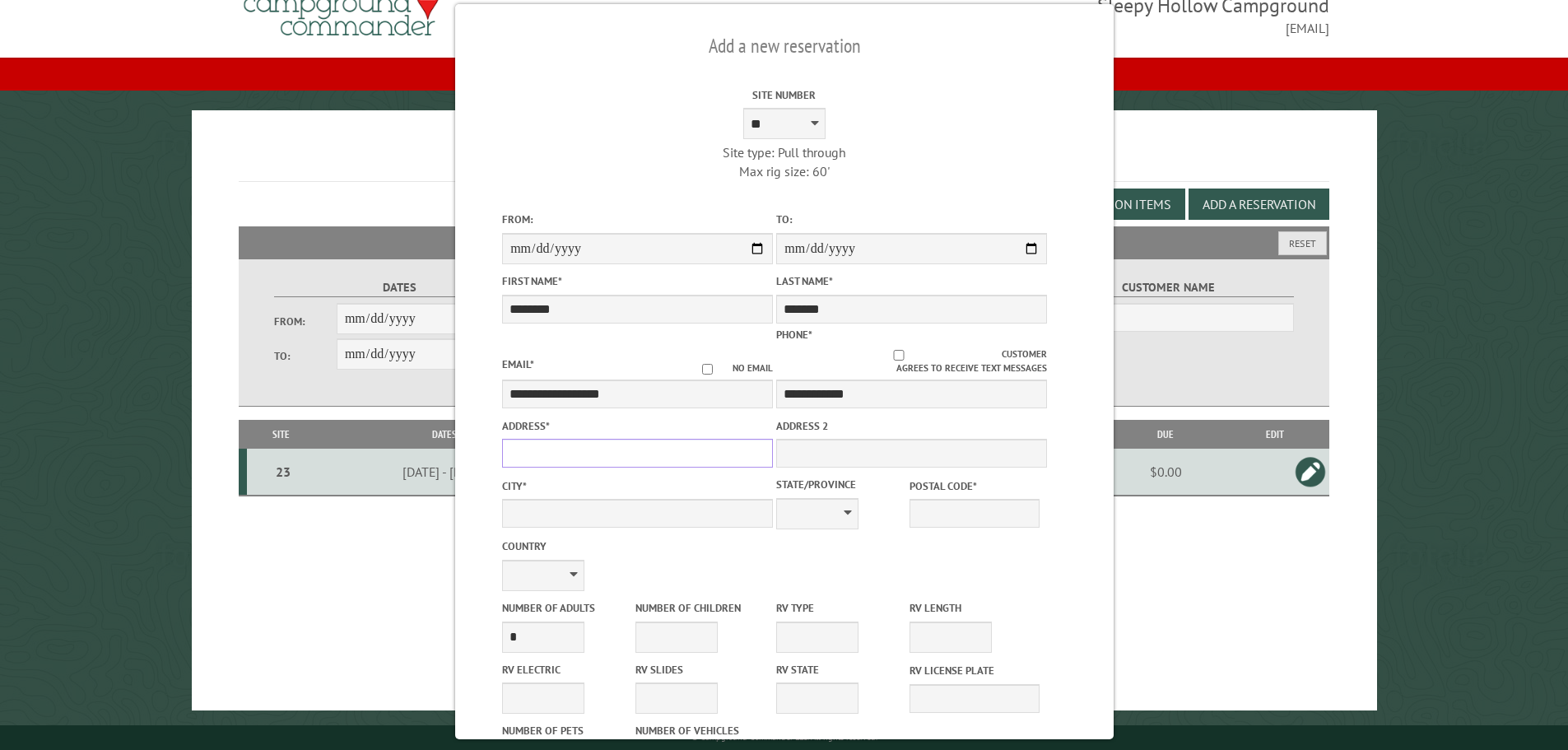click on "Address *" at bounding box center (637, 453) 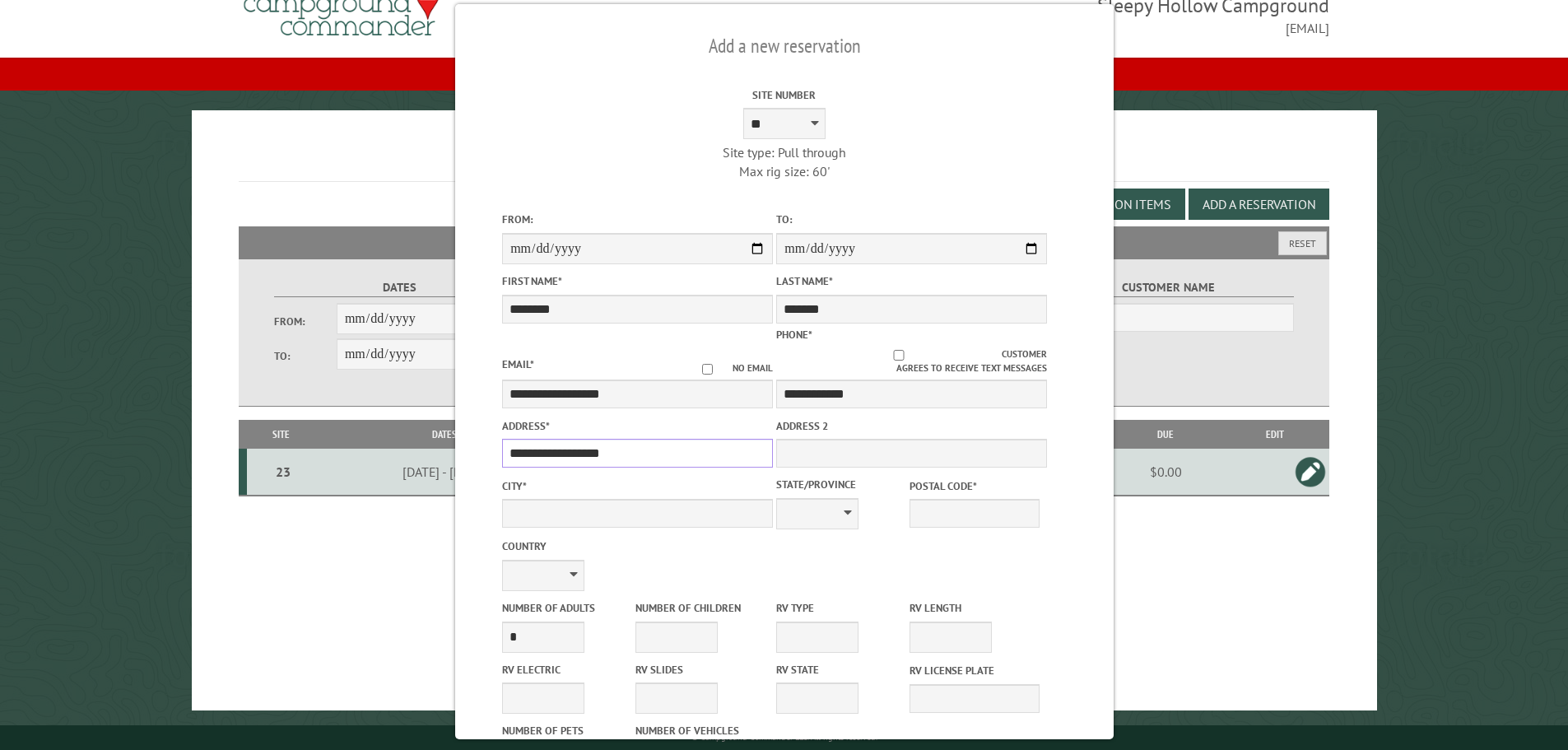 click on "**********" at bounding box center [637, 453] 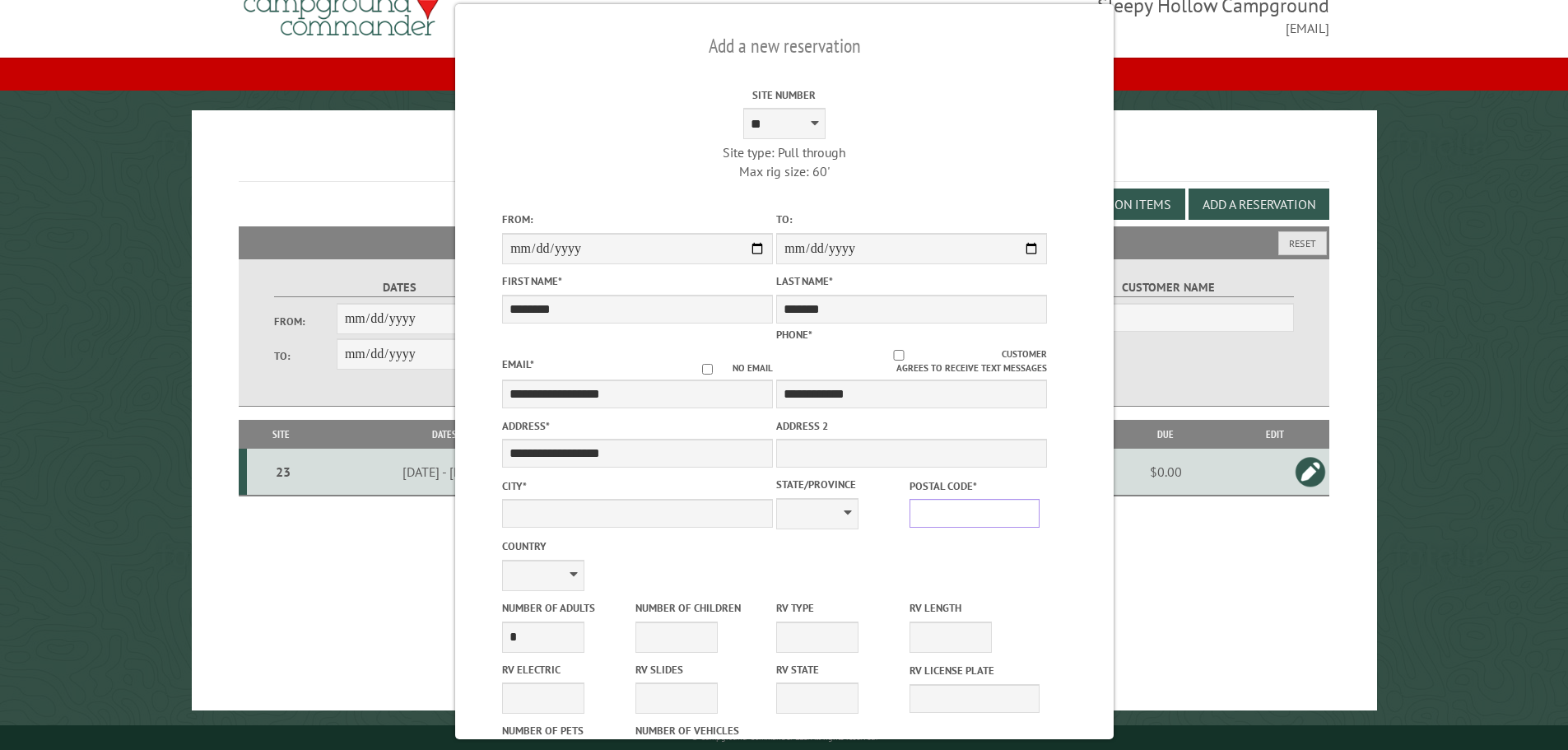 click on "Postal Code *" at bounding box center (975, 513) 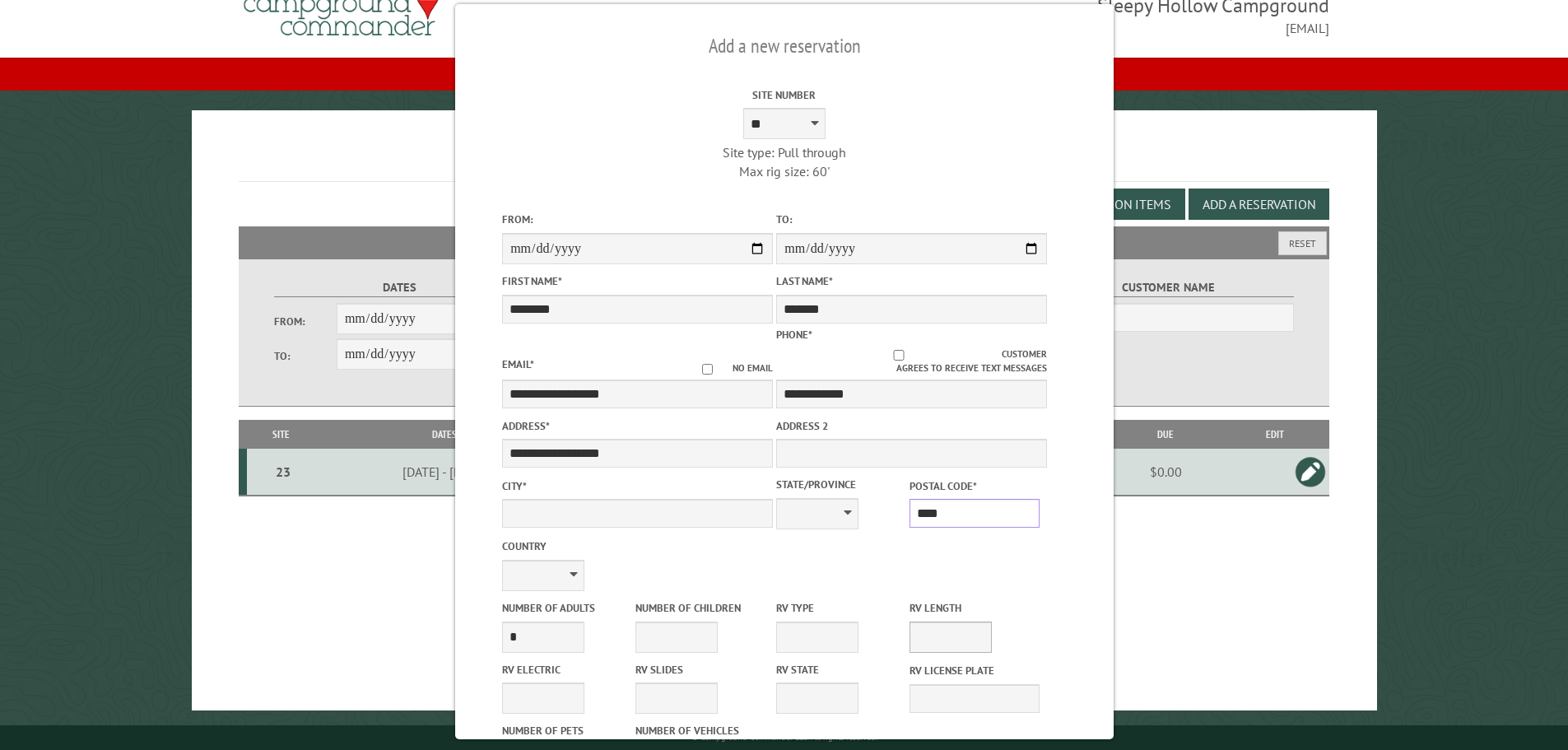 type on "*****" 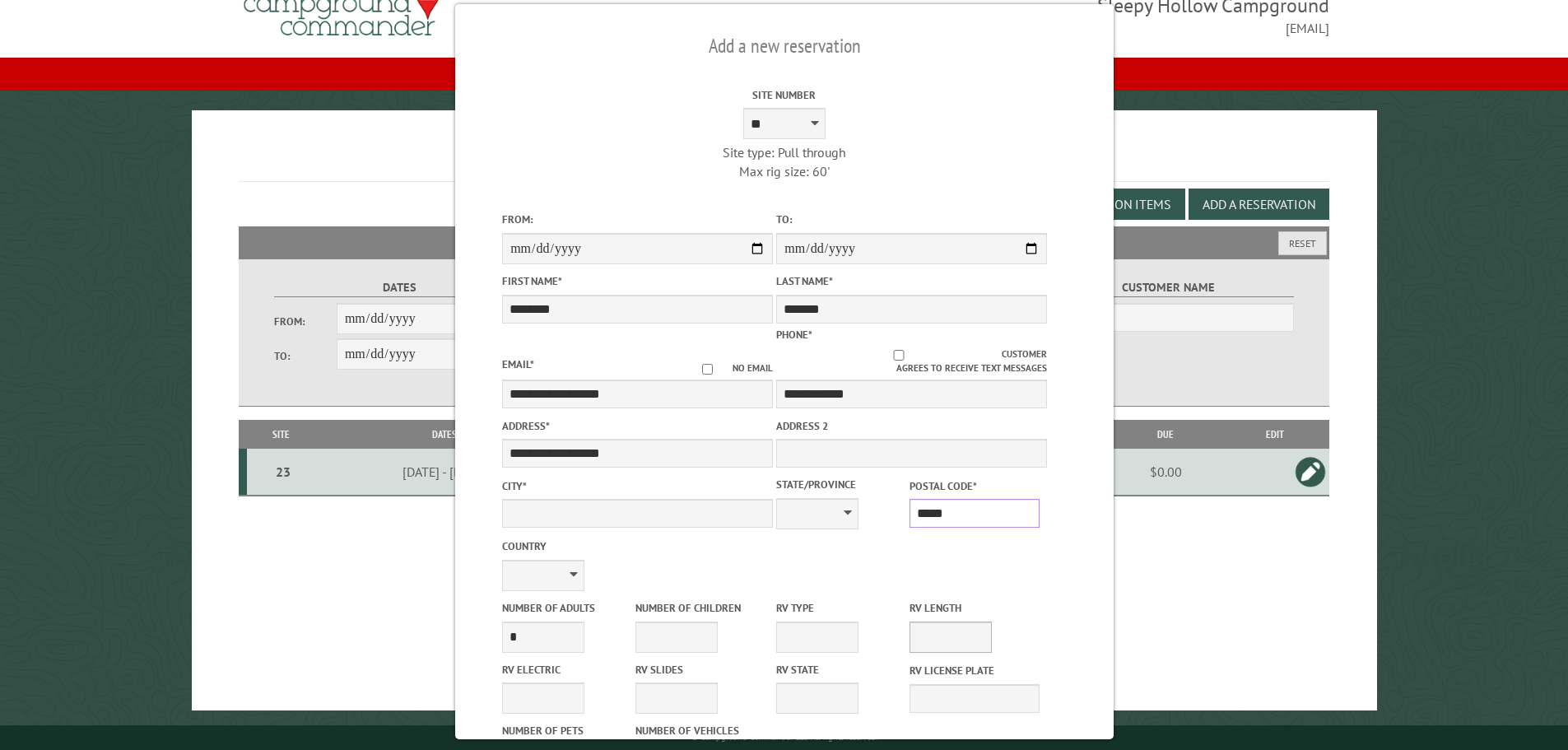 type on "******" 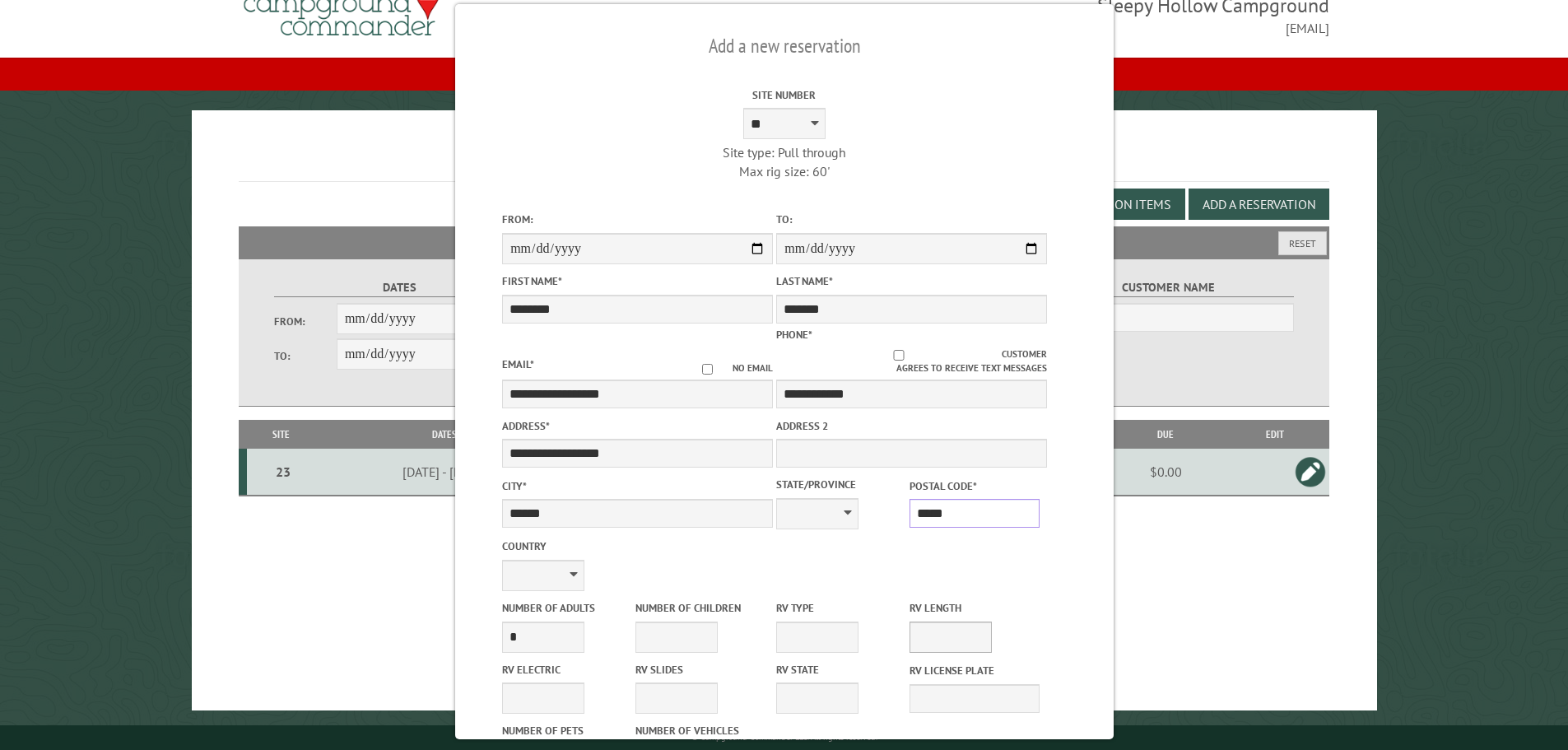 select on "**" 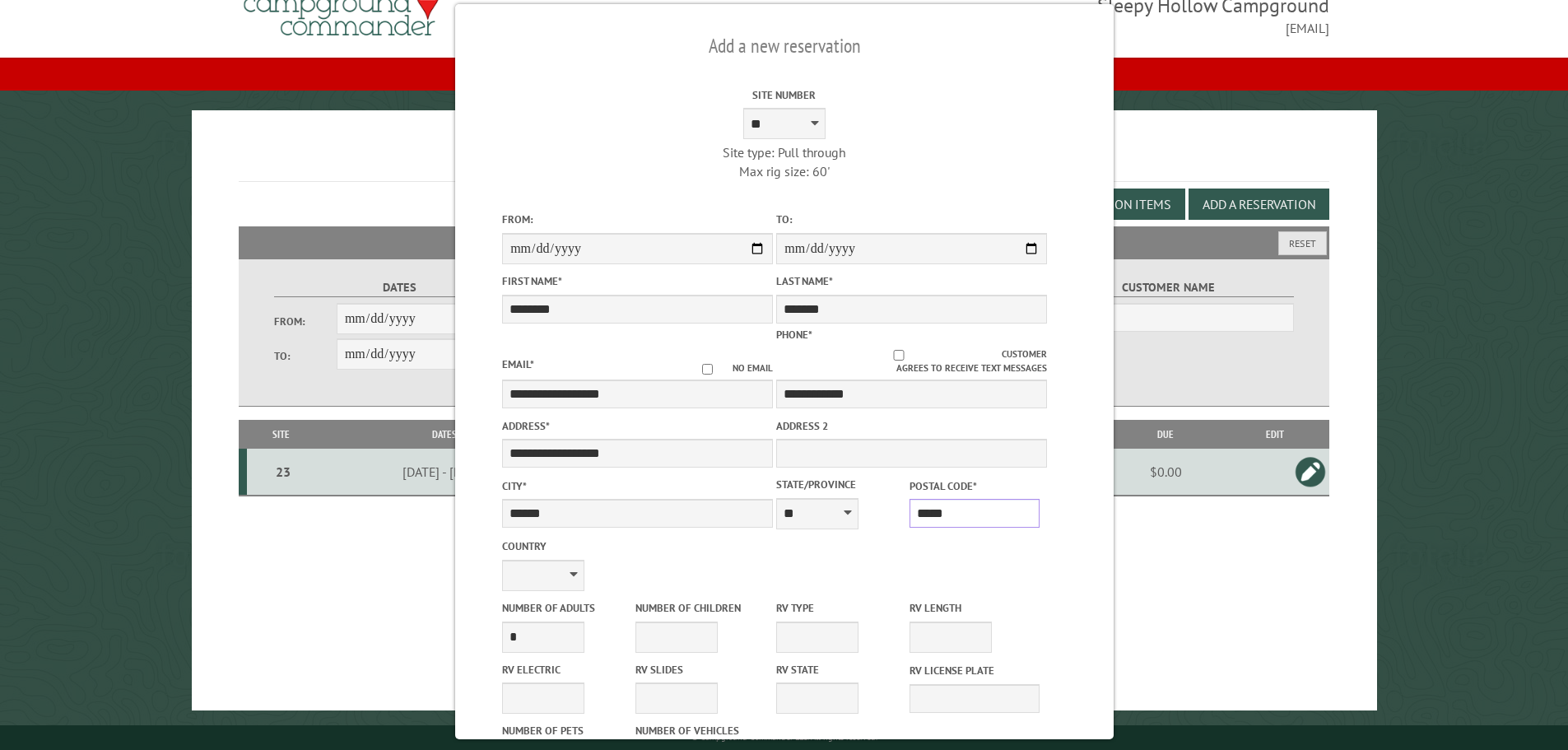 scroll, scrollTop: 82, scrollLeft: 0, axis: vertical 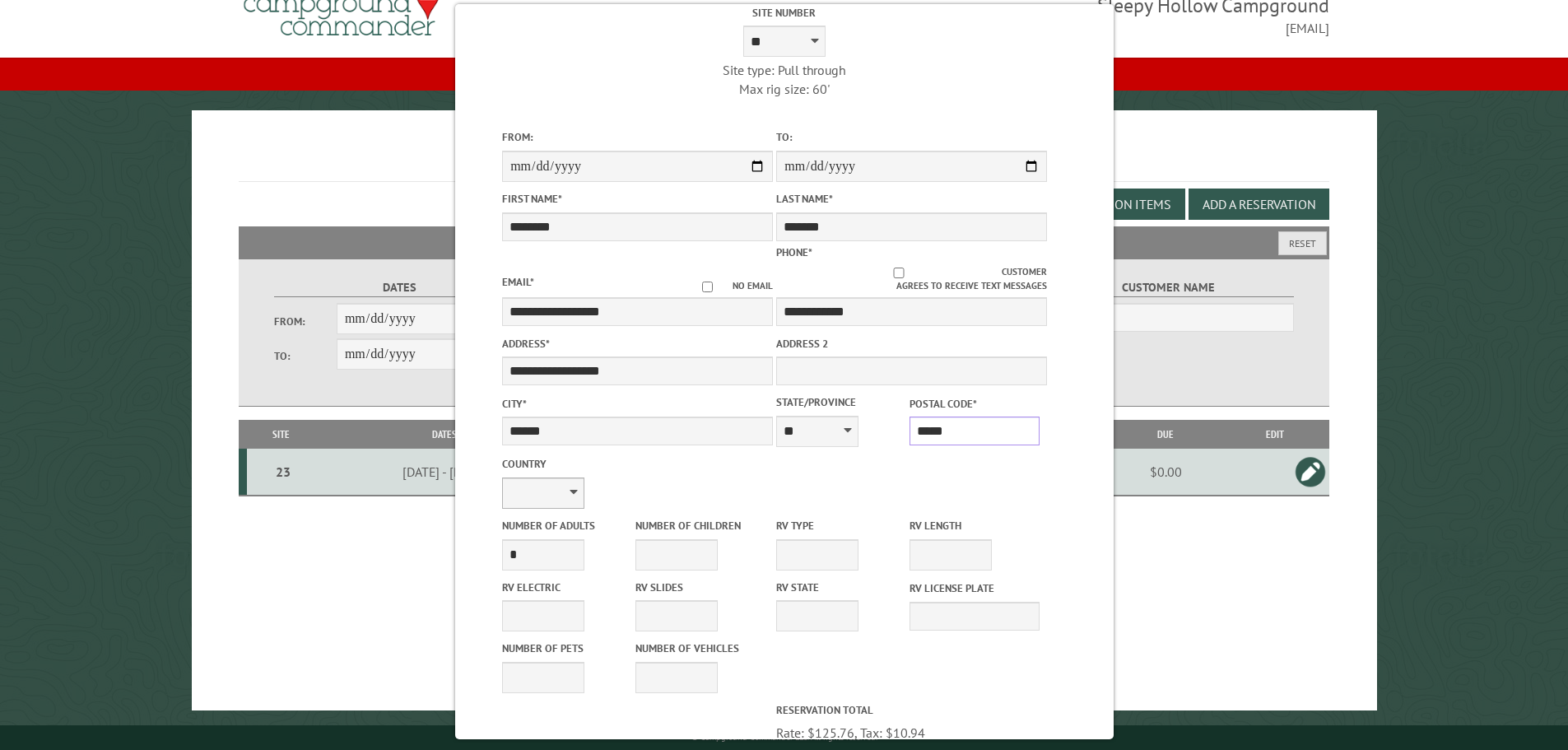 type on "*****" 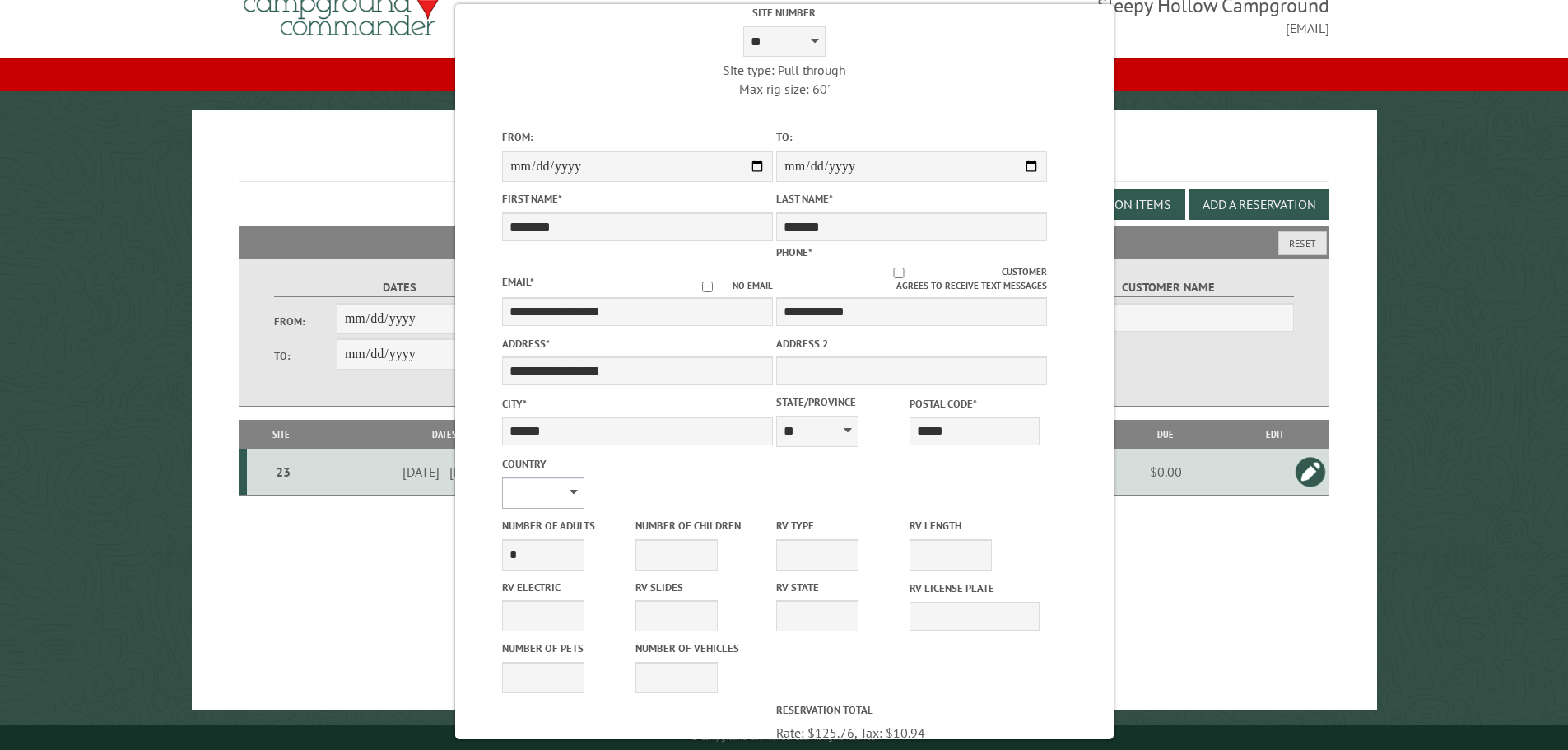 click on "**********" at bounding box center [543, 493] 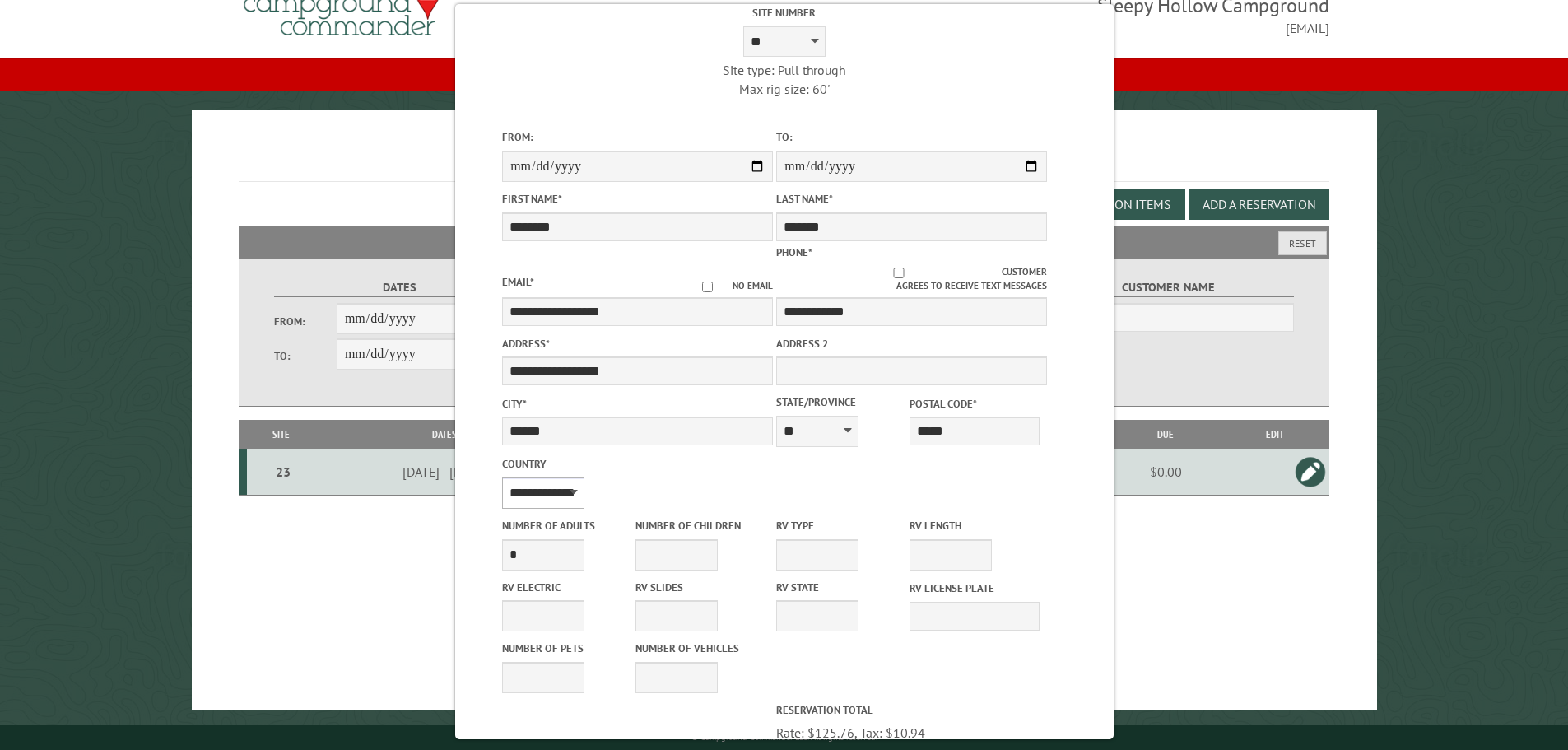 click on "**********" at bounding box center [543, 493] 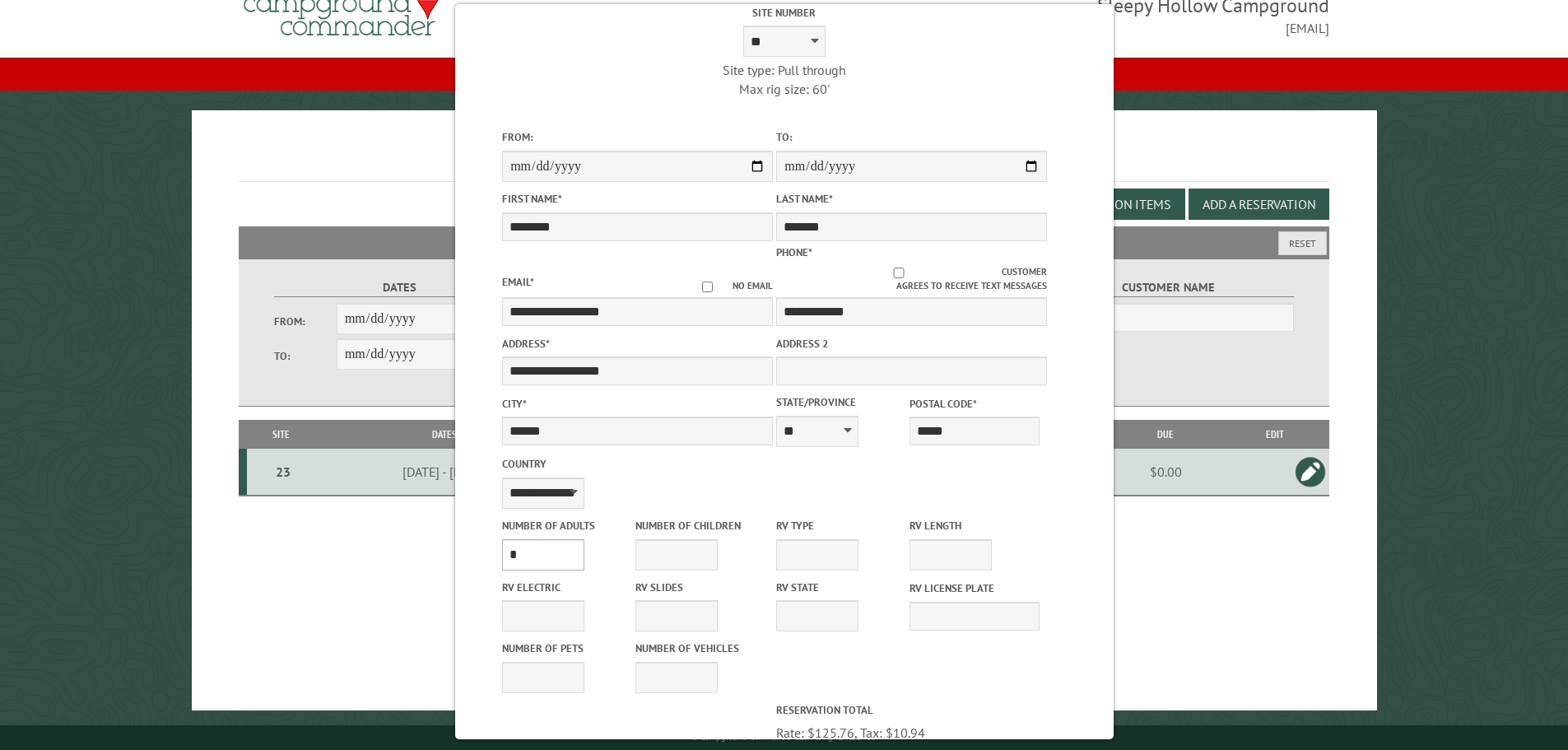 click on "* * * * * * * * * * **" at bounding box center (543, 555) 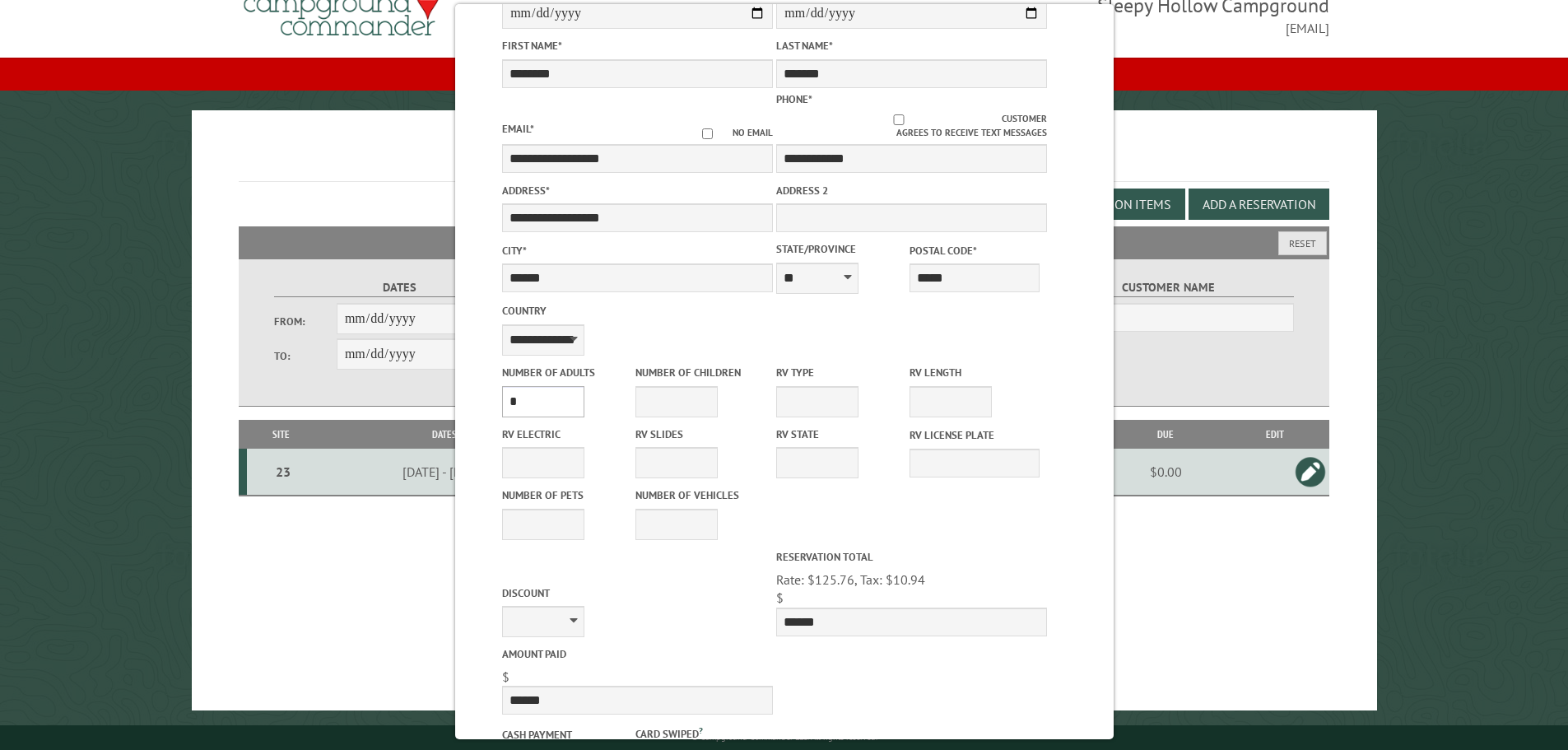 scroll, scrollTop: 247, scrollLeft: 0, axis: vertical 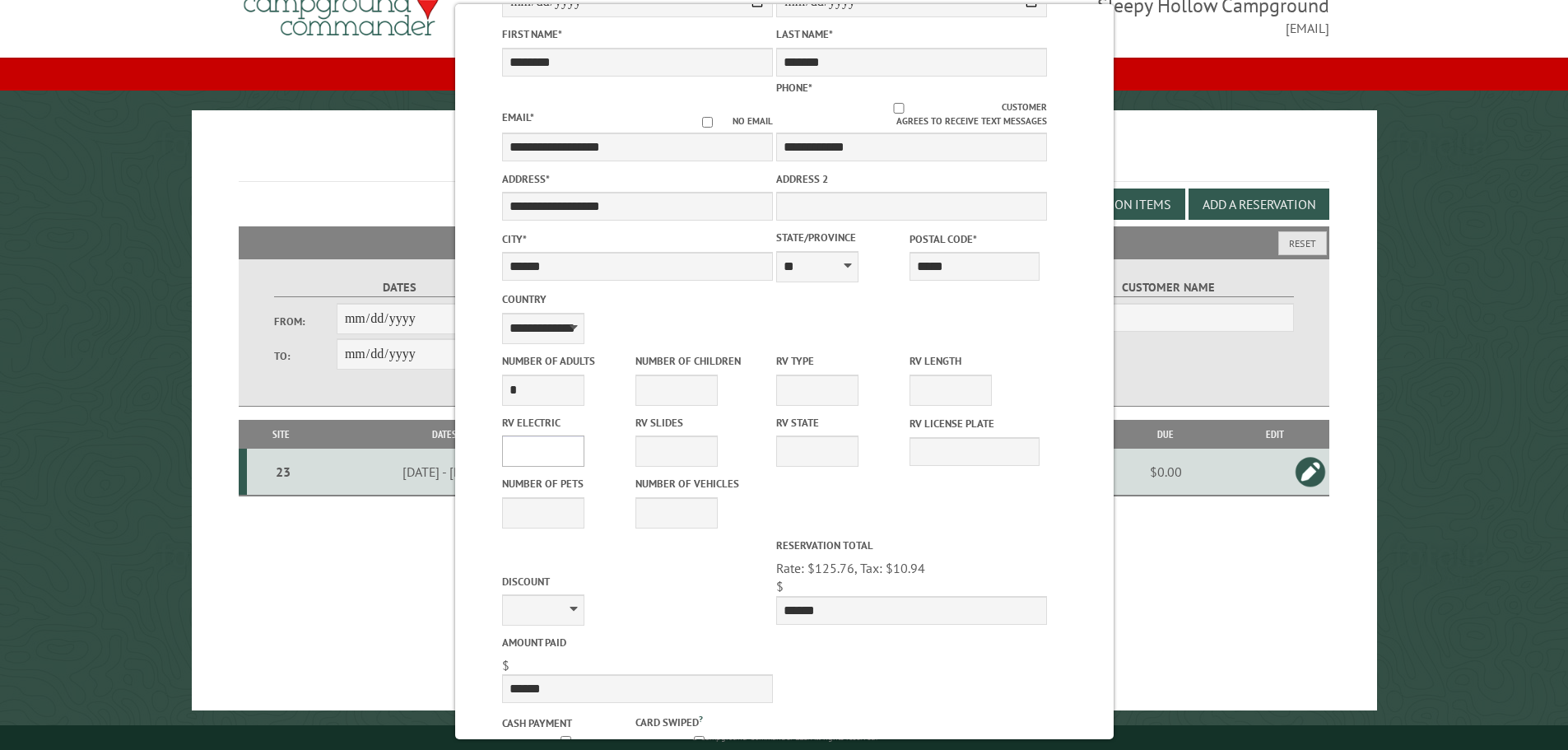 click on "**** *** *** ***" at bounding box center (543, 451) 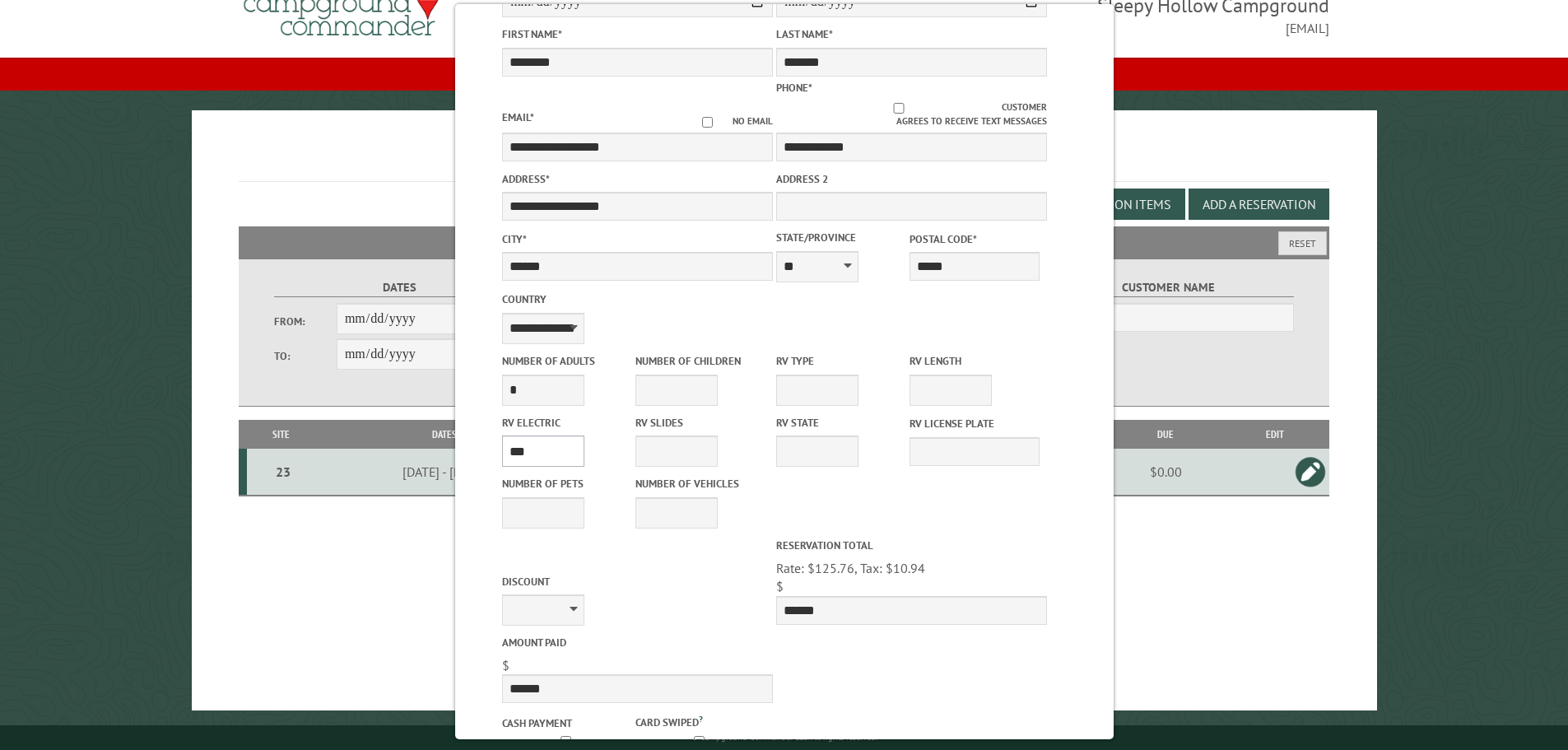 click on "**** *** *** ***" at bounding box center (543, 451) 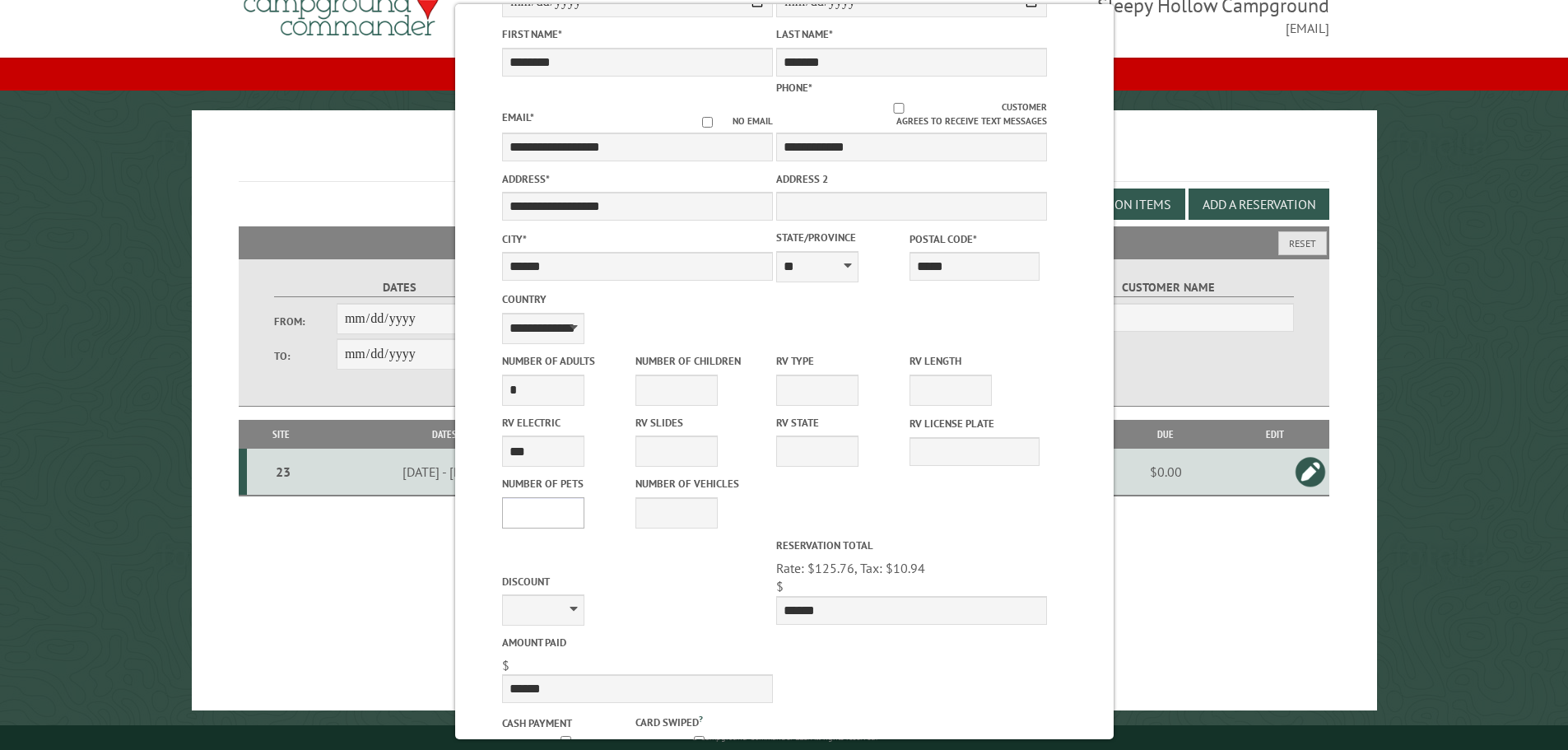 click on "* * * * * * * * * * **" at bounding box center [543, 513] 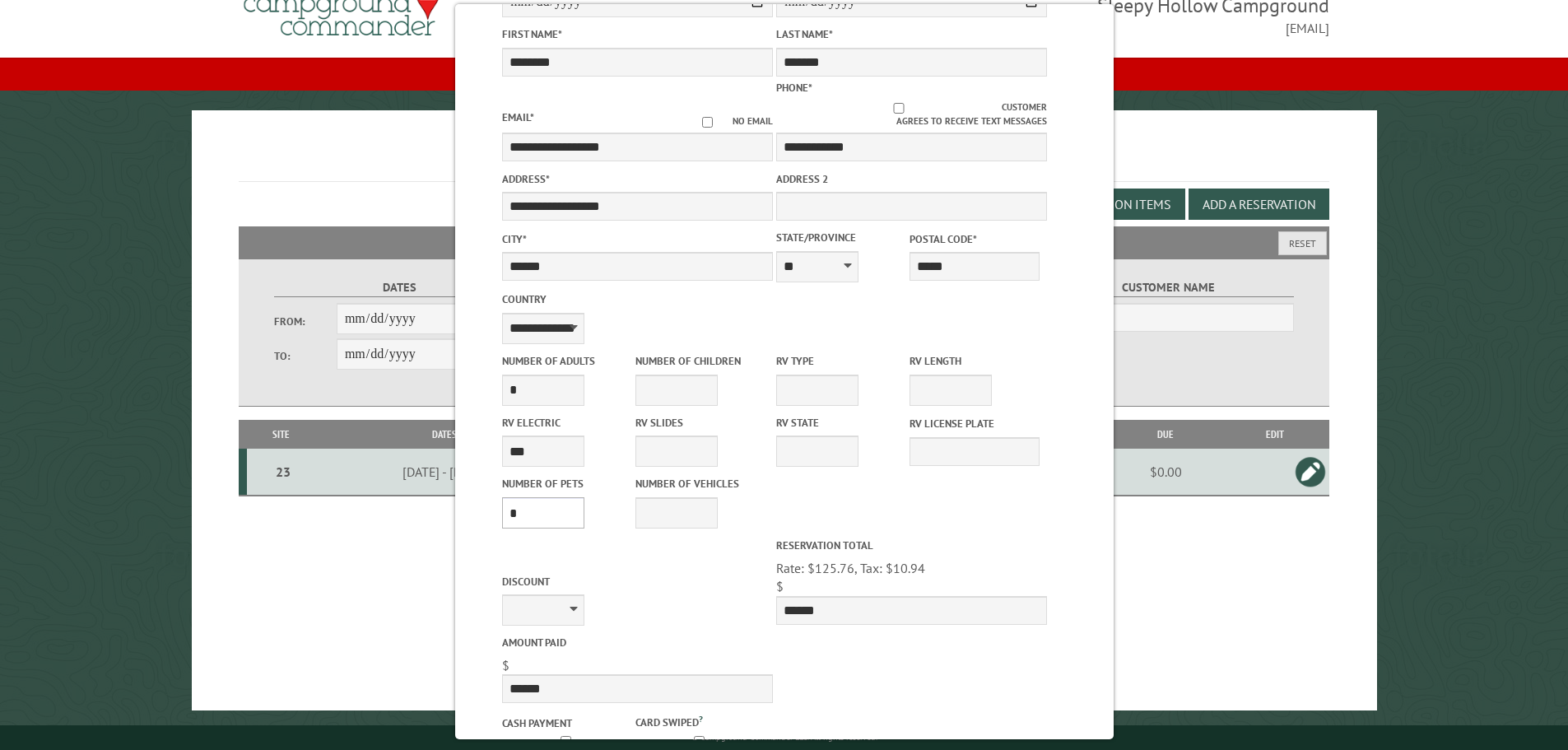 click on "* * * * * * * * * * **" at bounding box center [543, 513] 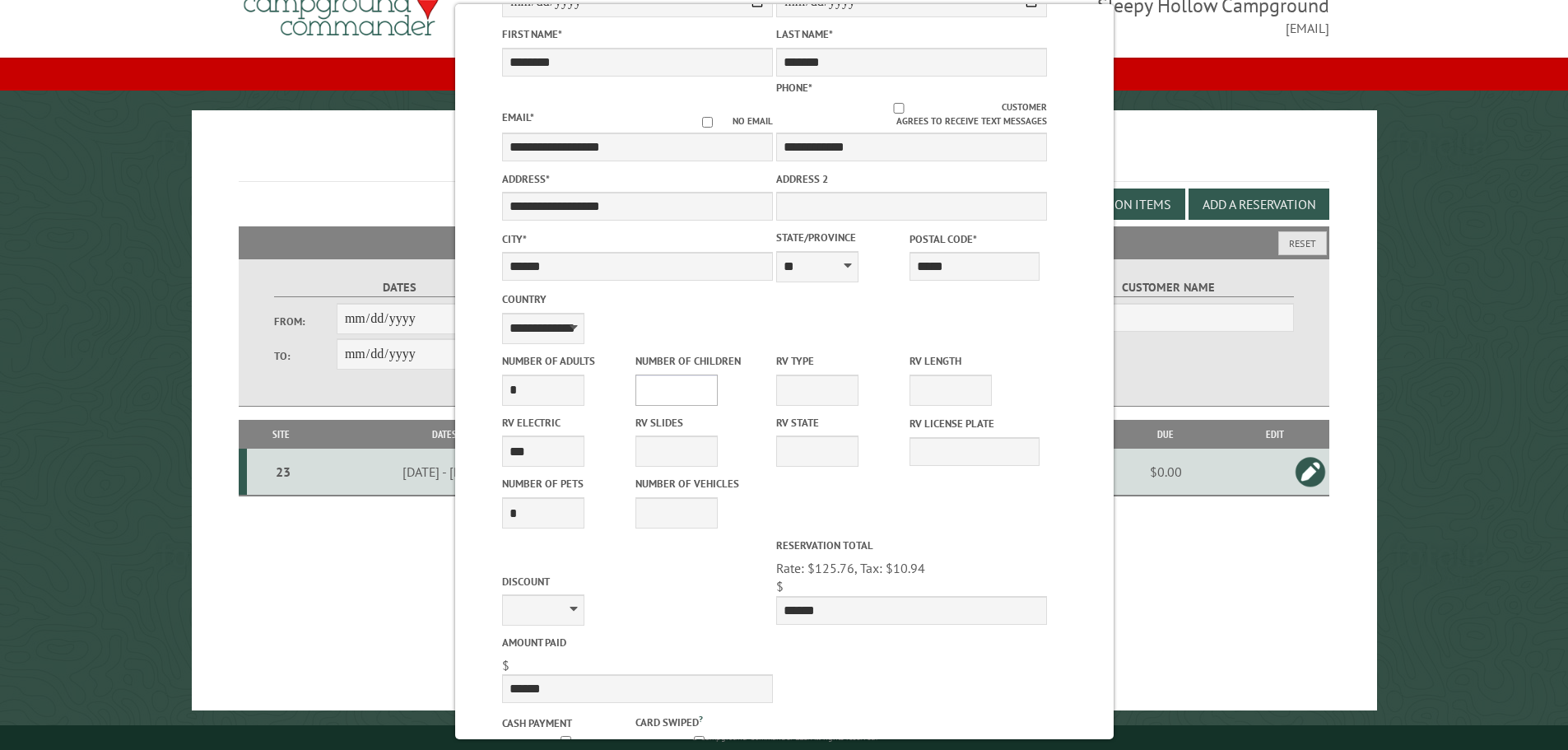 click on "* * * * * * * * * * **" at bounding box center (677, 390) 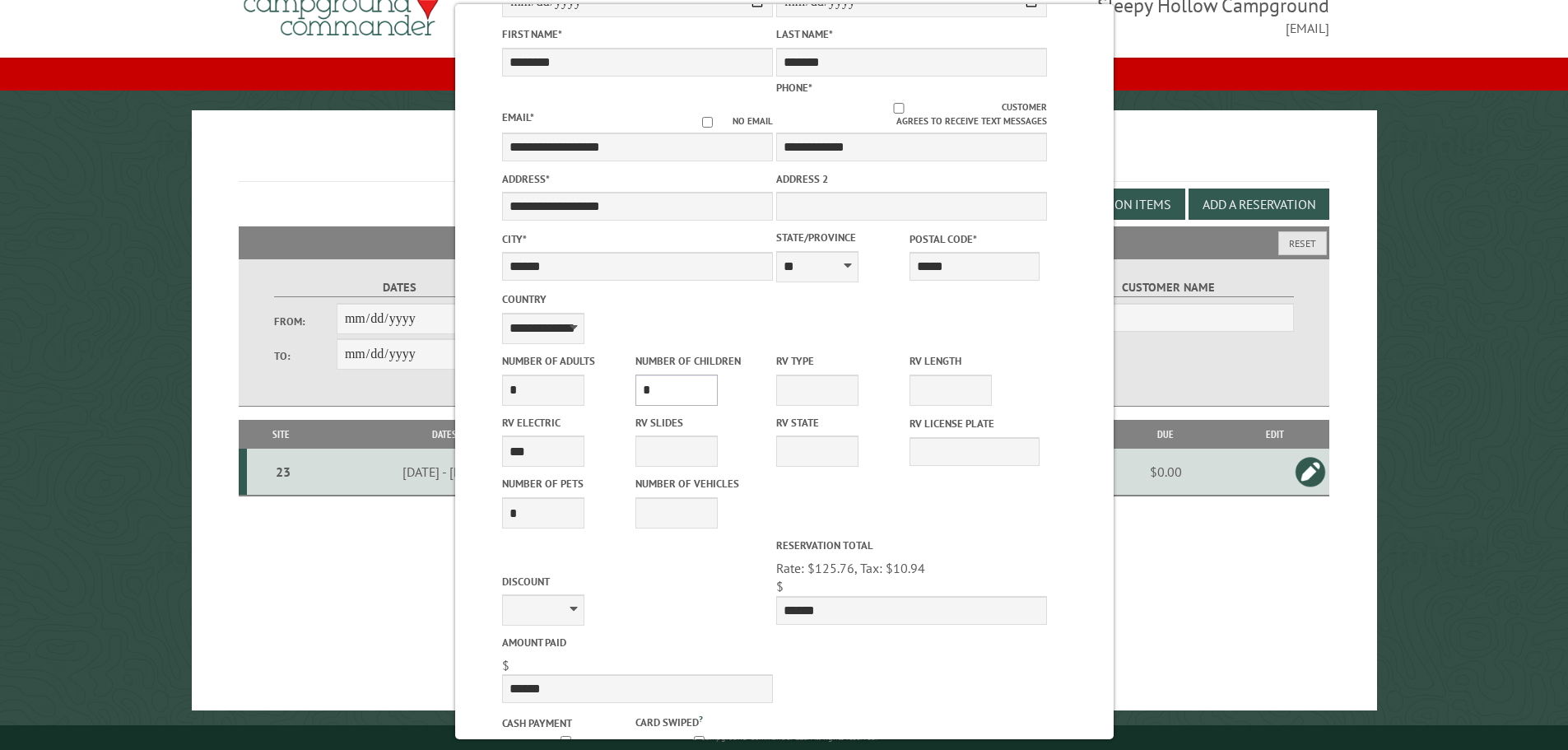 click on "* * * * * * * * * * **" at bounding box center [677, 390] 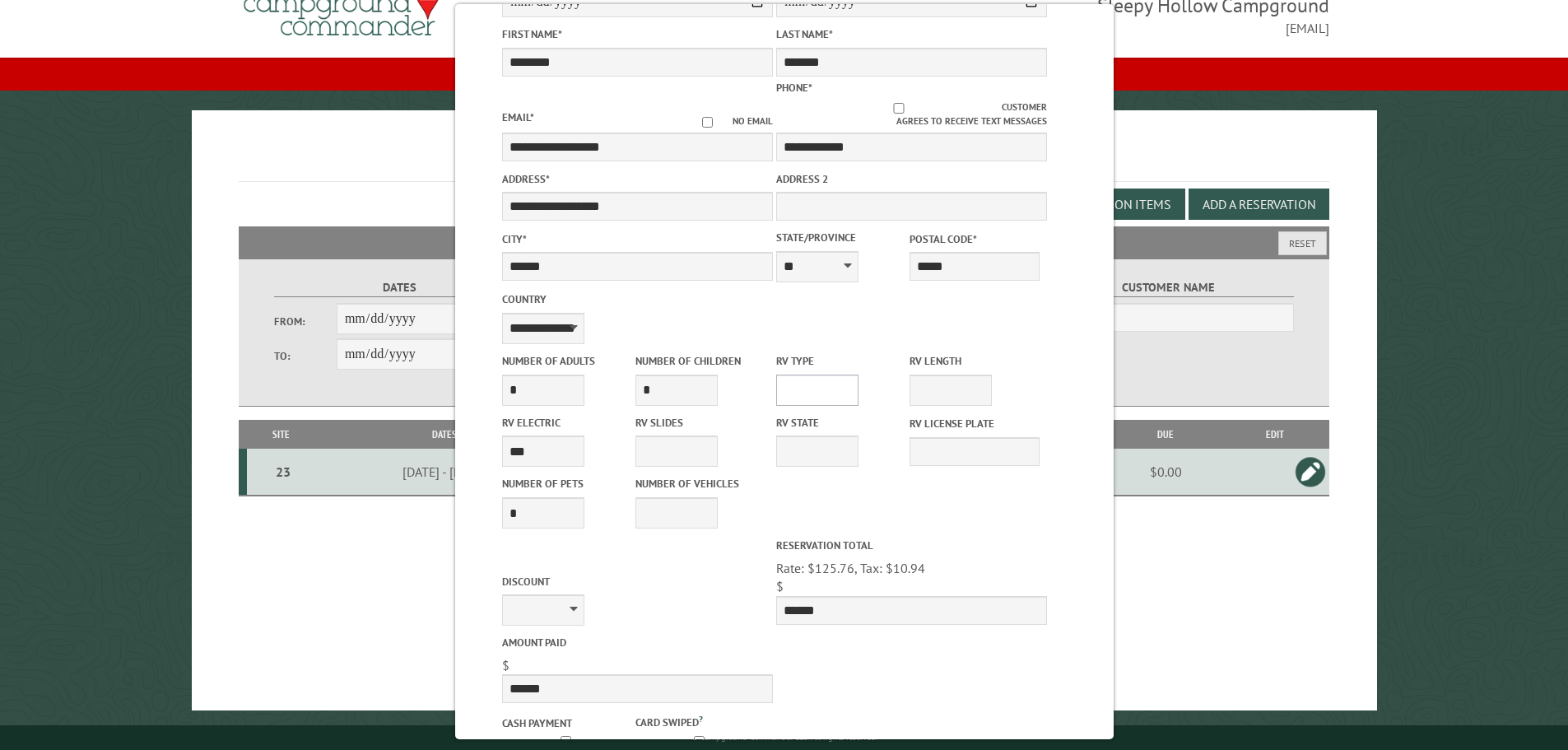 click on "**********" at bounding box center [817, 390] 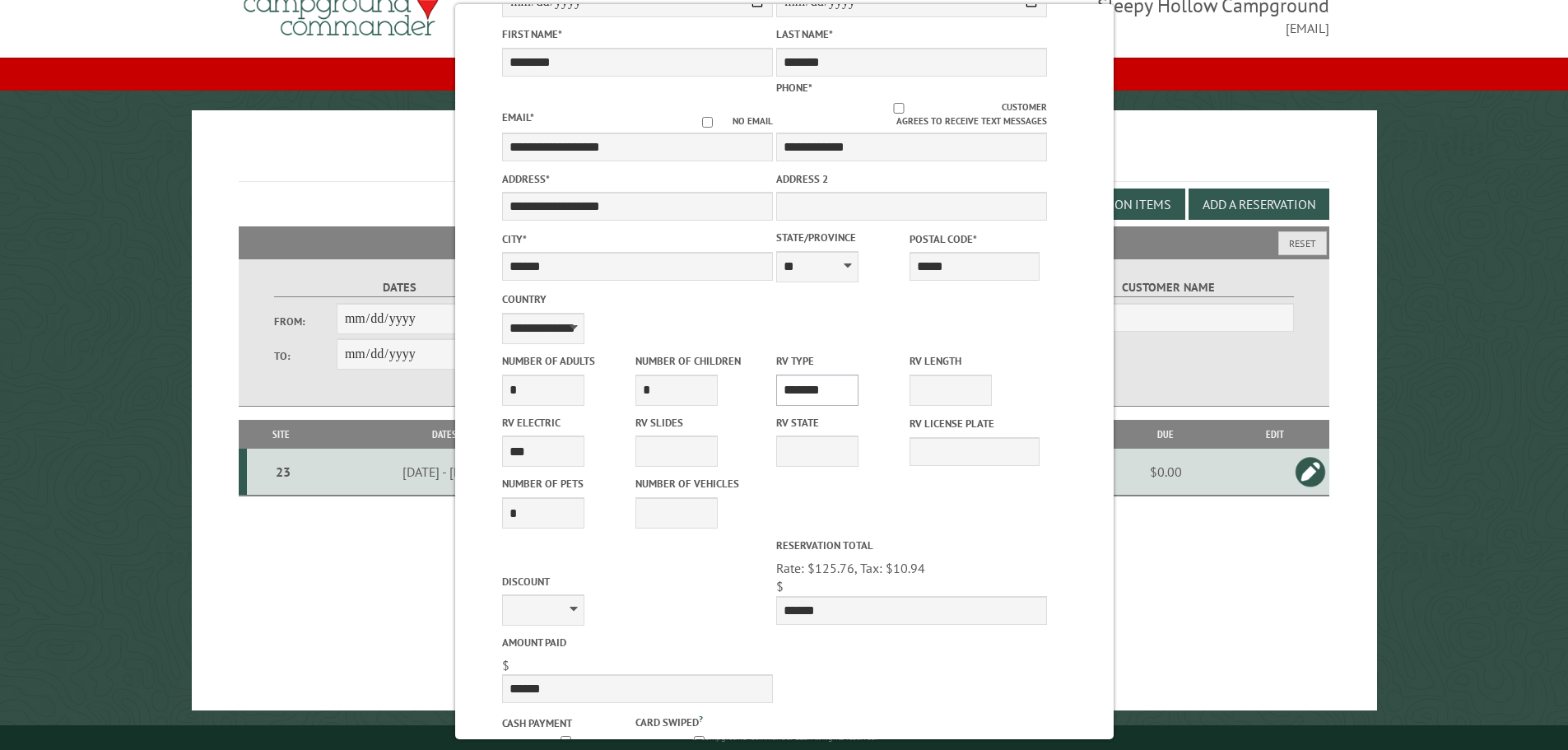 click on "**********" at bounding box center (817, 390) 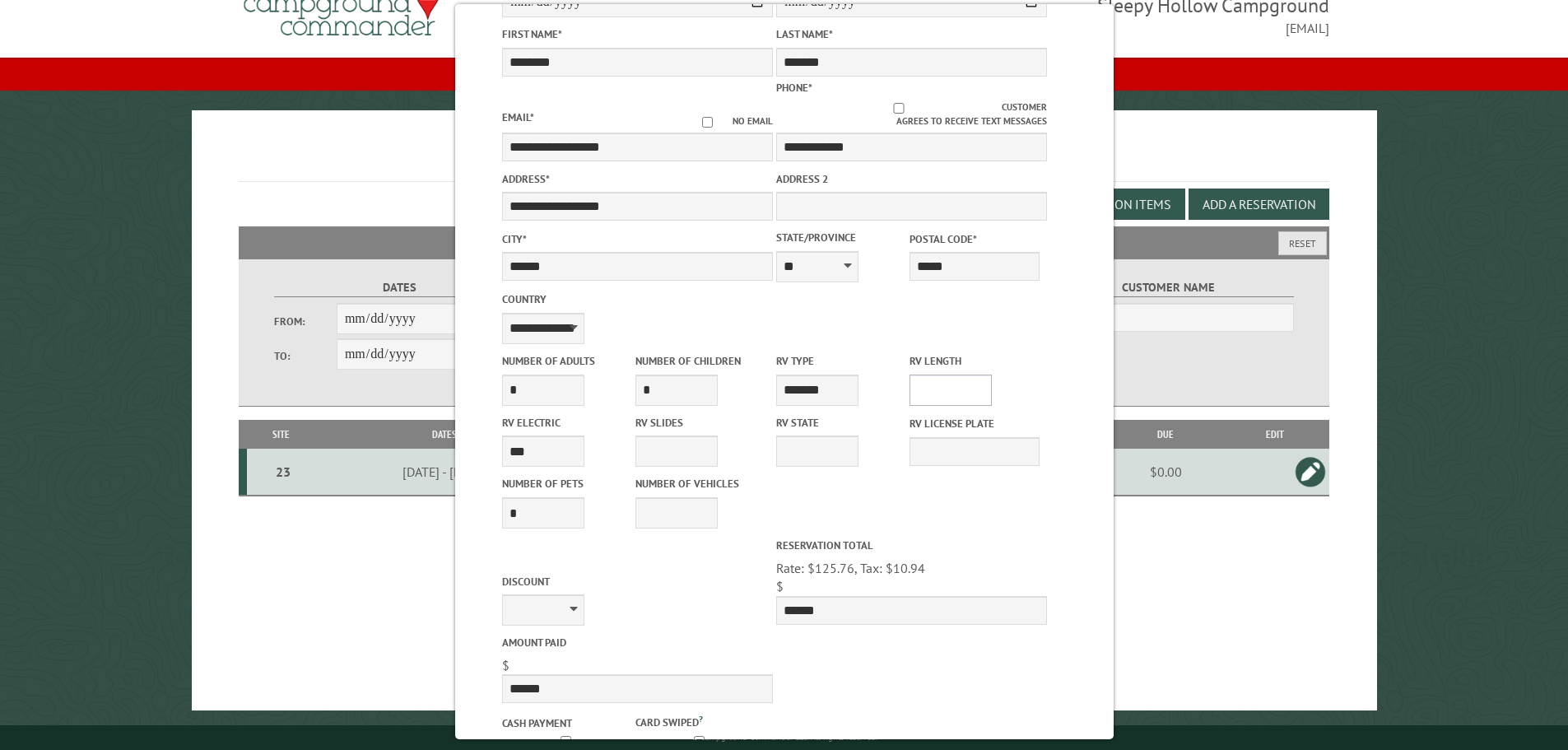 click on "* ** ** ** ** ** ** ** ** ** ** **" at bounding box center [951, 390] 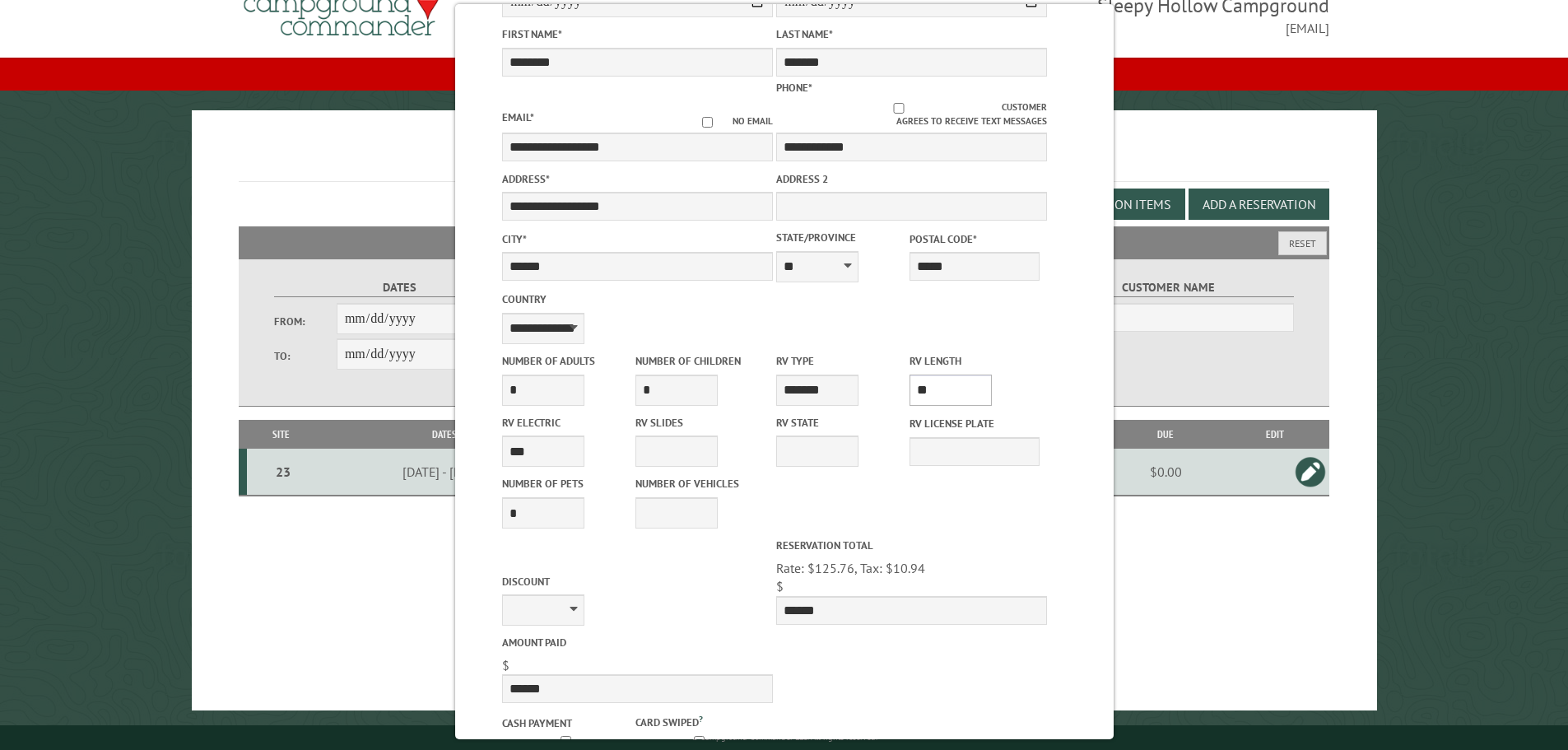 click on "* ** ** ** ** ** ** ** ** ** ** **" at bounding box center (951, 390) 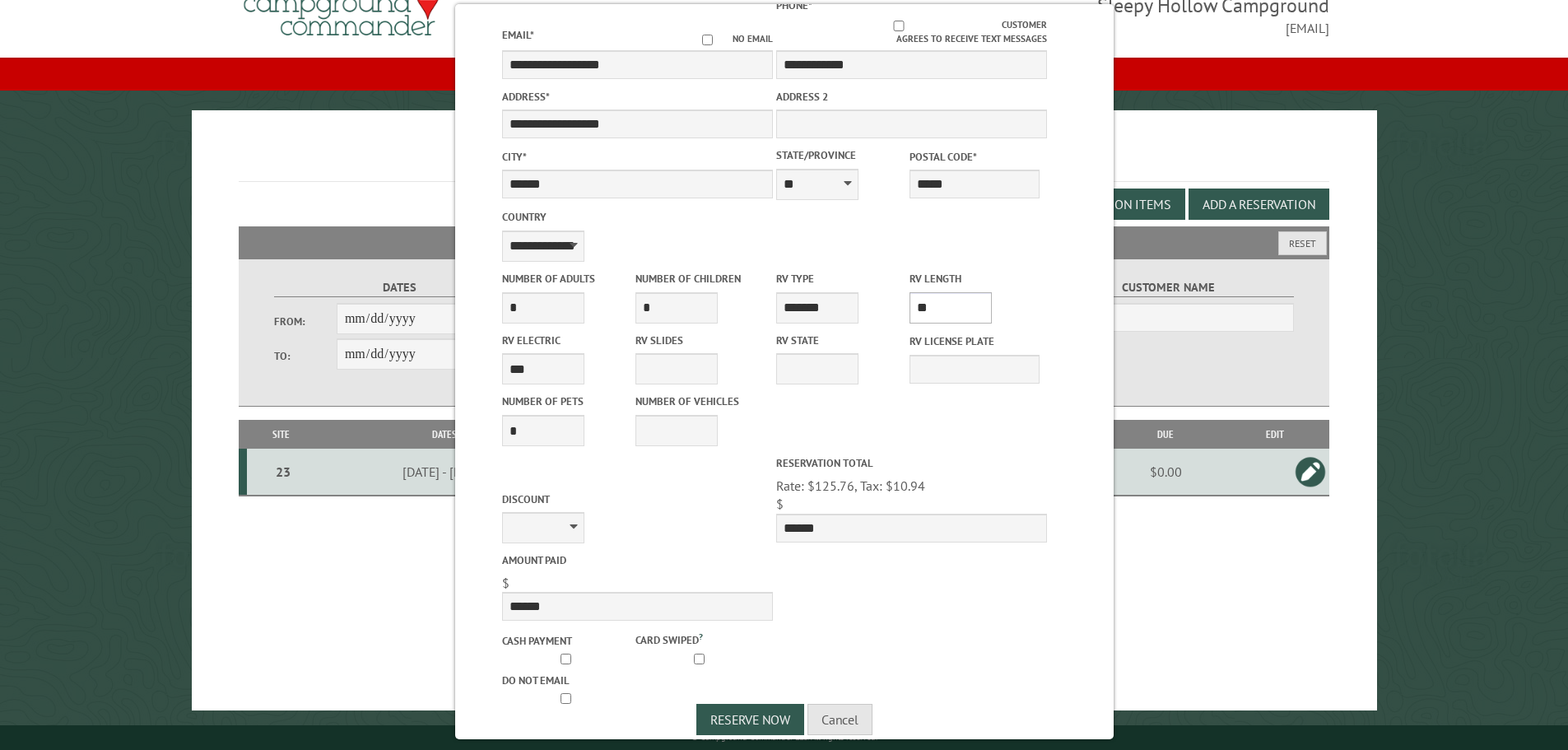 scroll, scrollTop: 346, scrollLeft: 0, axis: vertical 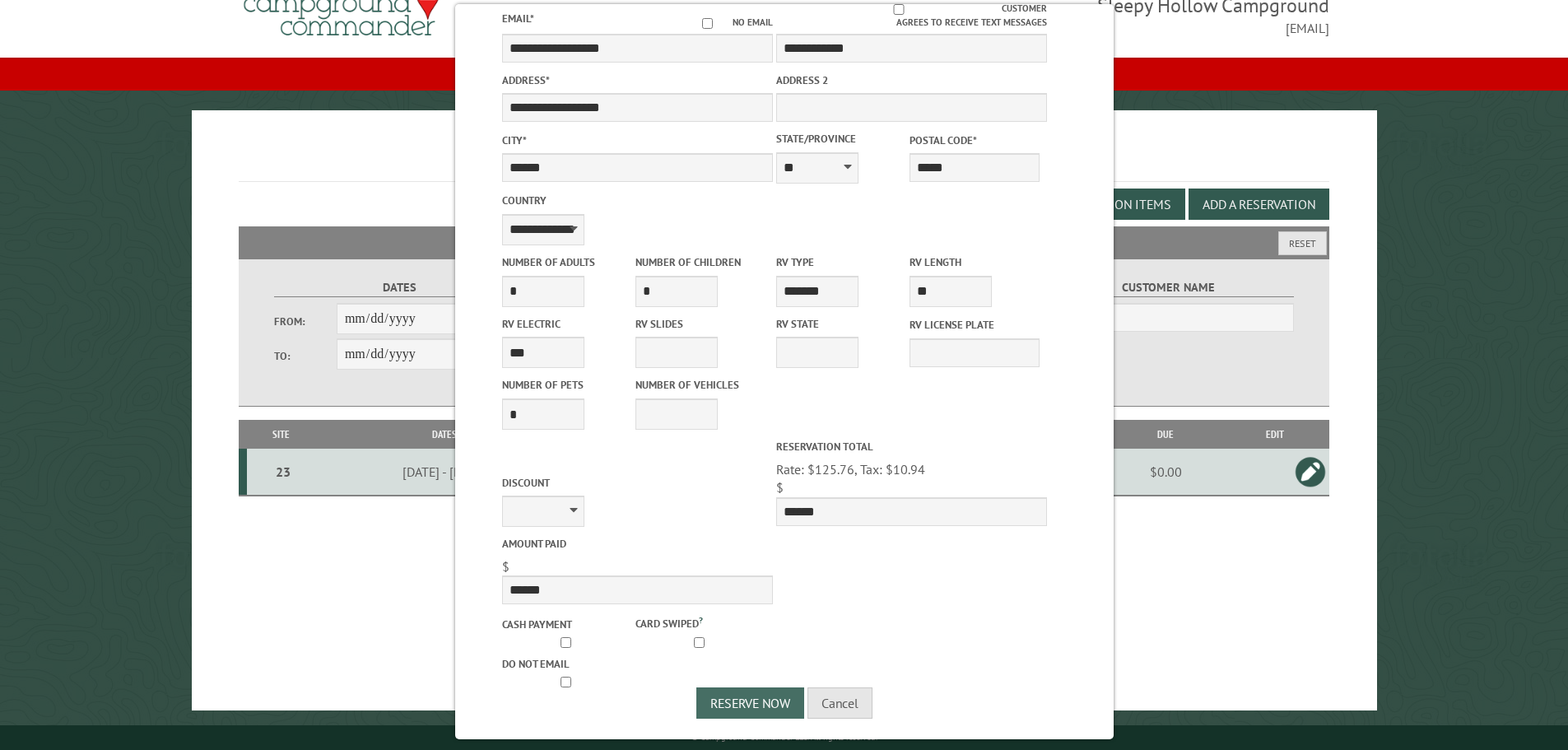 click on "Reserve Now" at bounding box center (750, 703) 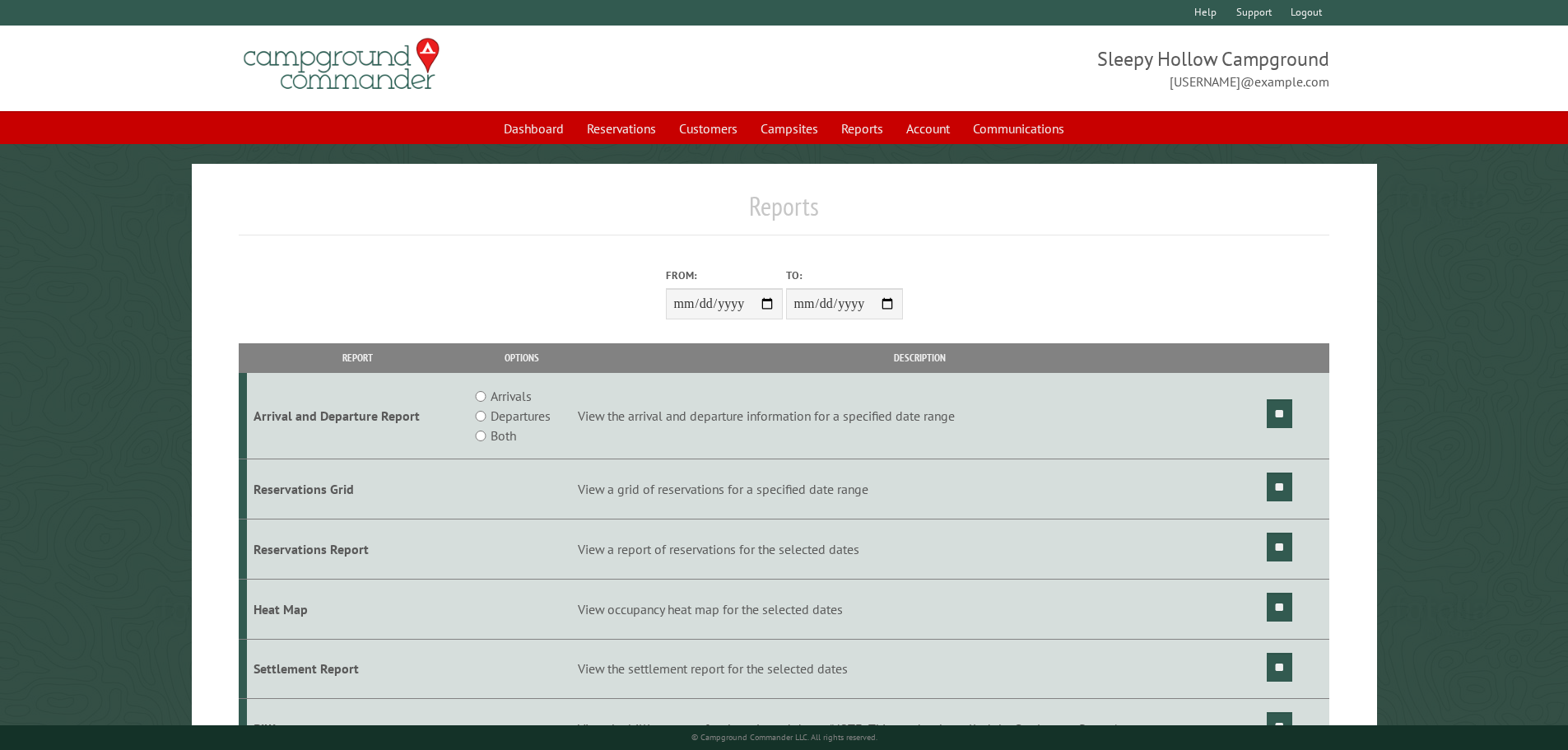 scroll, scrollTop: 0, scrollLeft: 0, axis: both 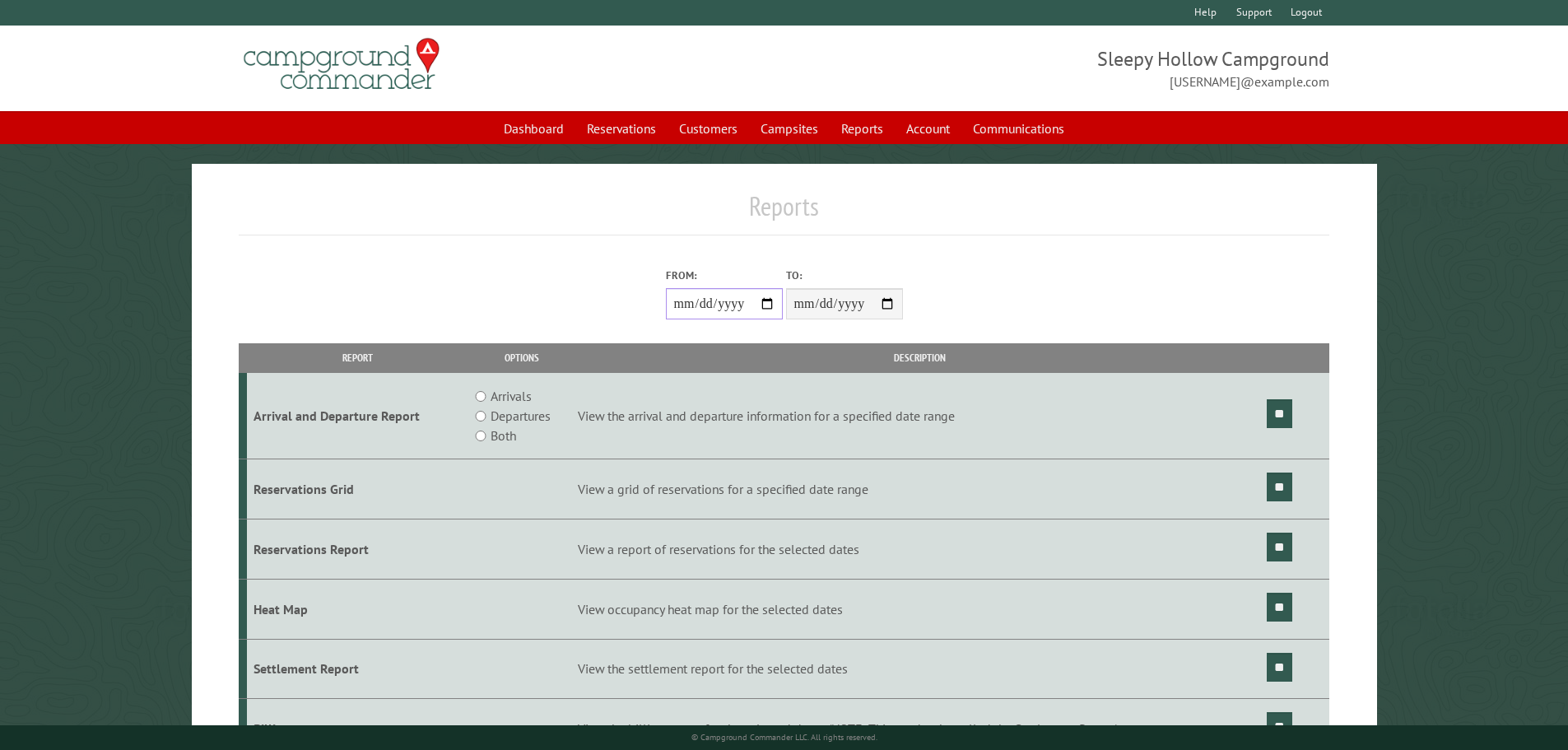 drag, startPoint x: 766, startPoint y: 300, endPoint x: 772, endPoint y: 58, distance: 242.07437 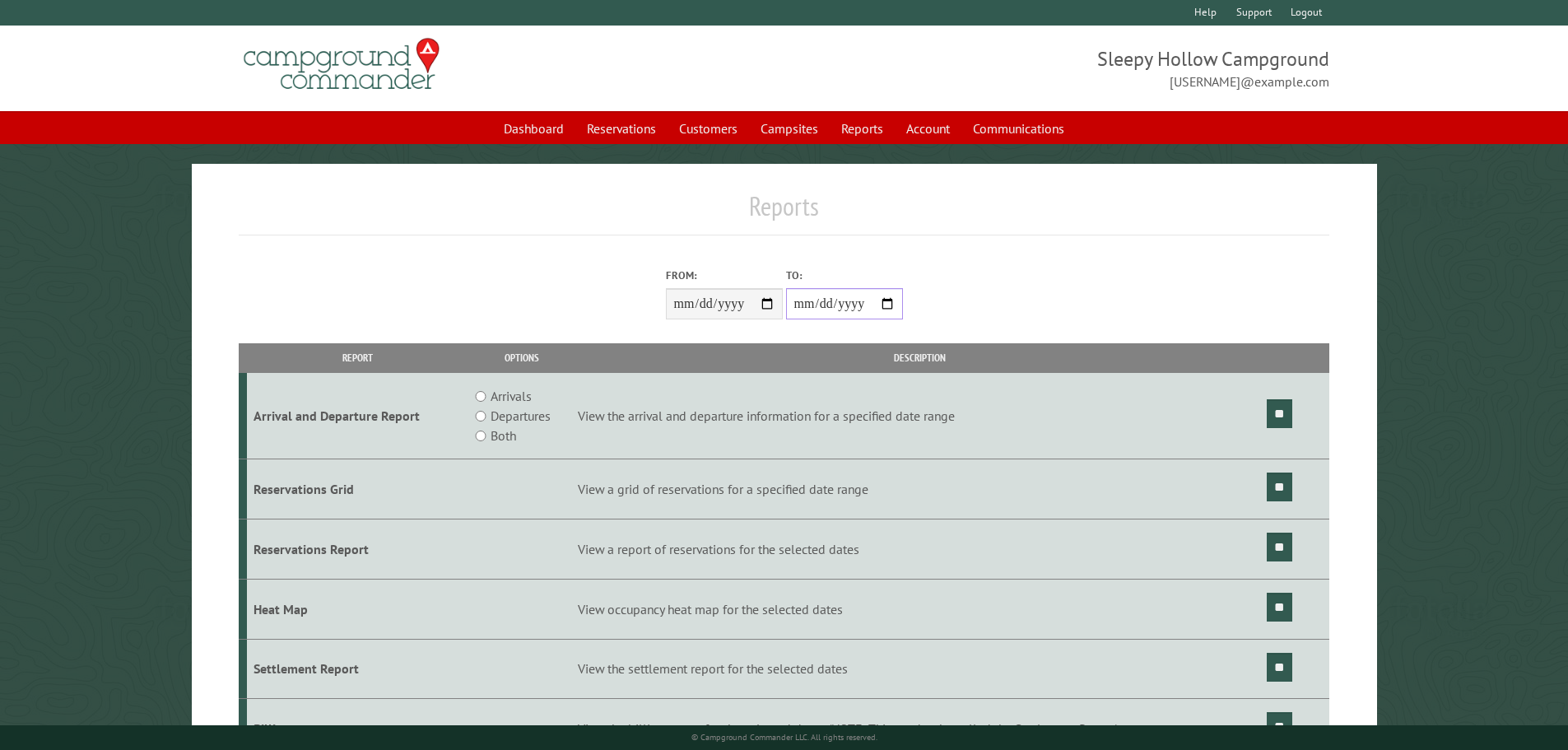 click on "**********" at bounding box center (844, 304) 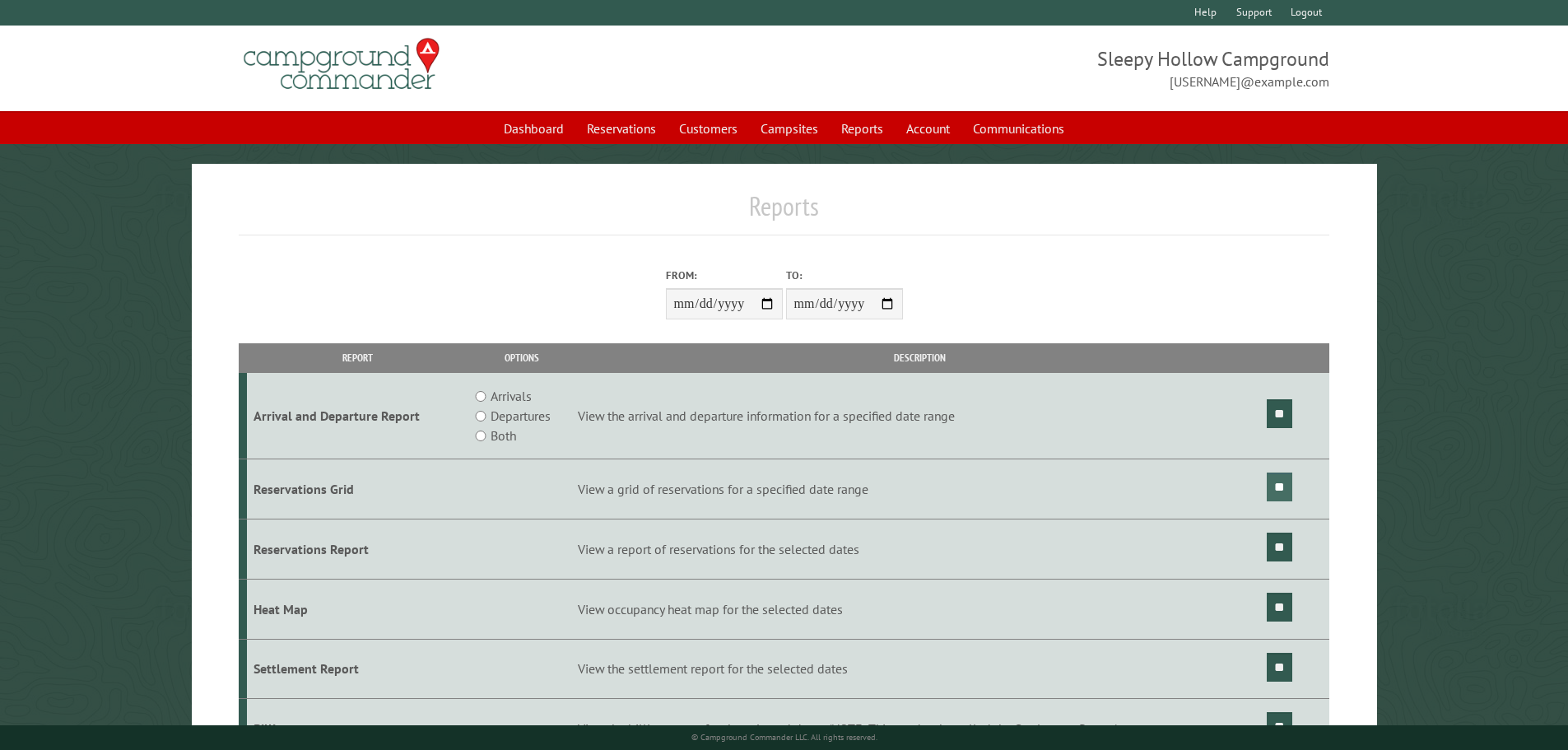 click on "**" at bounding box center [1279, 487] 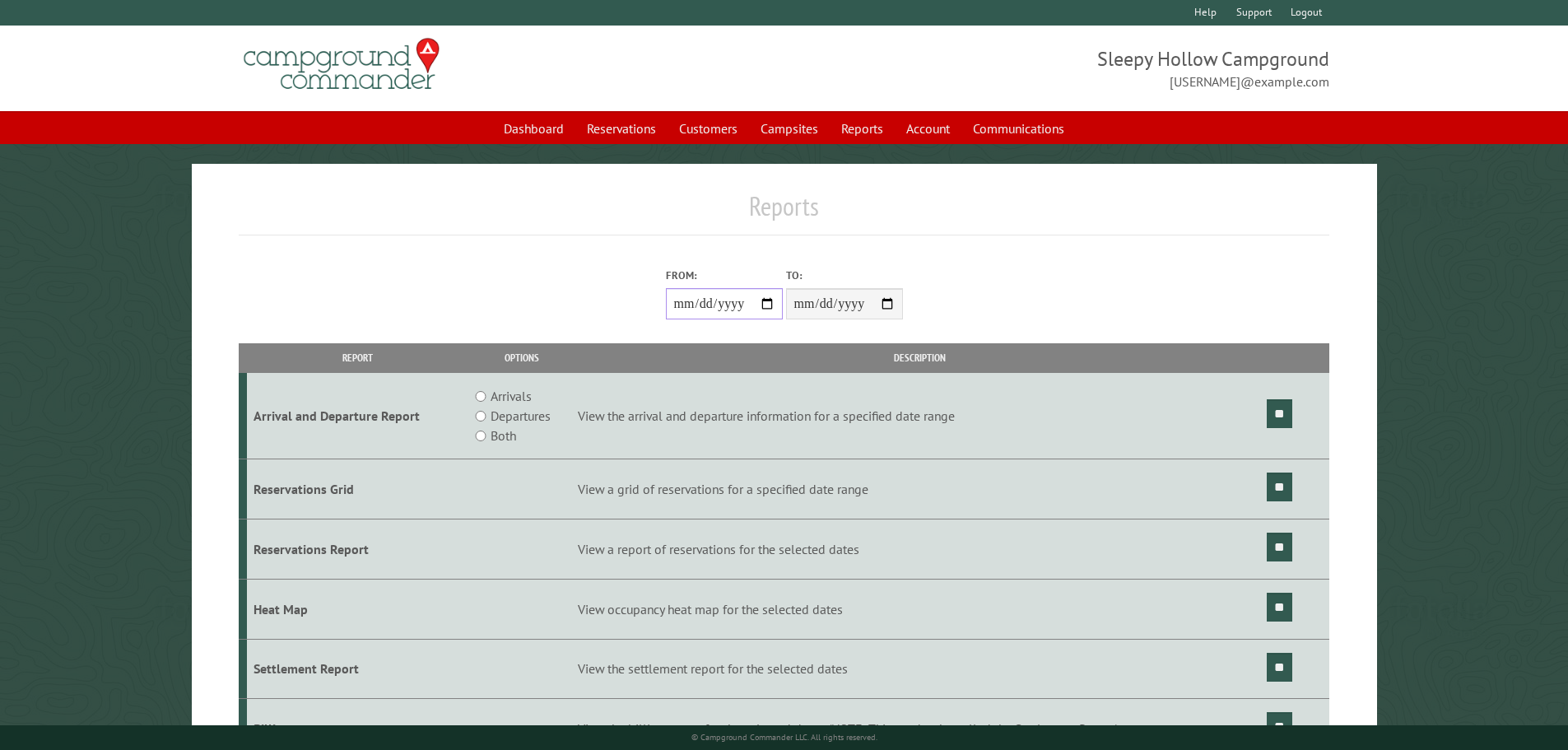 click on "**********" at bounding box center [724, 304] 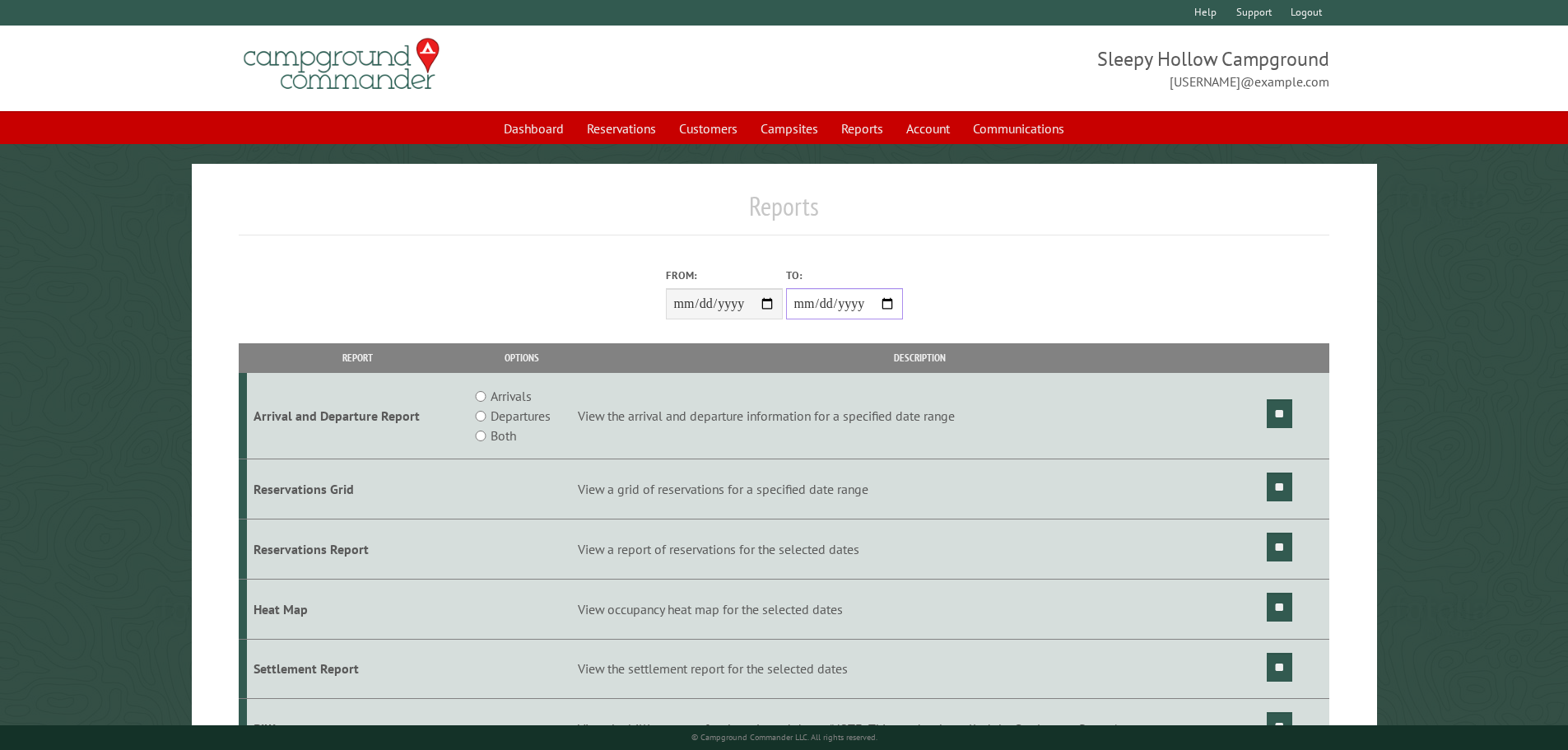 click on "**********" at bounding box center (844, 304) 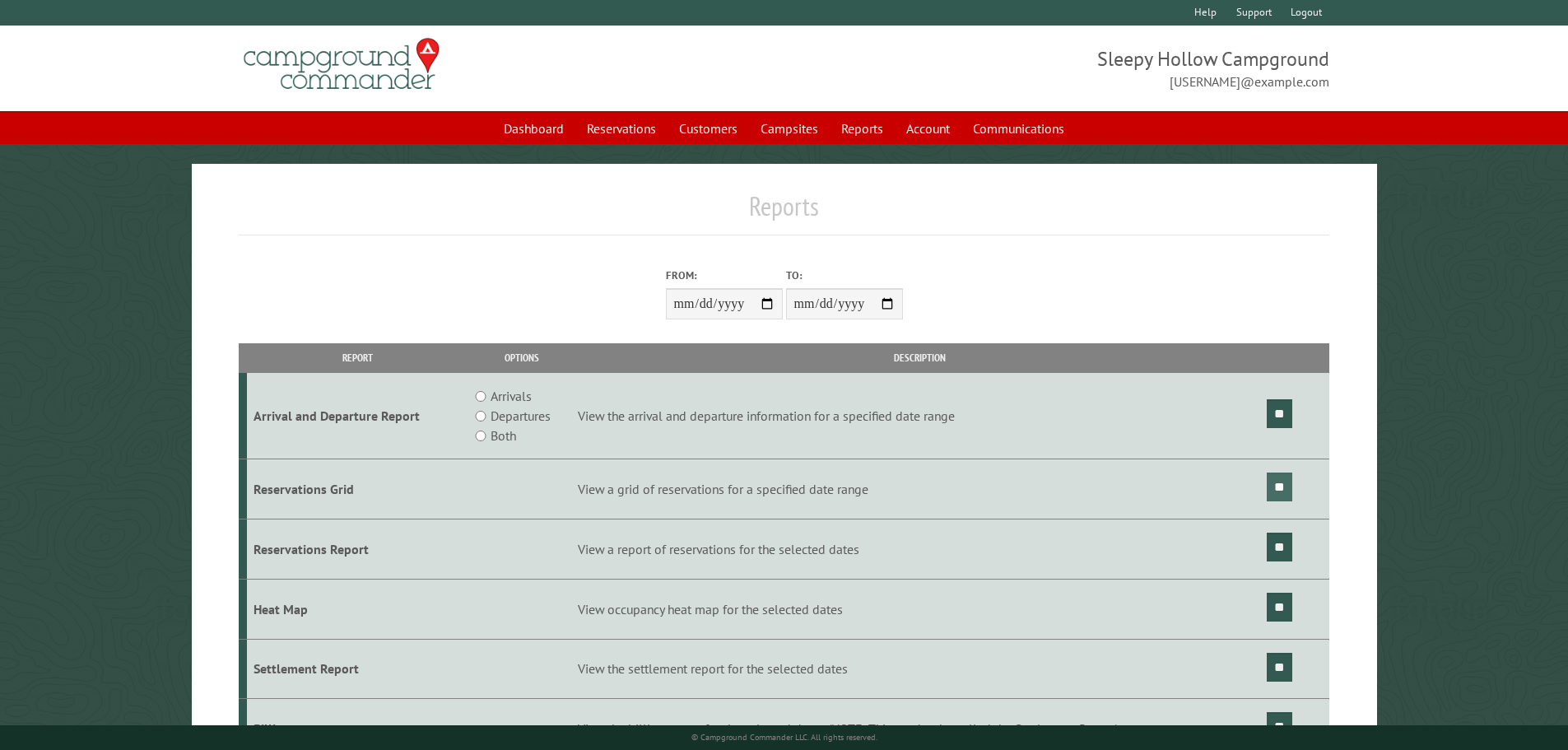 click on "**" at bounding box center [1279, 487] 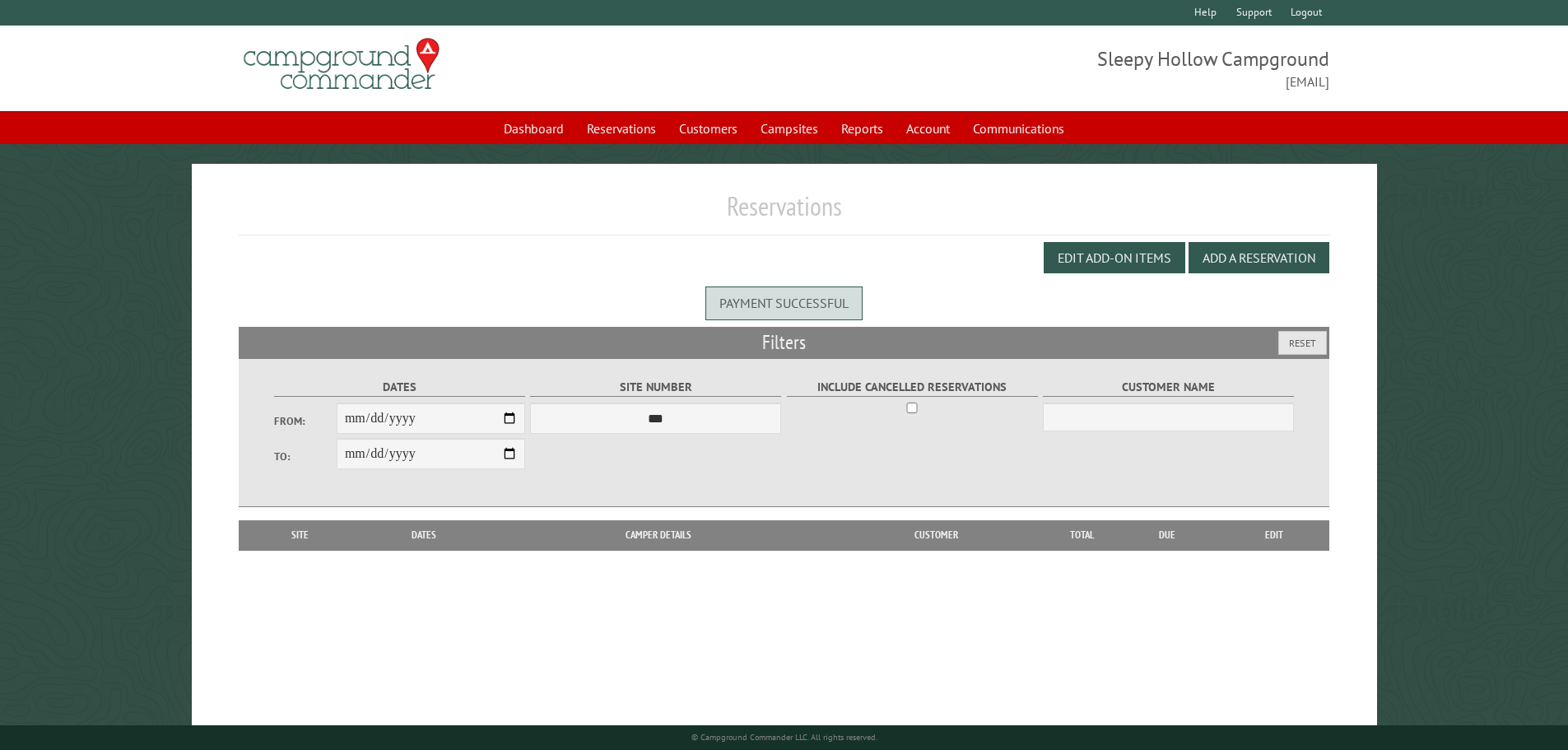 scroll, scrollTop: 0, scrollLeft: 0, axis: both 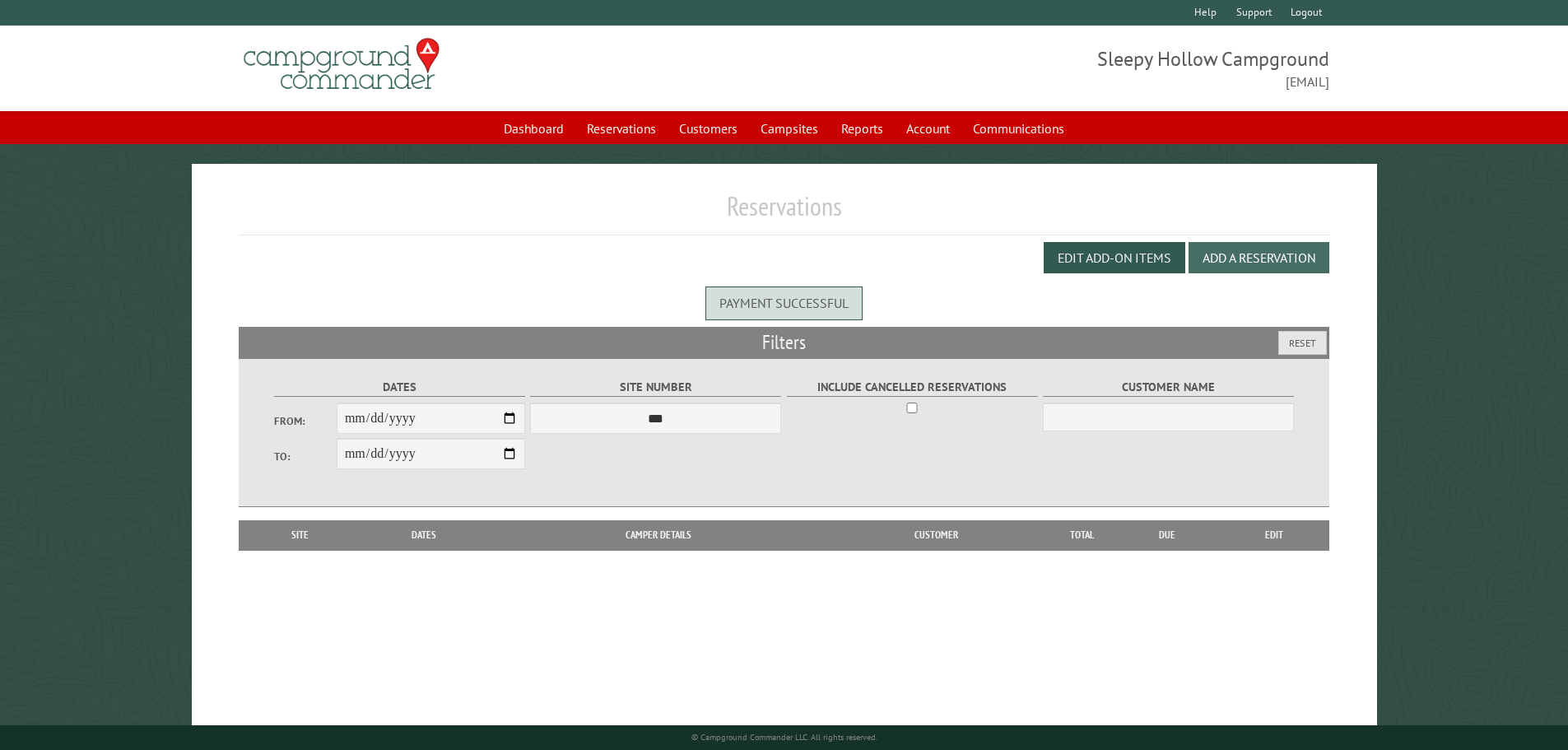click on "Add a Reservation" at bounding box center [1259, 258] 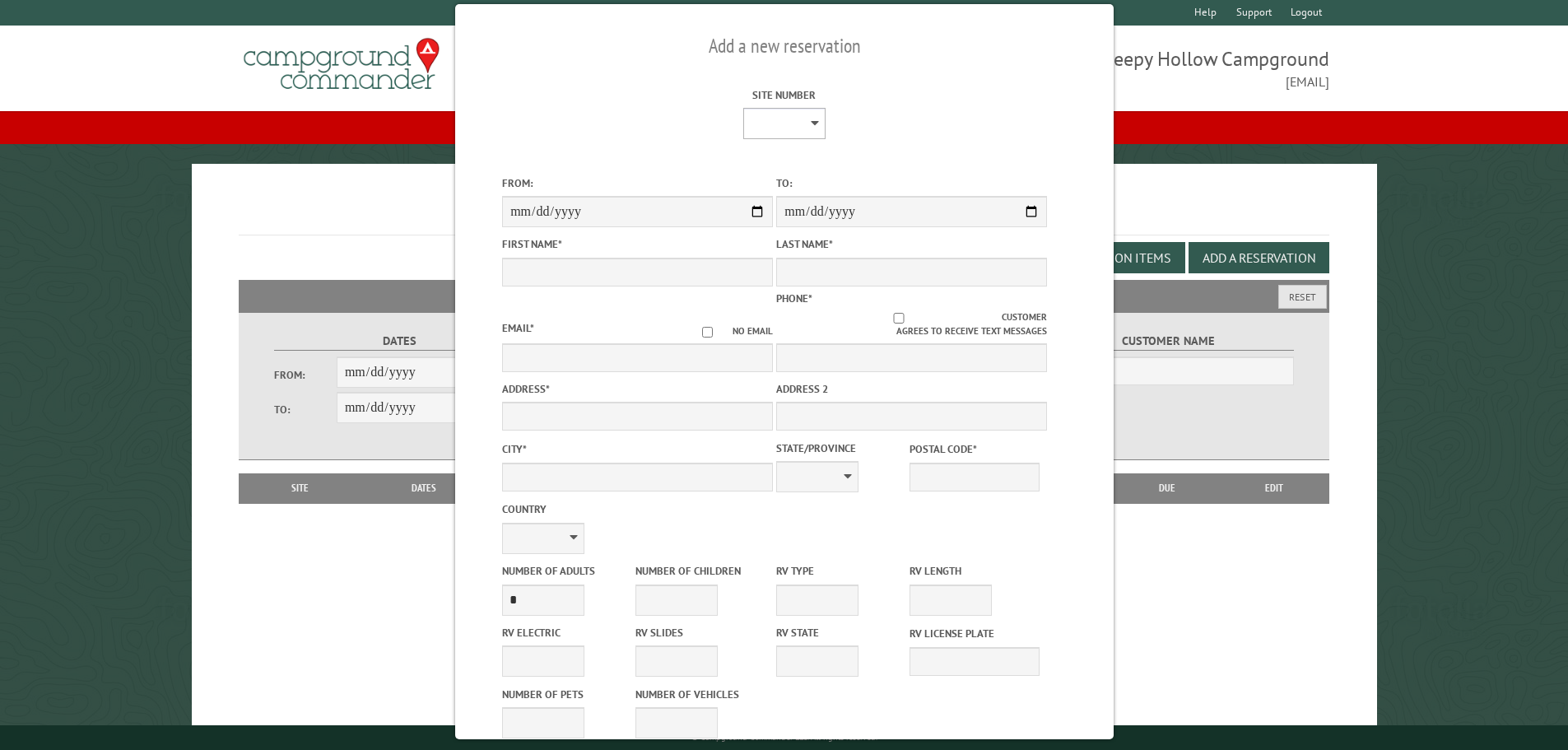 click on "* * * * * * * * * ** *** *** ** ** ** ** ** ** ** ** ** ** *** *** ** ** ** ** ** ** ** ** ** ** *** *** ** ** ** ** ** ** ** ** *** *** ** ** ** ** ** ** *** *** ** ** ** ** ** *** ** ** ** ** ** ** ** ** ** ** ** ** ** ** ** ** ** ** ** ** ** ** ** ** **" at bounding box center (784, 123) 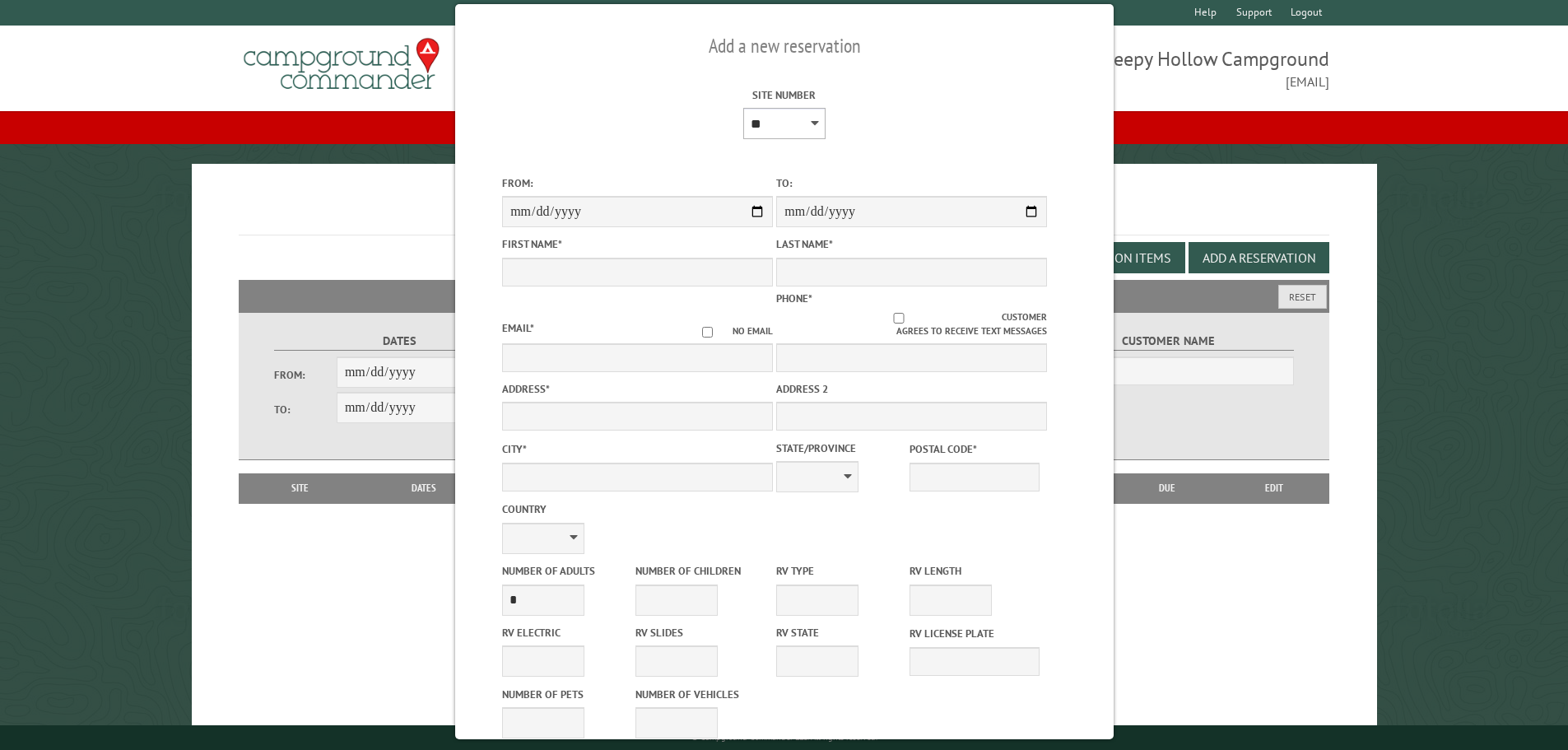 click on "* * * * * * * * * ** *** *** ** ** ** ** ** ** ** ** ** ** *** *** ** ** ** ** ** ** ** ** ** ** *** *** ** ** ** ** ** ** ** ** *** *** ** ** ** ** ** ** *** *** ** ** ** ** ** *** ** ** ** ** ** ** ** ** ** ** ** ** ** ** ** ** ** ** ** ** ** ** ** ** **" at bounding box center [784, 123] 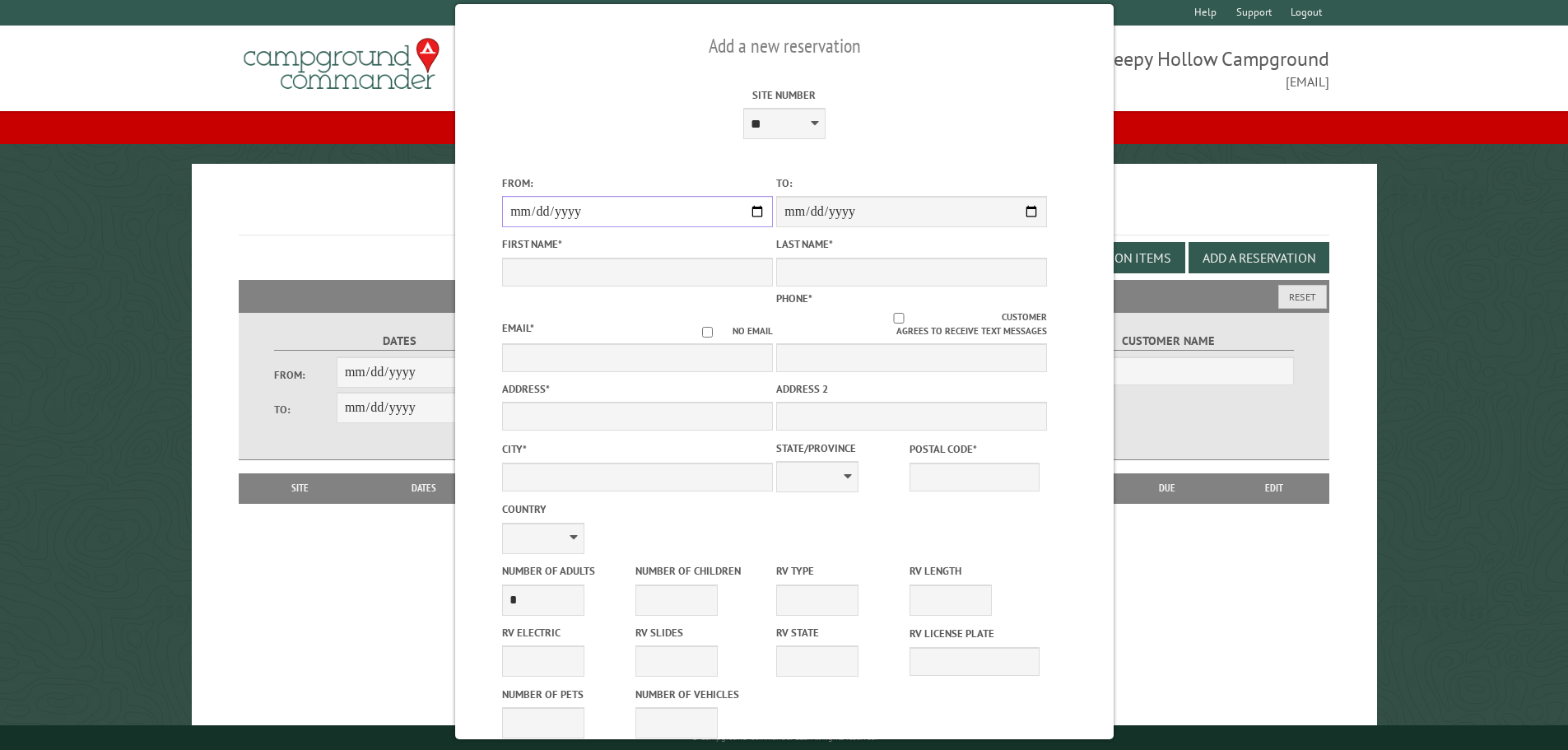 click on "From:" at bounding box center [637, 212] 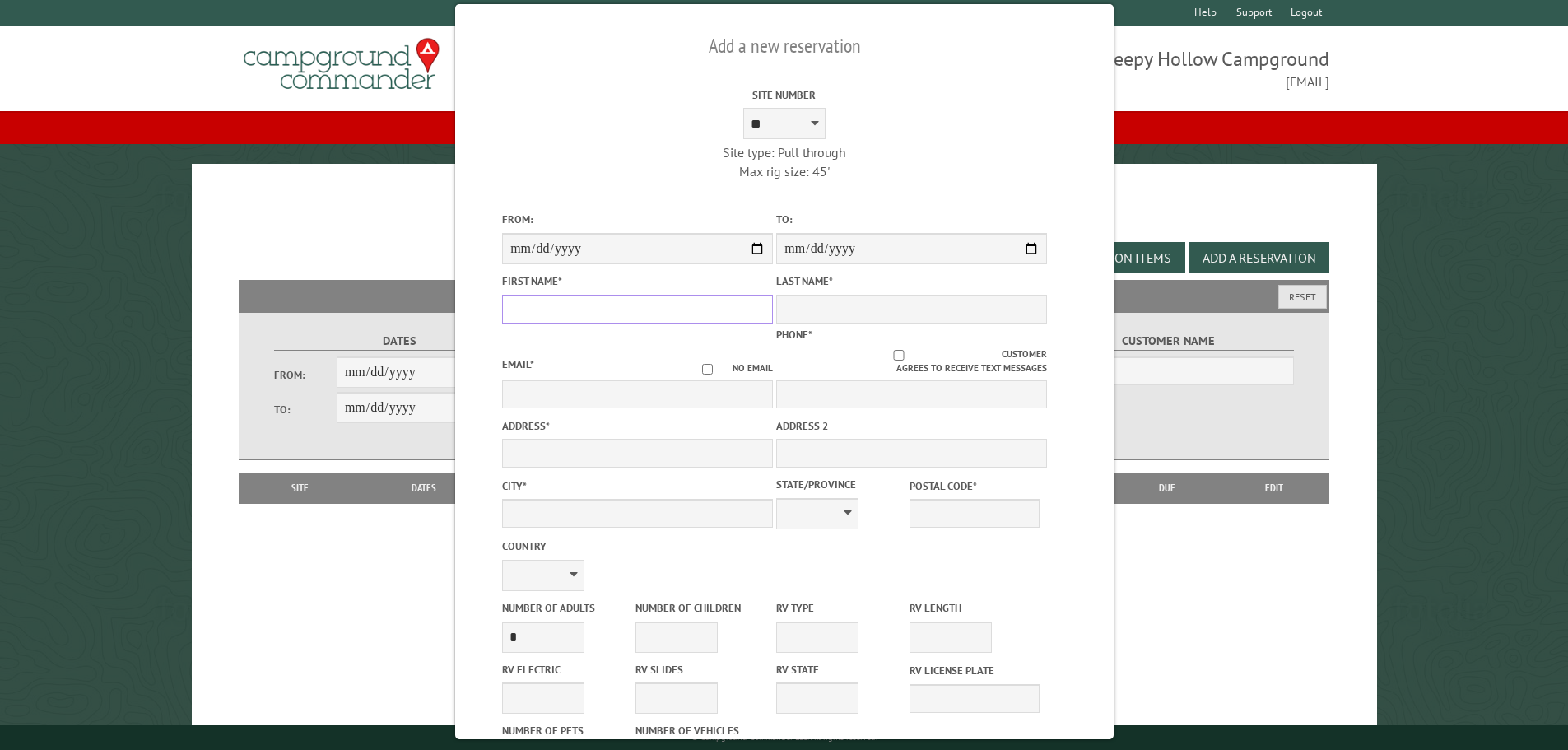 click on "First Name *" at bounding box center [637, 309] 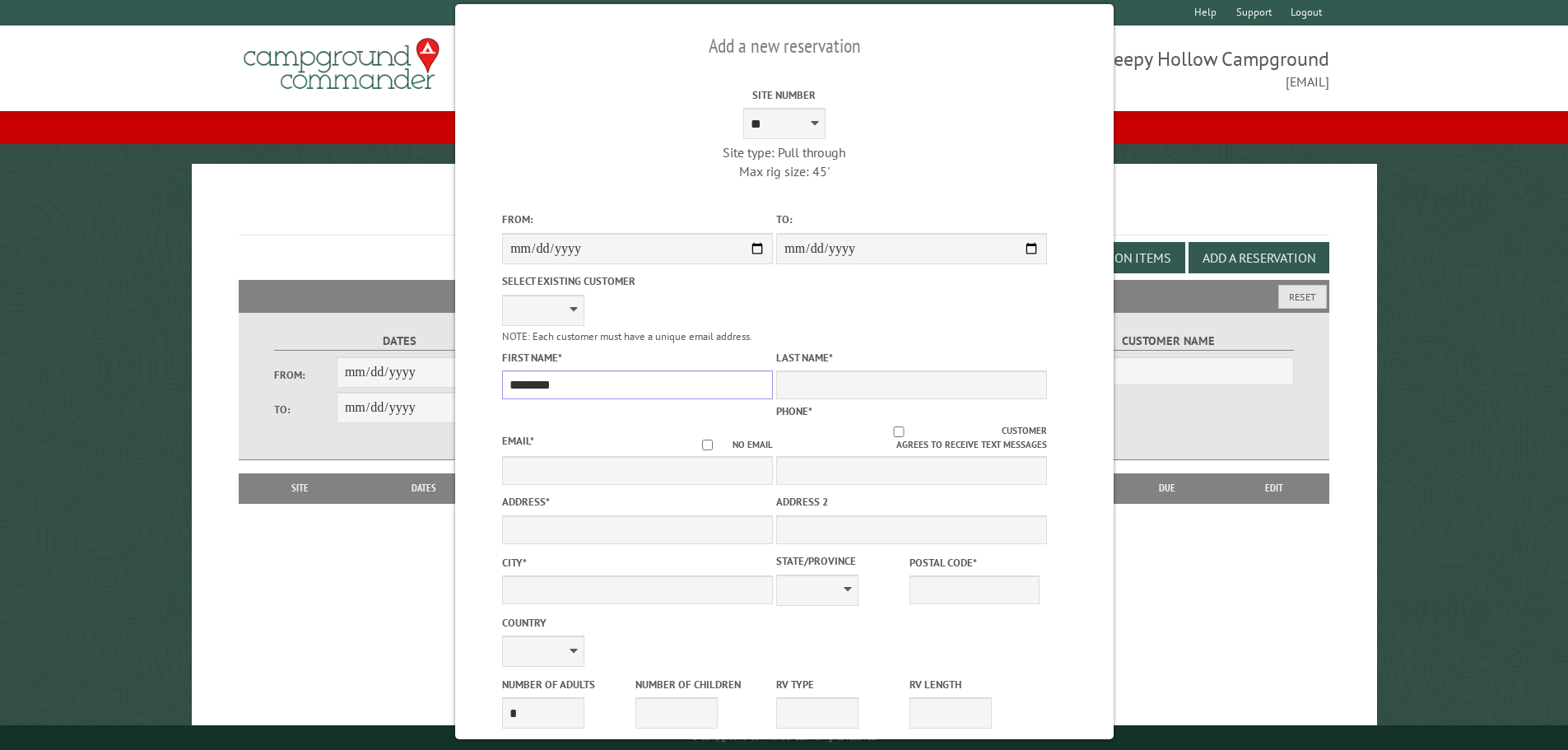 type on "*******" 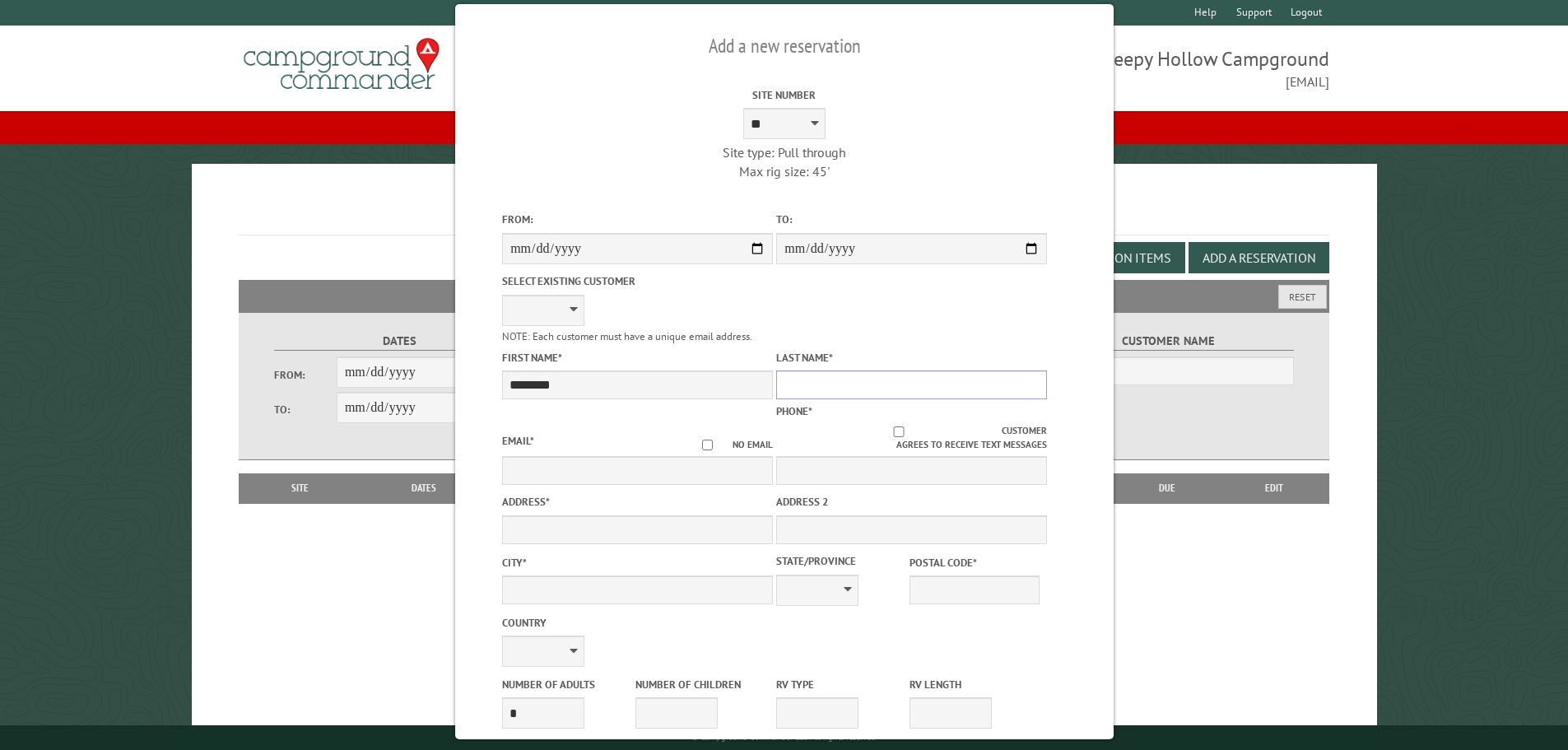 click on "Last Name *" at bounding box center [911, 384] 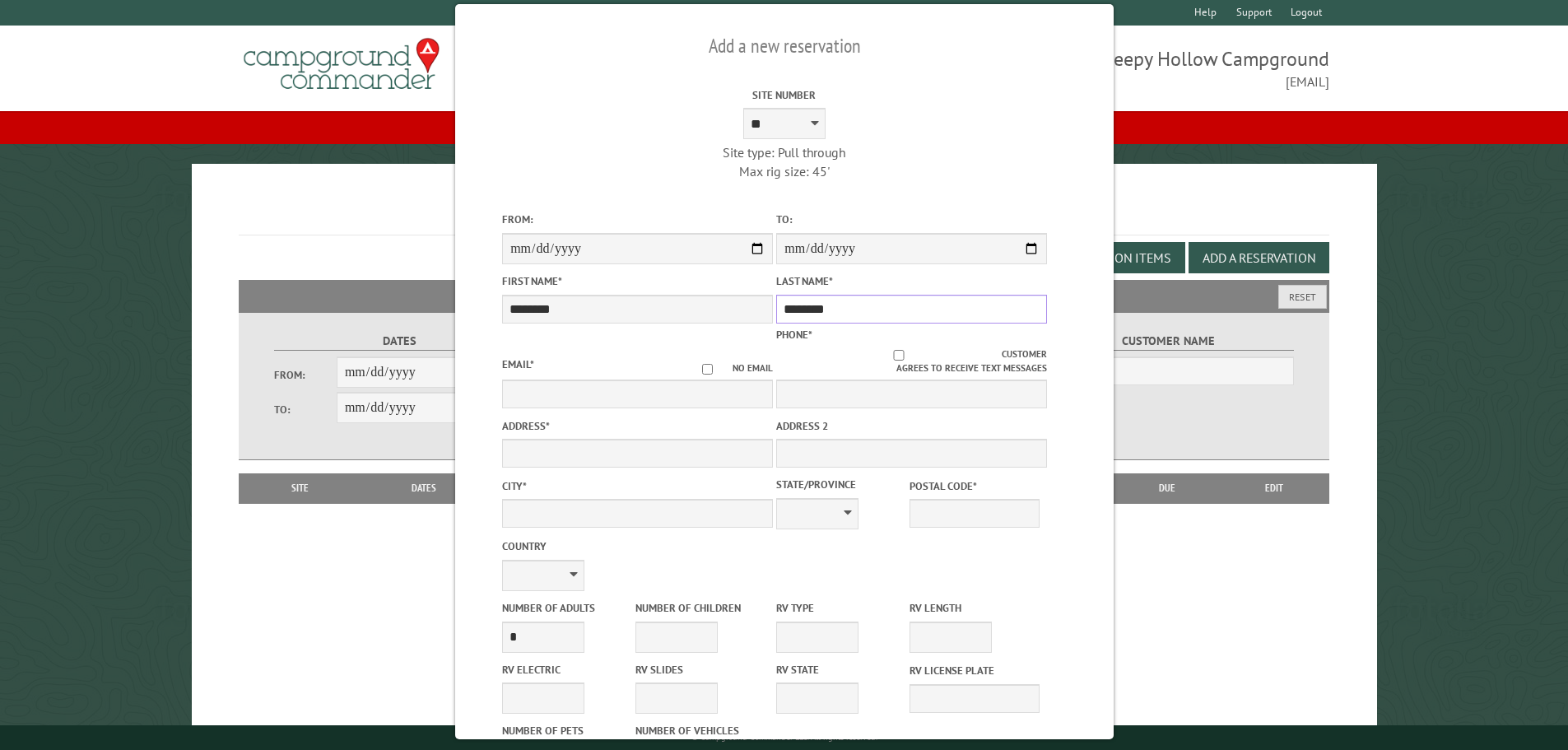 type on "********" 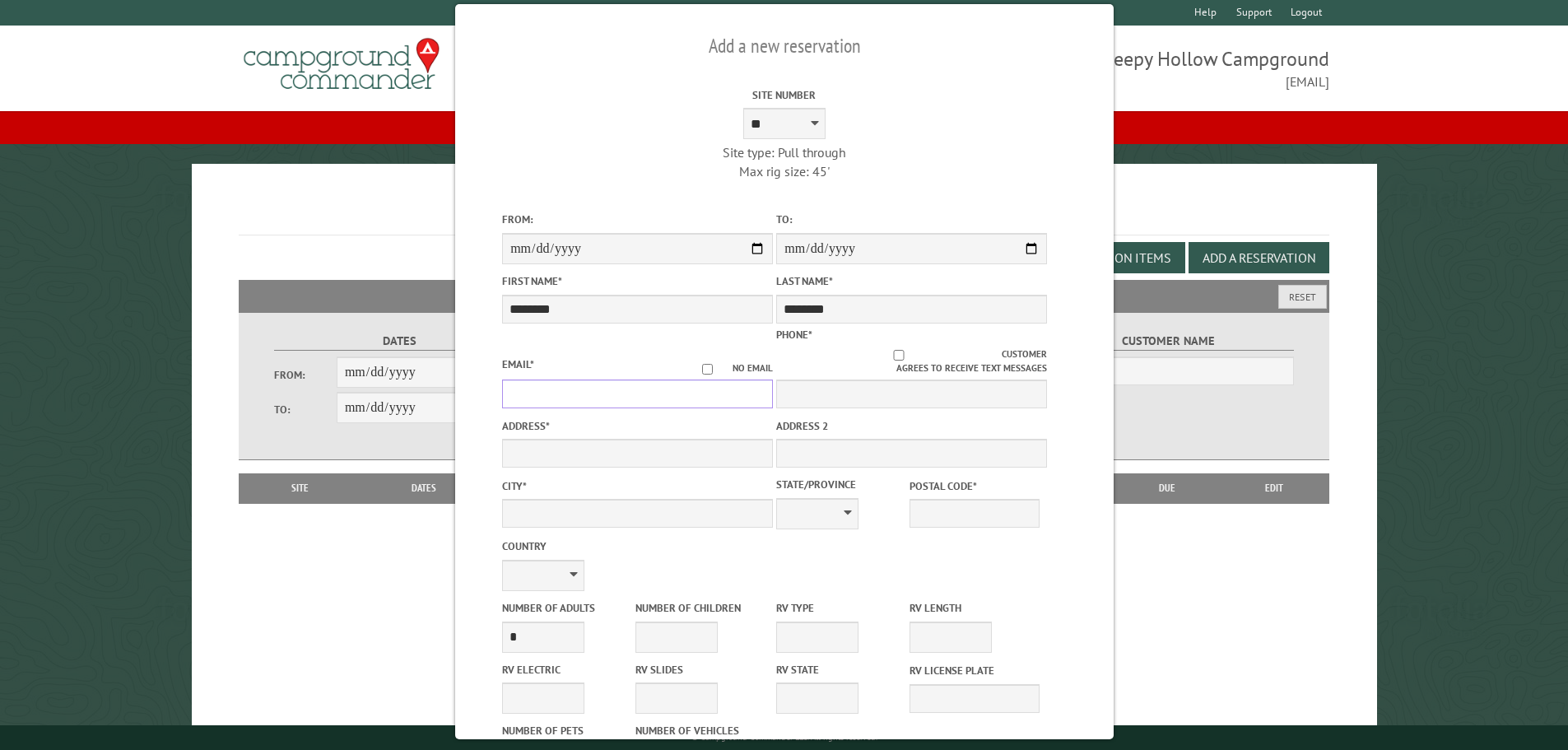 drag, startPoint x: 714, startPoint y: 384, endPoint x: 713, endPoint y: 394, distance: 10.0498756 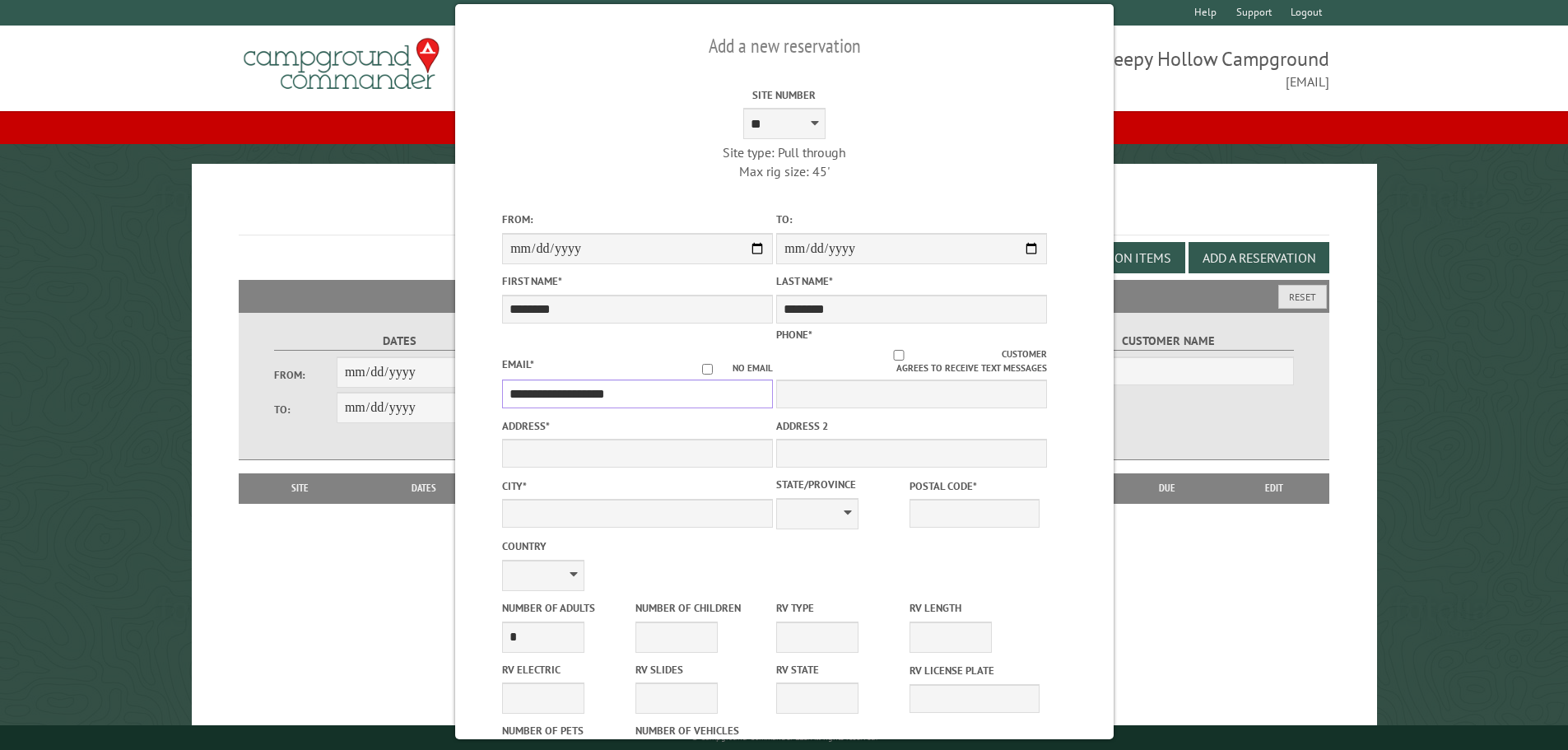 type on "**********" 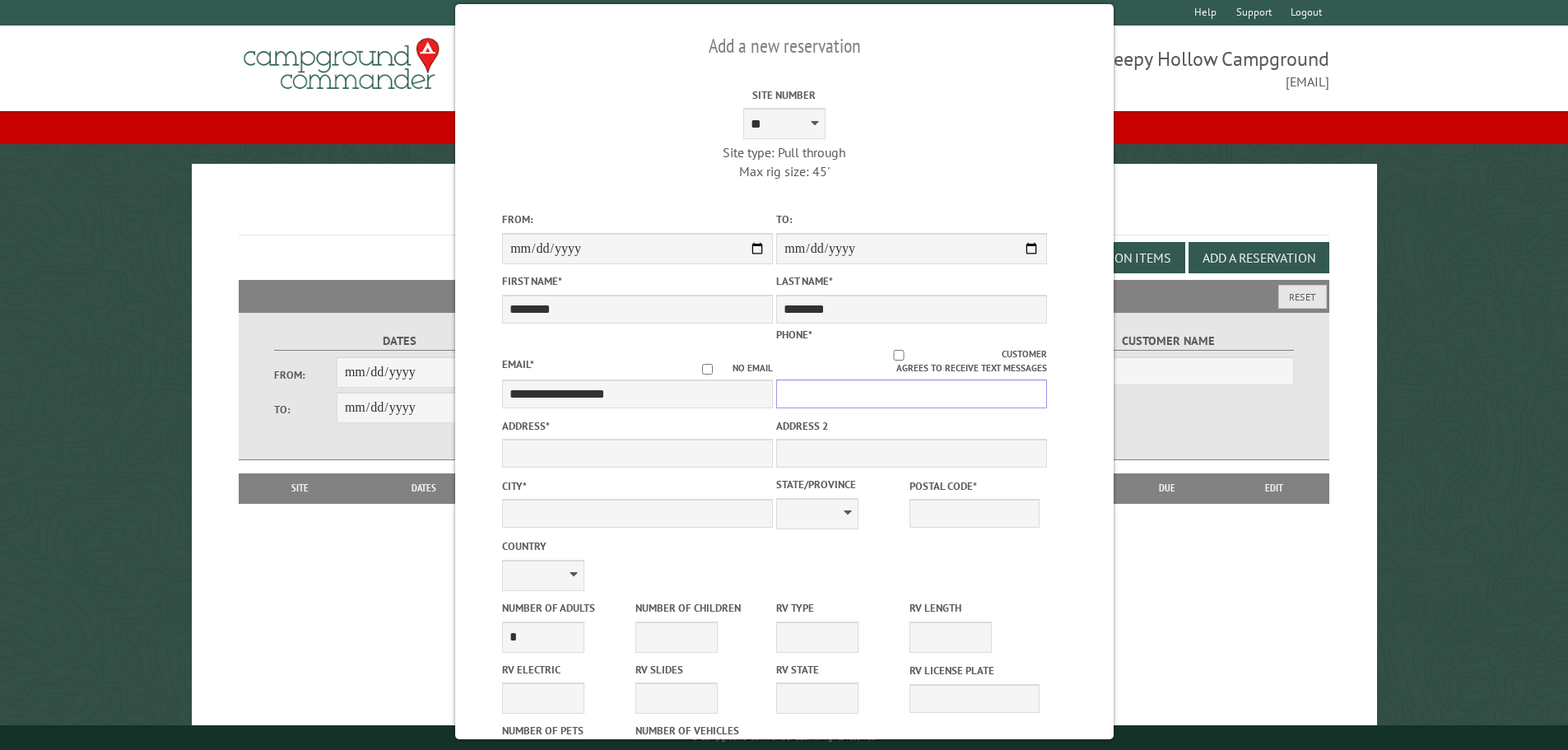 click on "Phone *" at bounding box center [911, 394] 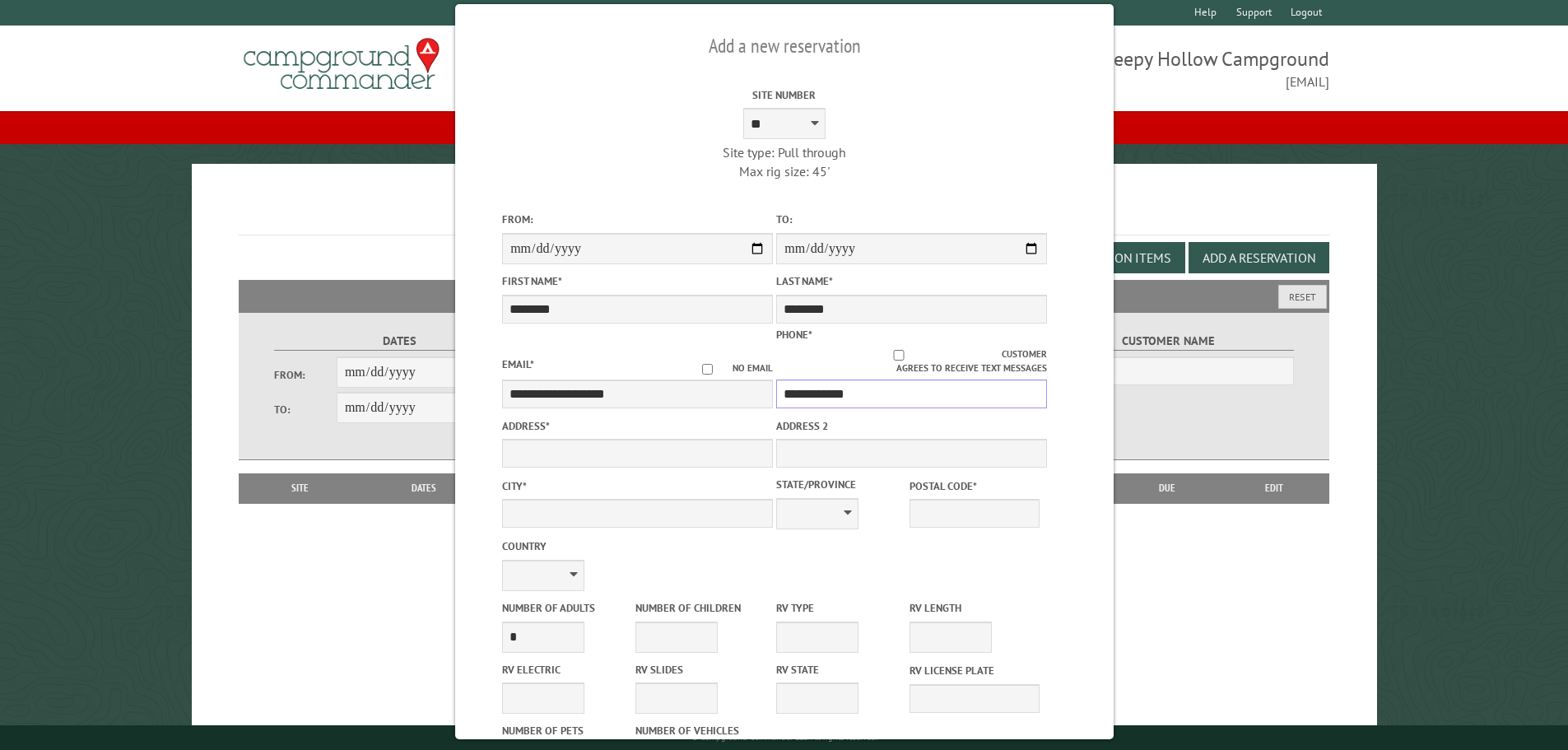 type on "**********" 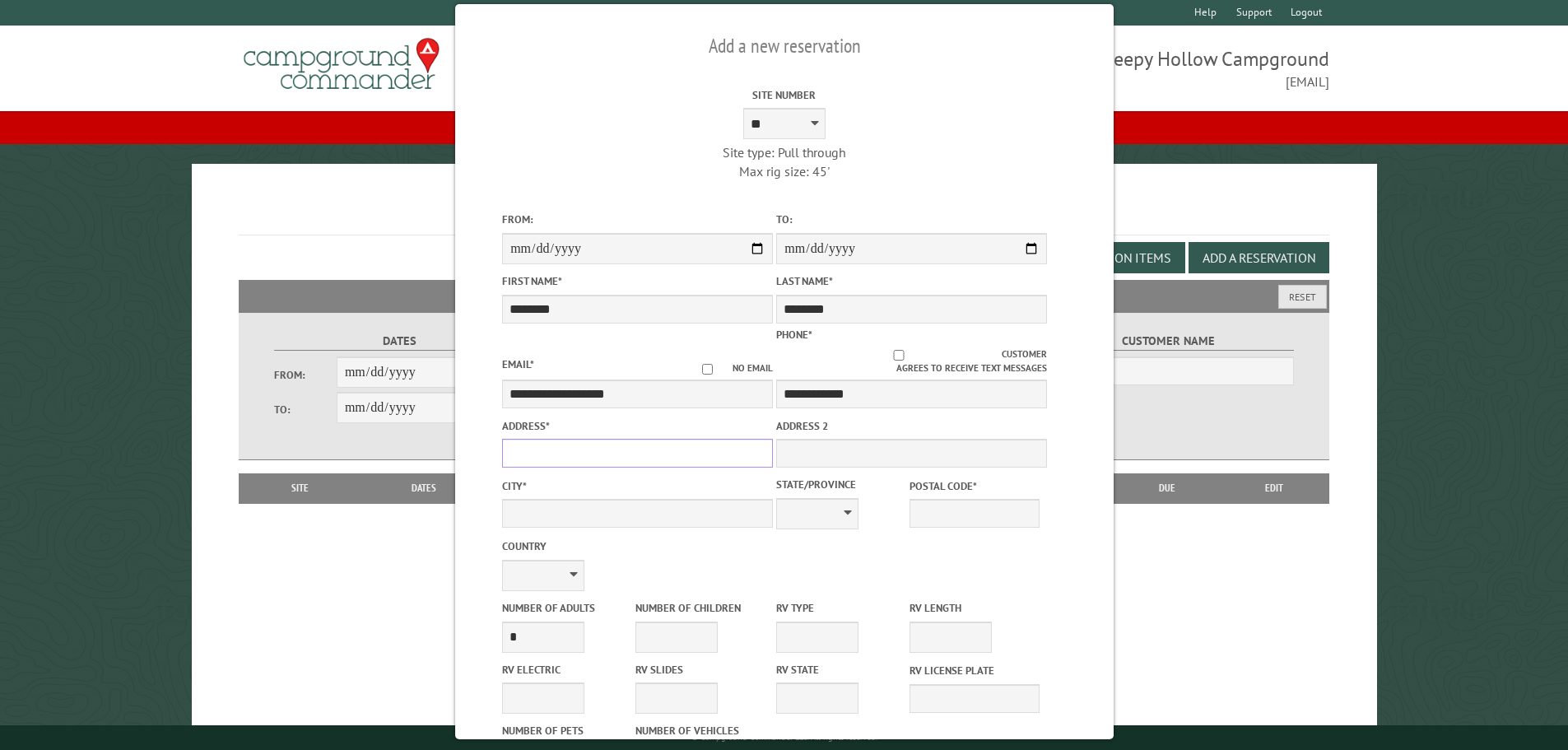 click on "Address *" at bounding box center [637, 453] 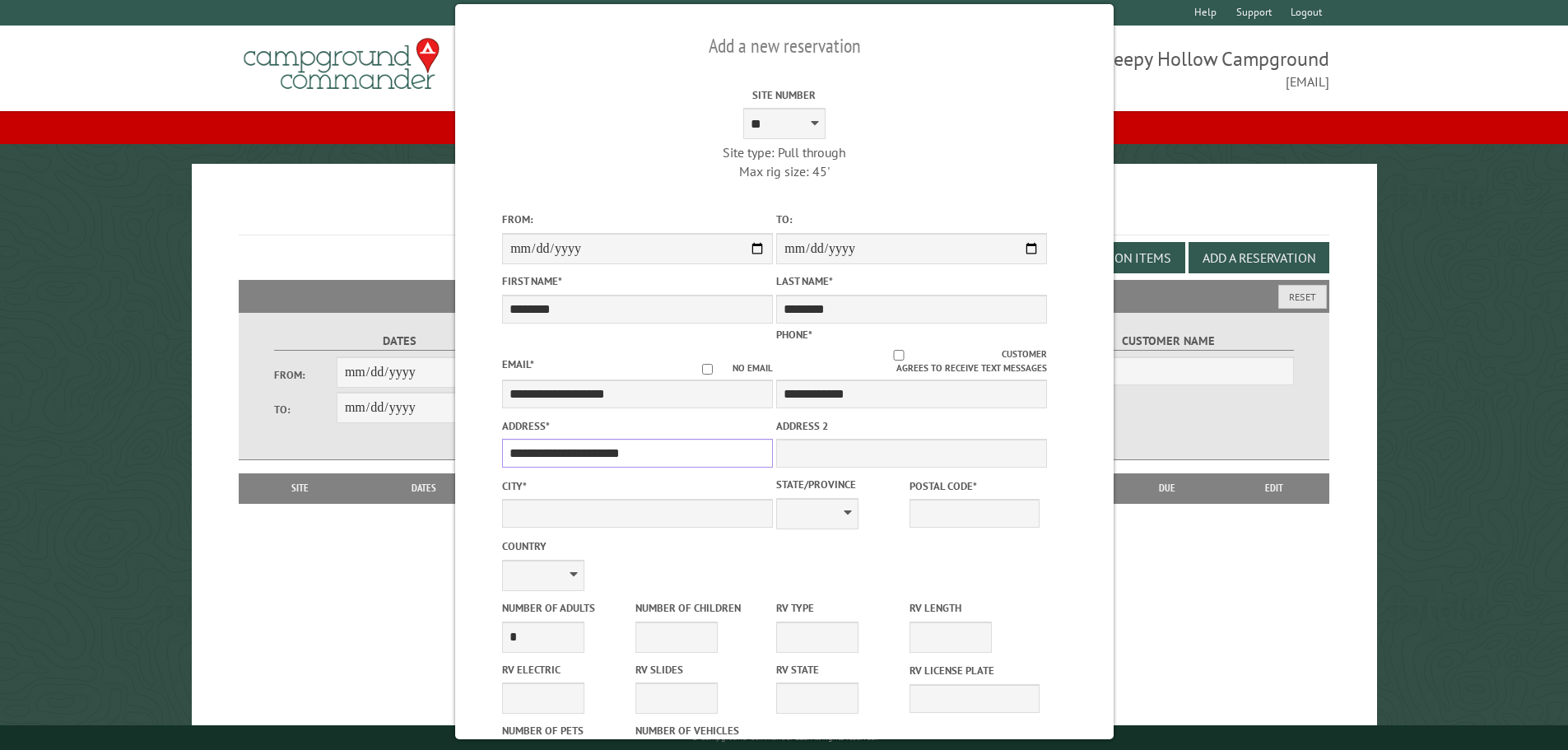 type on "**********" 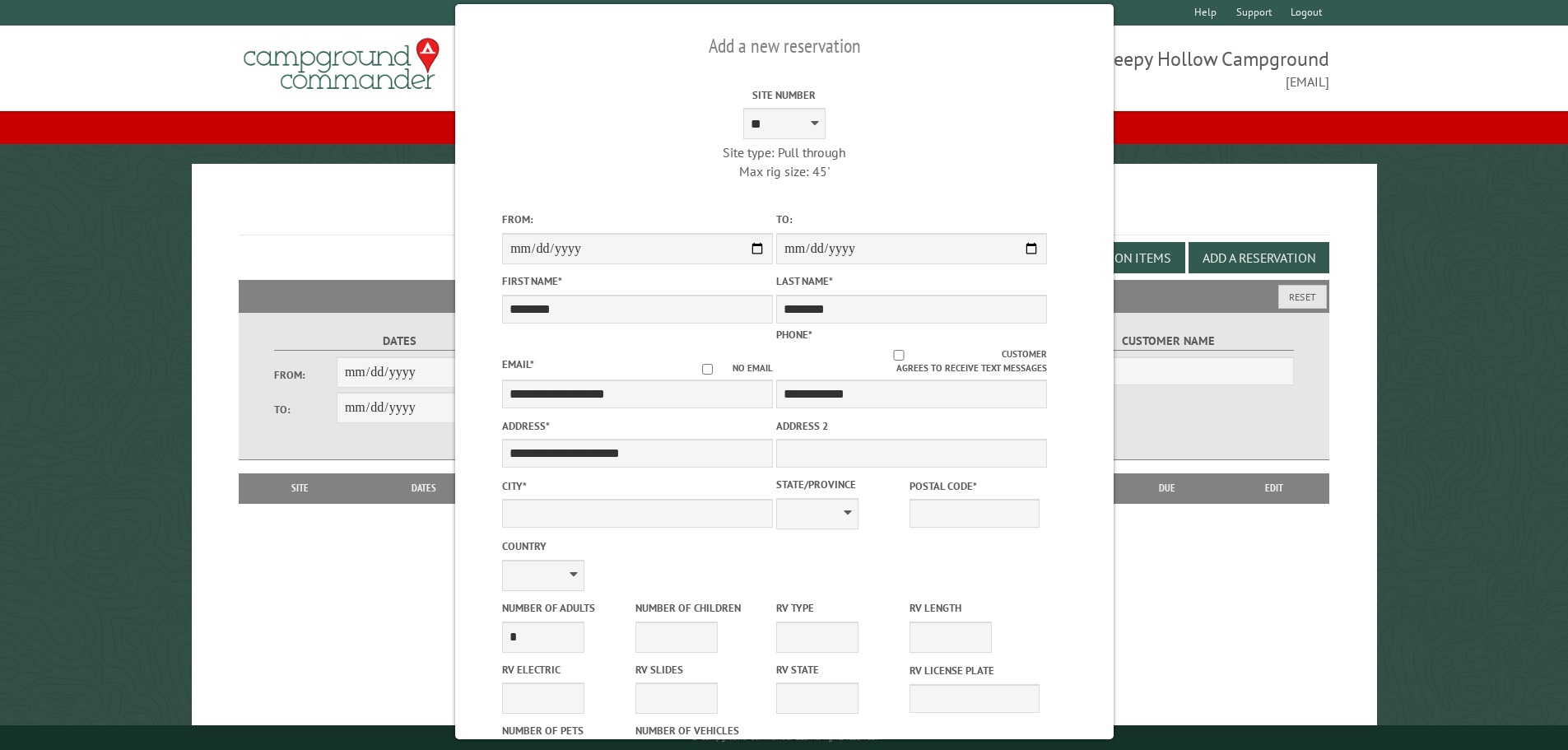 click on "Postal Code *" at bounding box center (975, 503) 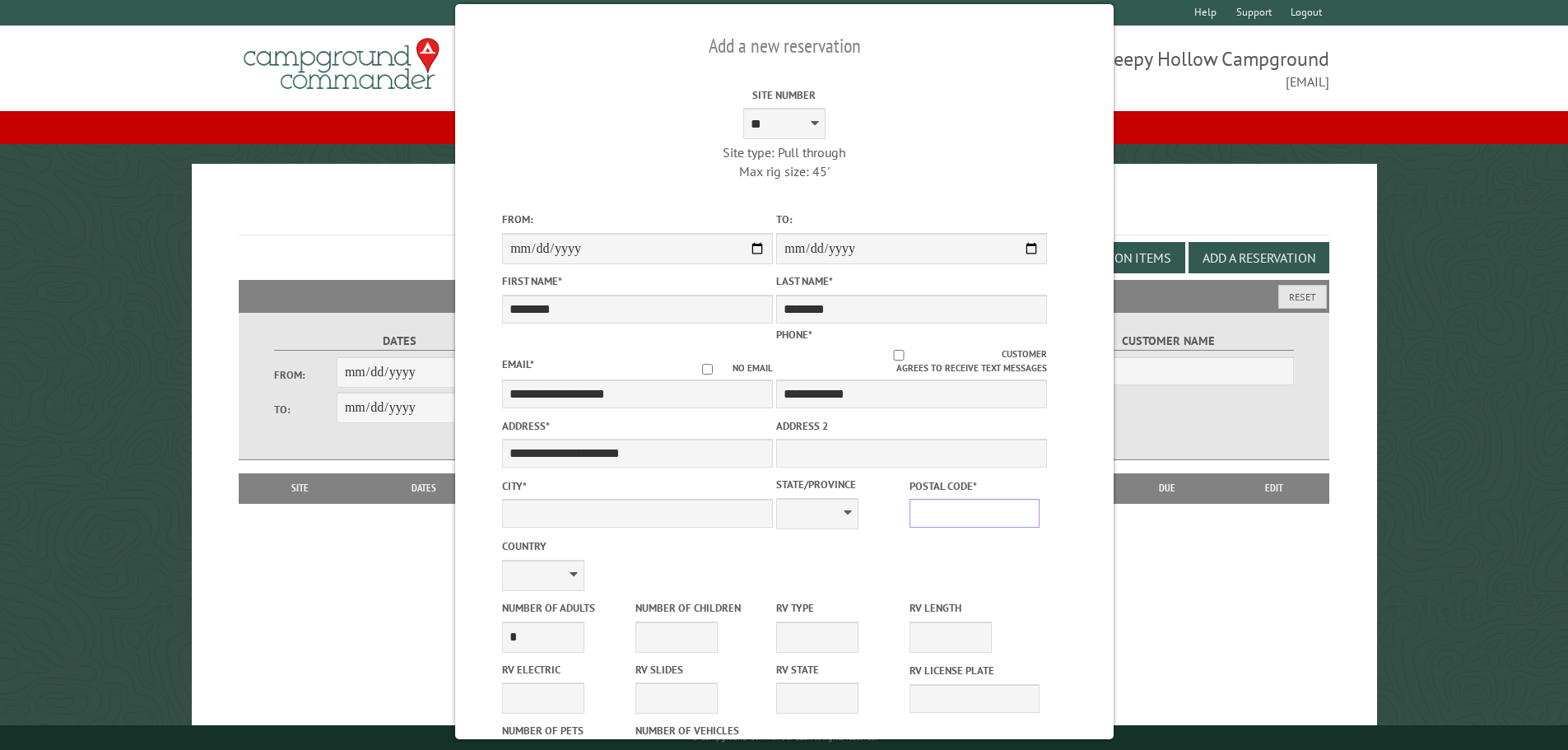click on "Postal Code *" at bounding box center (975, 513) 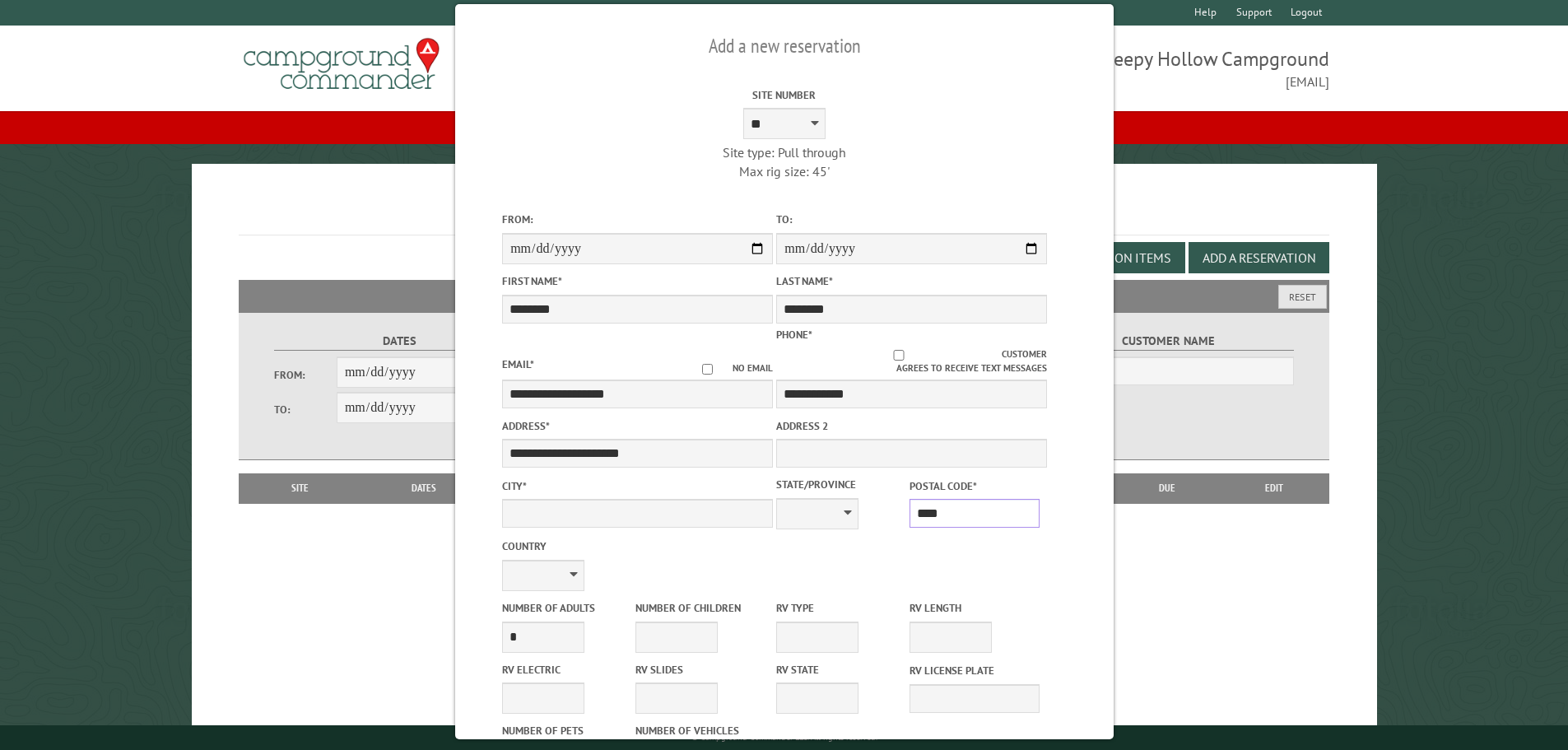 type on "*****" 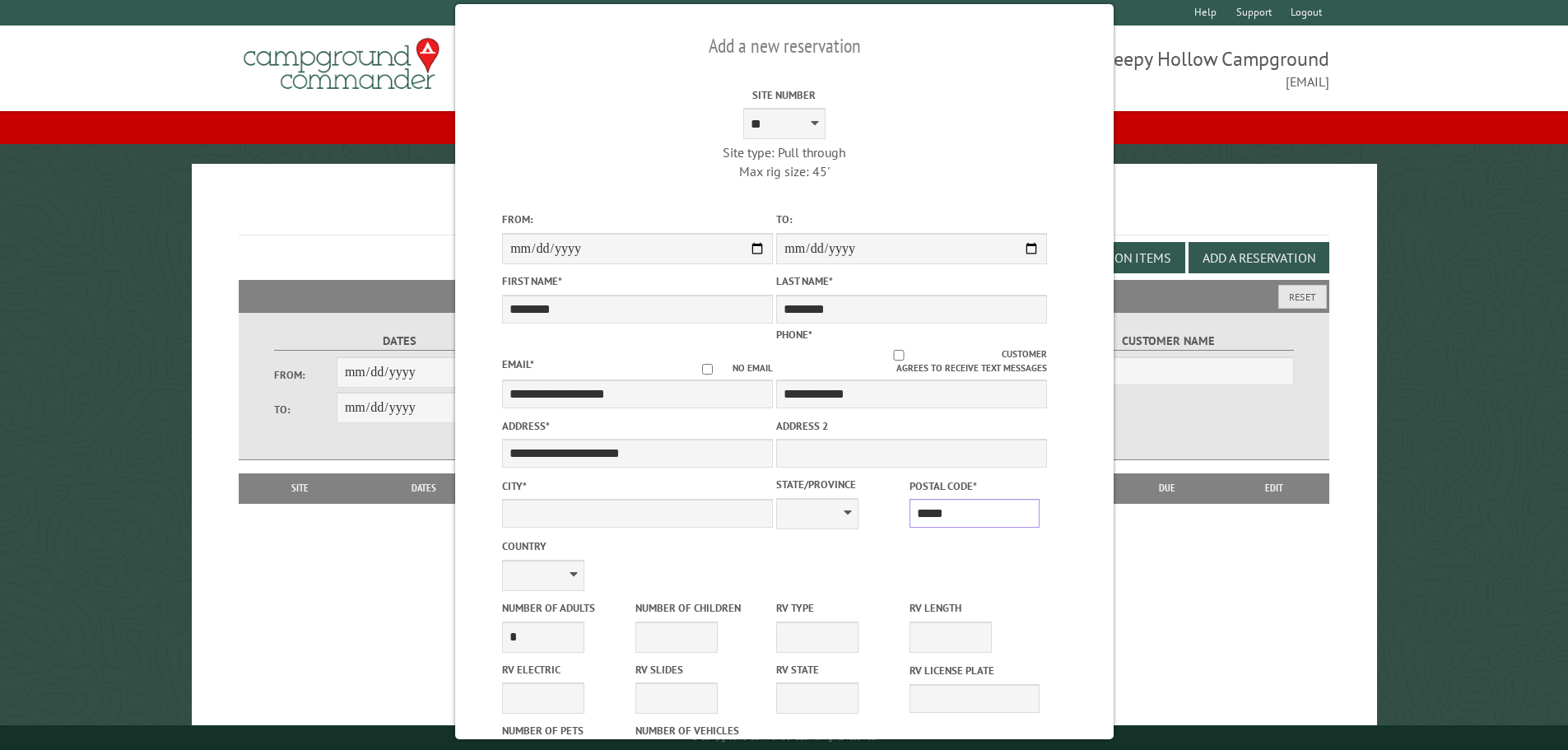type on "**********" 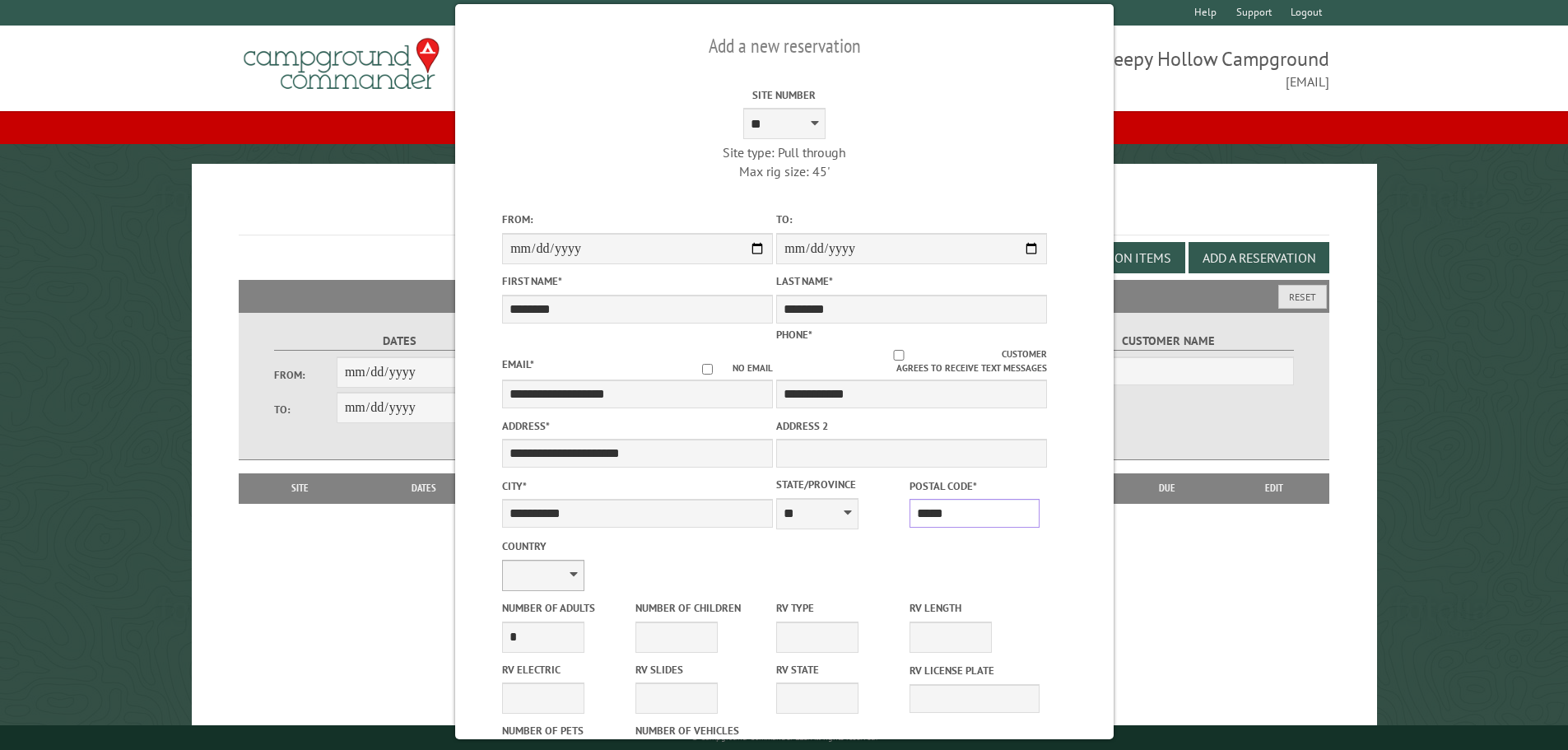 type on "*****" 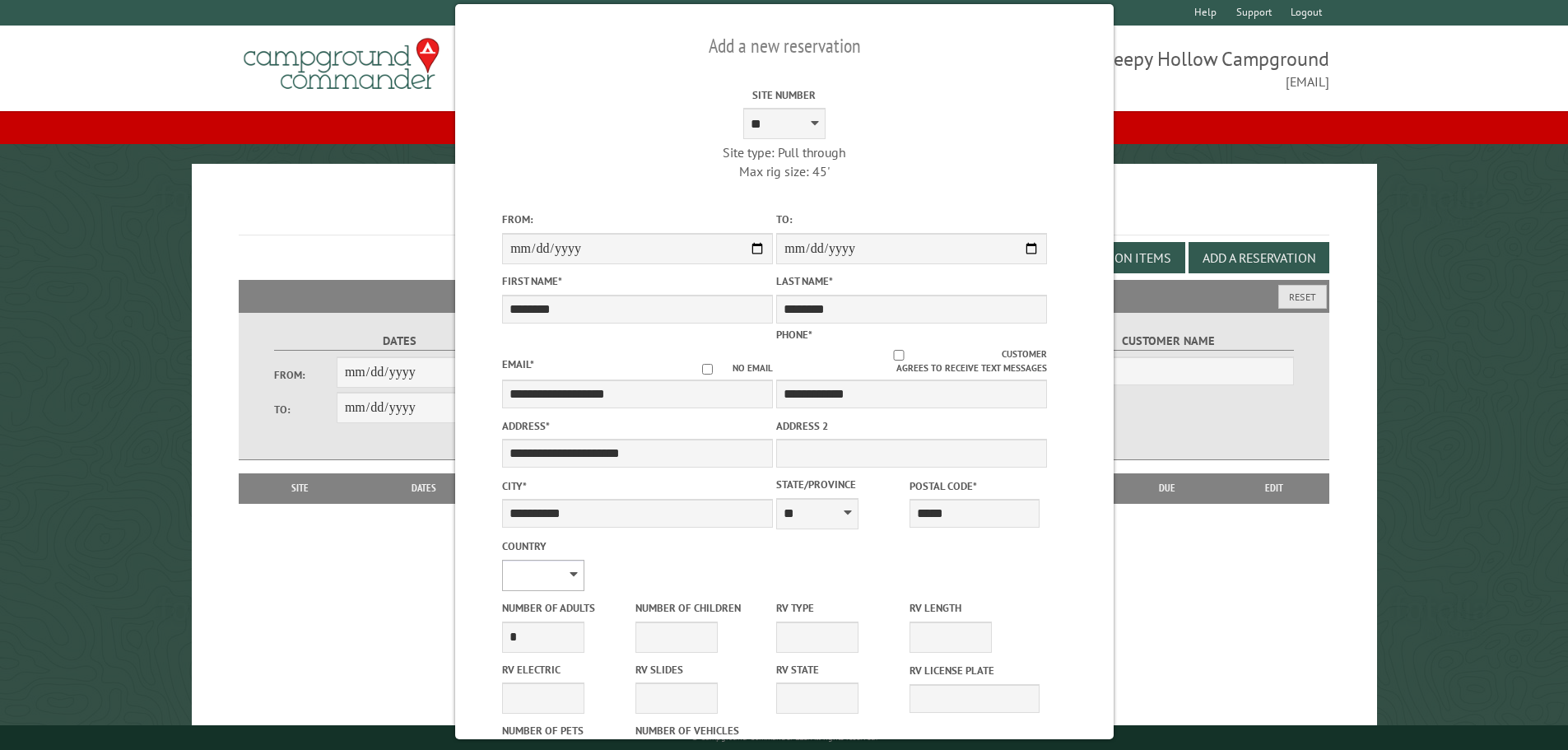 drag, startPoint x: 557, startPoint y: 568, endPoint x: 555, endPoint y: 557, distance: 11.1803399 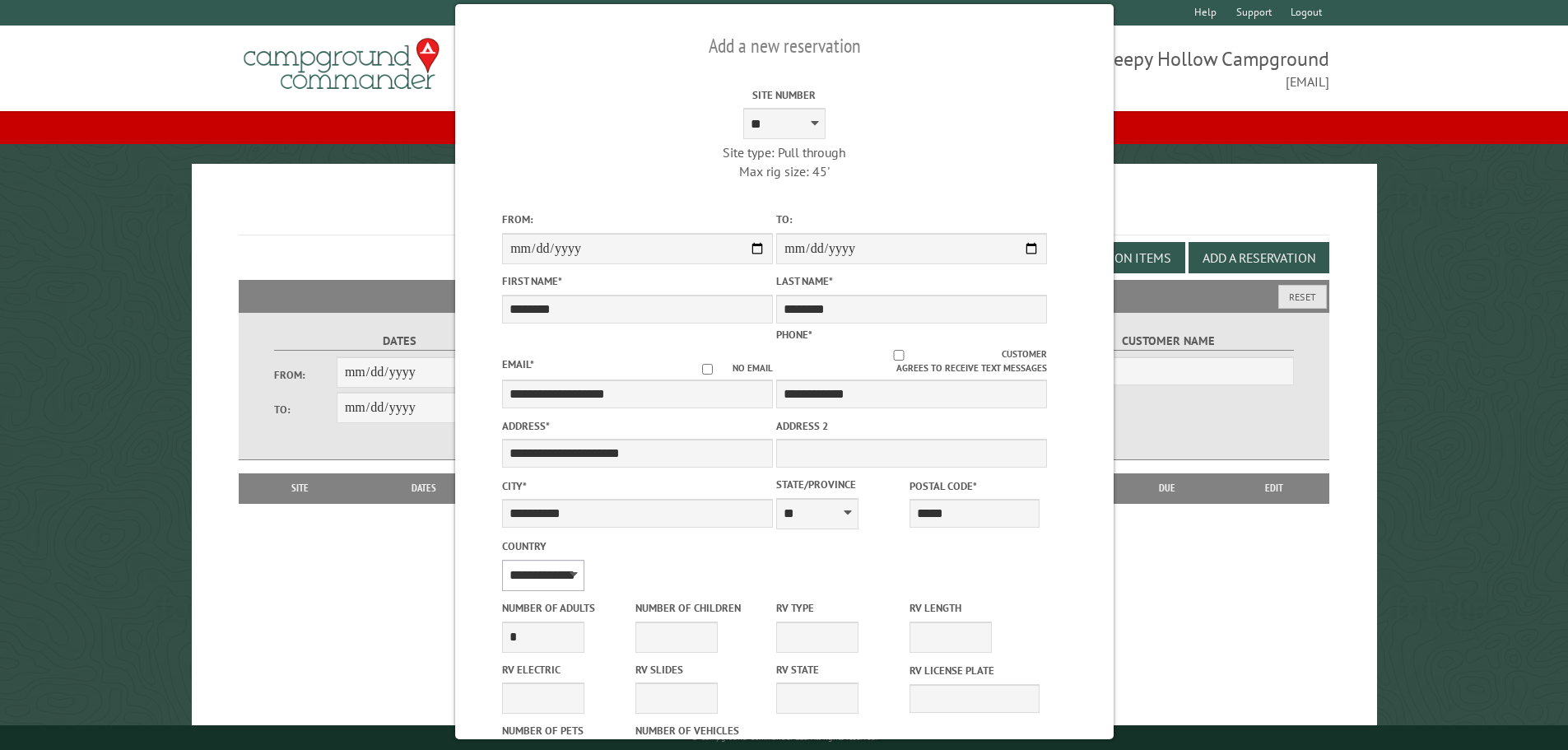 click on "**********" at bounding box center [543, 575] 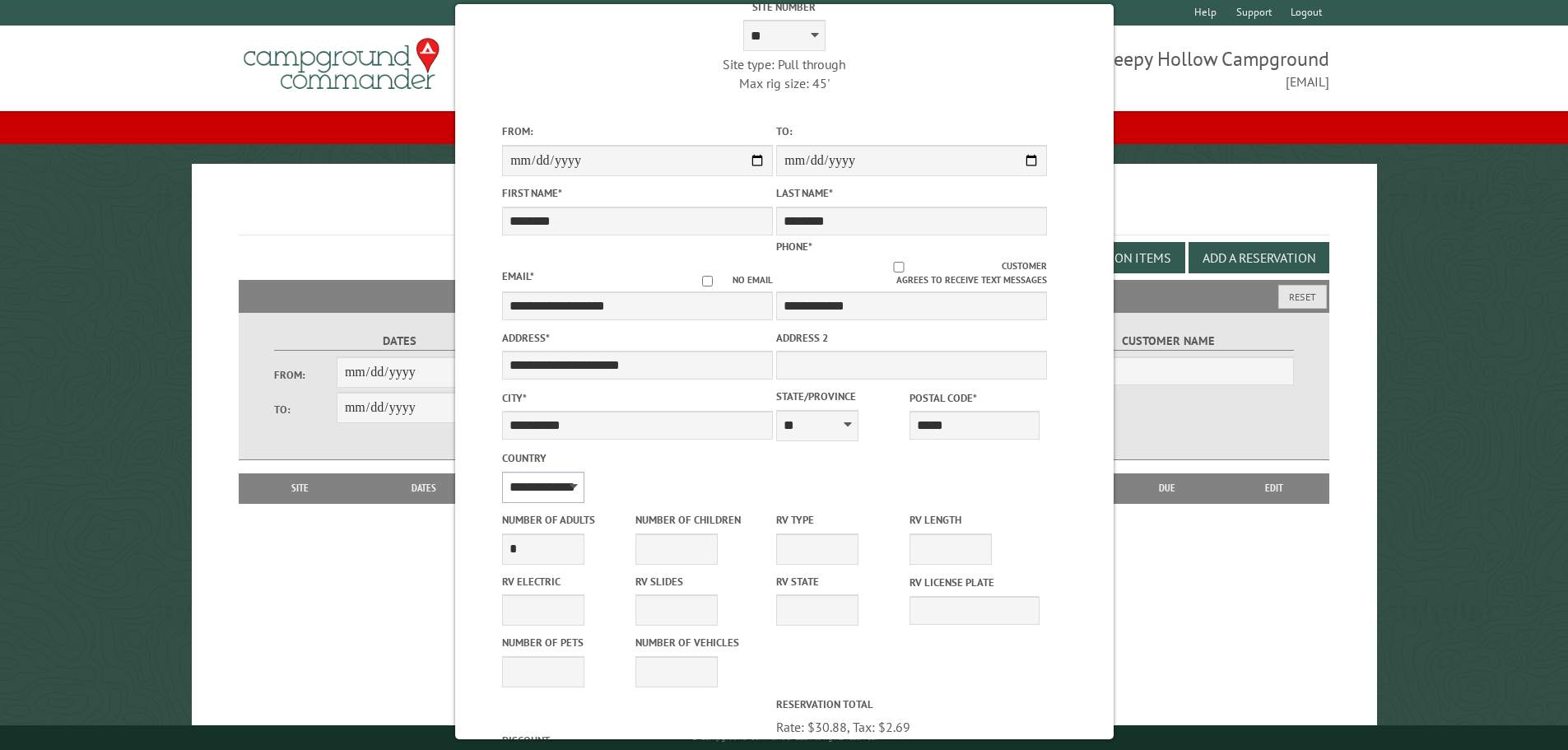 scroll, scrollTop: 247, scrollLeft: 0, axis: vertical 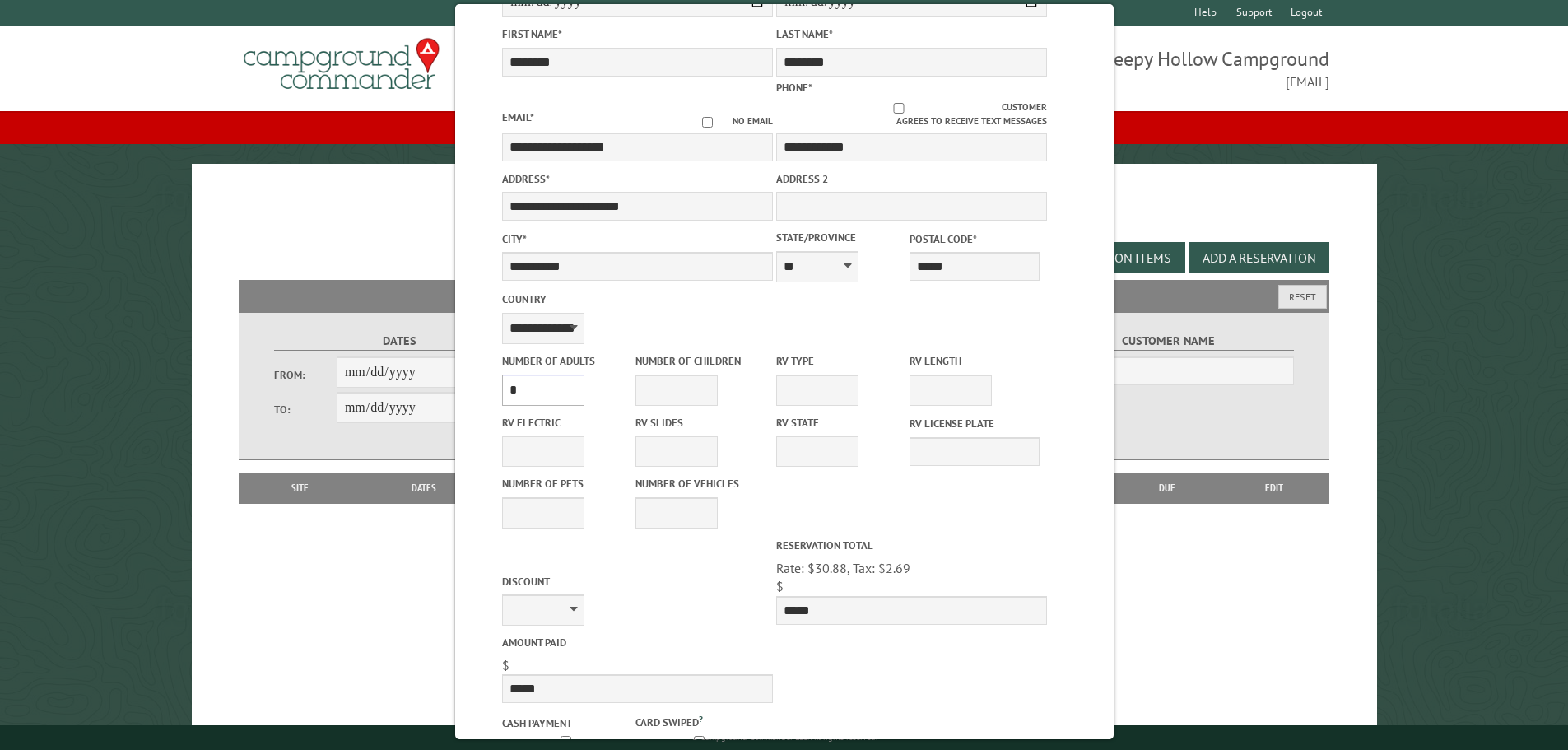 click on "* * * * * * * * * * **" at bounding box center (543, 390) 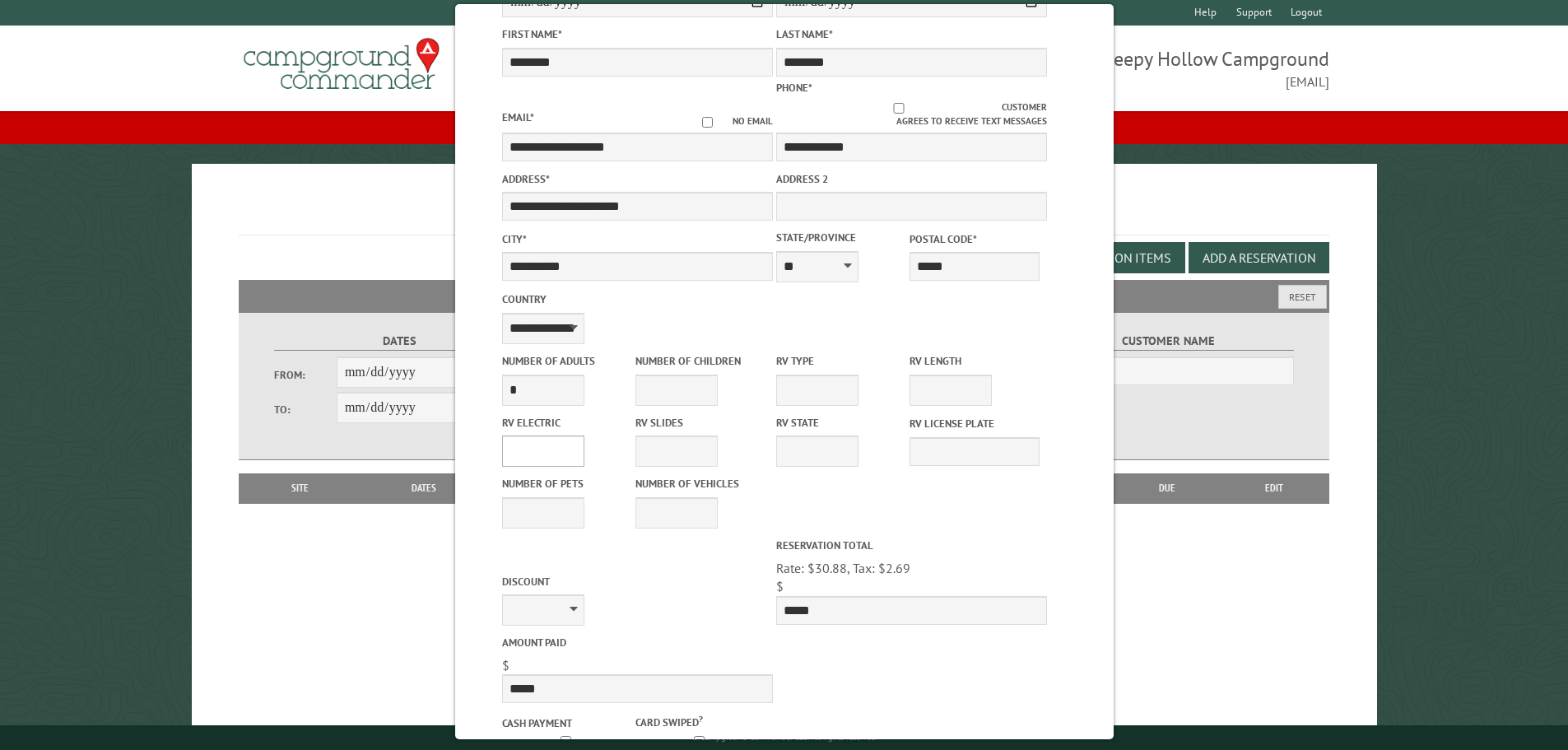drag, startPoint x: 544, startPoint y: 439, endPoint x: 535, endPoint y: 453, distance: 16.643317 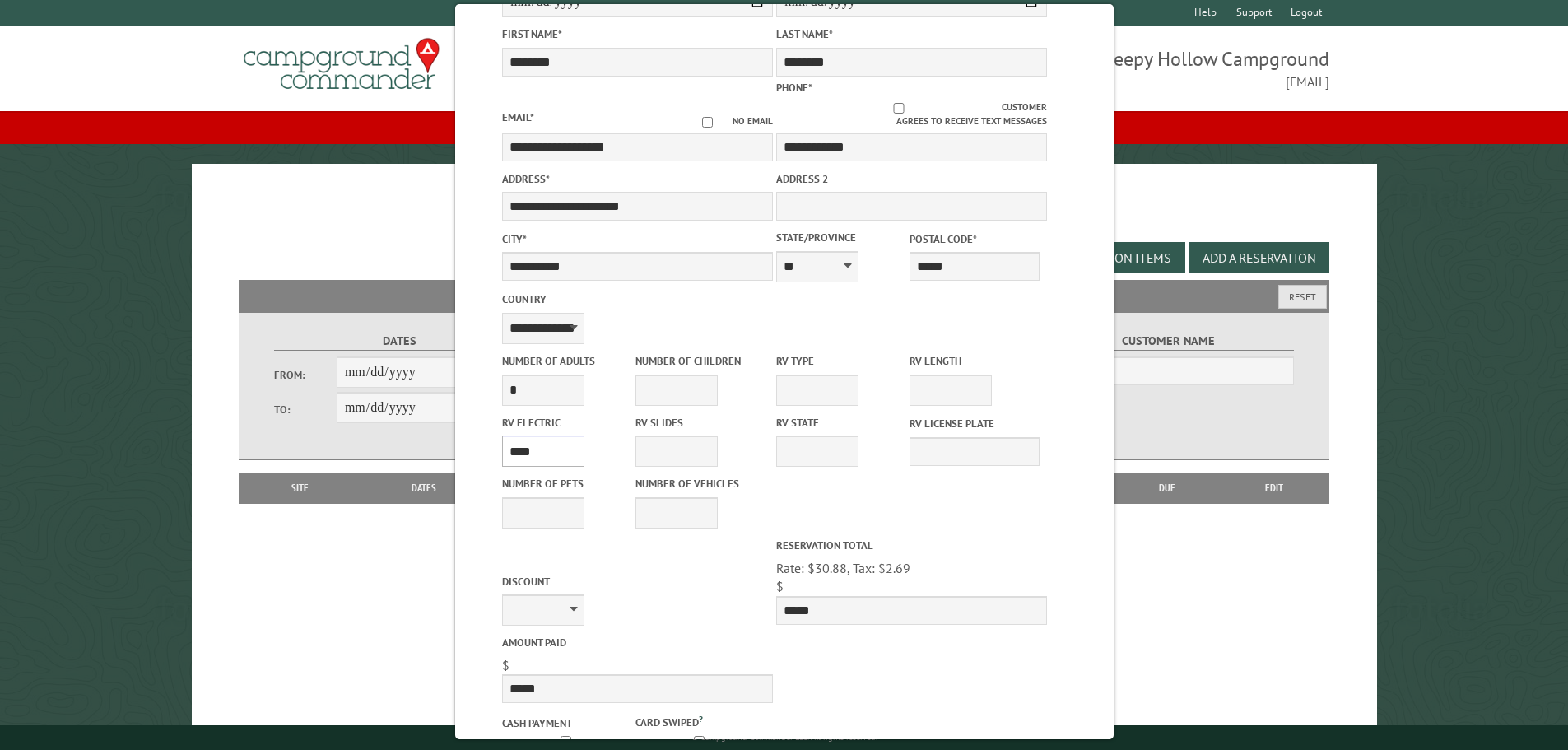 click on "**** *** *** ***" at bounding box center (543, 451) 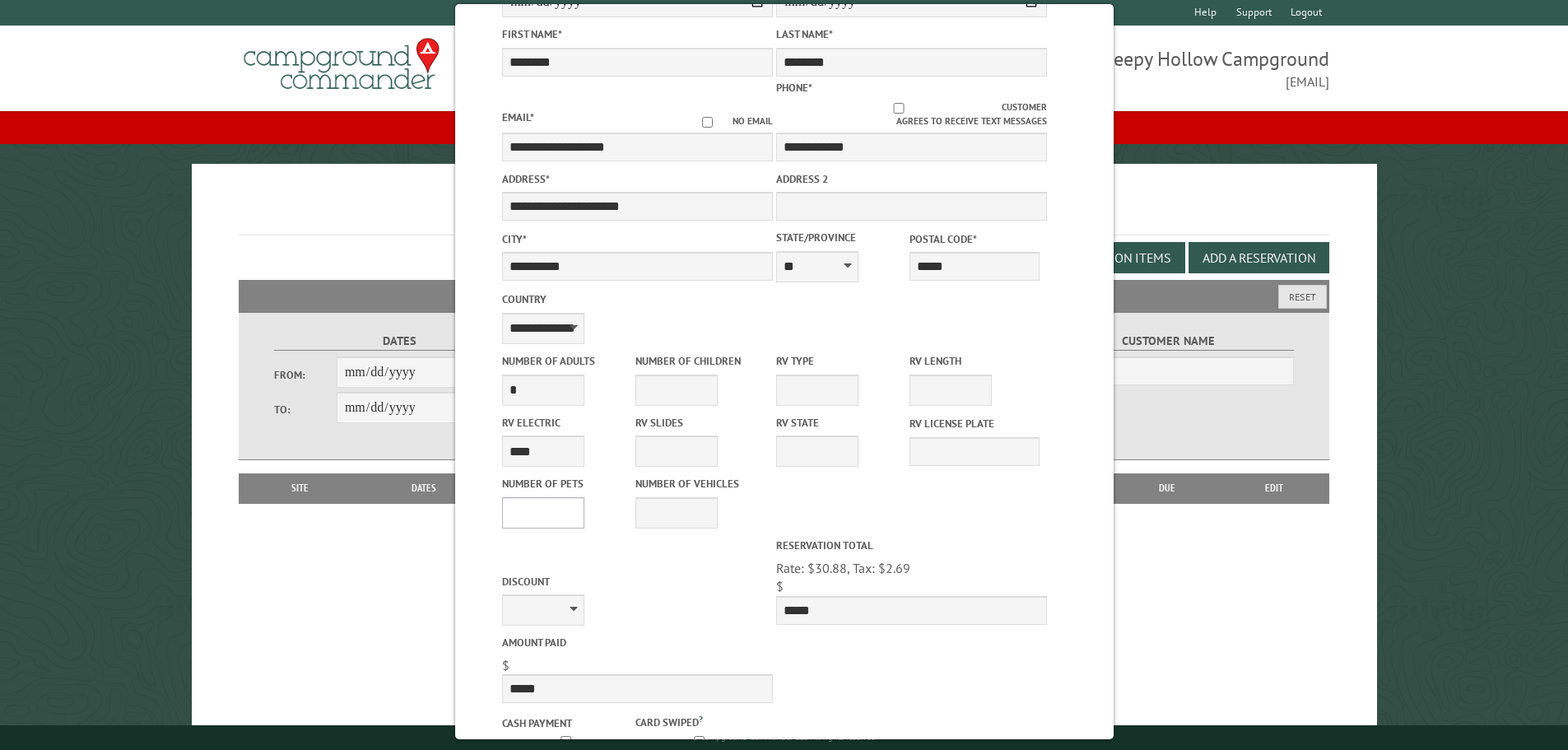 click on "* * * * * * * * * * **" at bounding box center (543, 513) 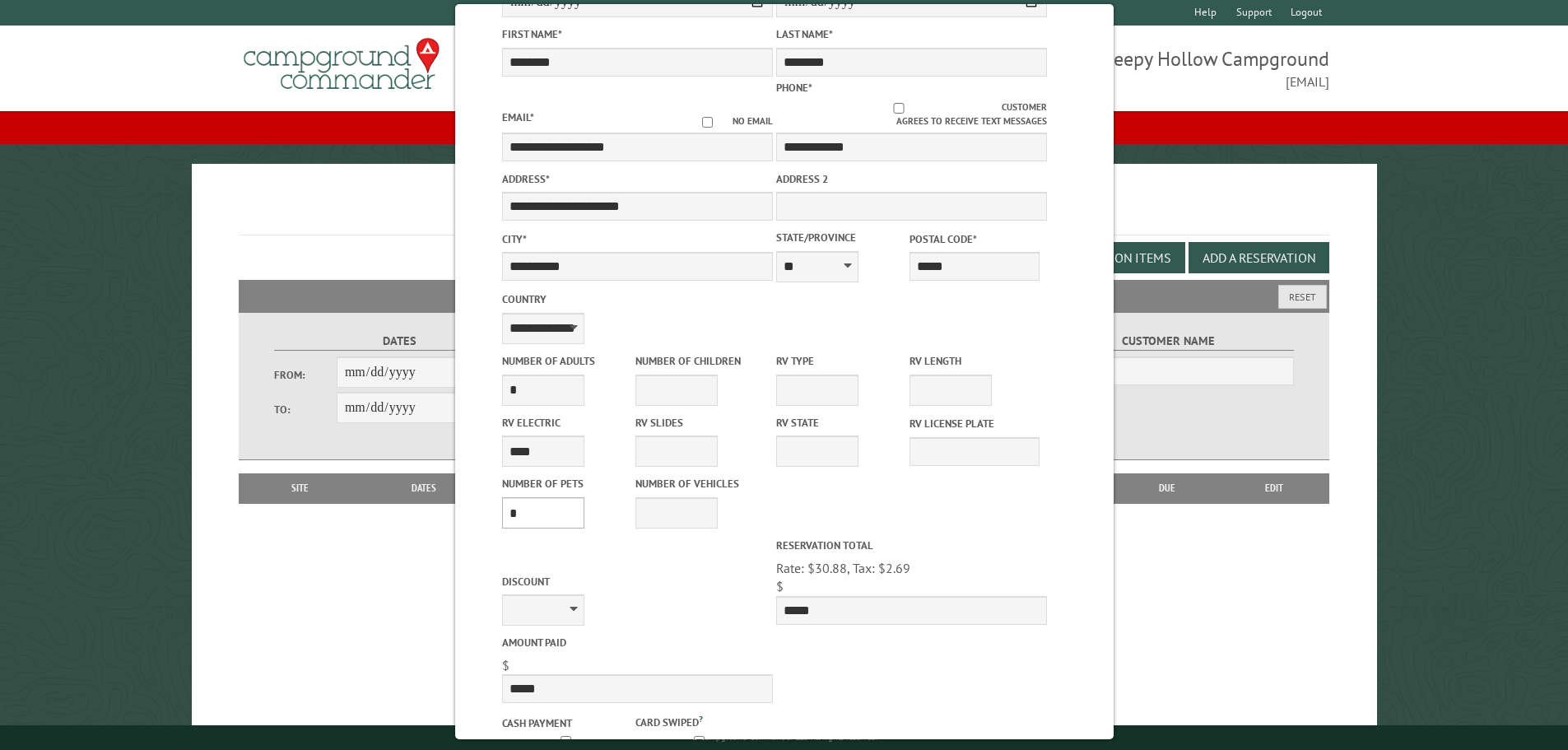 click on "* * * * * * * * * * **" at bounding box center [543, 513] 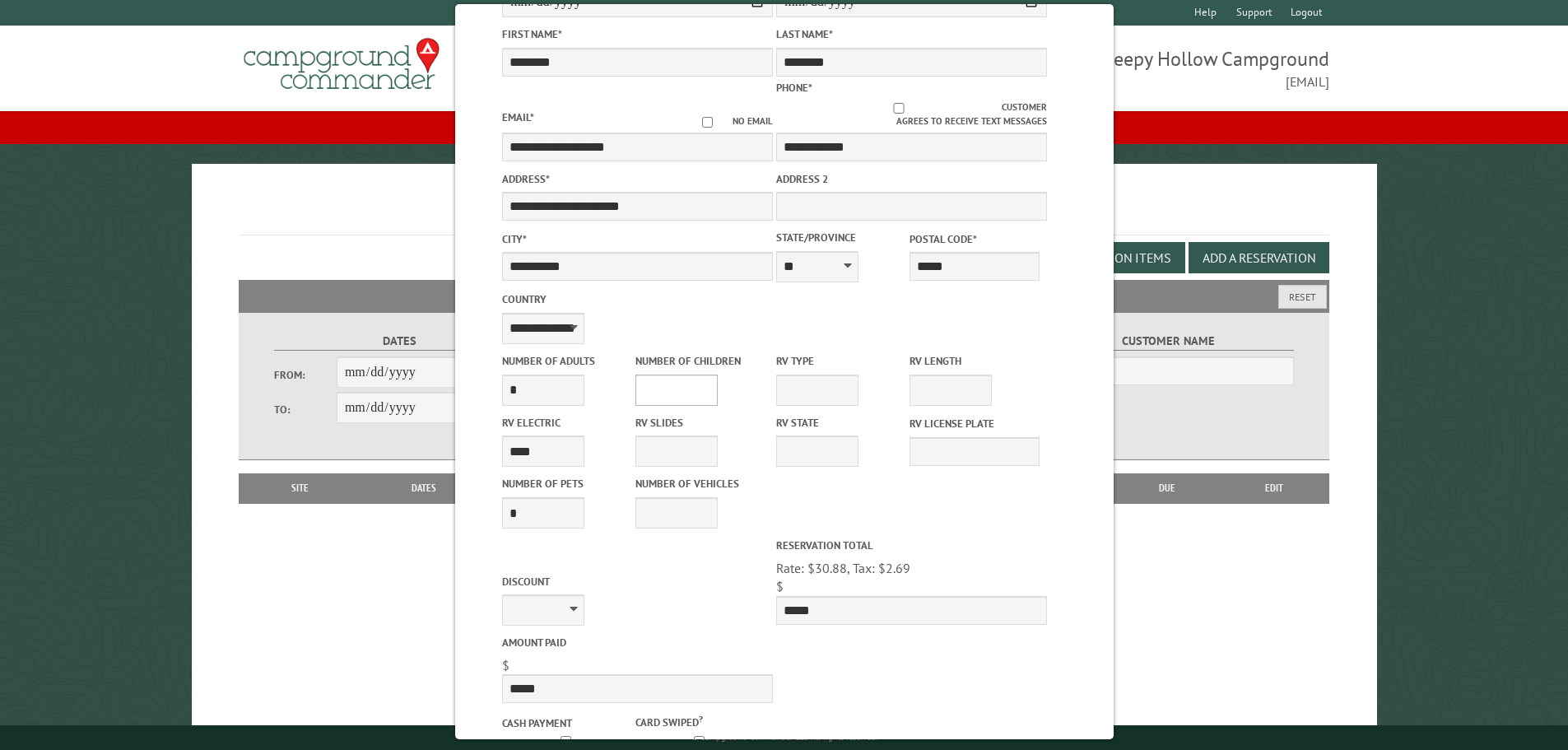 click on "* * * * * * * * * * **" at bounding box center [677, 390] 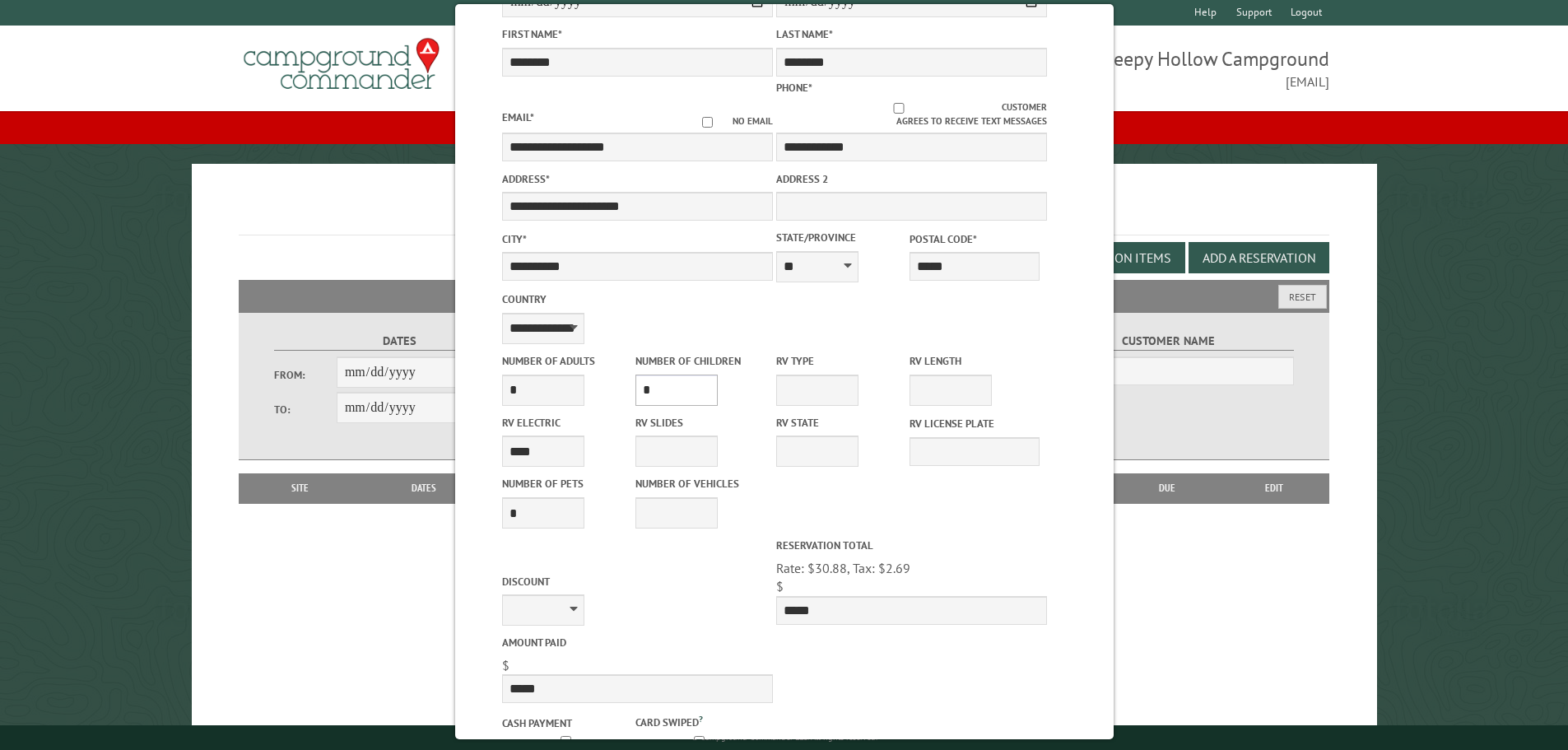 click on "* * * * * * * * * * **" at bounding box center [677, 390] 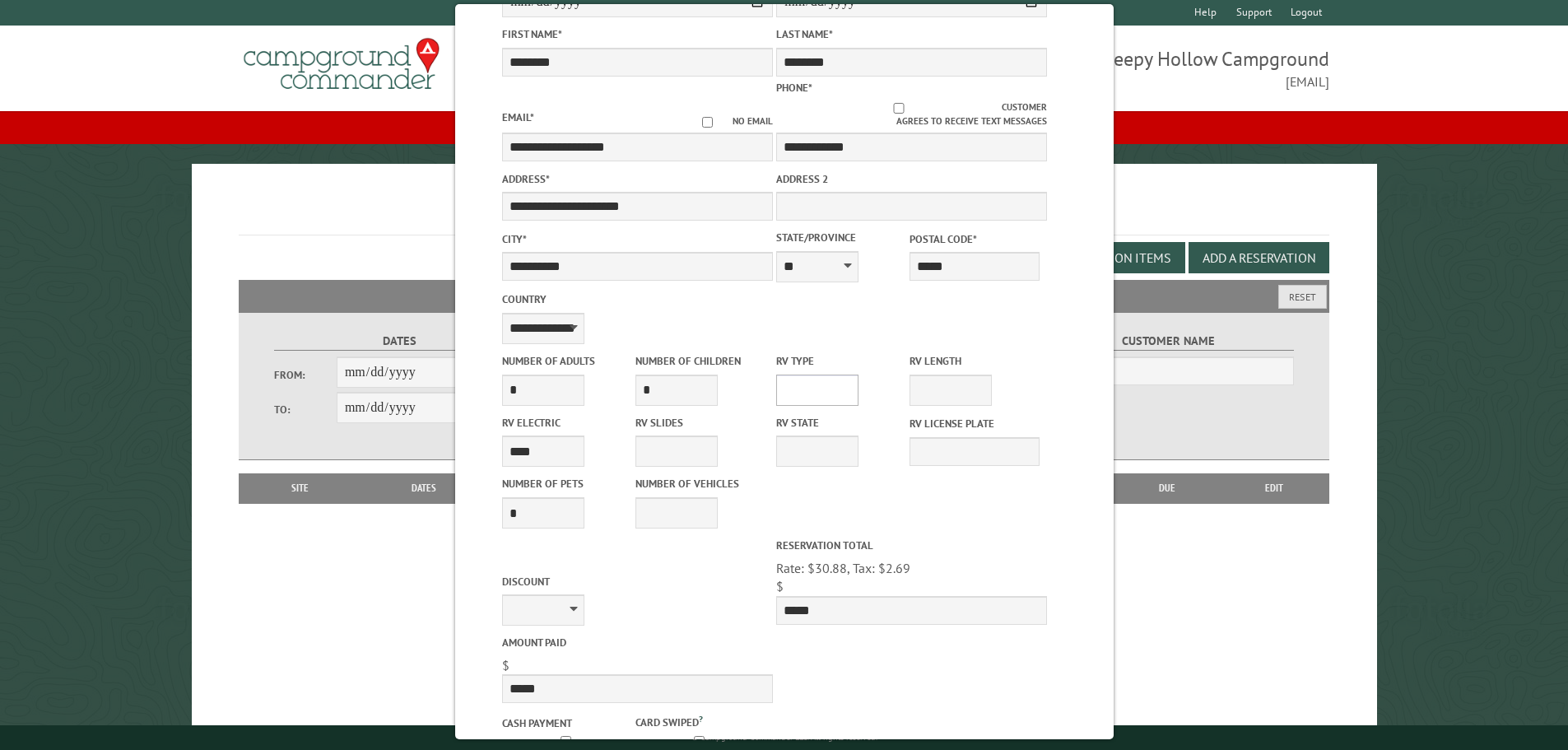 click on "**********" at bounding box center (817, 390) 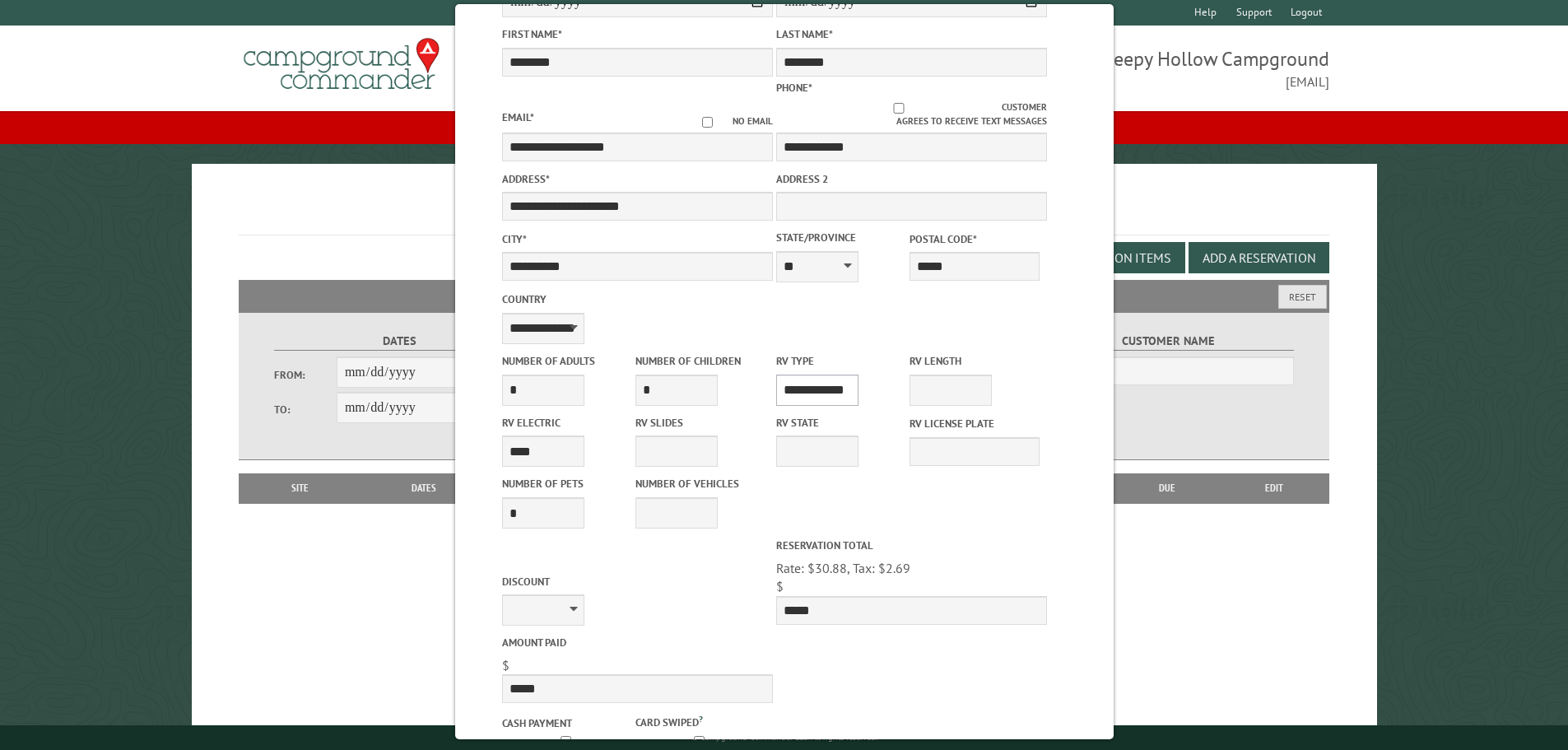 click on "**********" at bounding box center (817, 390) 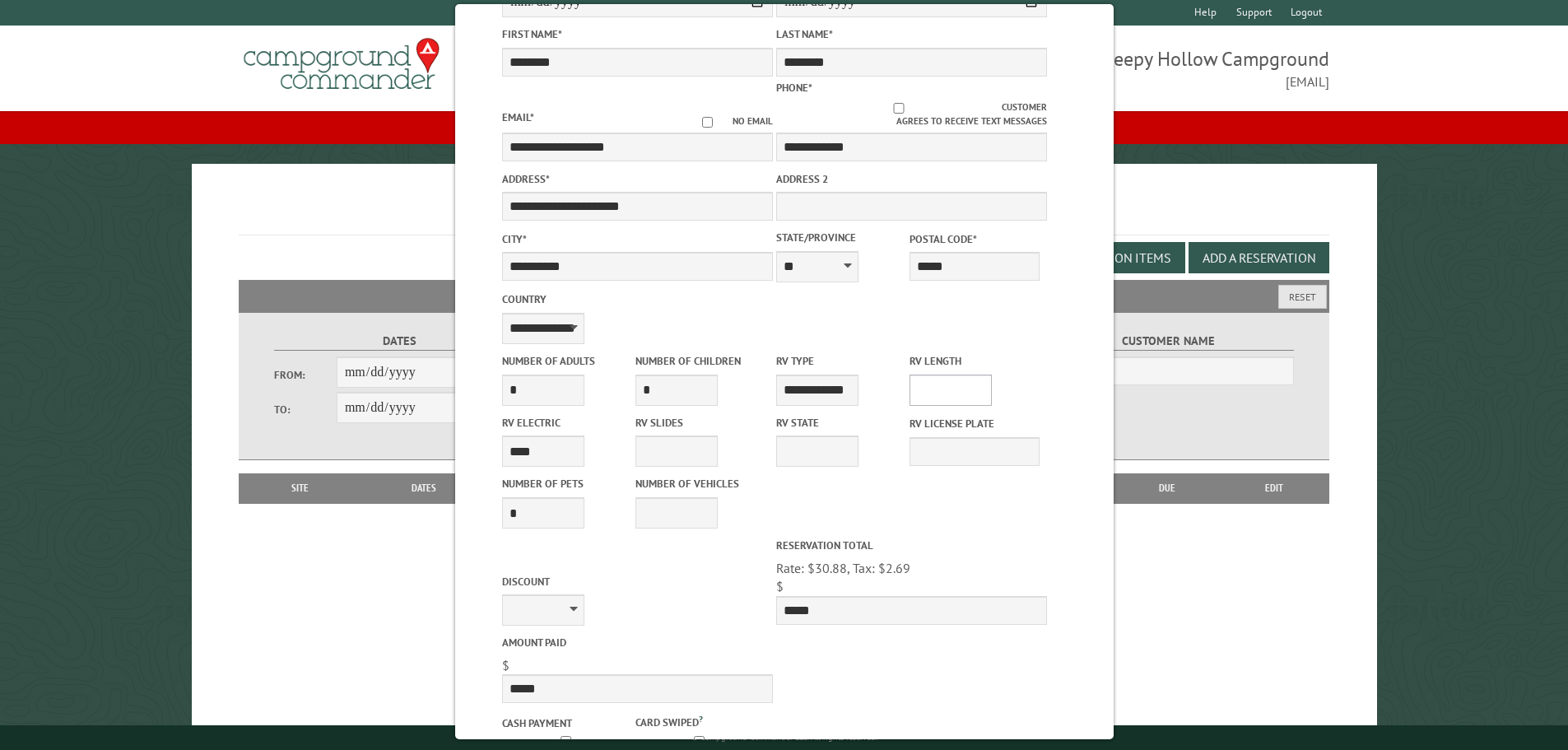 click on "* ** ** ** ** ** ** ** ** ** ** **" at bounding box center (951, 390) 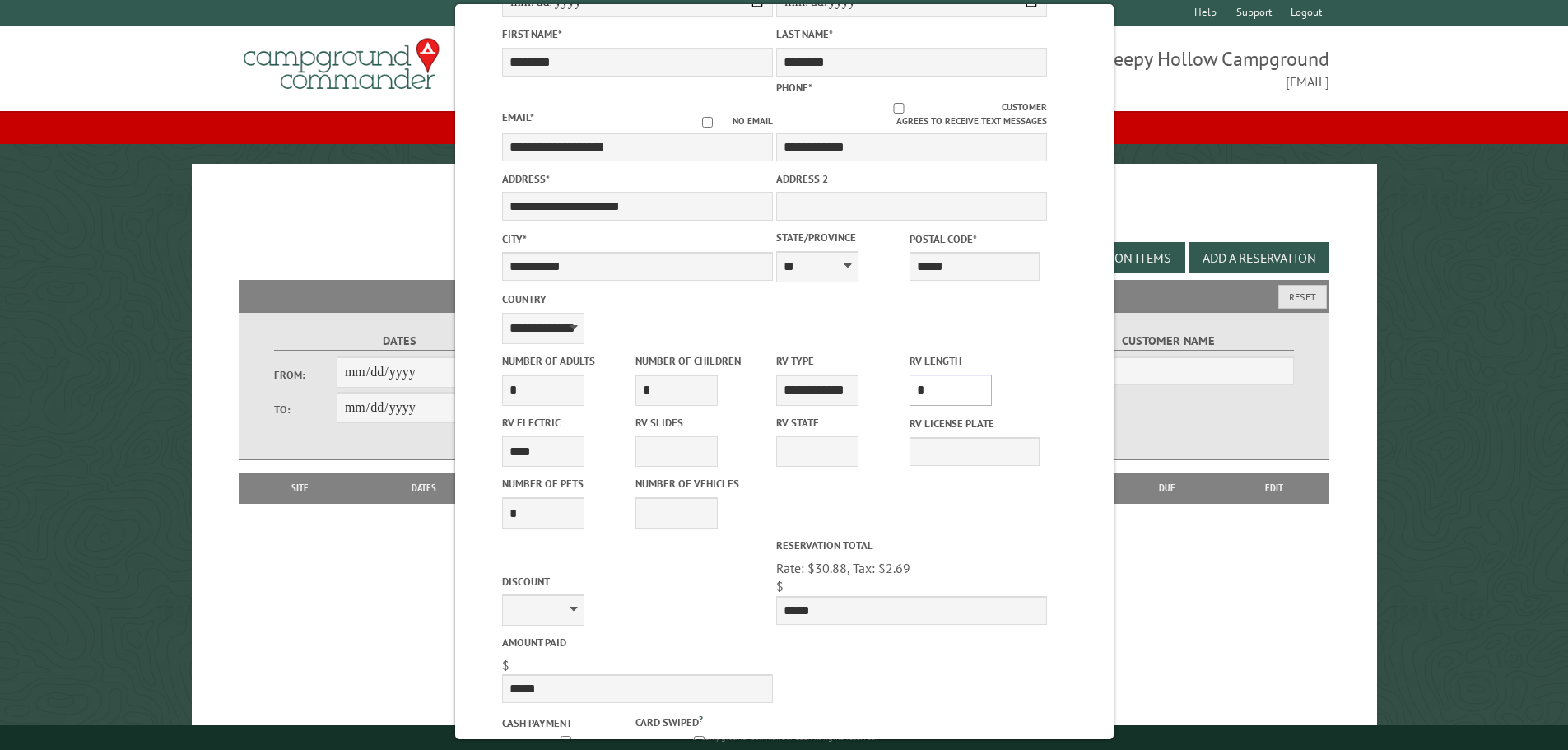 click on "* ** ** ** ** ** ** ** ** ** ** **" at bounding box center [951, 390] 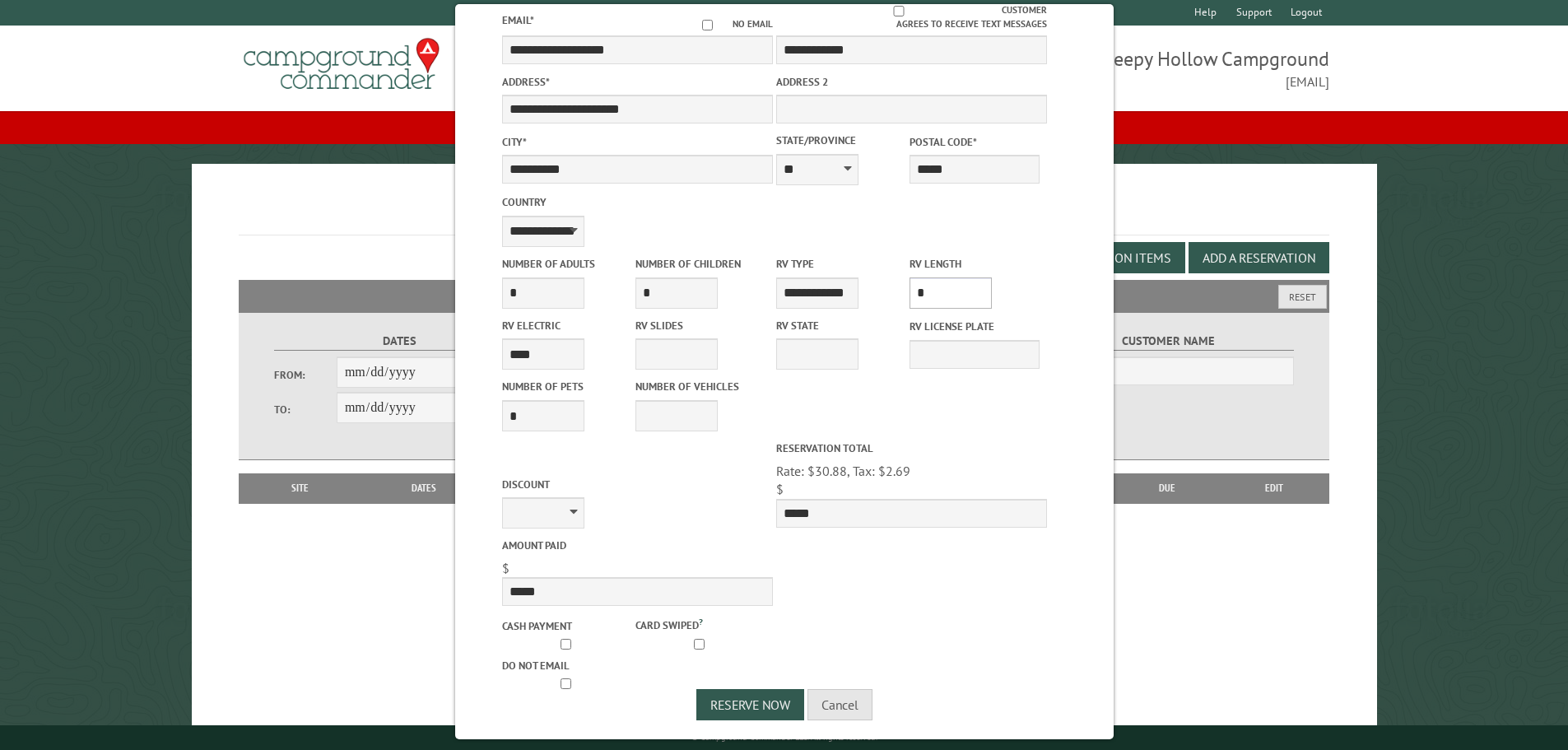 scroll, scrollTop: 346, scrollLeft: 0, axis: vertical 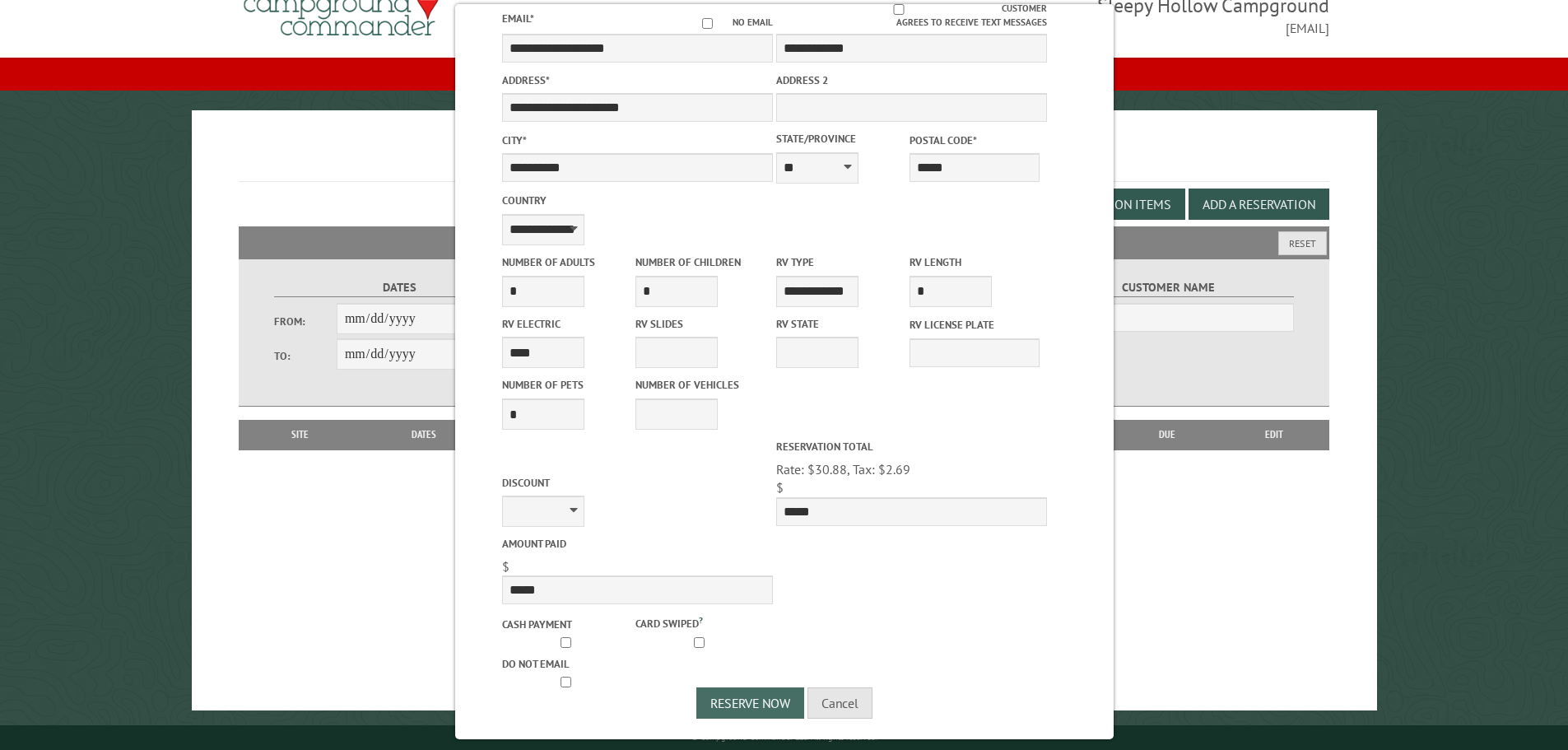 click on "Reserve Now" at bounding box center (750, 703) 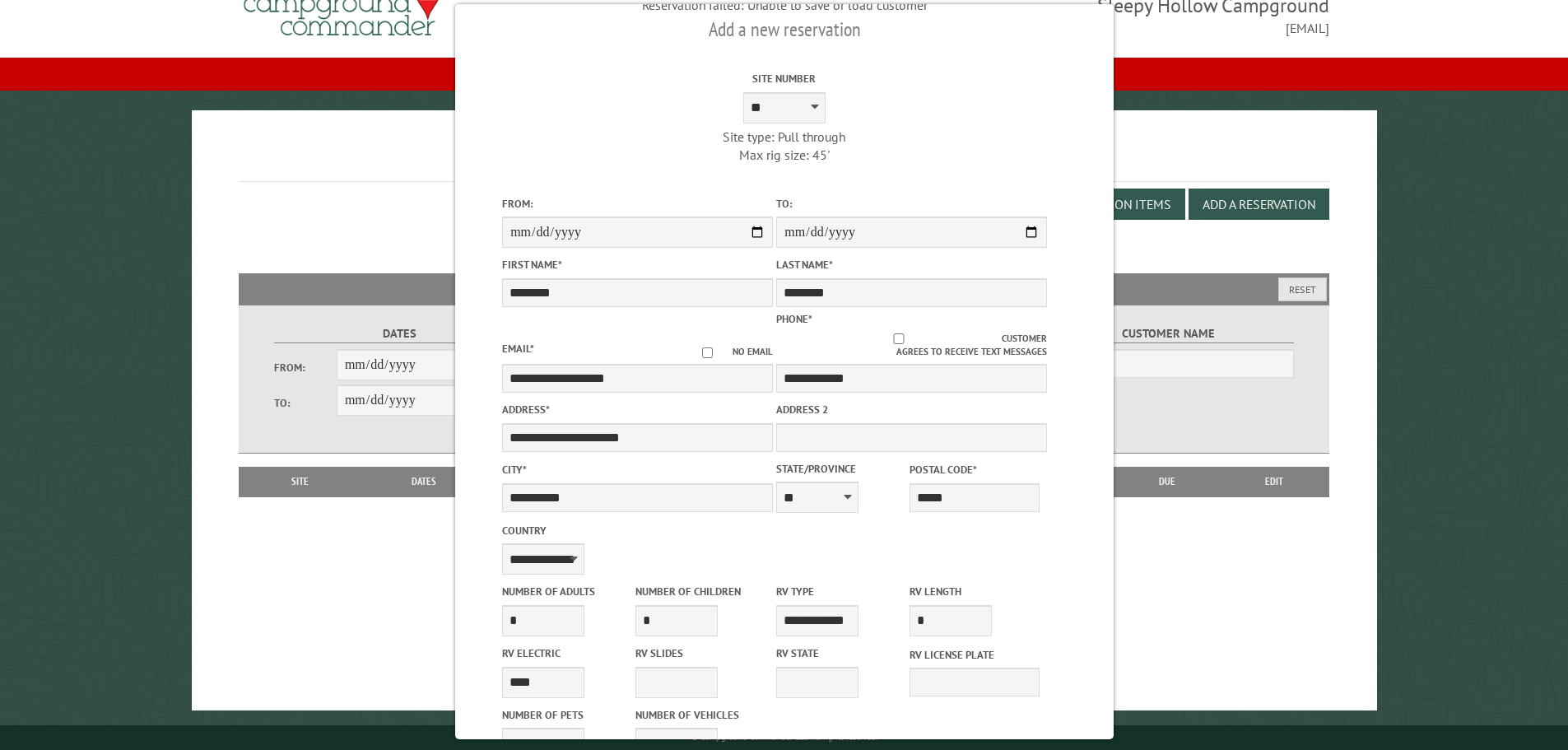 scroll, scrollTop: 0, scrollLeft: 0, axis: both 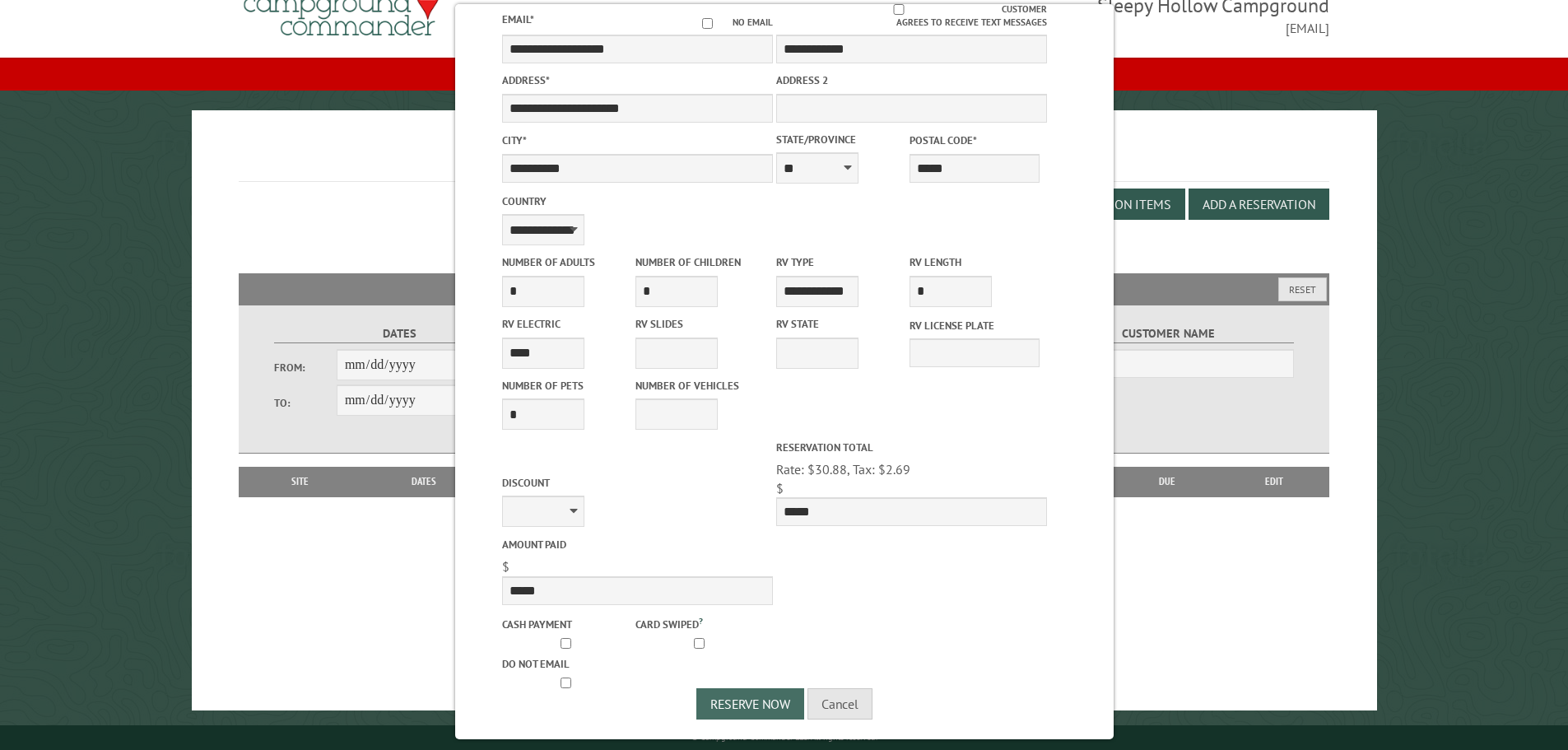 click on "Reserve Now" at bounding box center [750, 704] 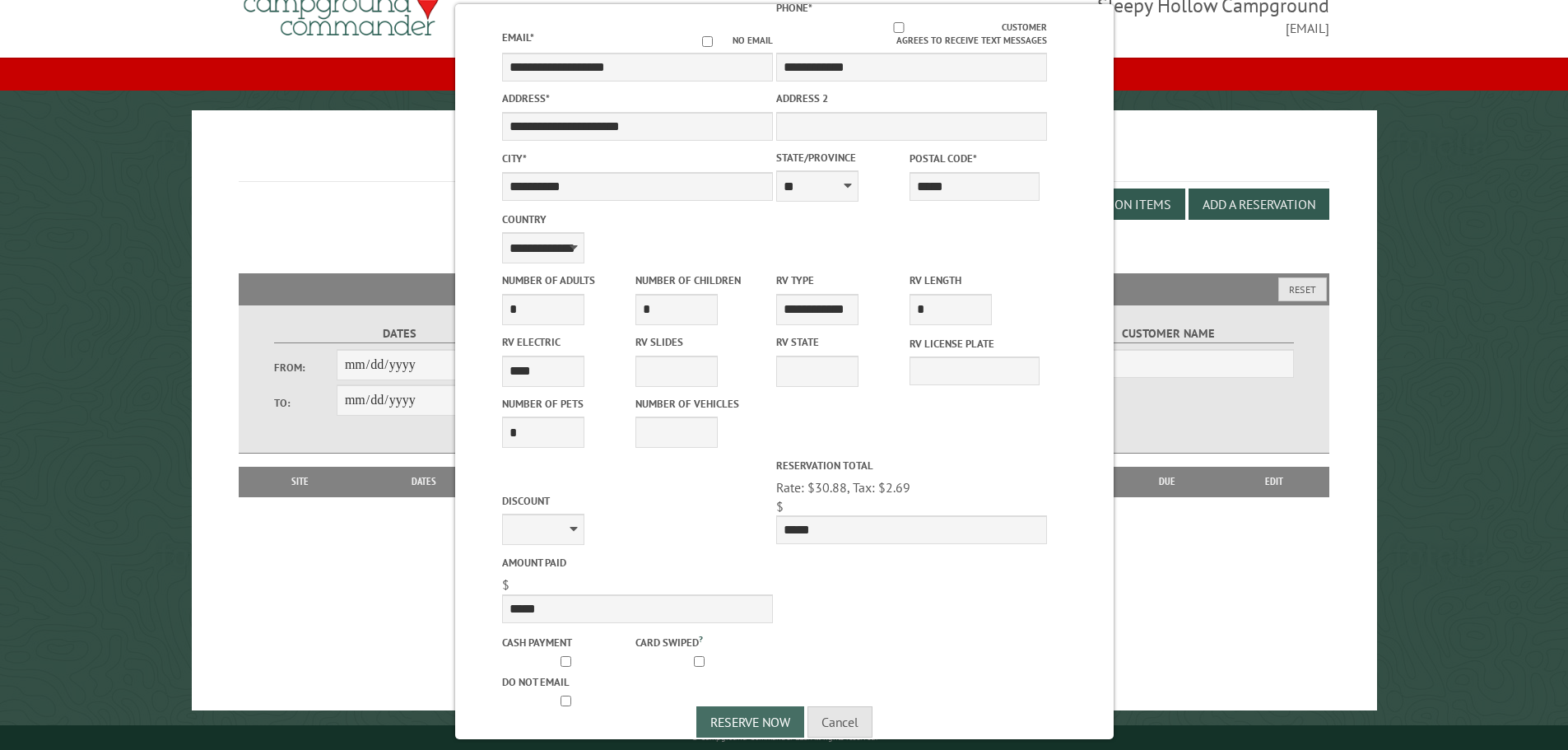 scroll, scrollTop: 364, scrollLeft: 0, axis: vertical 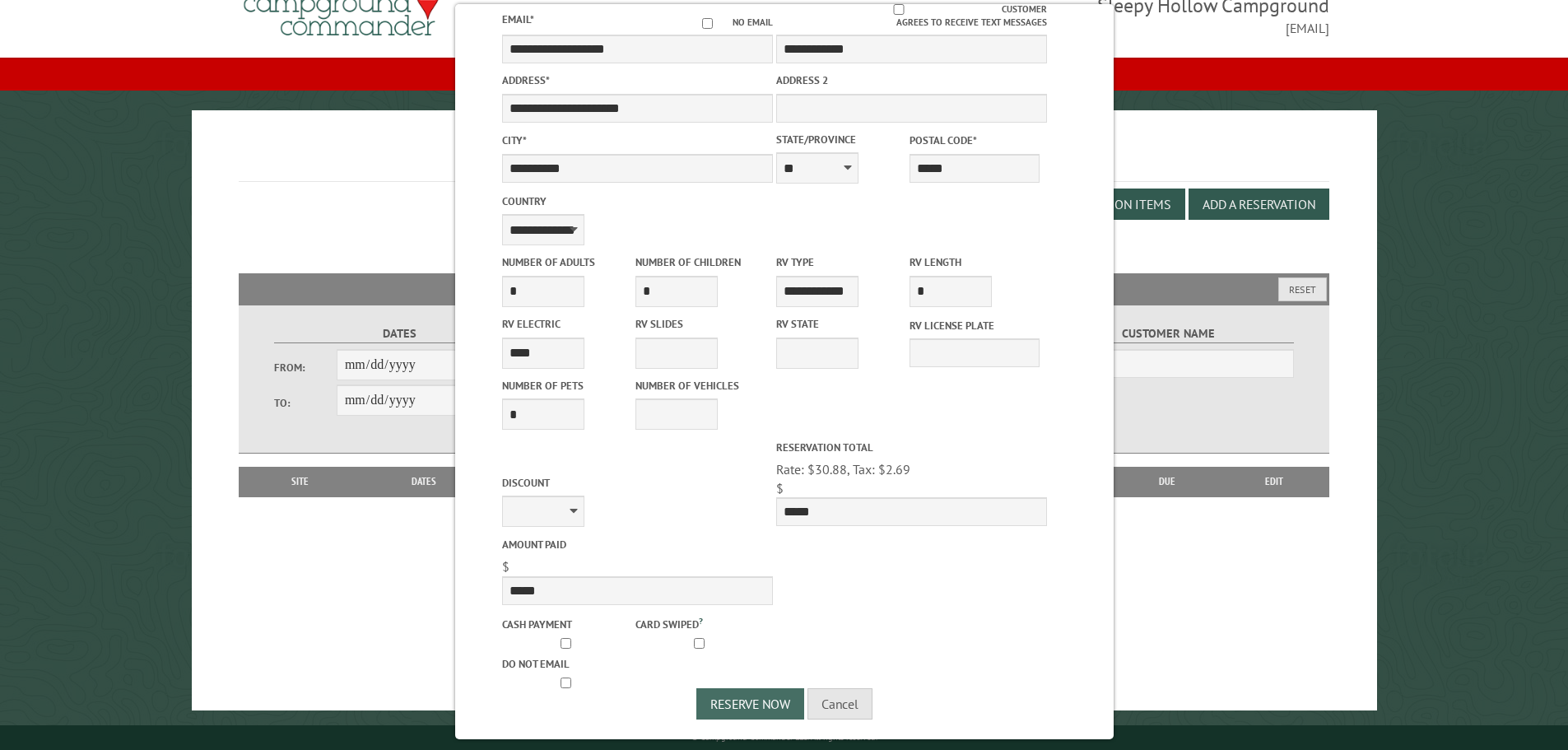 click on "Reserve Now" at bounding box center [750, 704] 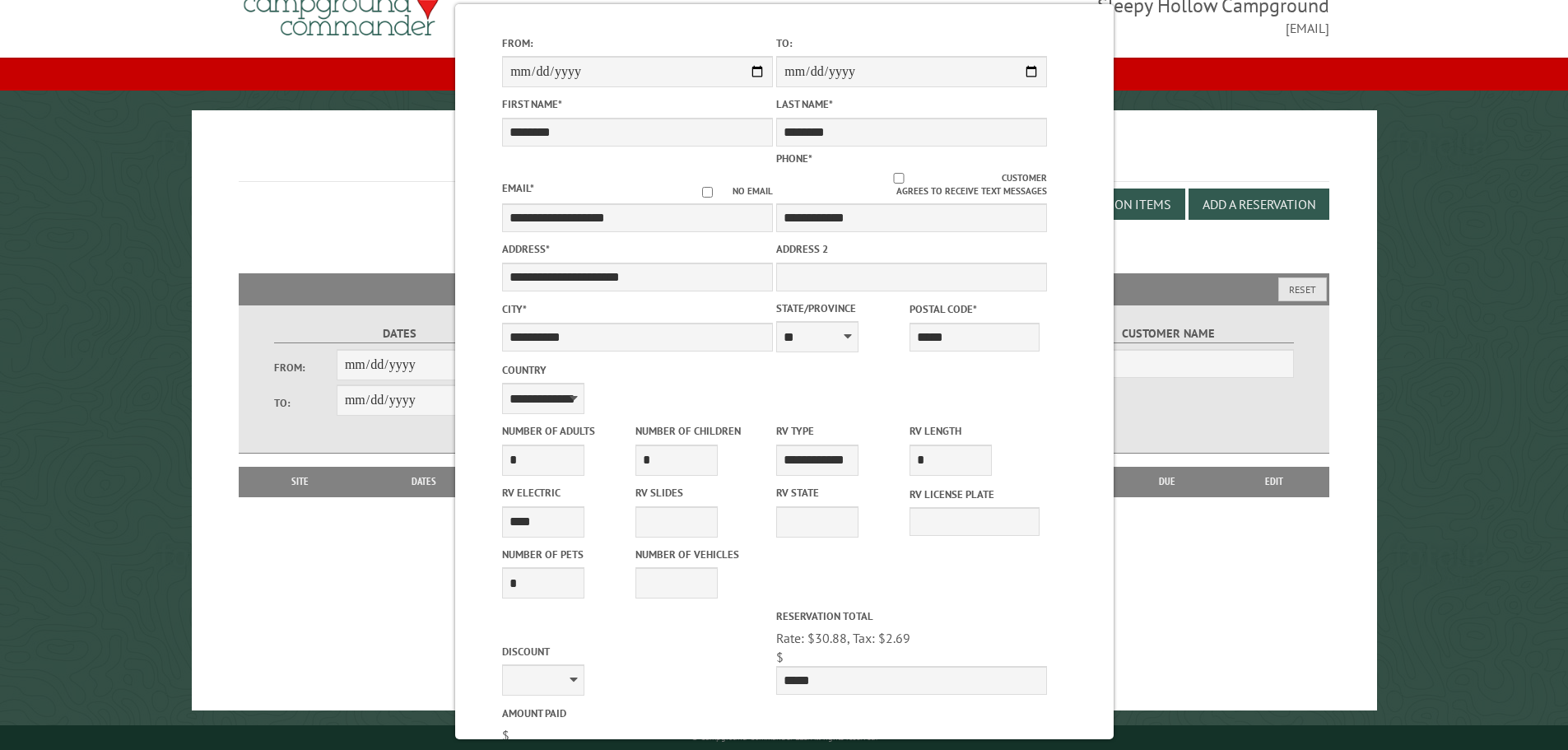 scroll, scrollTop: 329, scrollLeft: 0, axis: vertical 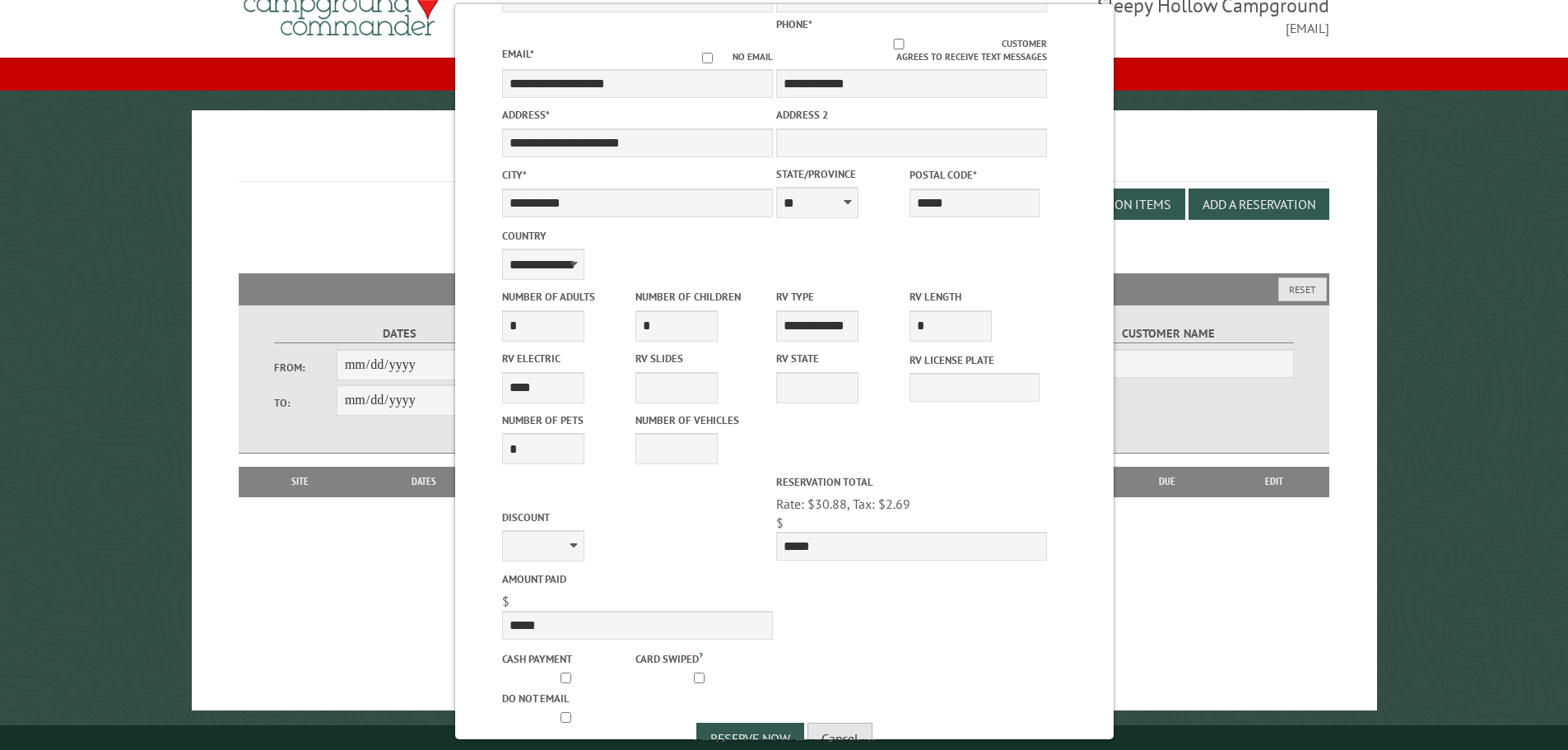 click on "Cancel" at bounding box center [840, 738] 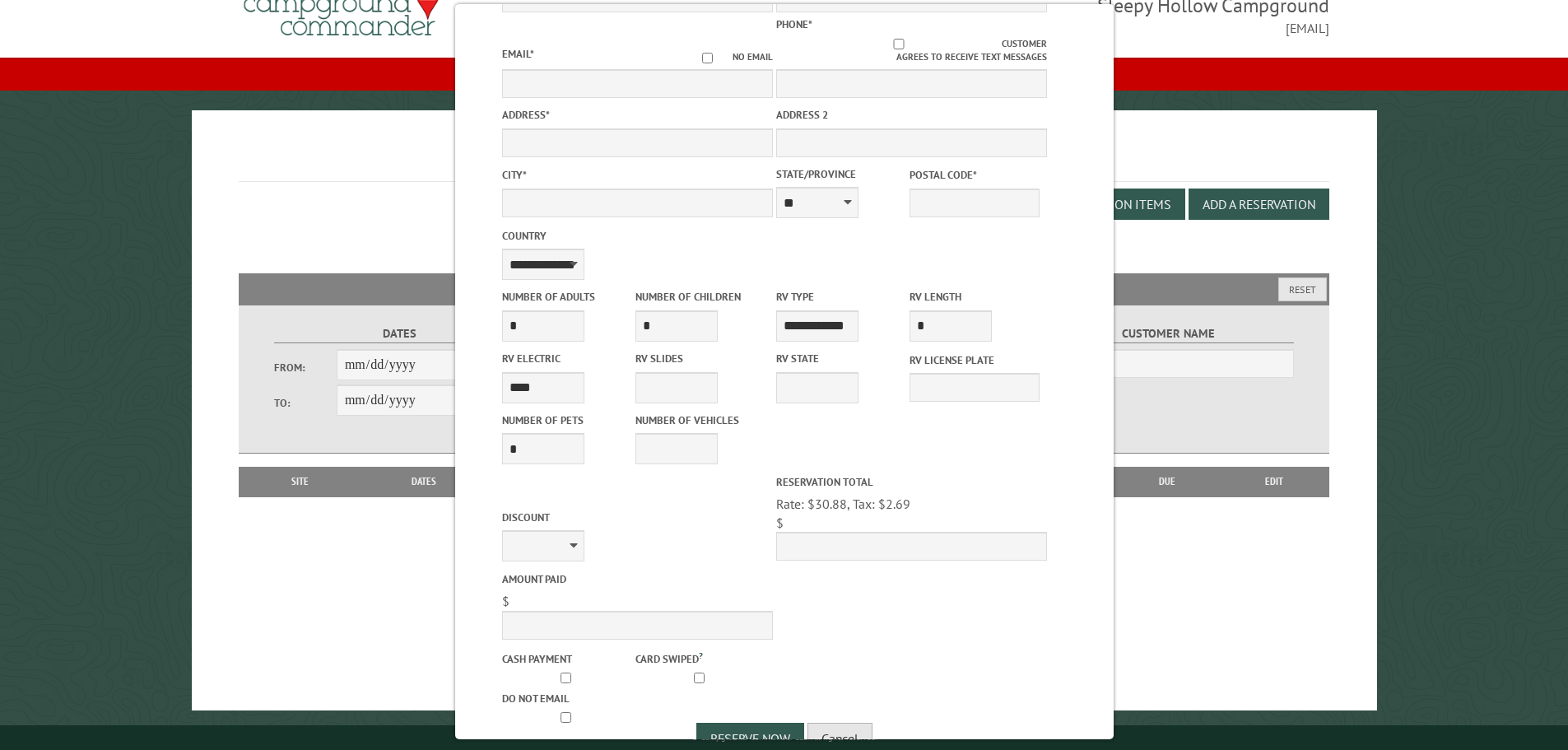 select on "**********" 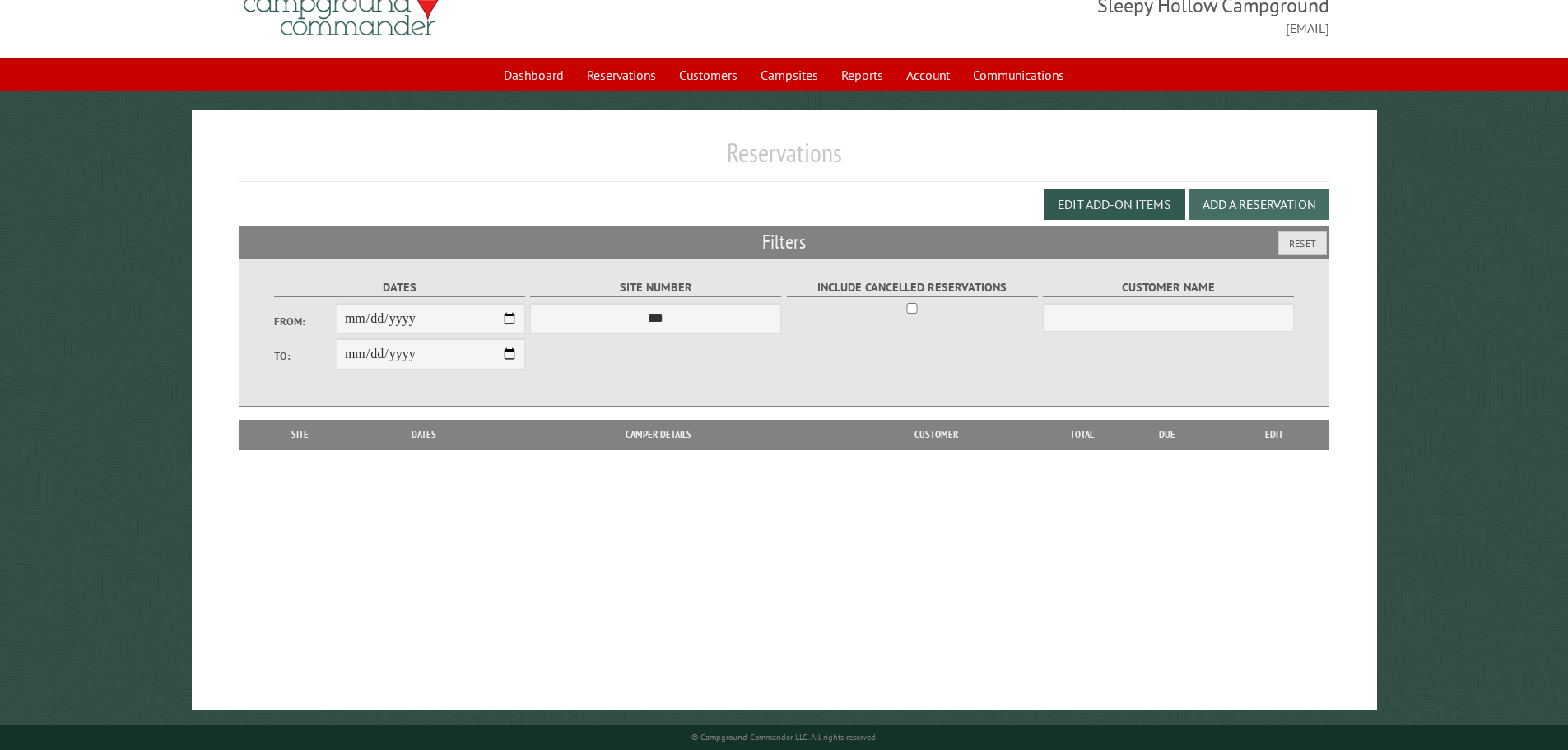 click on "Add a Reservation" at bounding box center (1259, 204) 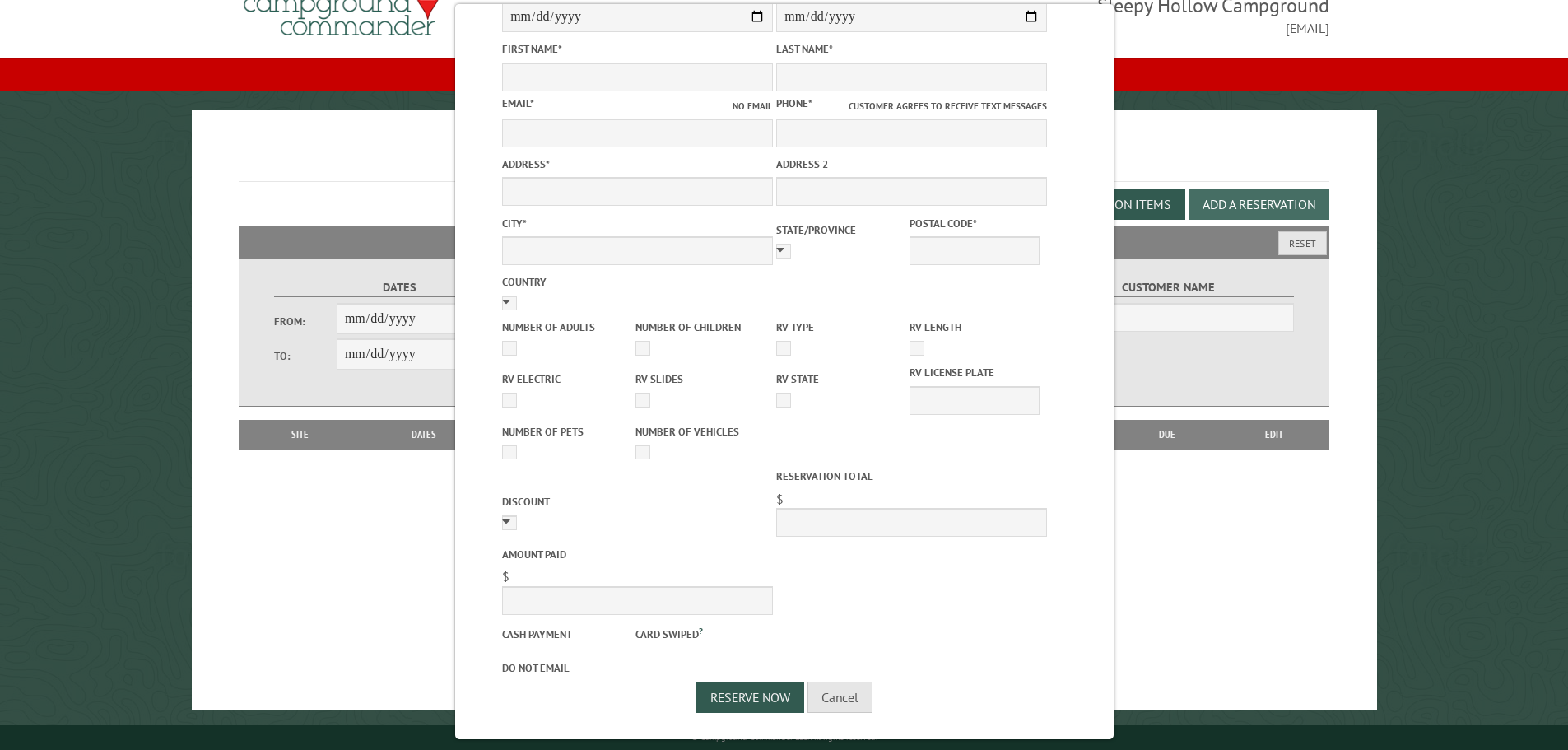 scroll, scrollTop: 290, scrollLeft: 0, axis: vertical 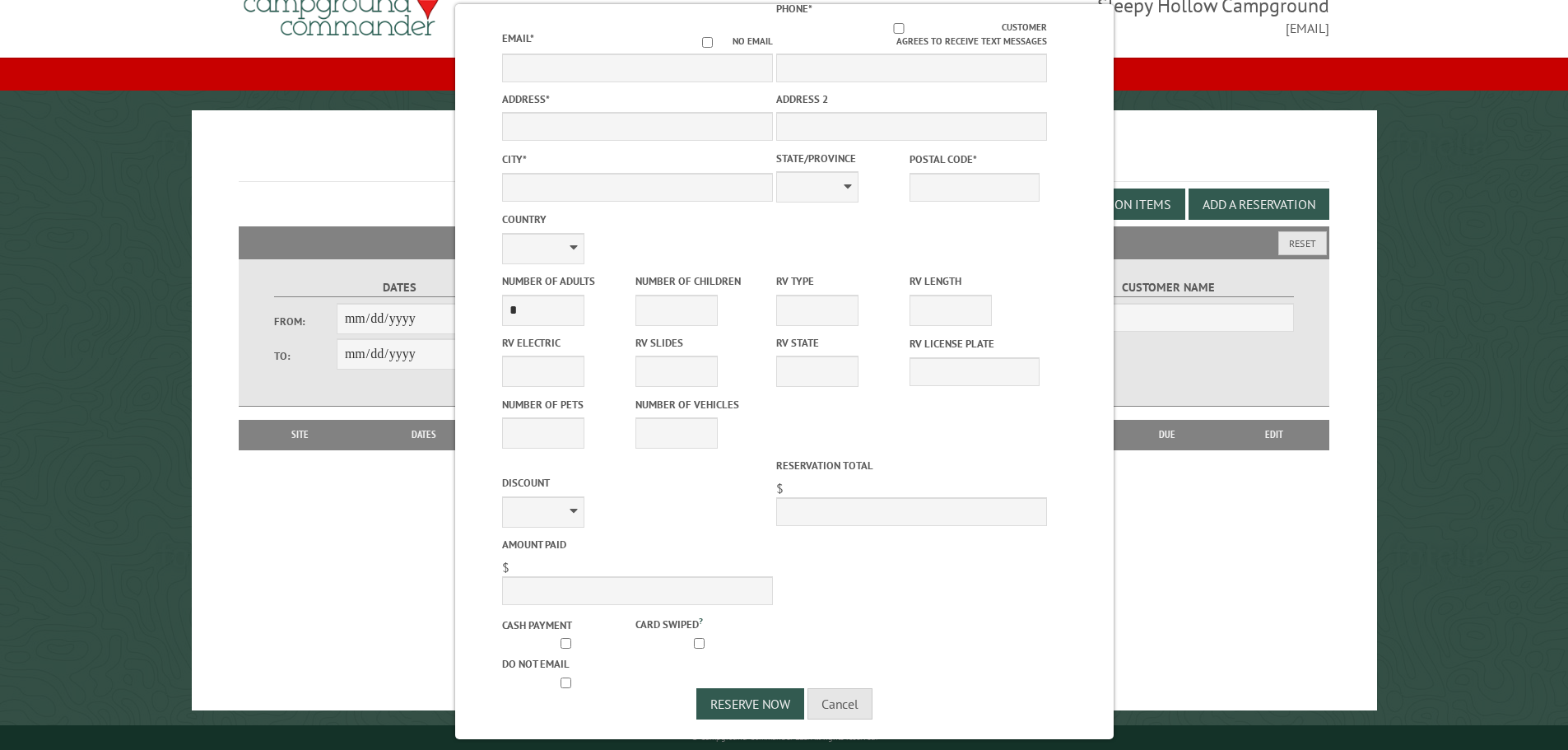 click on "Dates
From:
To:
Site Number
*** * * * * * * * * * ** *** *** ** ** ** ** ** ** ** ** ** ** *** *** ** ** ** ** ** ** ** ** ** ** *** *** ** ** ** ** ** ** ** ** *** *** ** ** ** ** ** ** *** *** ** ** ** ** ** *** ** ** ** ** ** ** ** ** ** ** ** ** ** ** ** ** ** ** ** ** ** ** ** ** **
Include Cancelled Reservations
Customer Name" at bounding box center (784, 333) 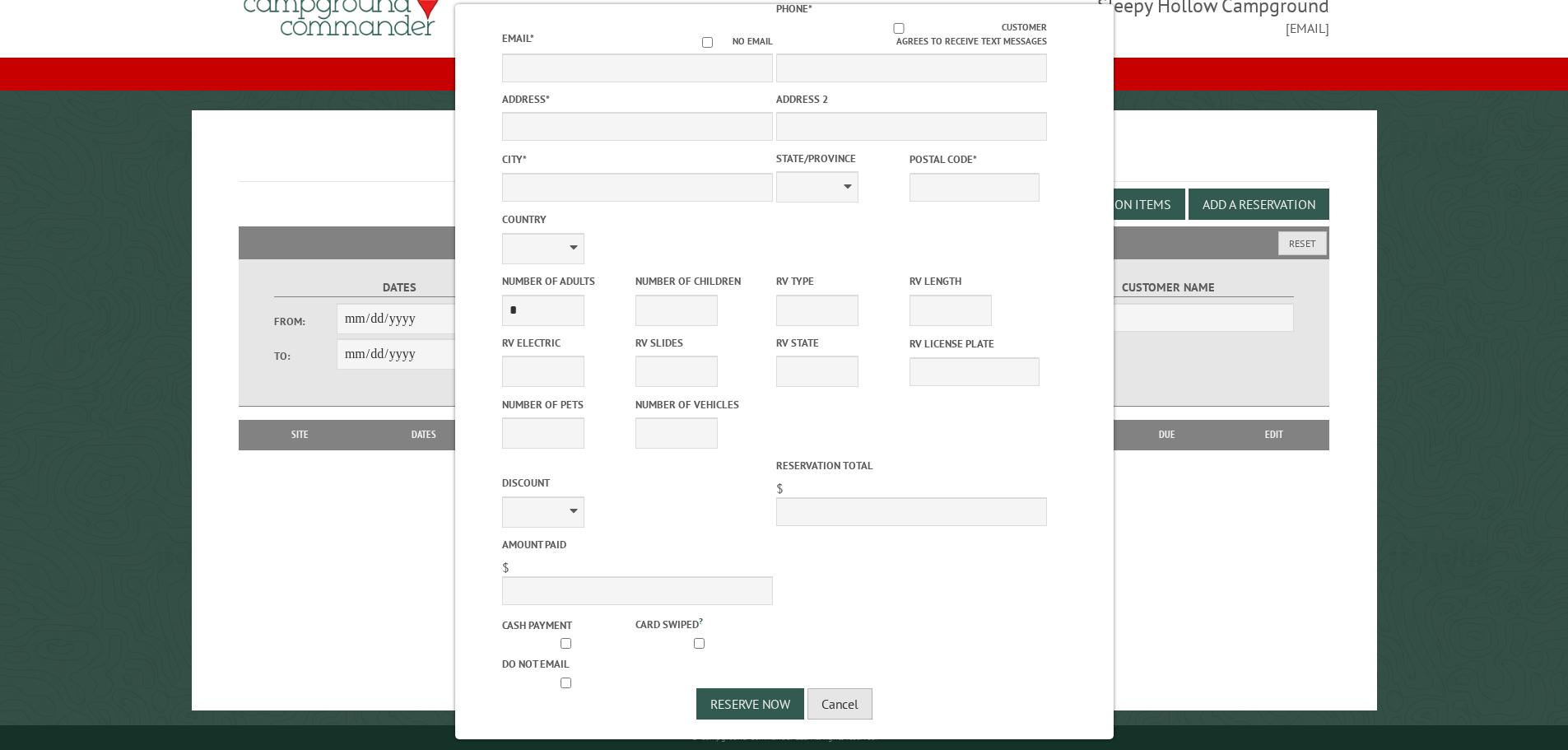 click on "Cancel" at bounding box center (840, 704) 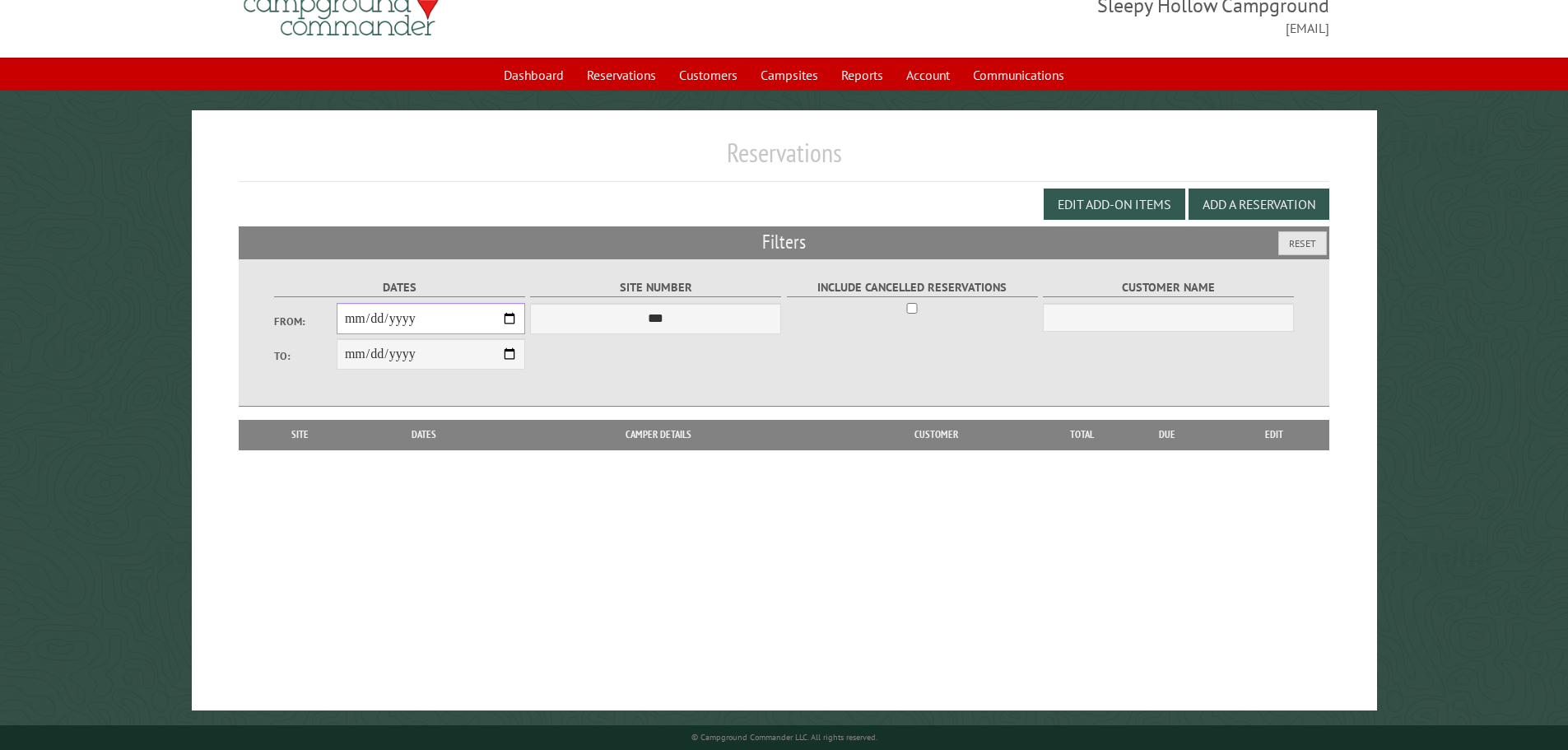 click on "From:" at bounding box center [430, 319] 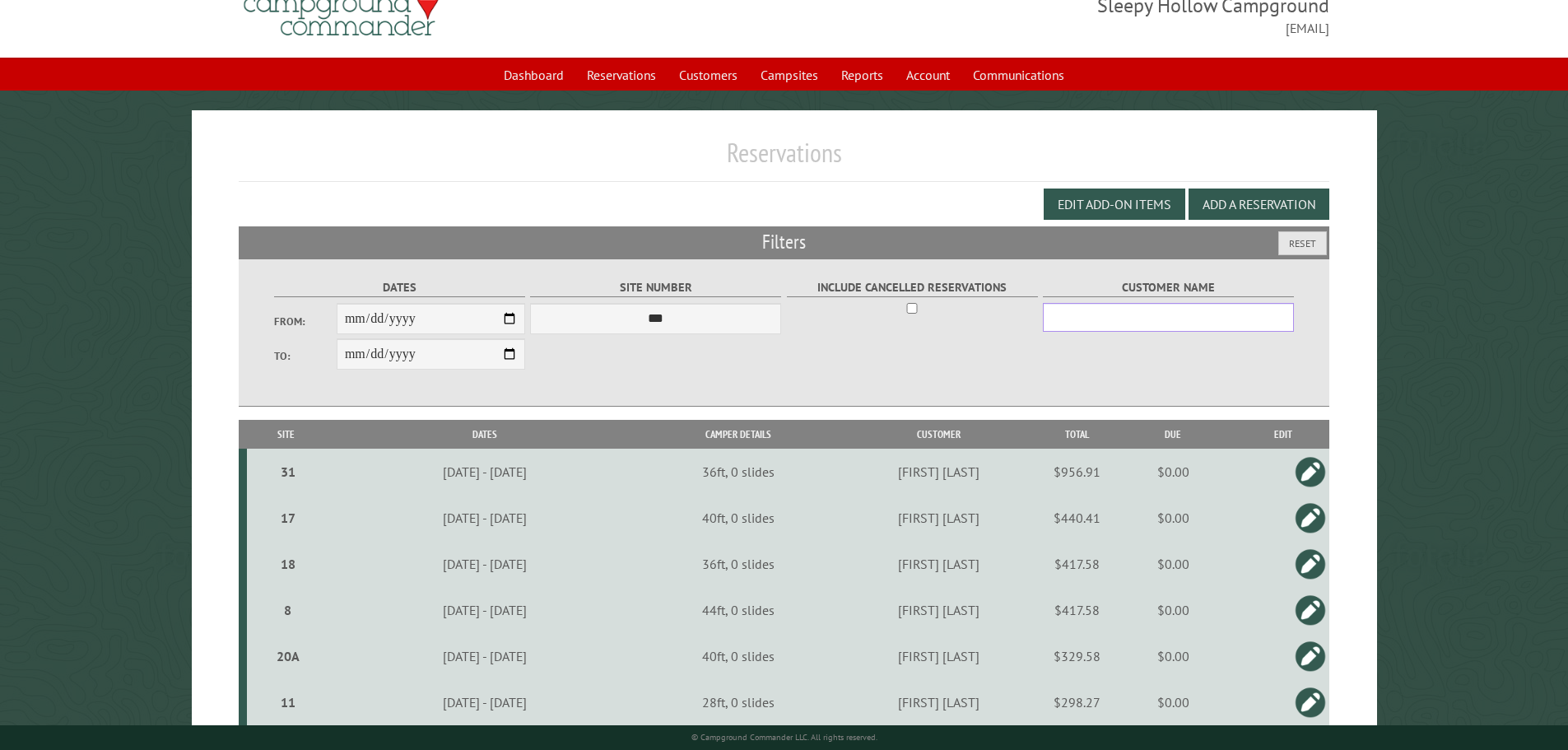 click on "Customer Name" at bounding box center (1168, 317) 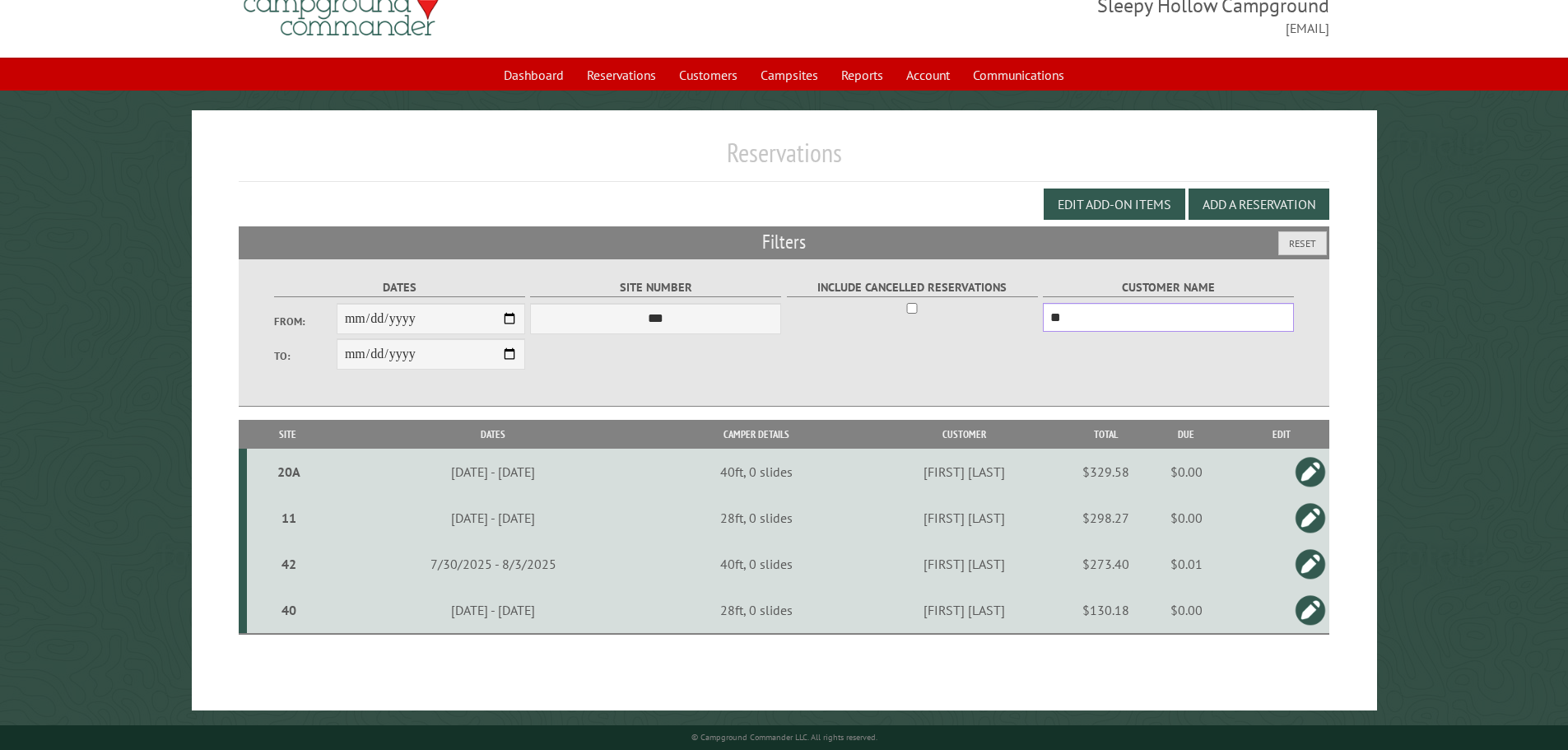 type on "*" 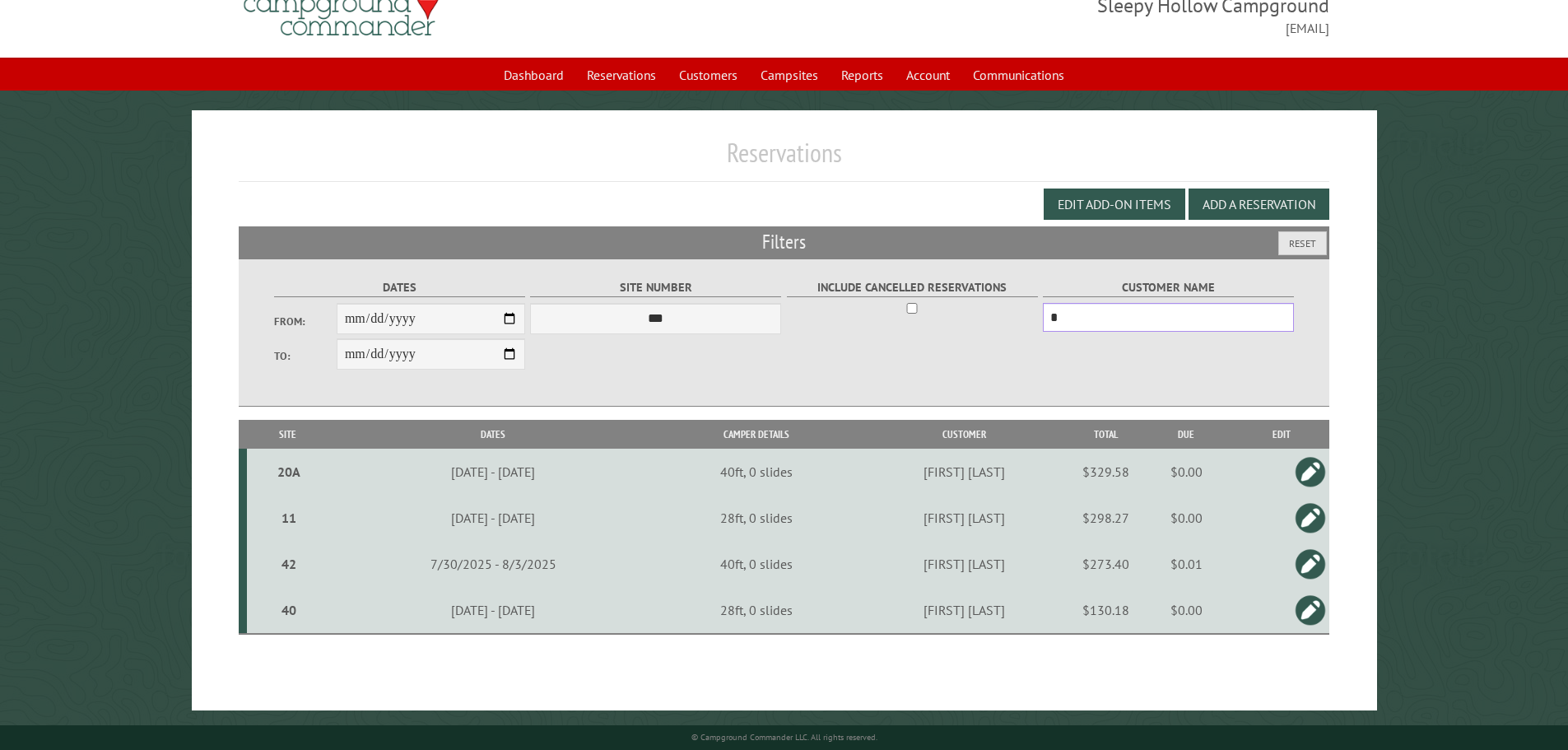 type 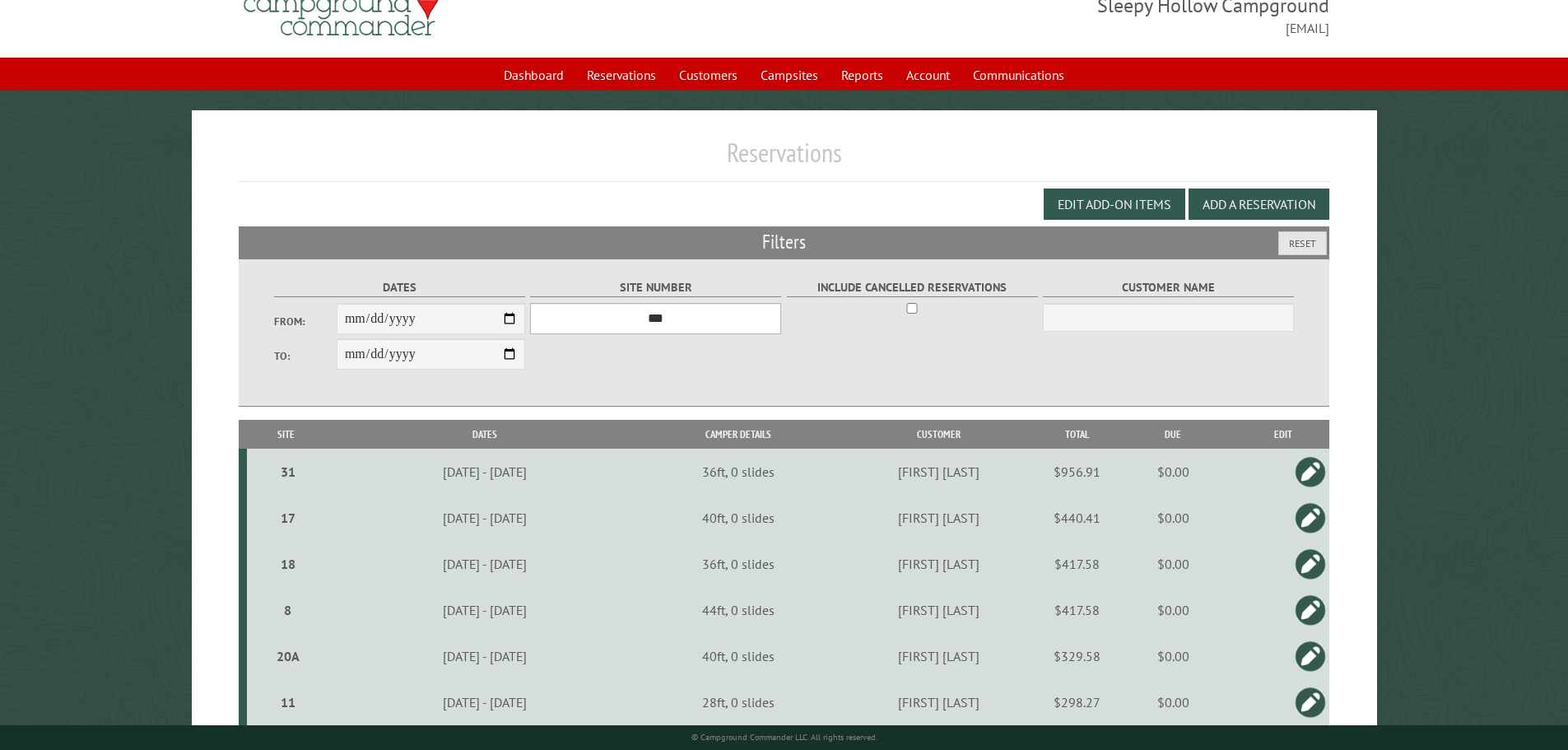 click on "*** * * * * * * * * * ** *** *** ** ** ** ** ** ** ** ** ** ** *** *** ** ** ** ** ** ** ** ** ** ** *** *** ** ** ** ** ** ** ** ** *** *** ** ** ** ** ** ** *** *** ** ** ** ** ** *** ** ** ** ** ** ** ** ** ** ** ** ** ** ** ** ** ** ** ** ** ** ** ** ** **" at bounding box center (655, 319) 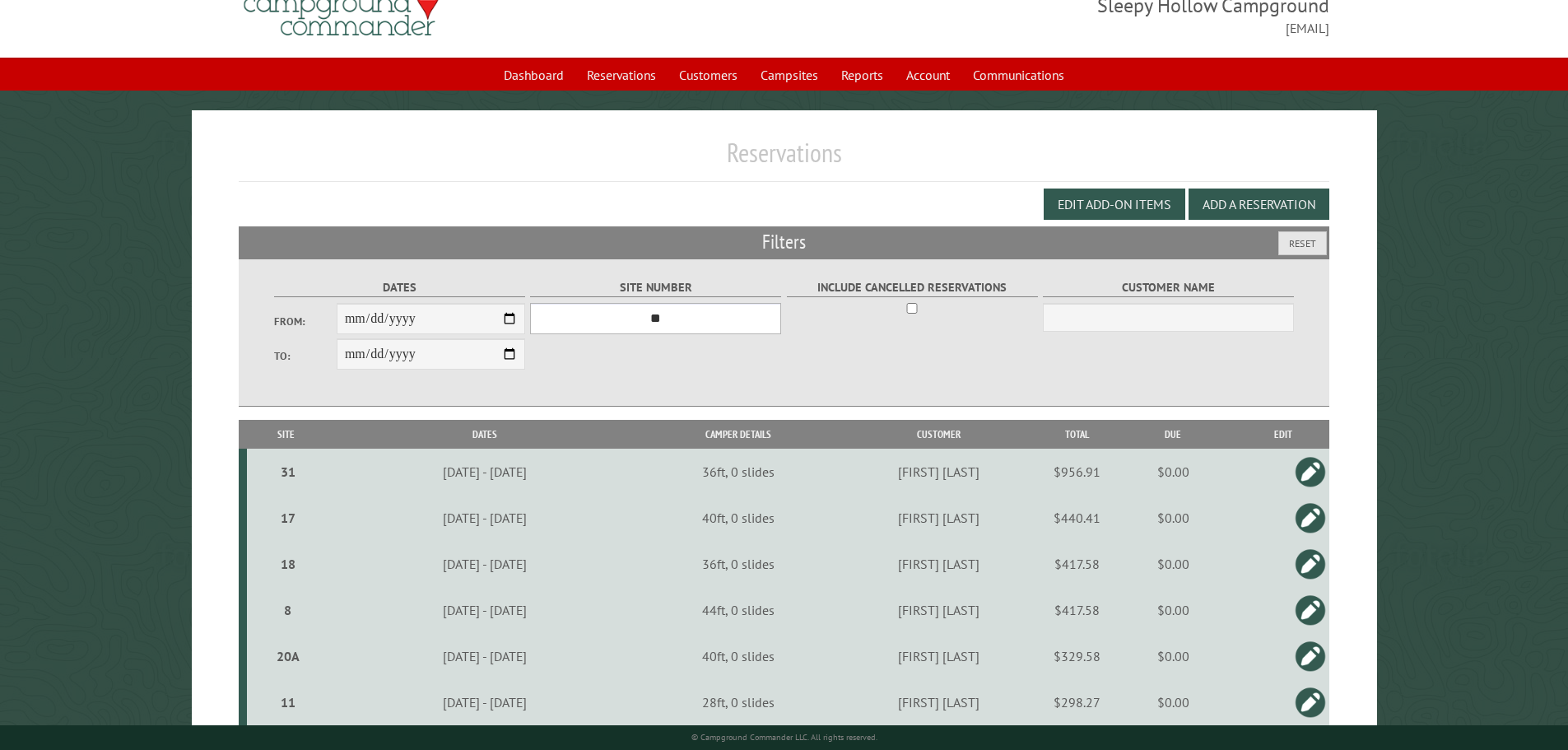 click on "*** * * * * * * * * * ** *** *** ** ** ** ** ** ** ** ** ** ** *** *** ** ** ** ** ** ** ** ** ** ** *** *** ** ** ** ** ** ** ** ** *** *** ** ** ** ** ** ** *** *** ** ** ** ** ** *** ** ** ** ** ** ** ** ** ** ** ** ** ** ** ** ** ** ** ** ** ** ** ** ** **" at bounding box center (655, 319) 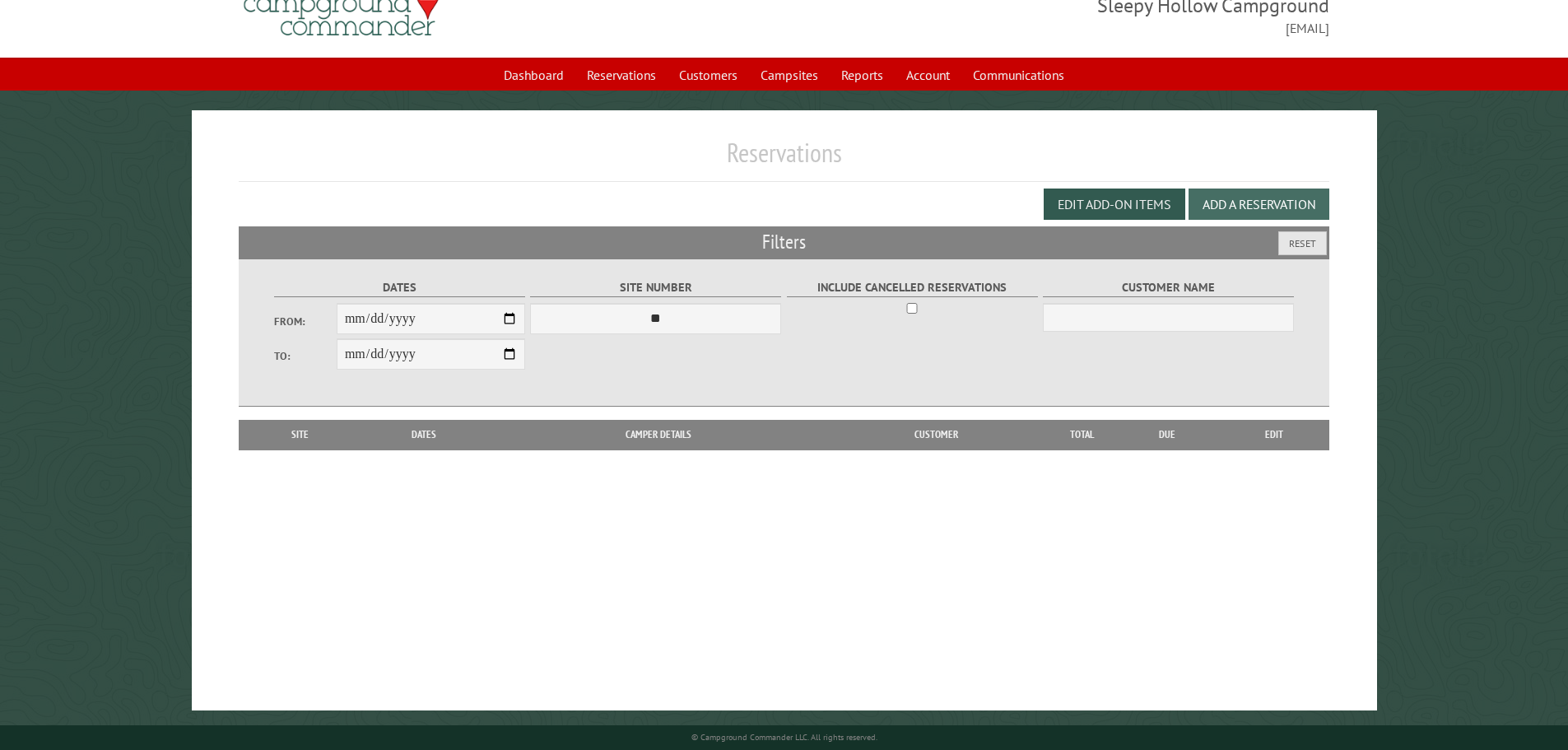click on "Add a Reservation" at bounding box center [1259, 204] 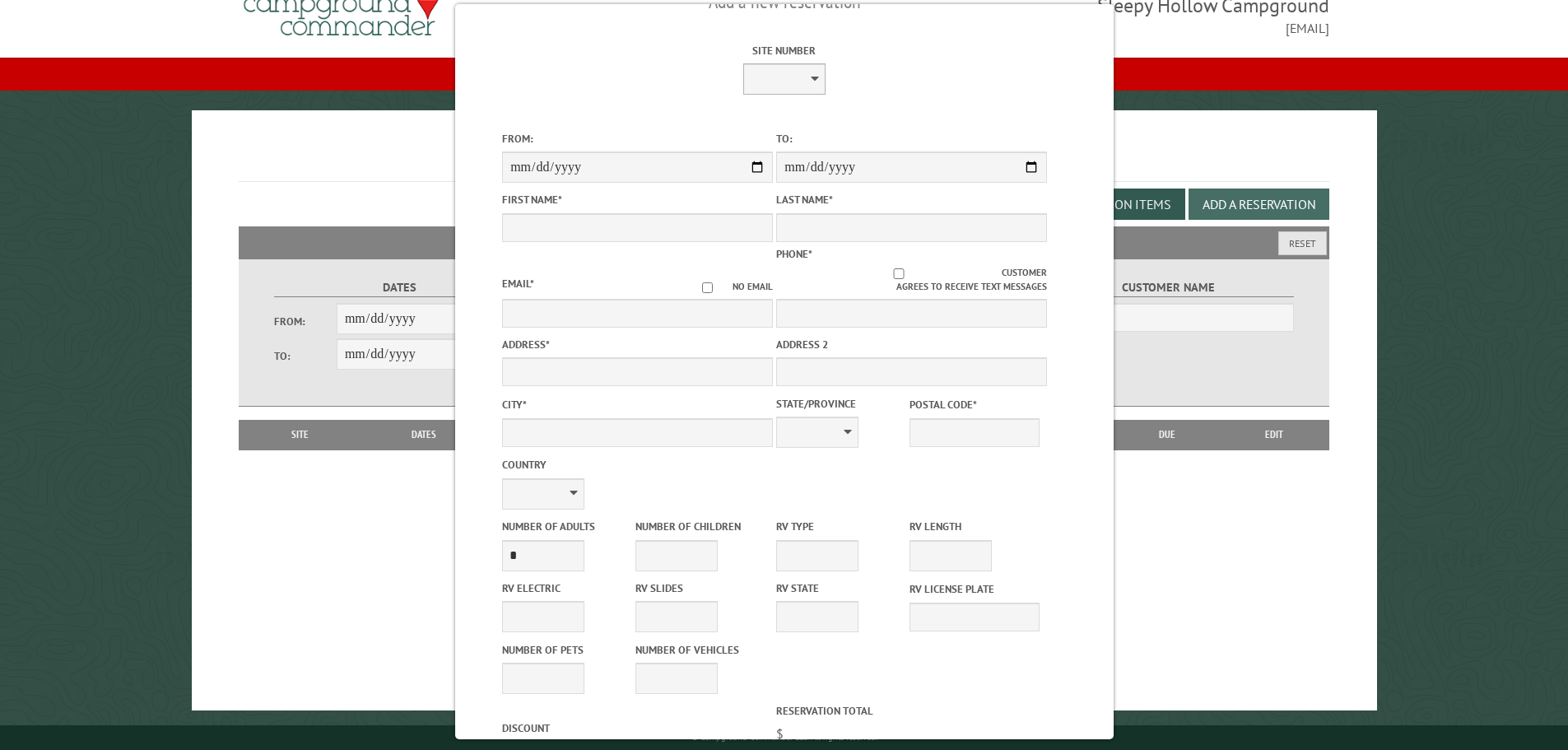 scroll, scrollTop: 0, scrollLeft: 0, axis: both 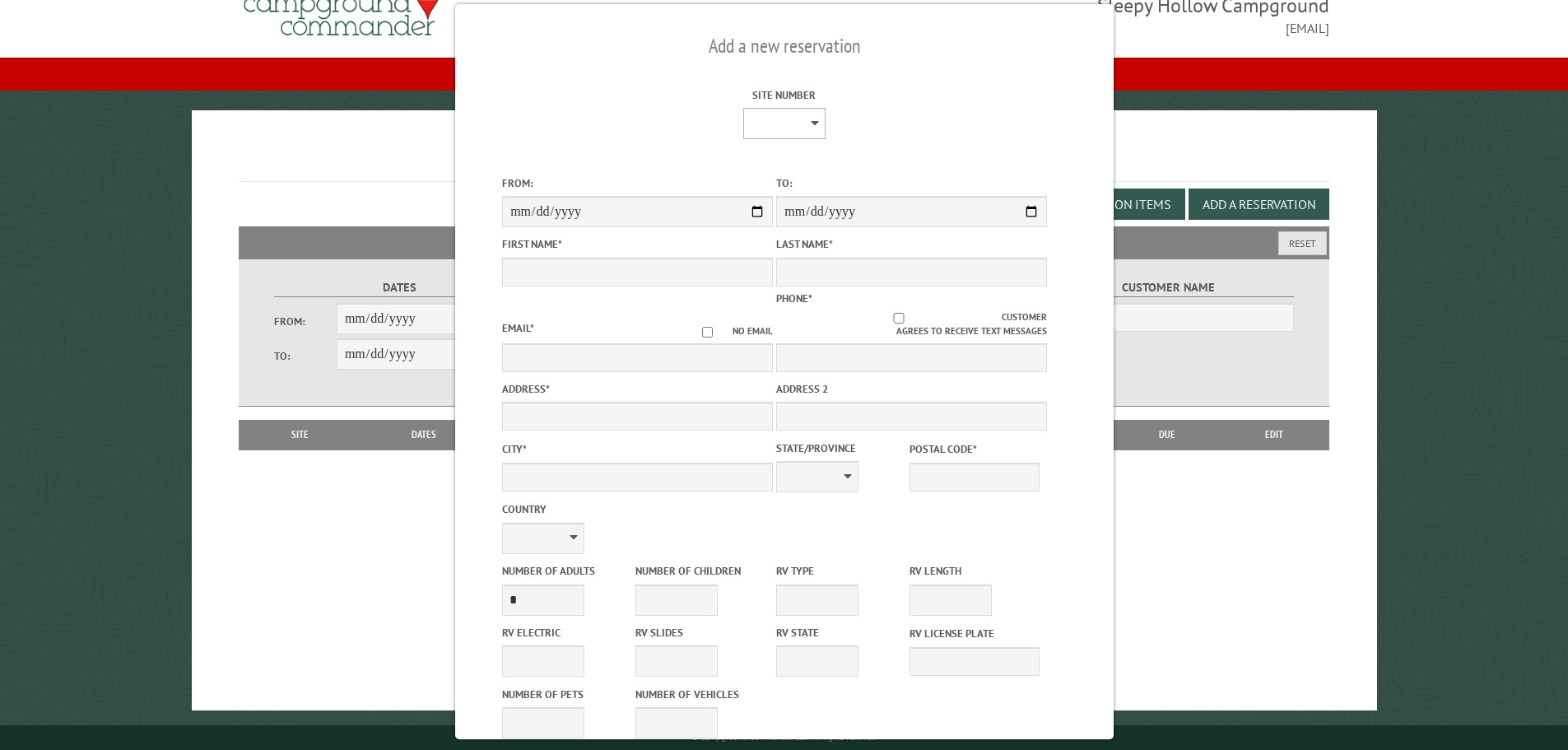 click on "* * * * * * * * * ** *** *** ** ** ** ** ** ** ** ** ** ** *** *** ** ** ** ** ** ** ** ** ** ** *** *** ** ** ** ** ** ** ** ** *** *** ** ** ** ** ** ** *** *** ** ** ** ** ** *** ** ** ** ** ** ** ** ** ** ** ** ** ** ** ** ** ** ** ** ** ** ** ** ** **" at bounding box center [784, 123] 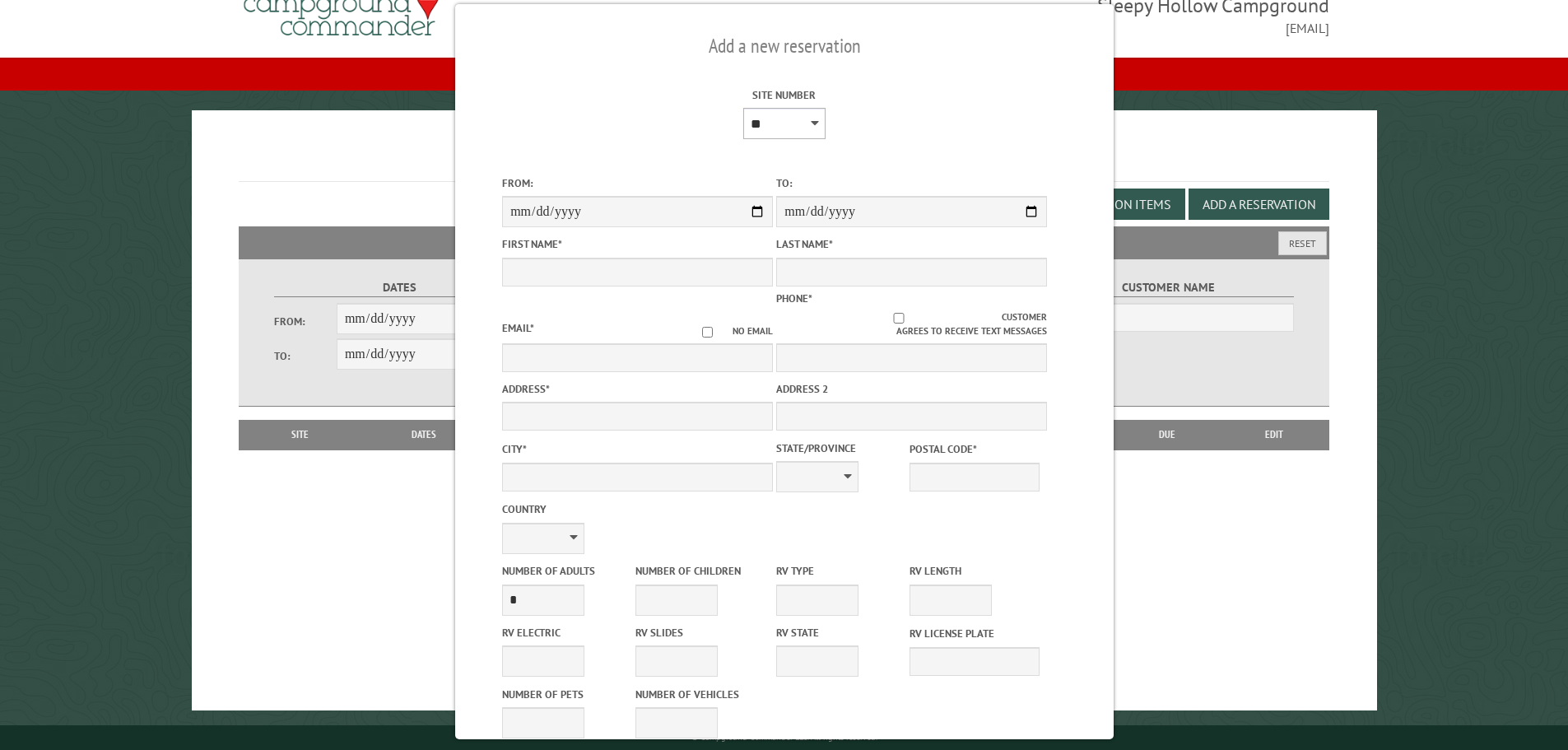 click on "* * * * * * * * * ** *** *** ** ** ** ** ** ** ** ** ** ** *** *** ** ** ** ** ** ** ** ** ** ** *** *** ** ** ** ** ** ** ** ** *** *** ** ** ** ** ** ** *** *** ** ** ** ** ** *** ** ** ** ** ** ** ** ** ** ** ** ** ** ** ** ** ** ** ** ** ** ** ** ** **" at bounding box center (784, 123) 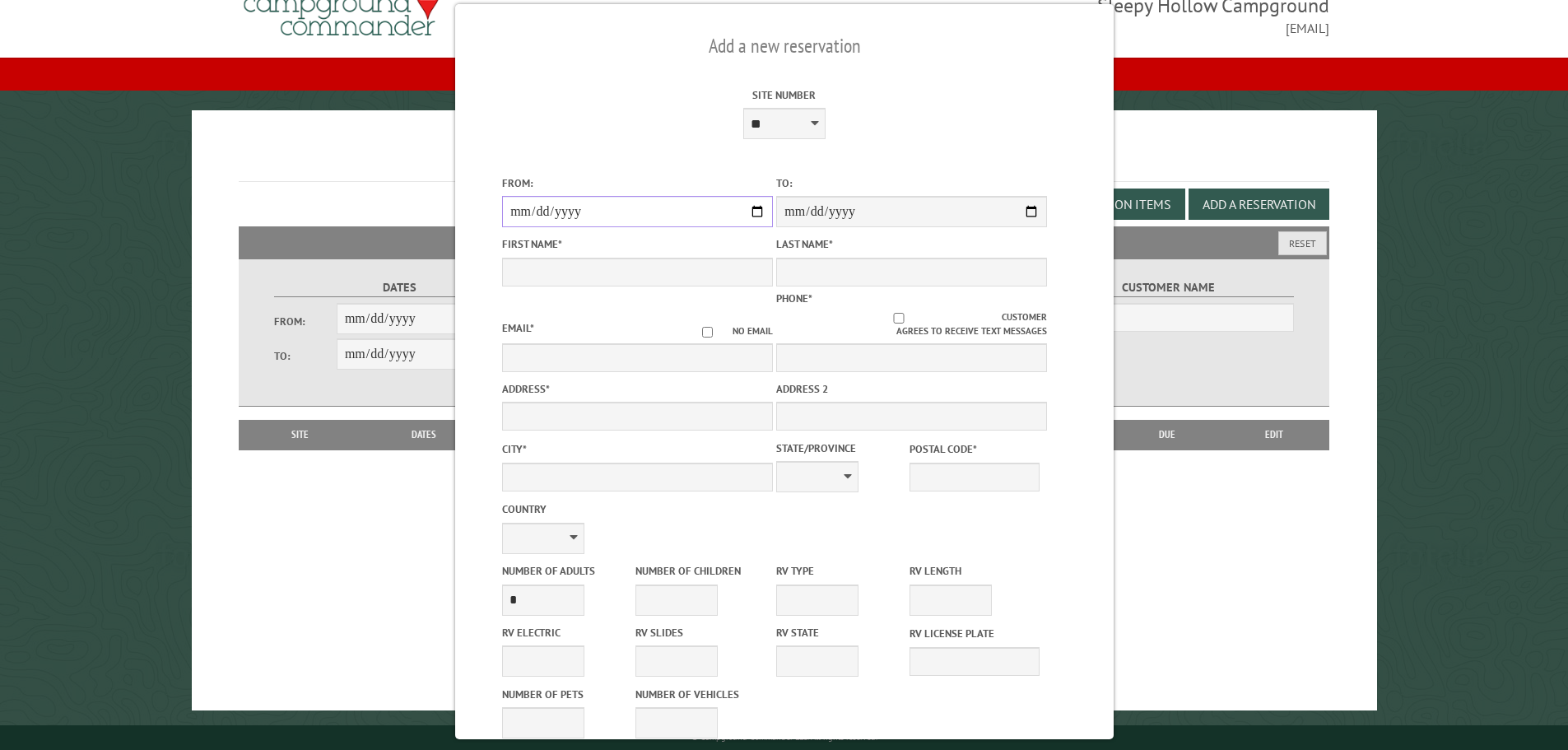 click on "From:" at bounding box center [637, 212] 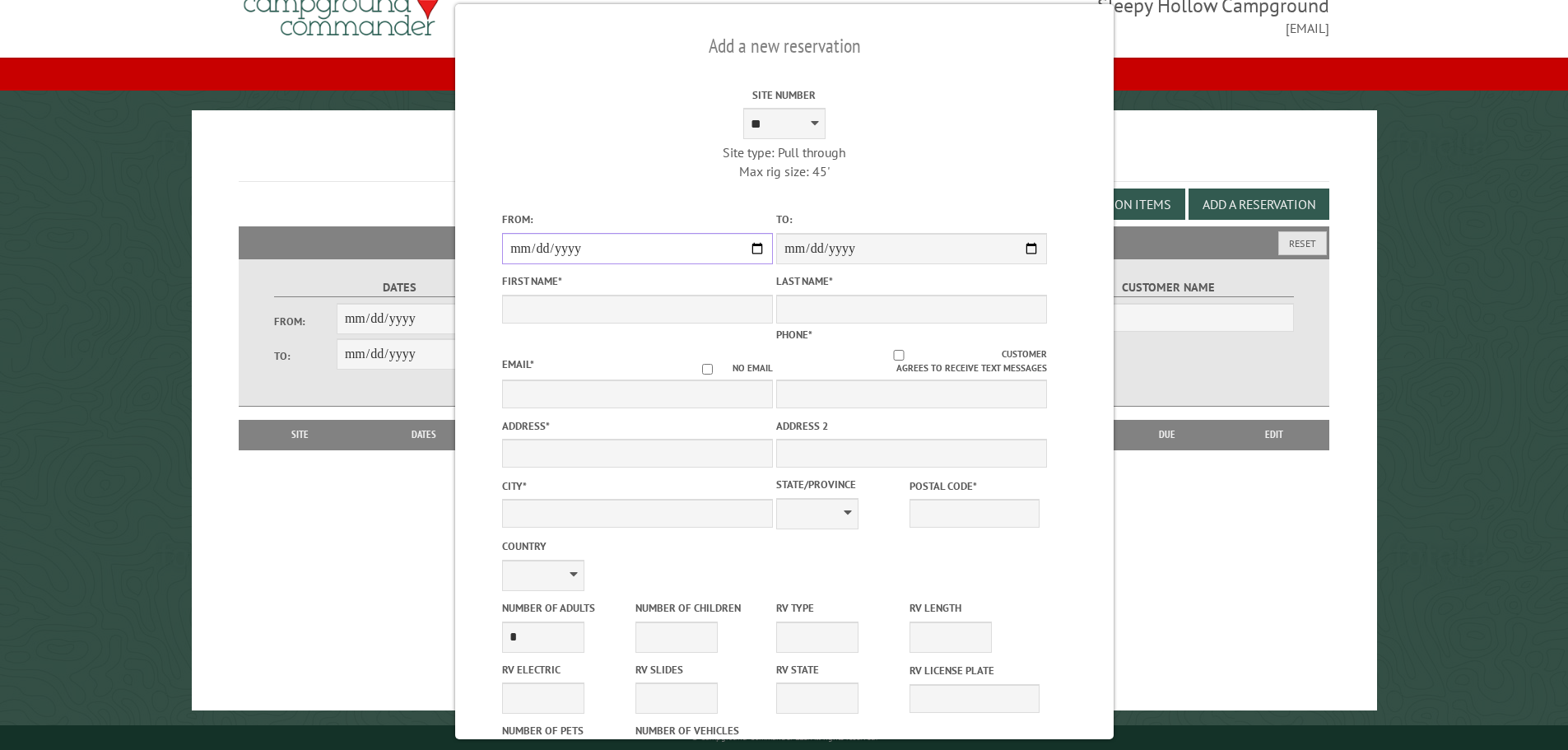 type on "*****" 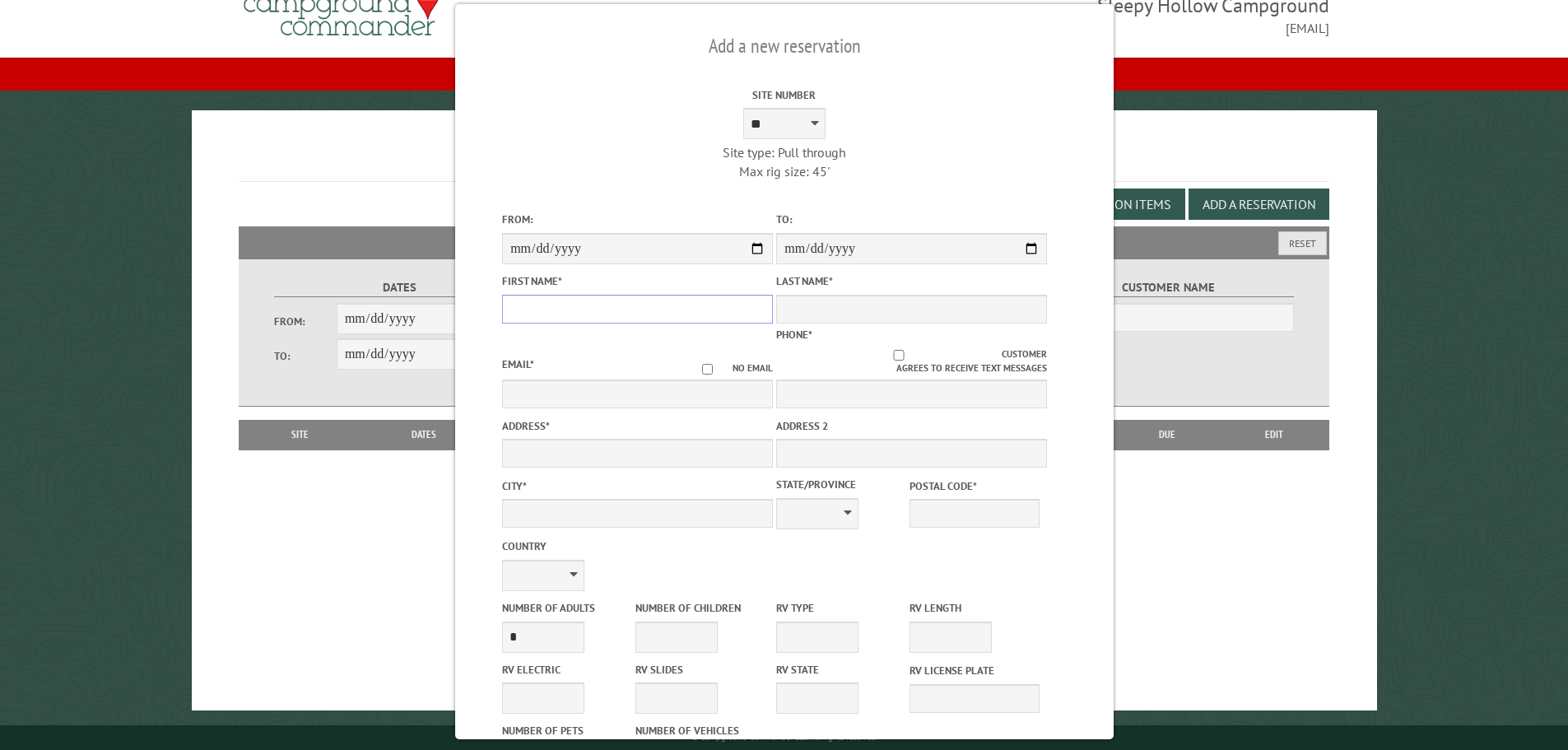 click on "First Name *" at bounding box center [637, 309] 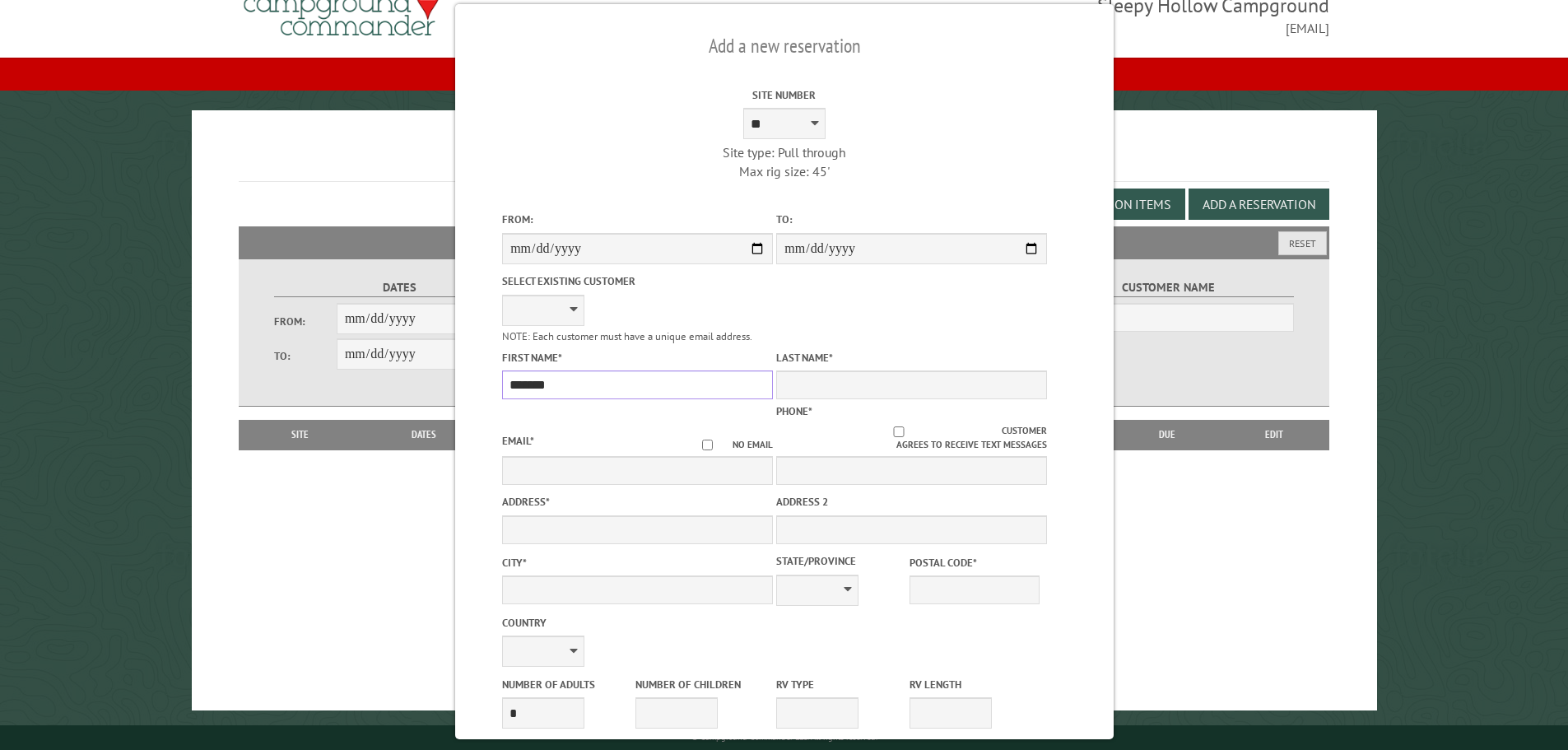 type on "*******" 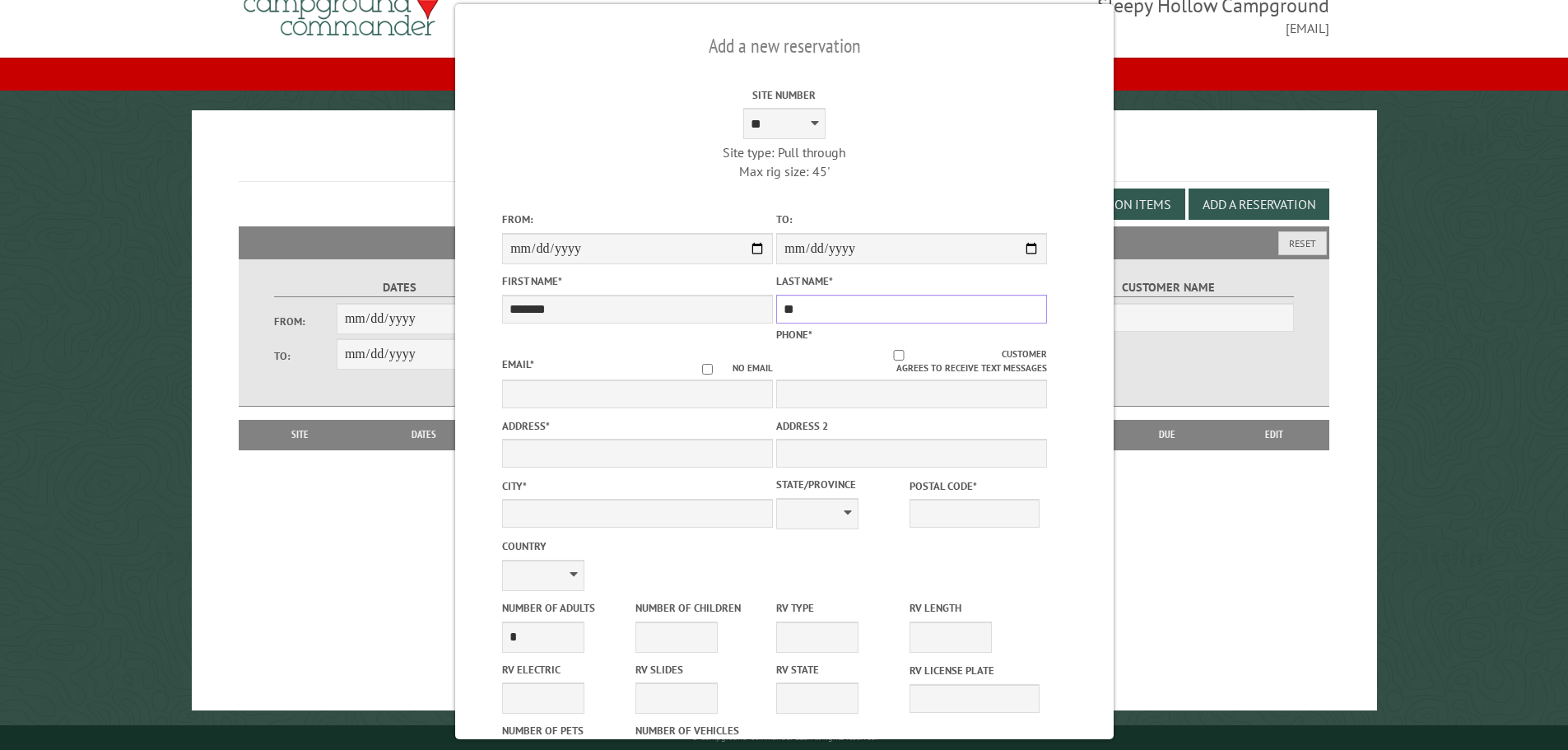type on "*" 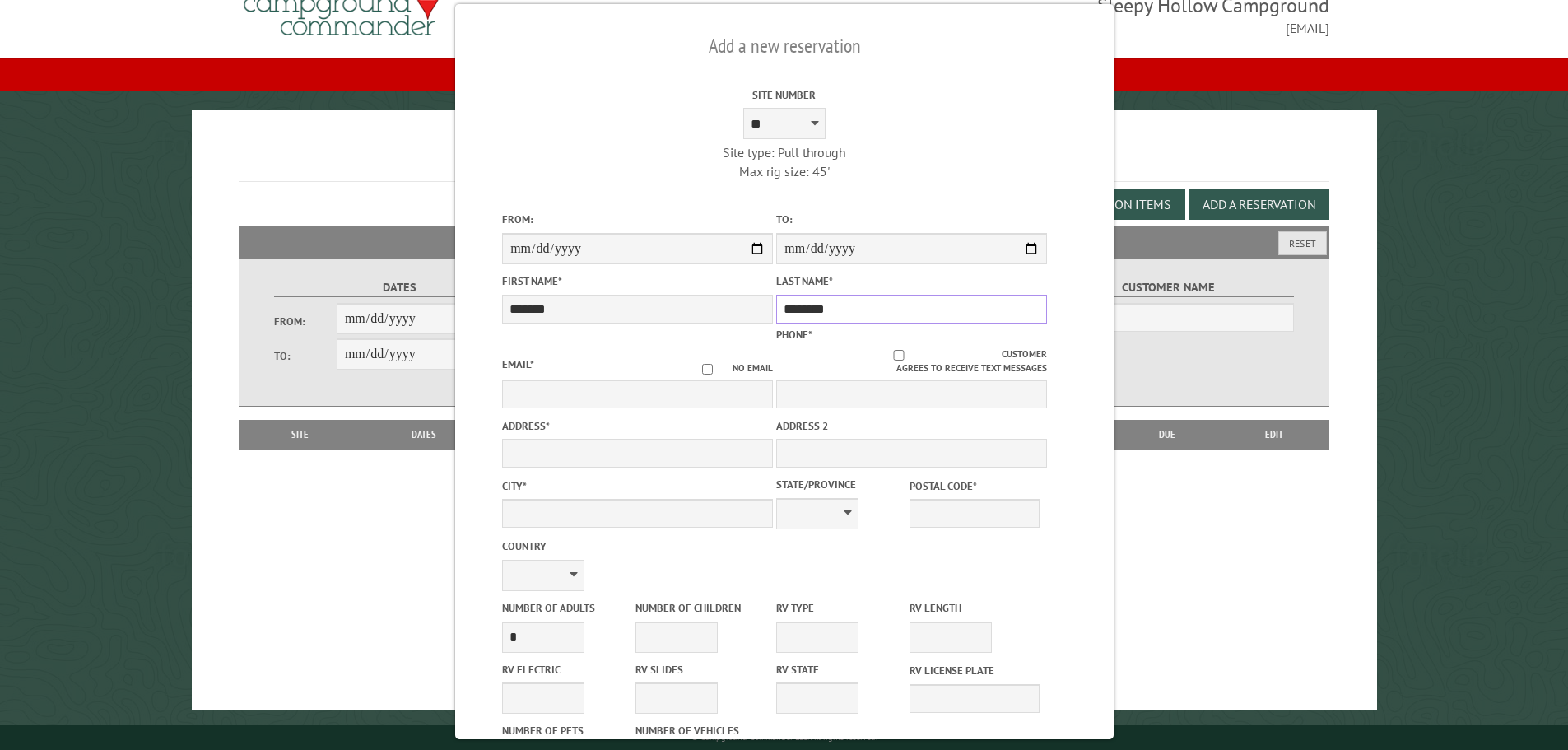 type on "********" 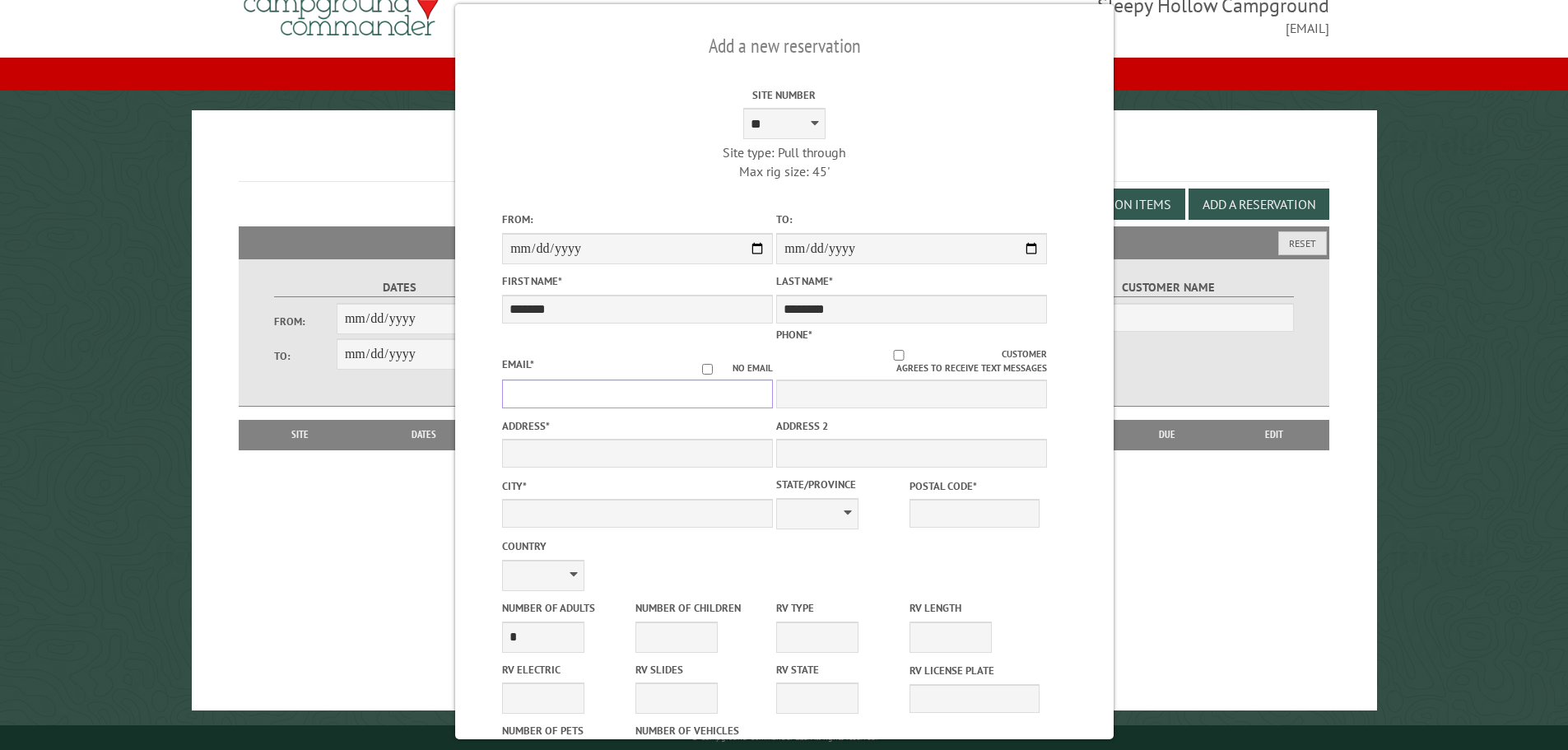 click on "Email *" at bounding box center [637, 394] 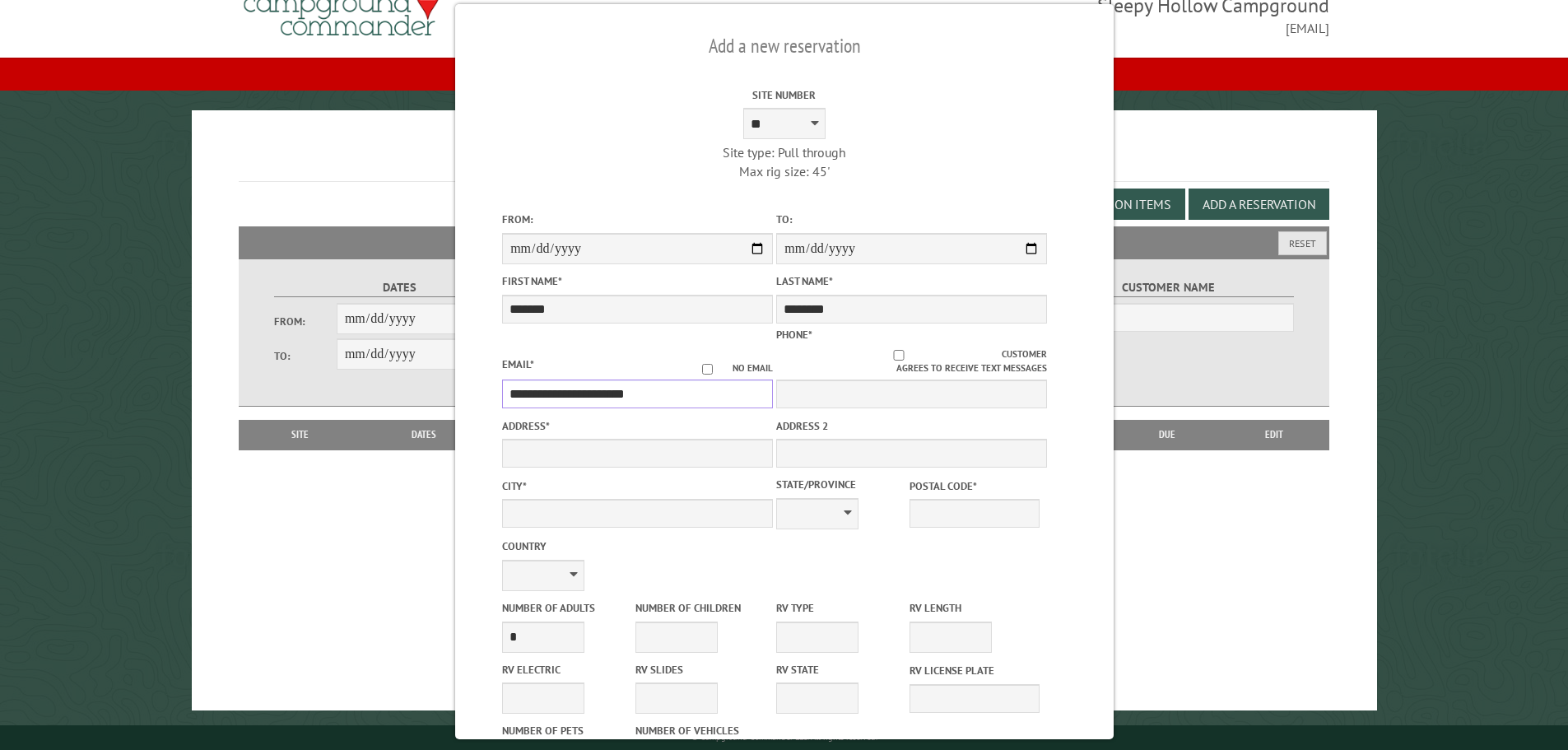 type on "**********" 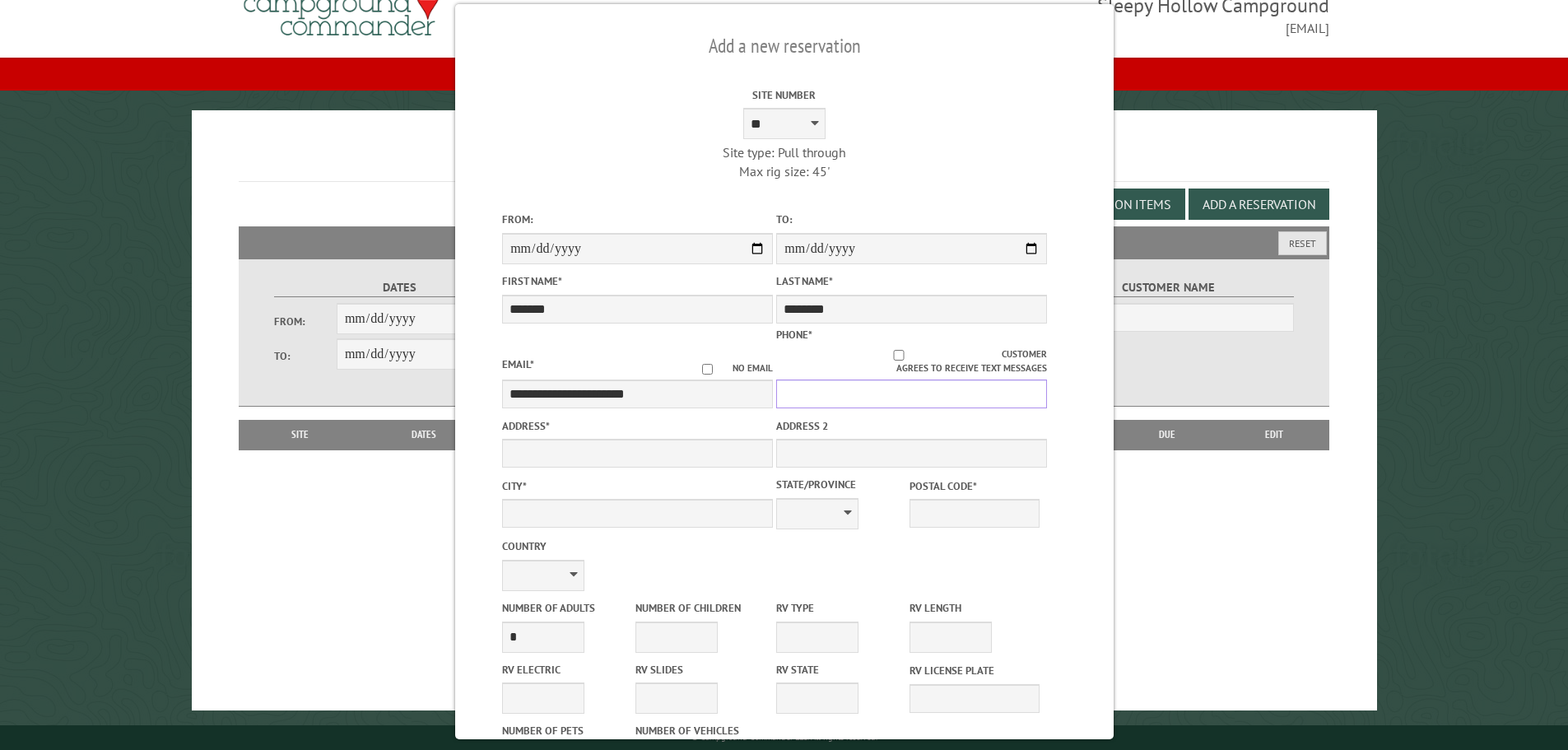 click on "Phone *" at bounding box center (911, 394) 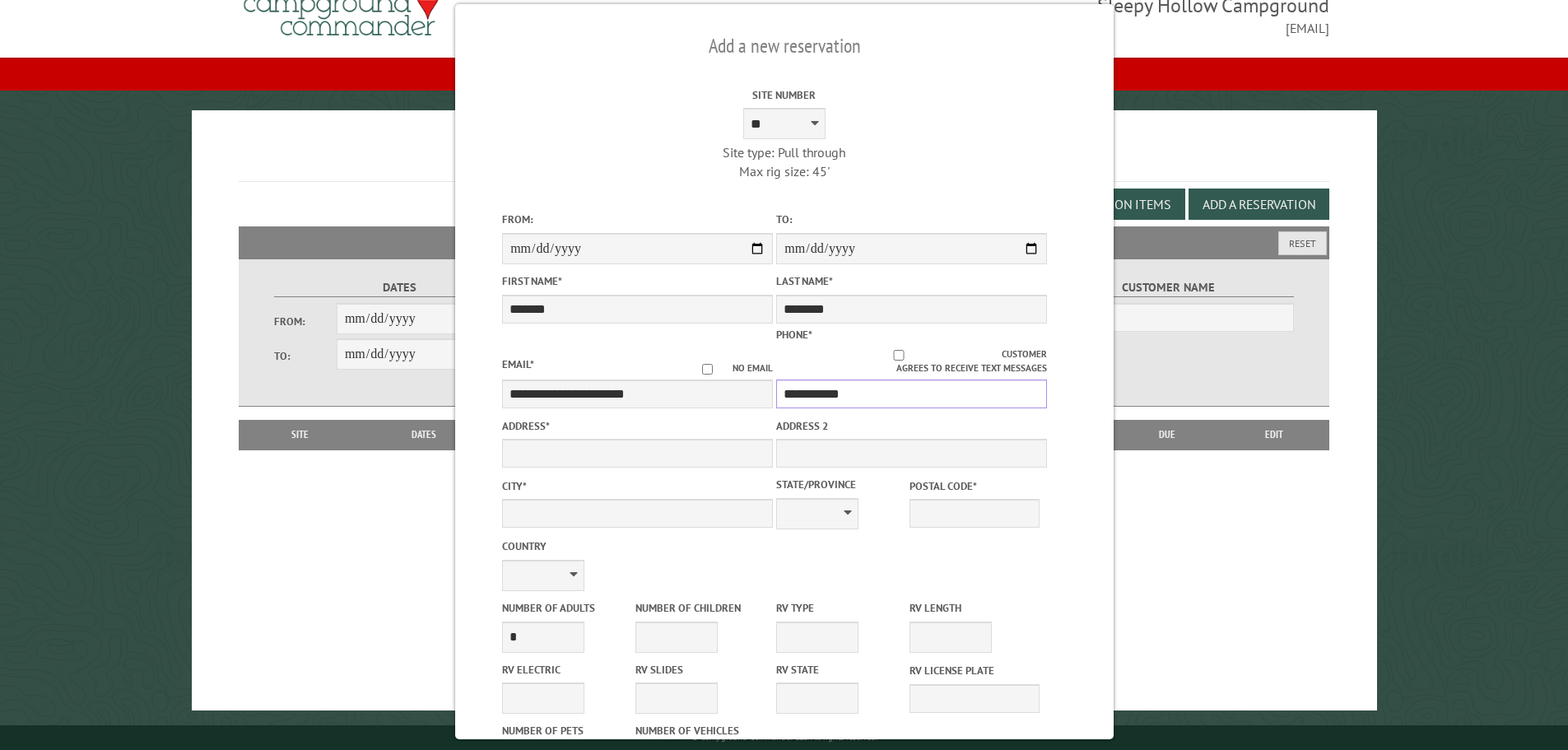 type on "**********" 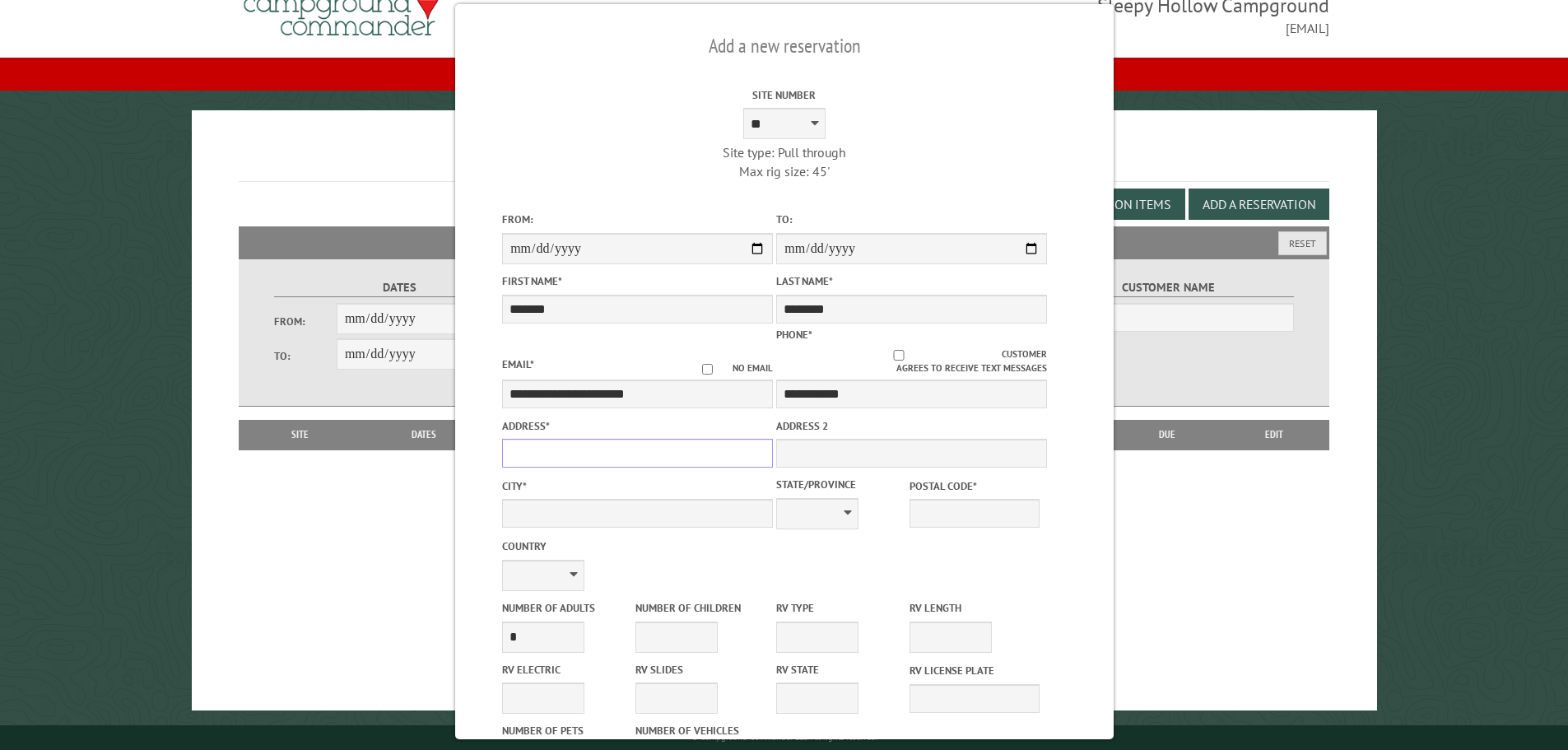 click on "Address *" at bounding box center (637, 453) 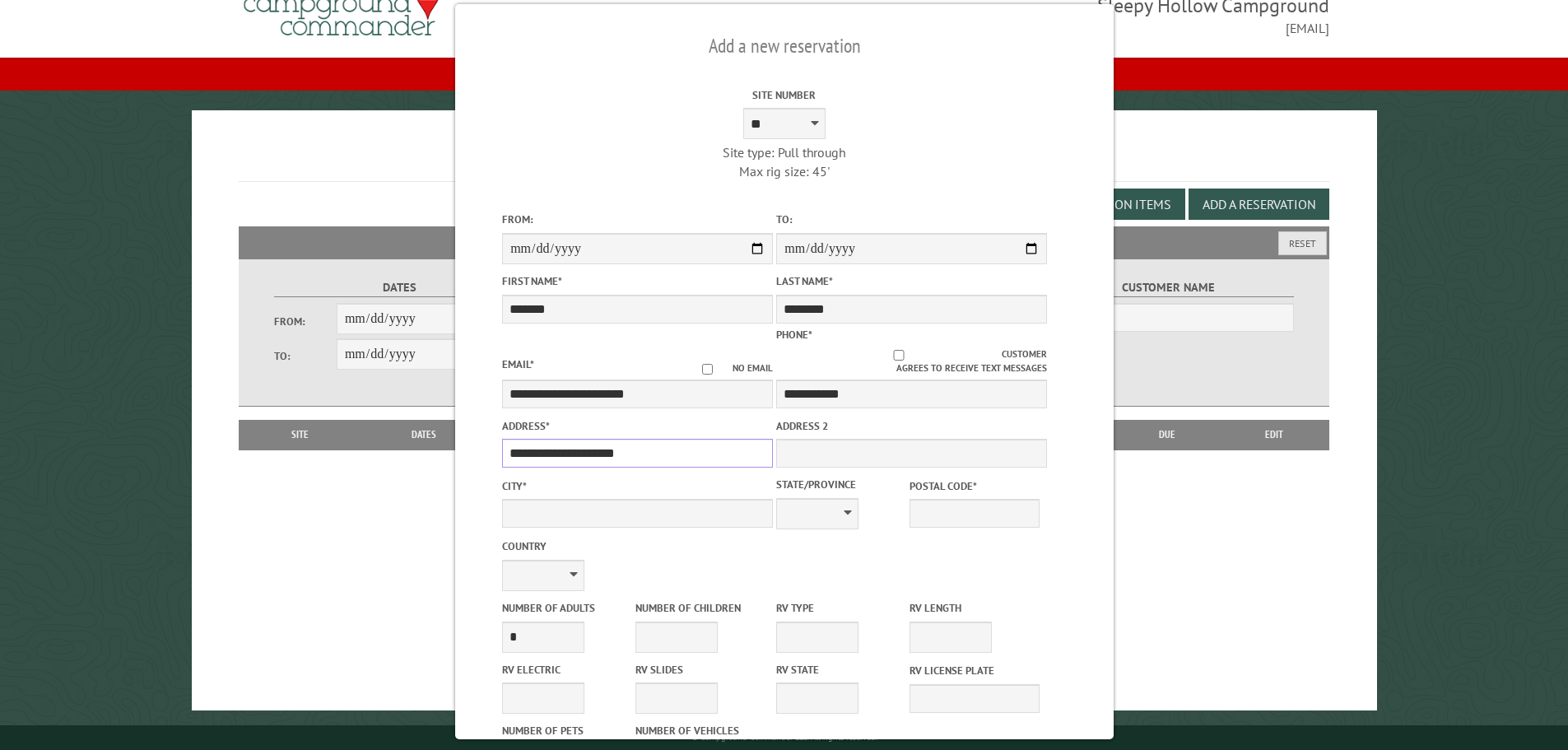 type on "**********" 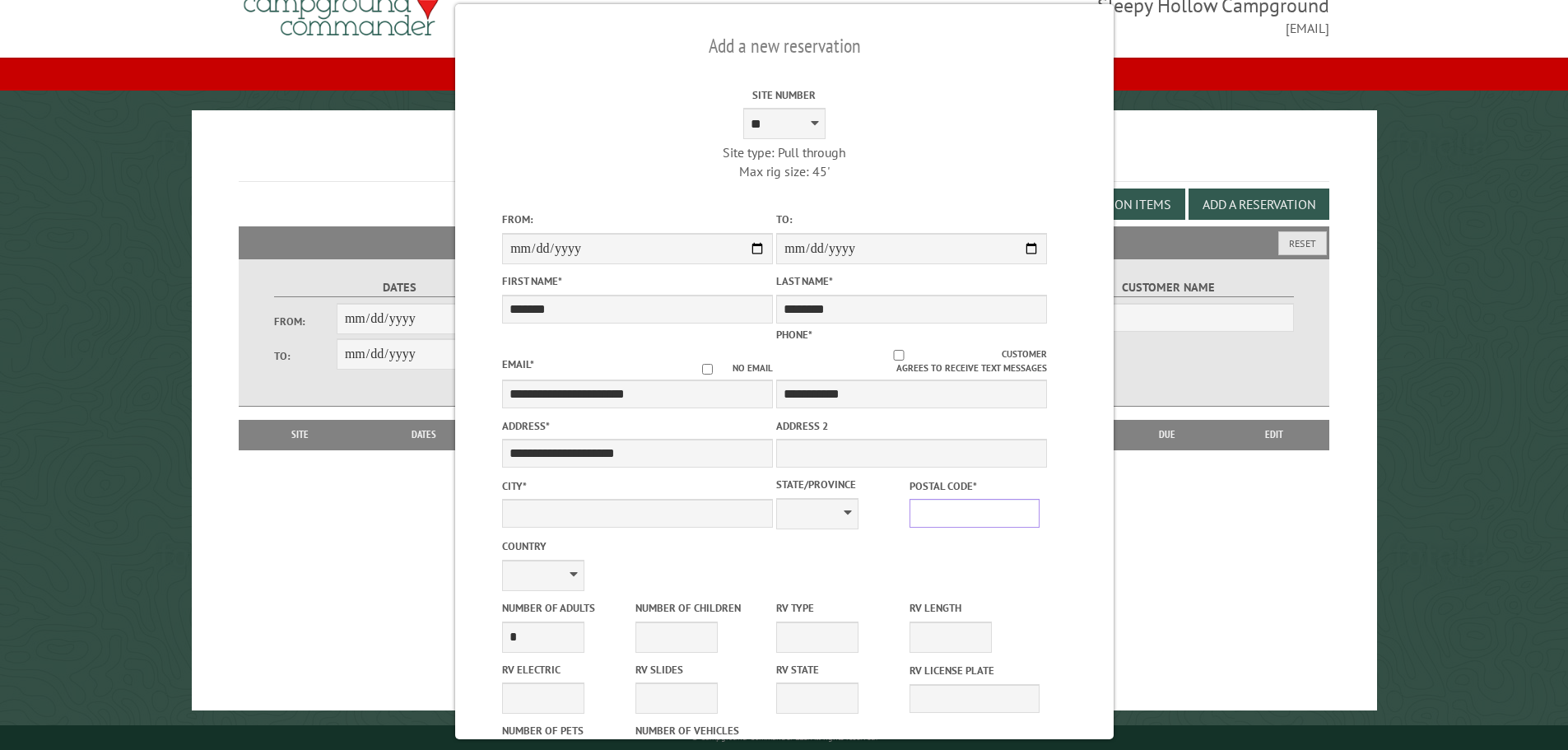 click on "Postal Code *" at bounding box center [975, 513] 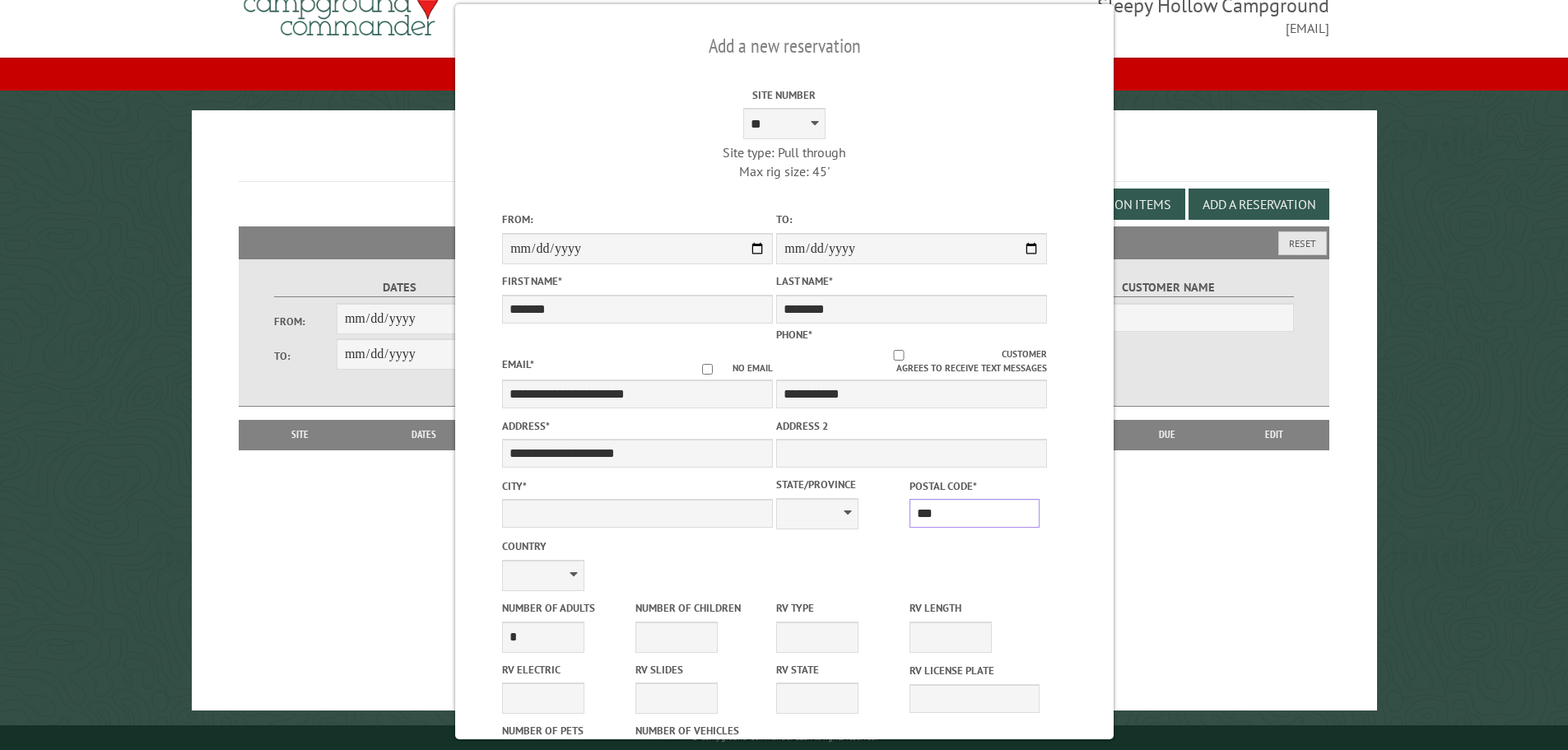 type on "****" 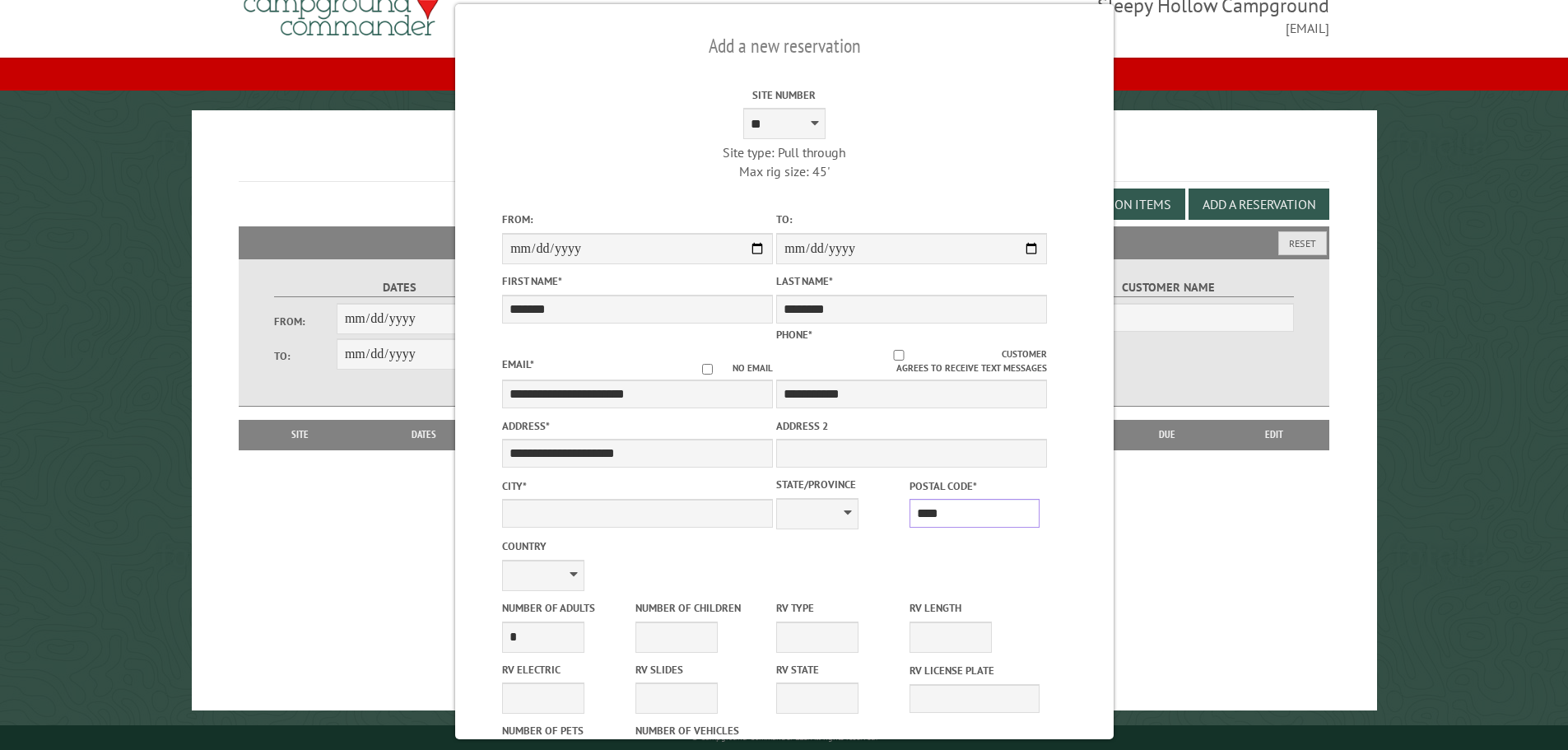 type on "**********" 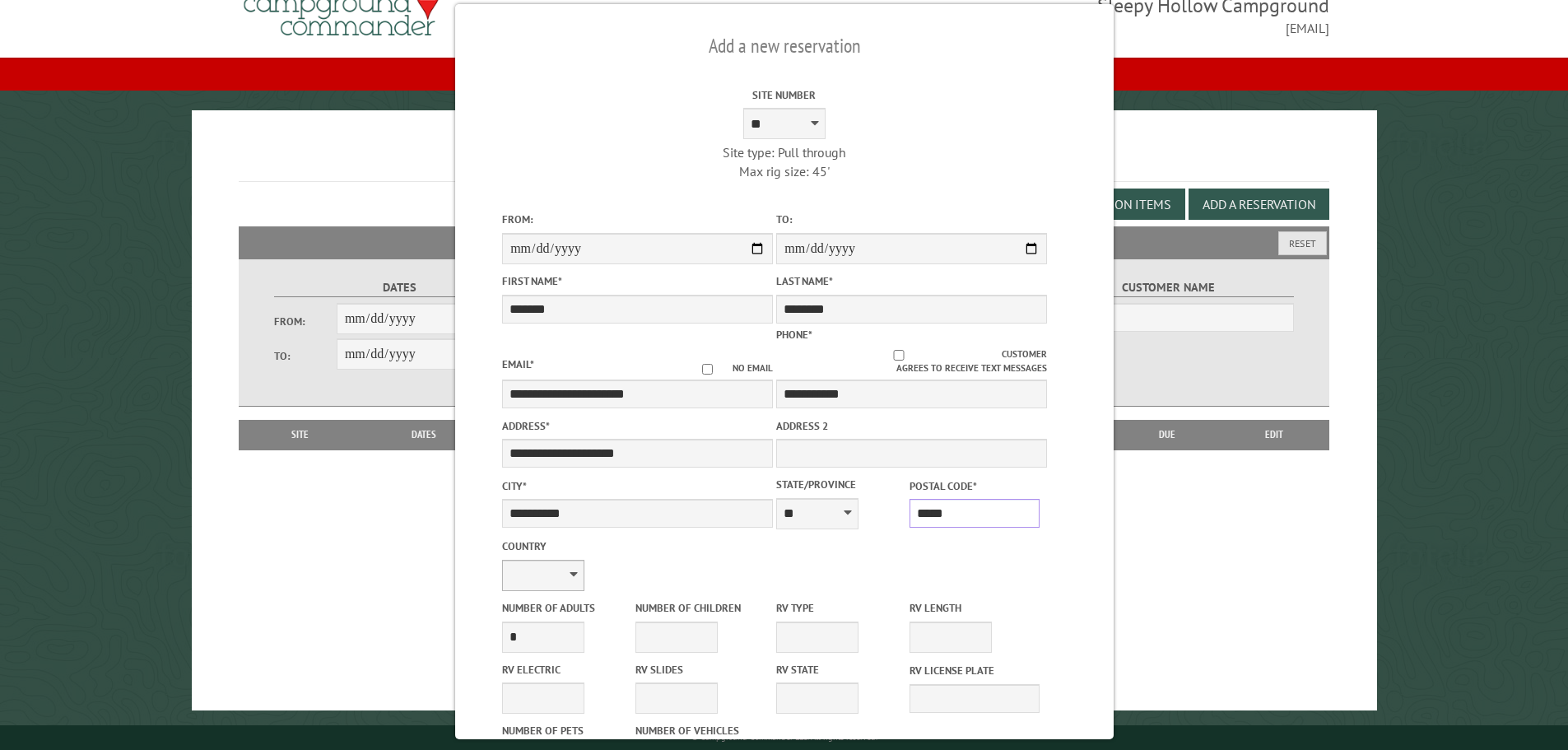 type on "*****" 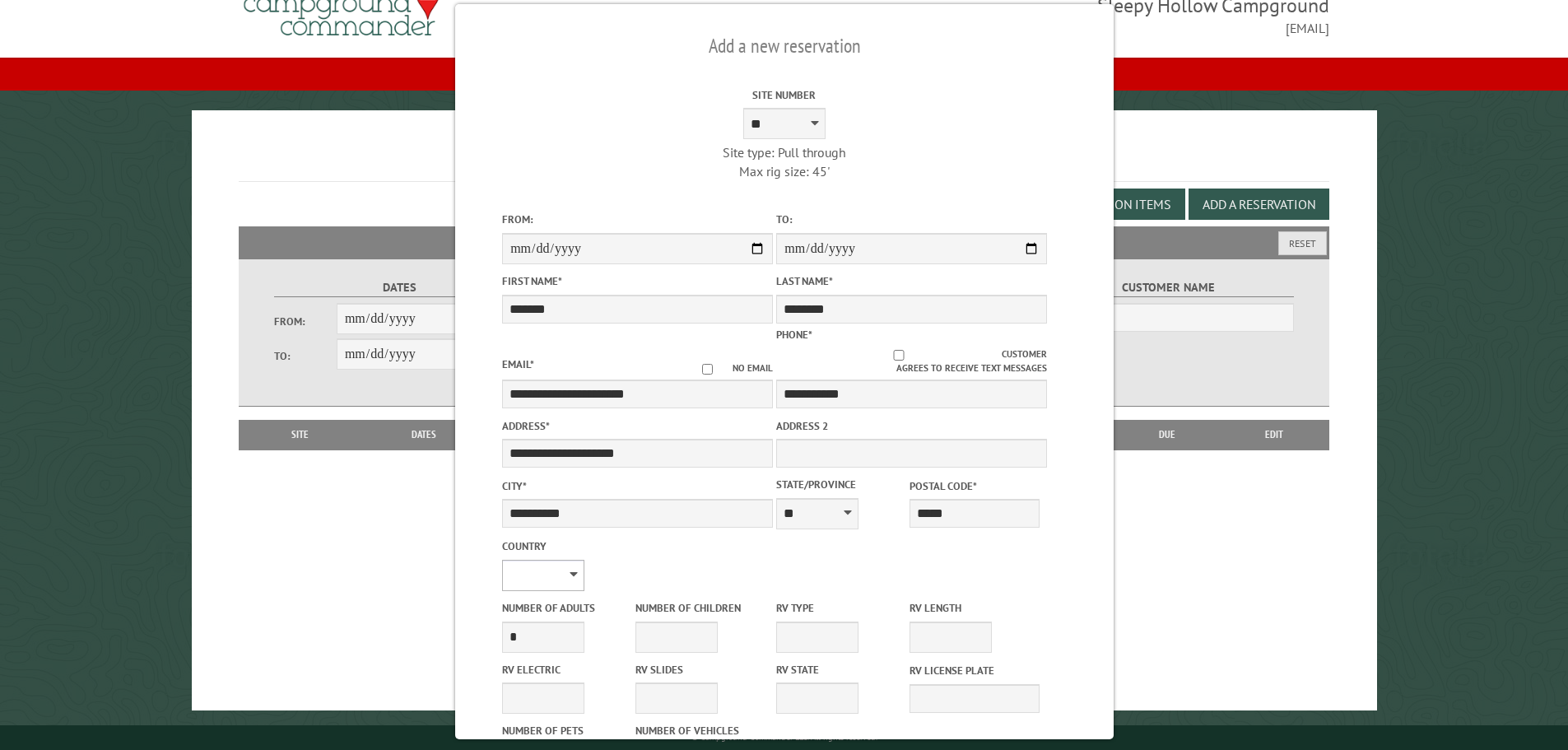 click on "**********" at bounding box center (543, 575) 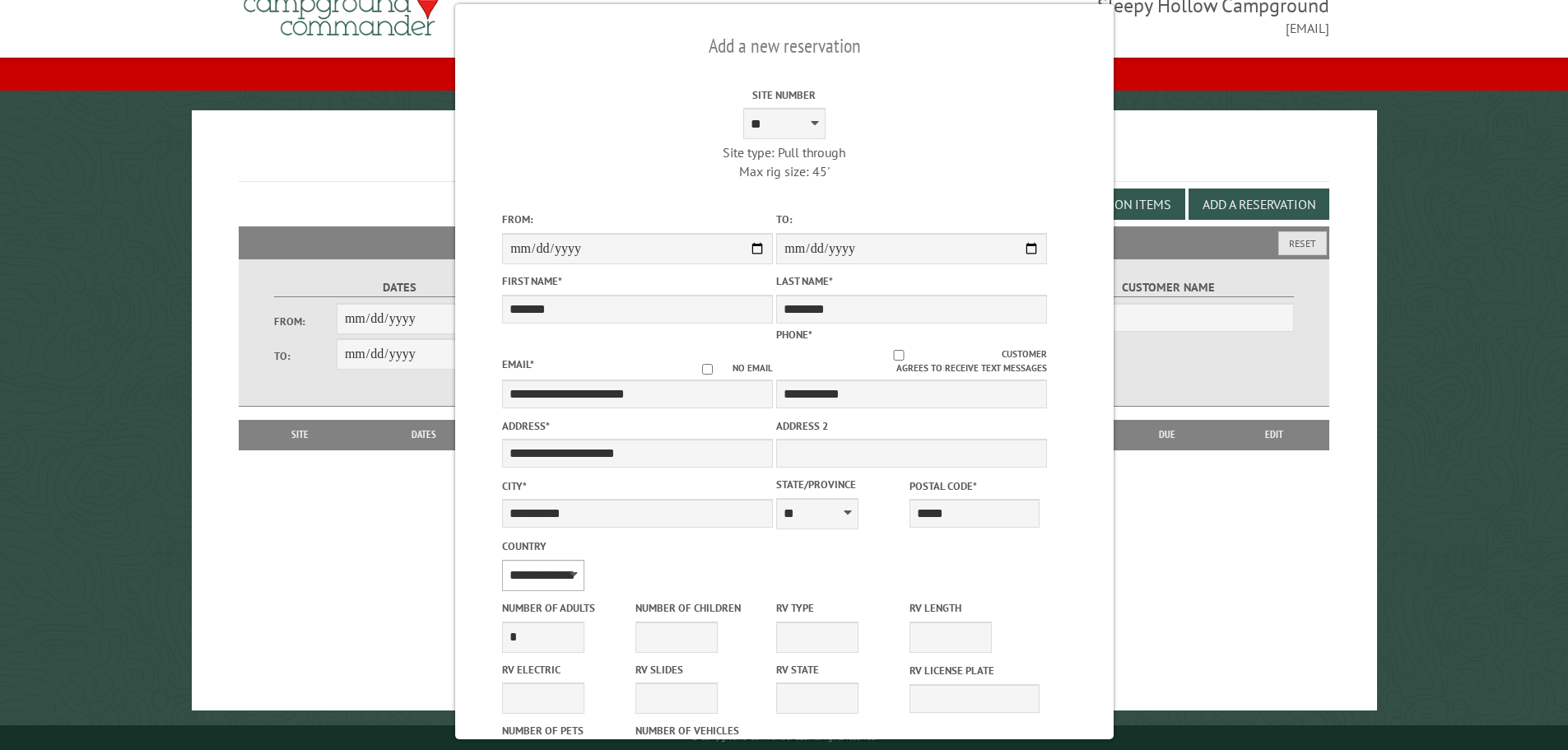 click on "**********" at bounding box center (543, 575) 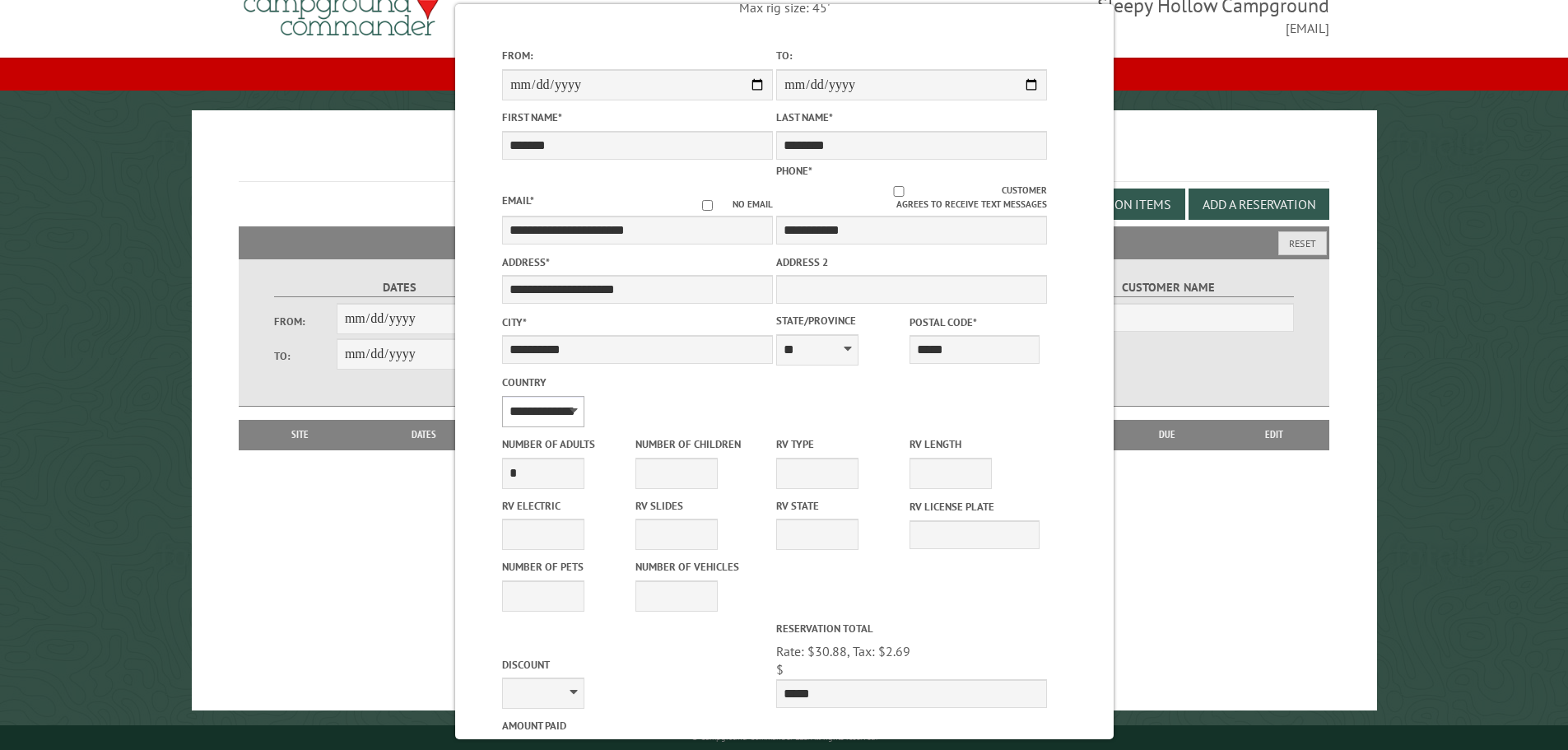scroll, scrollTop: 165, scrollLeft: 0, axis: vertical 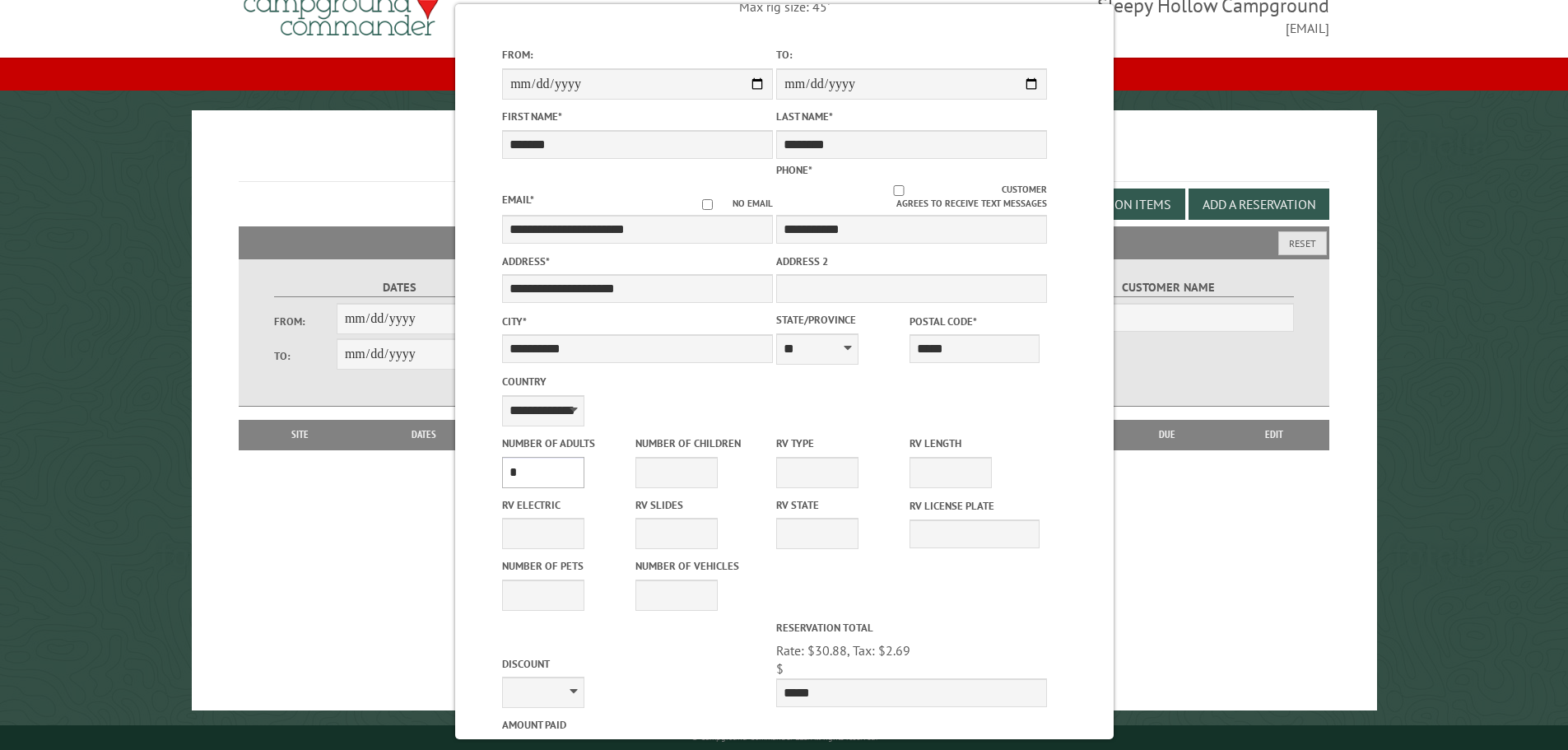 click on "* * * * * * * * * * **" at bounding box center (543, 473) 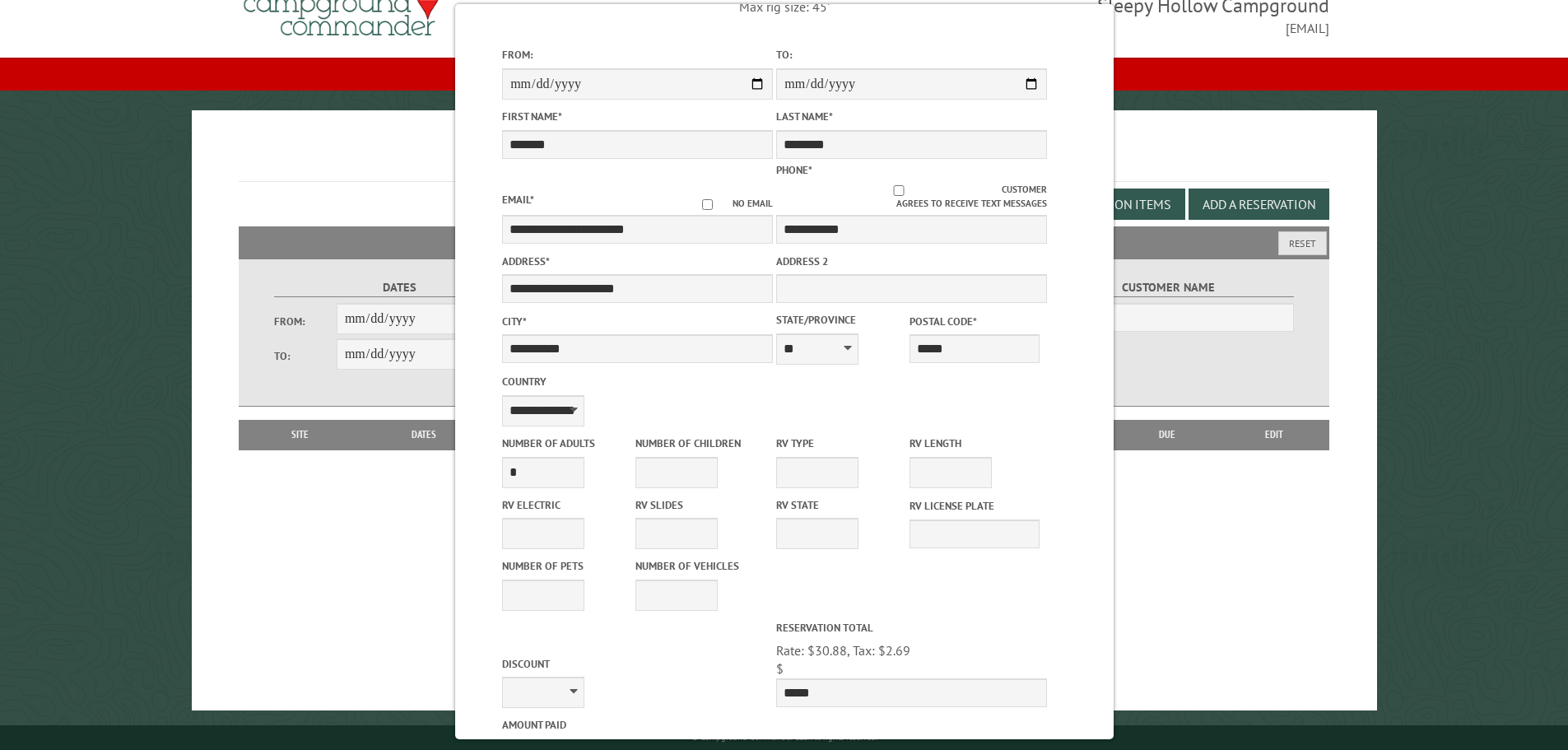 click on "RV Electric
**** *** *** ***" at bounding box center [567, 522] 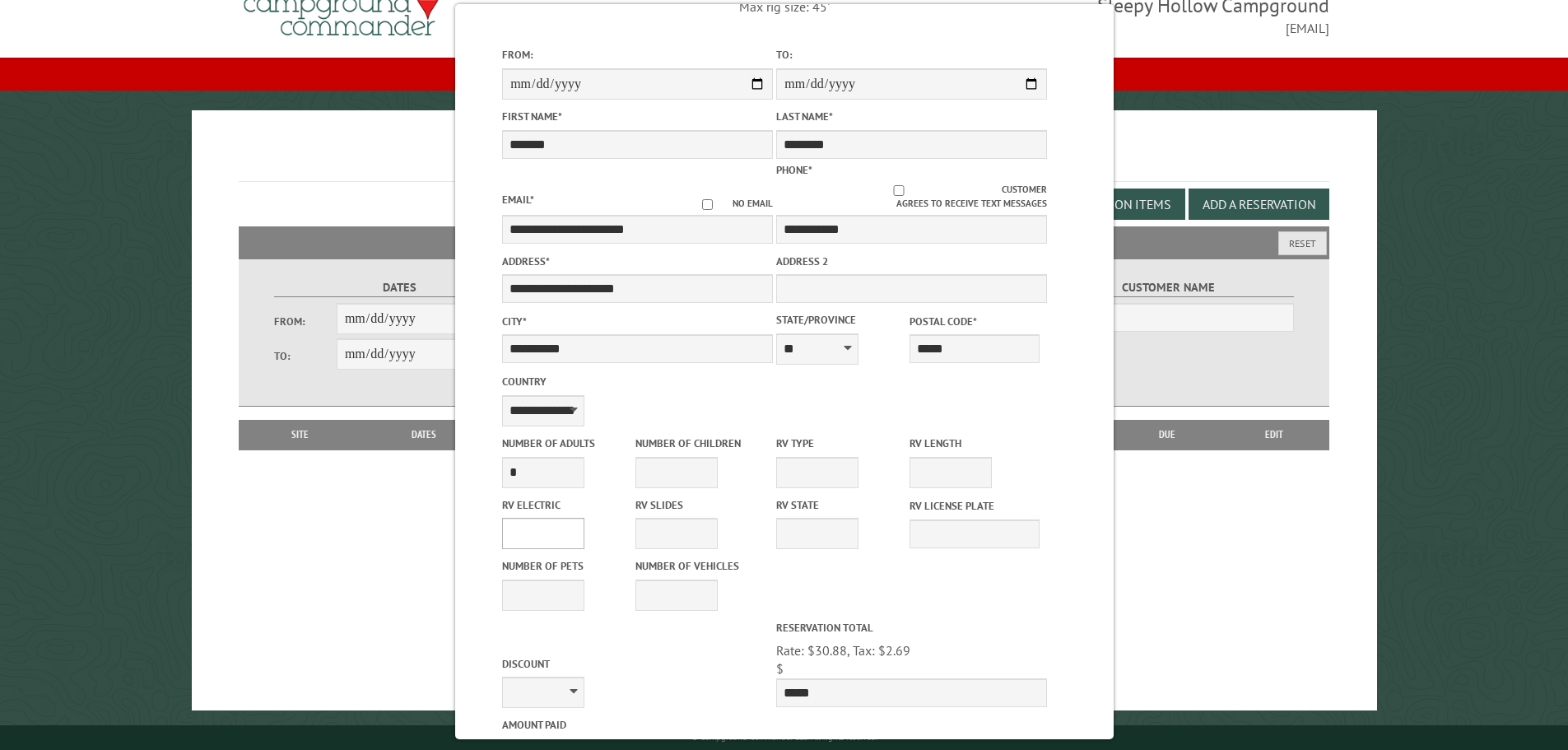 click on "**** *** *** ***" at bounding box center (543, 533) 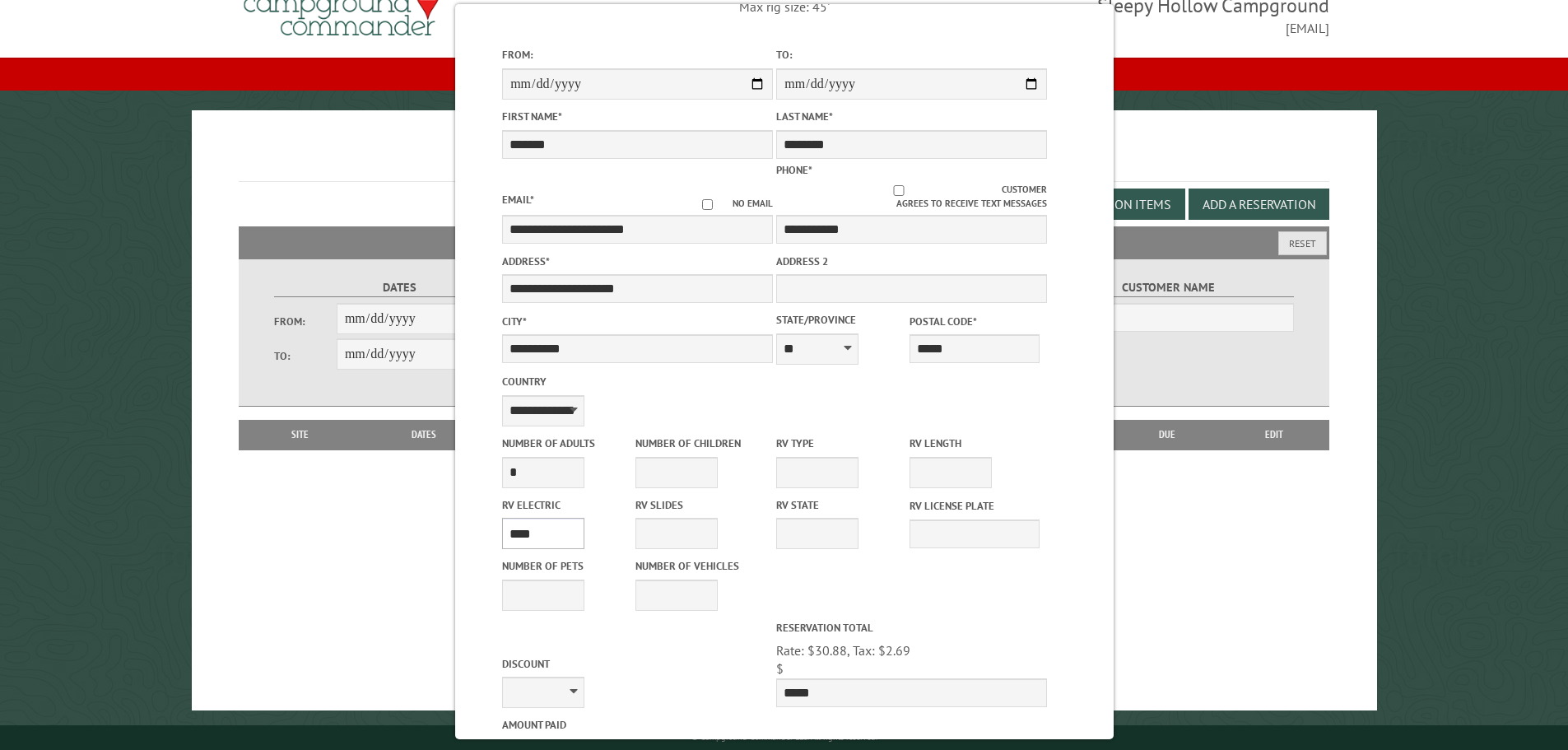 click on "**** *** *** ***" at bounding box center (543, 533) 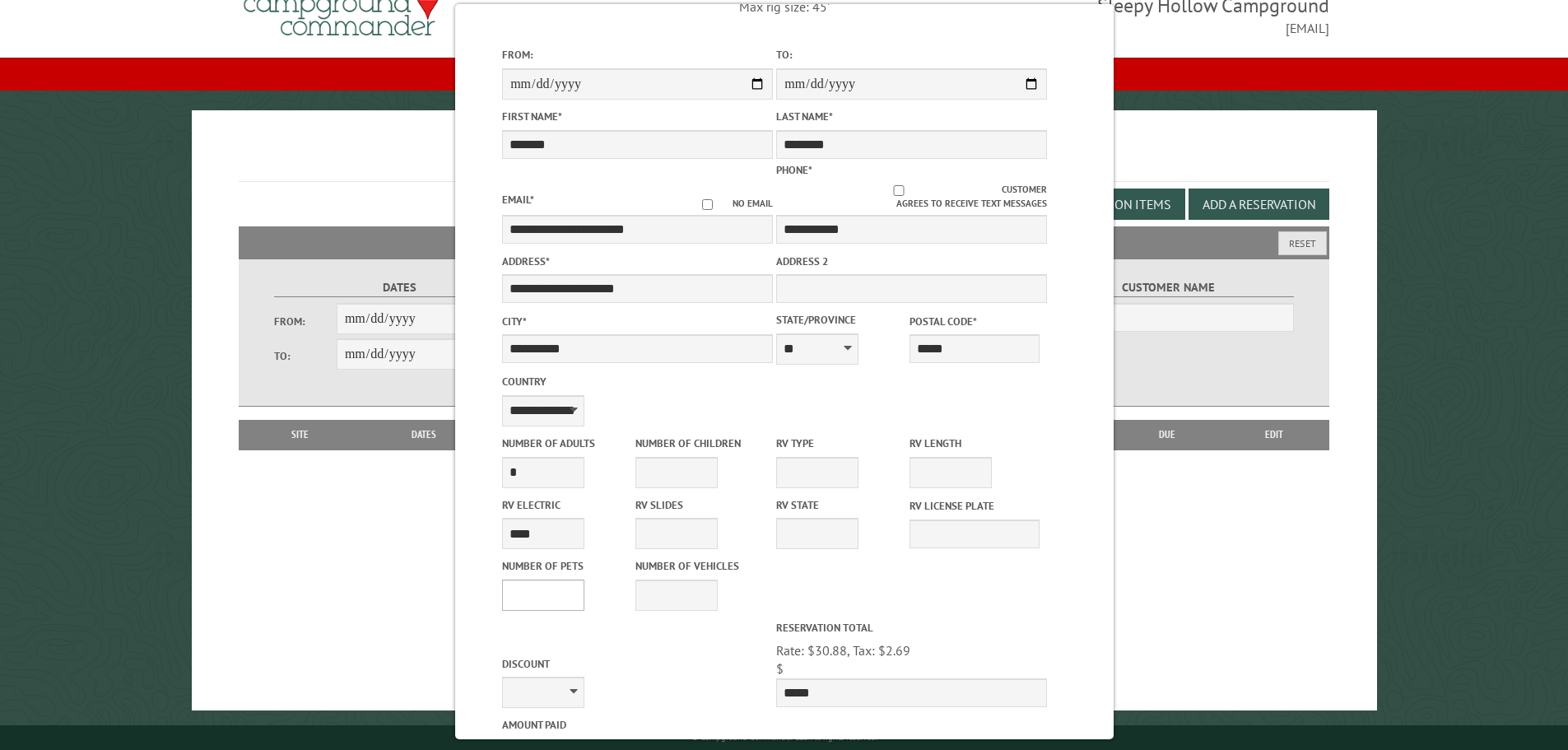 click on "* * * * * * * * * * **" at bounding box center [543, 595] 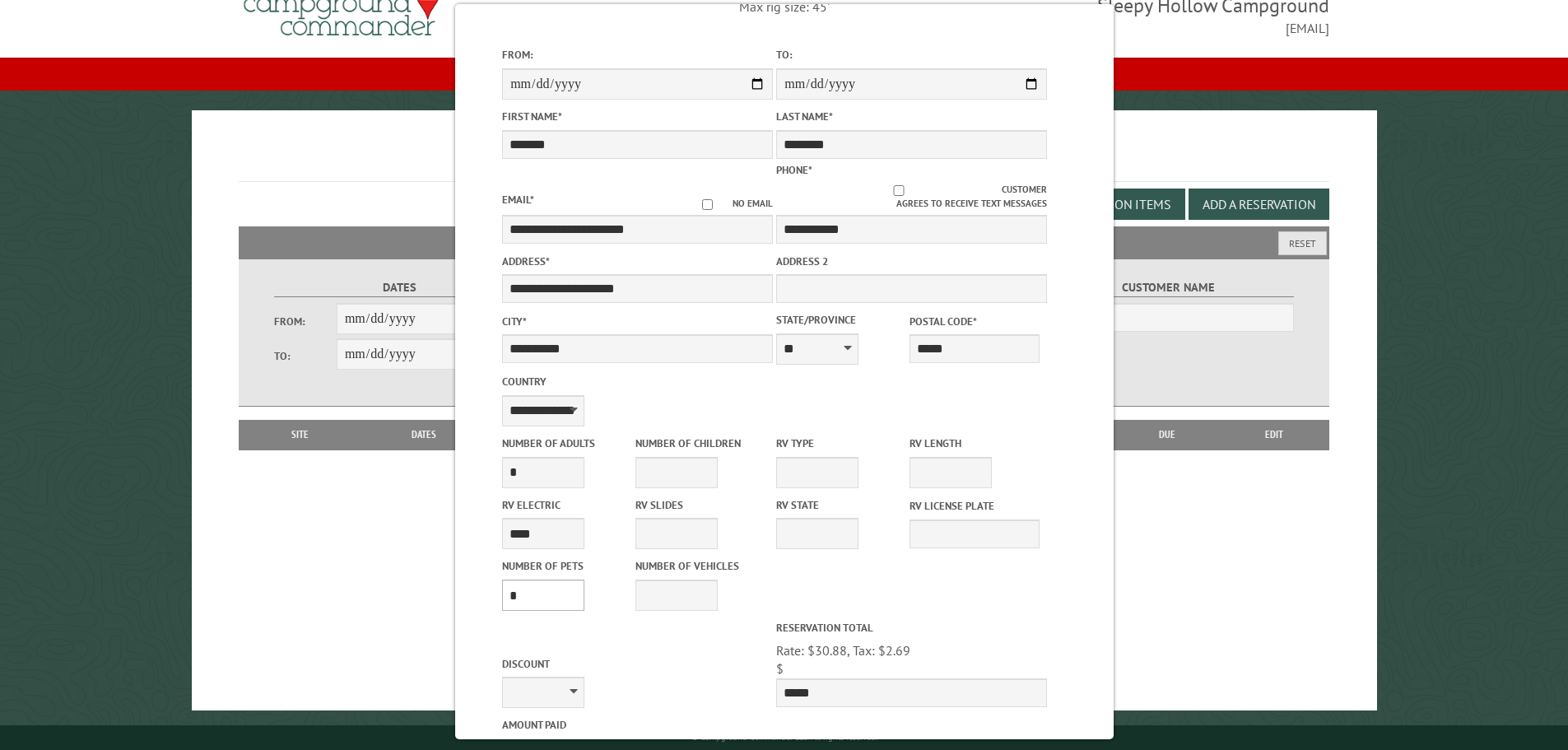click on "* * * * * * * * * * **" at bounding box center [543, 595] 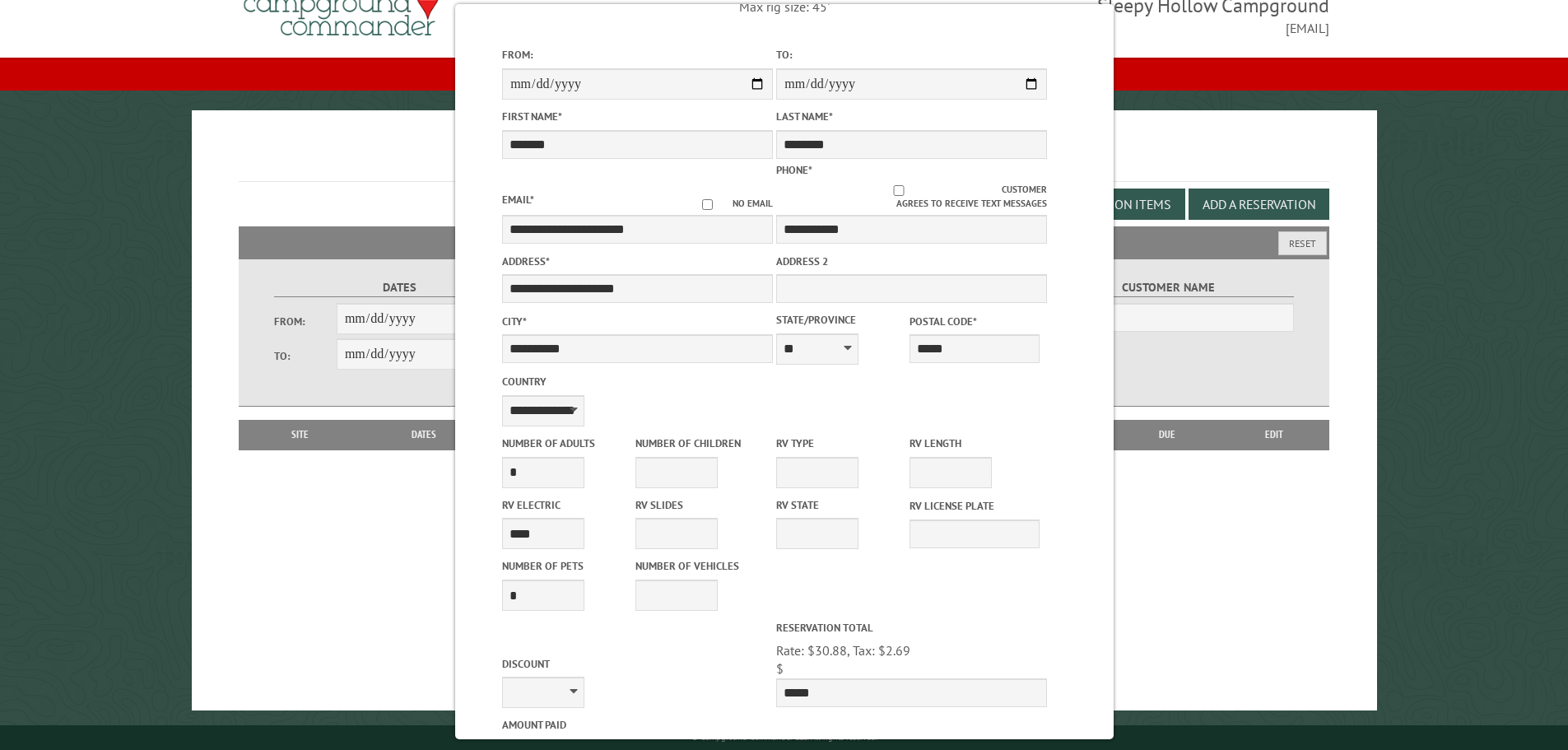 click on "Number of Children
* * * * * * * * * * **" at bounding box center (700, 461) 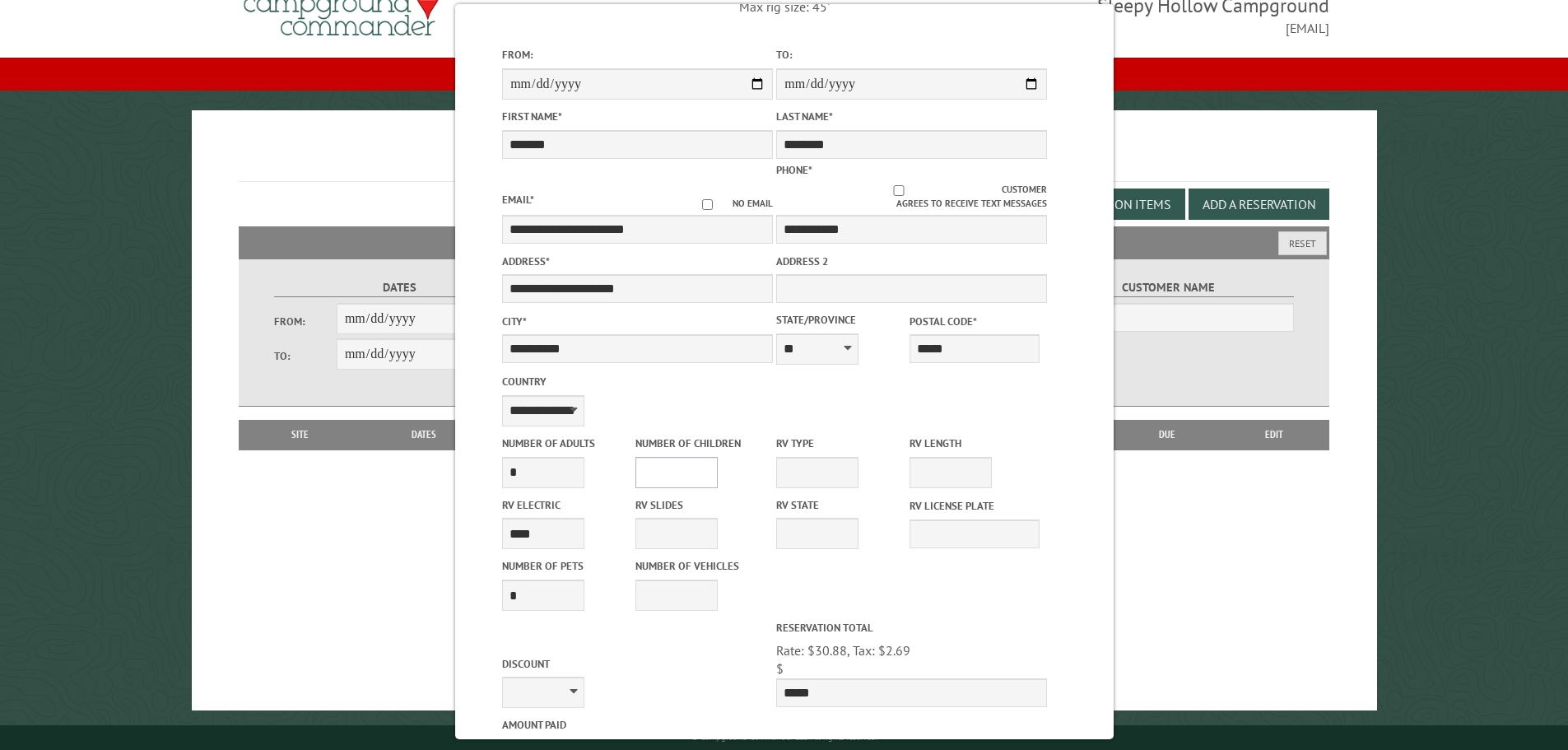 click on "* * * * * * * * * * **" at bounding box center [677, 473] 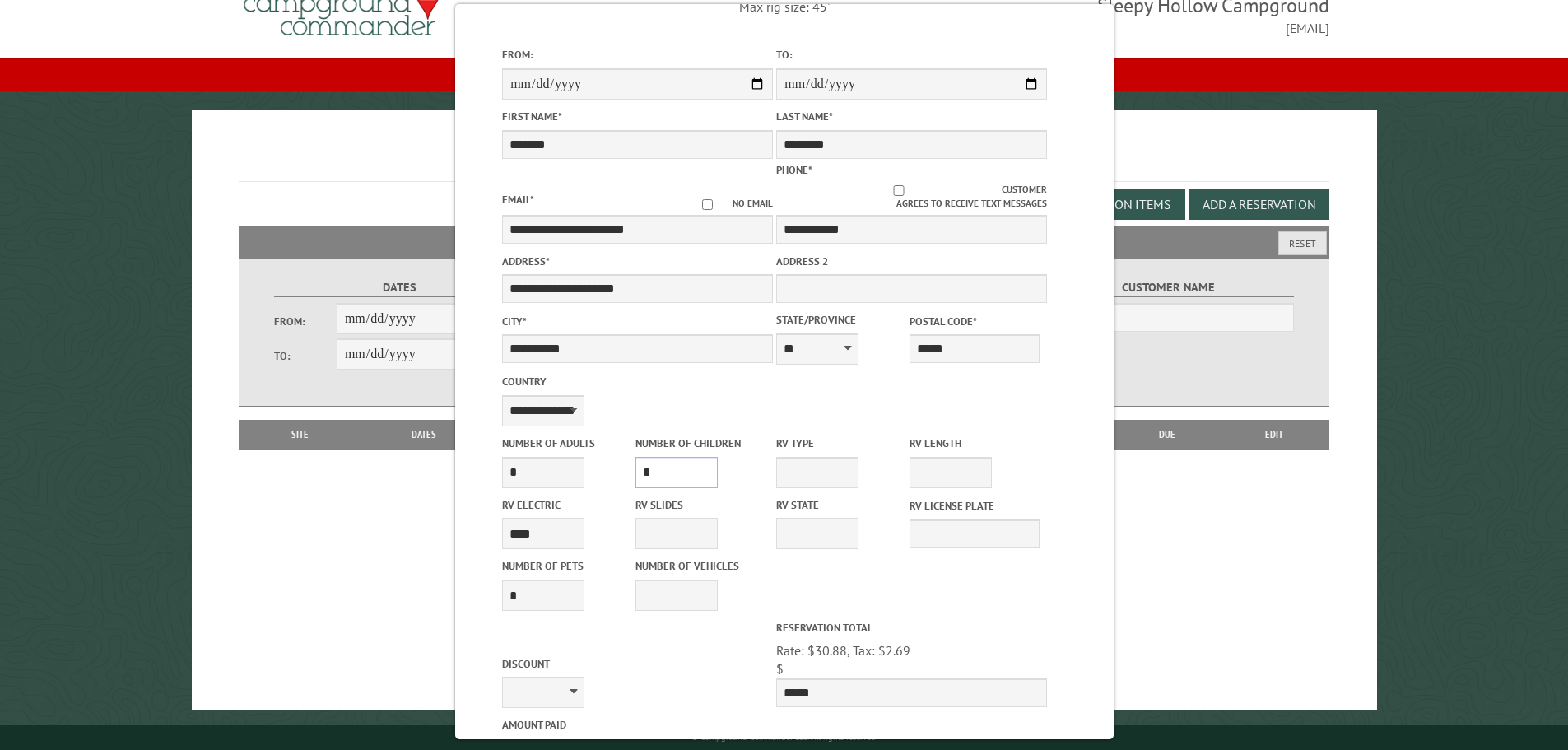 click on "* * * * * * * * * * **" at bounding box center (677, 473) 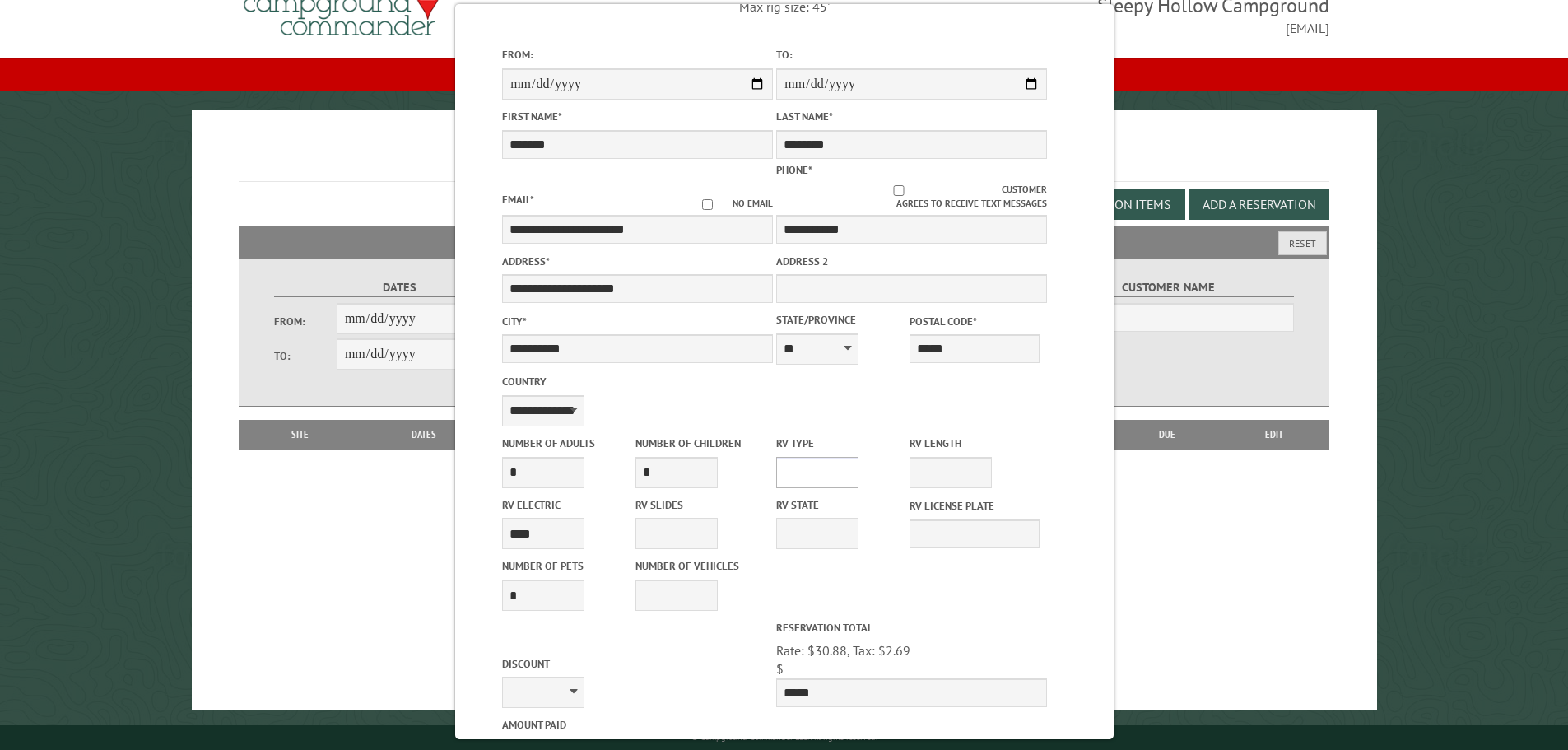 drag, startPoint x: 799, startPoint y: 468, endPoint x: 798, endPoint y: 477, distance: 9.055385 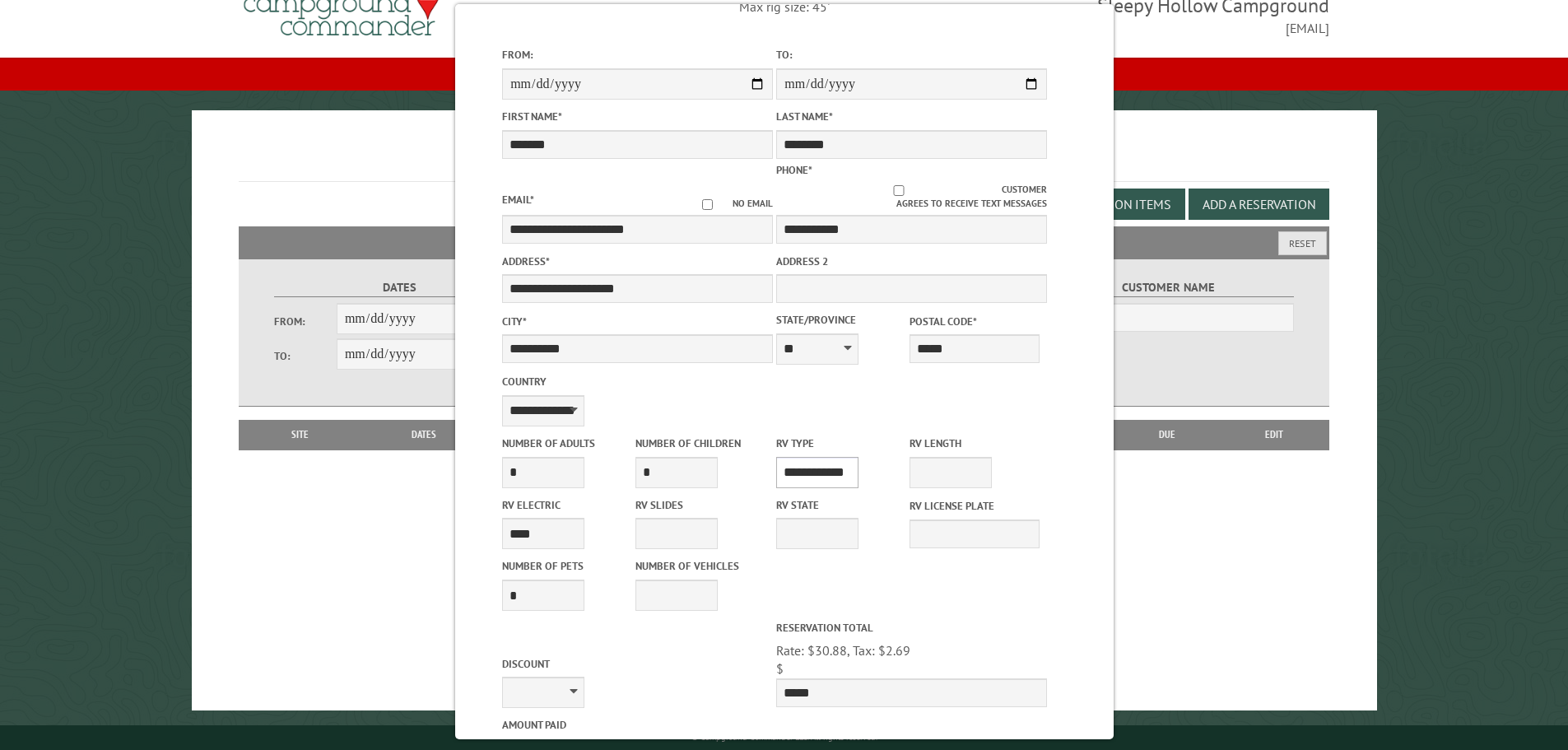 click on "**********" at bounding box center (817, 473) 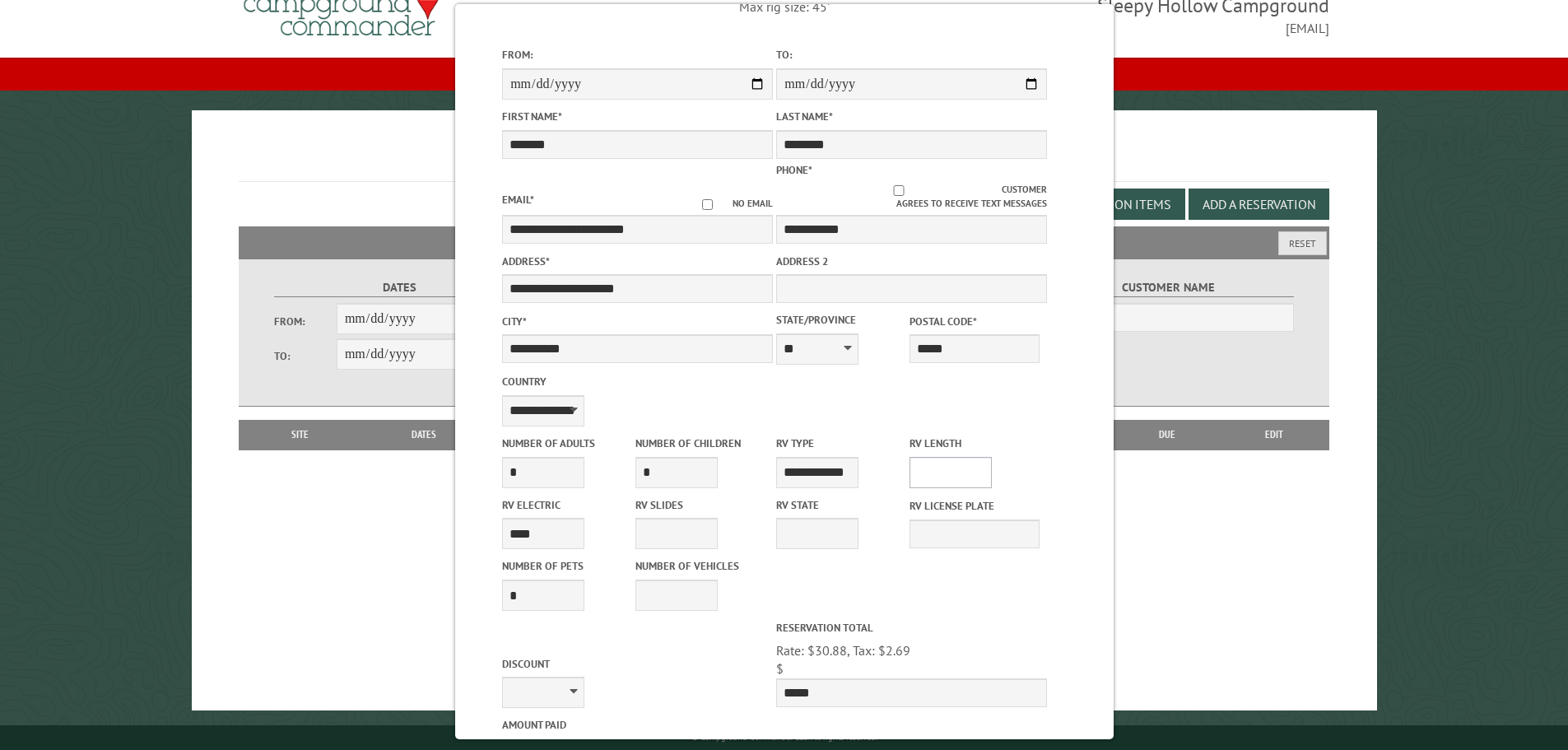click on "* ** ** ** ** ** ** ** ** ** ** **" at bounding box center (951, 473) 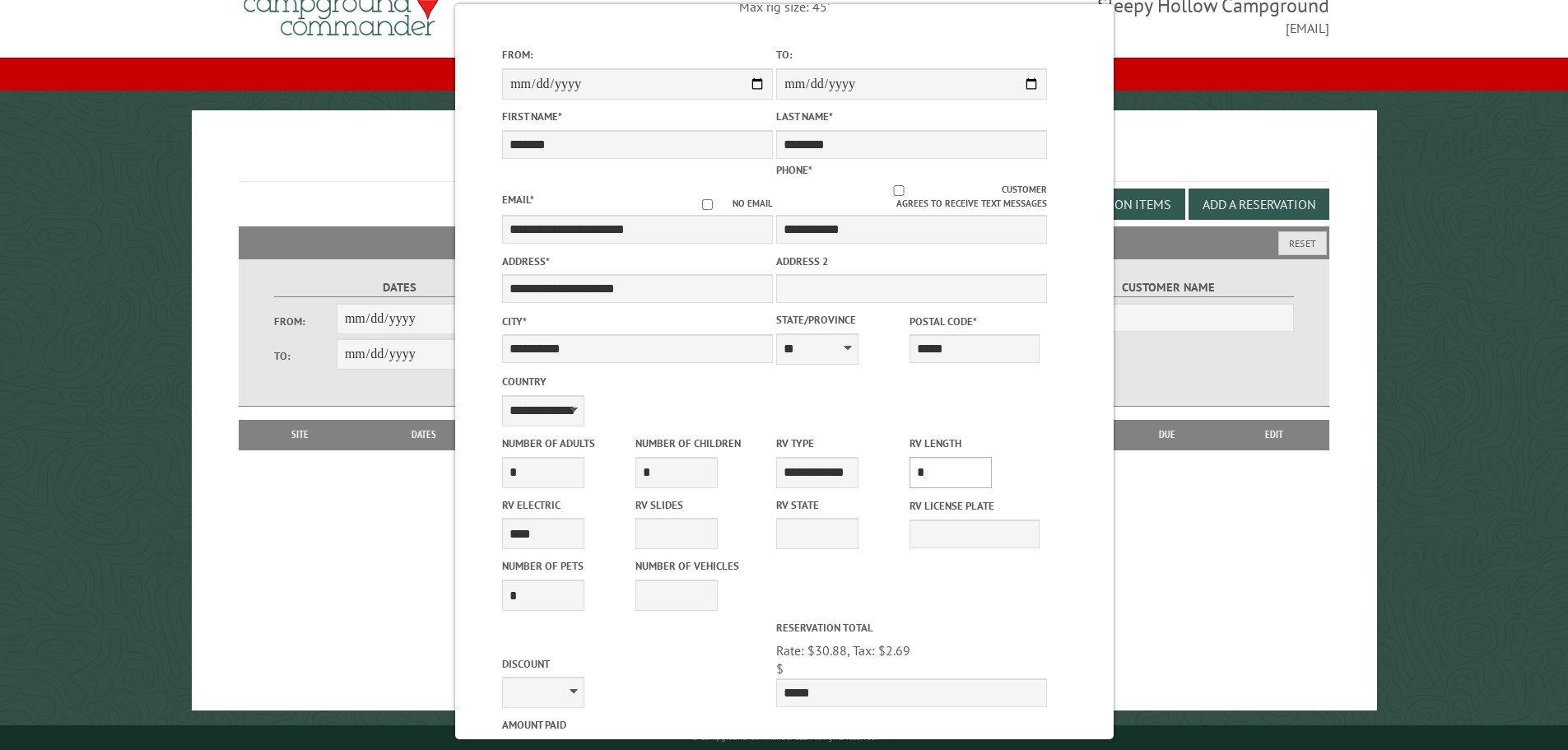 click on "* ** ** ** ** ** ** ** ** ** ** **" at bounding box center [951, 473] 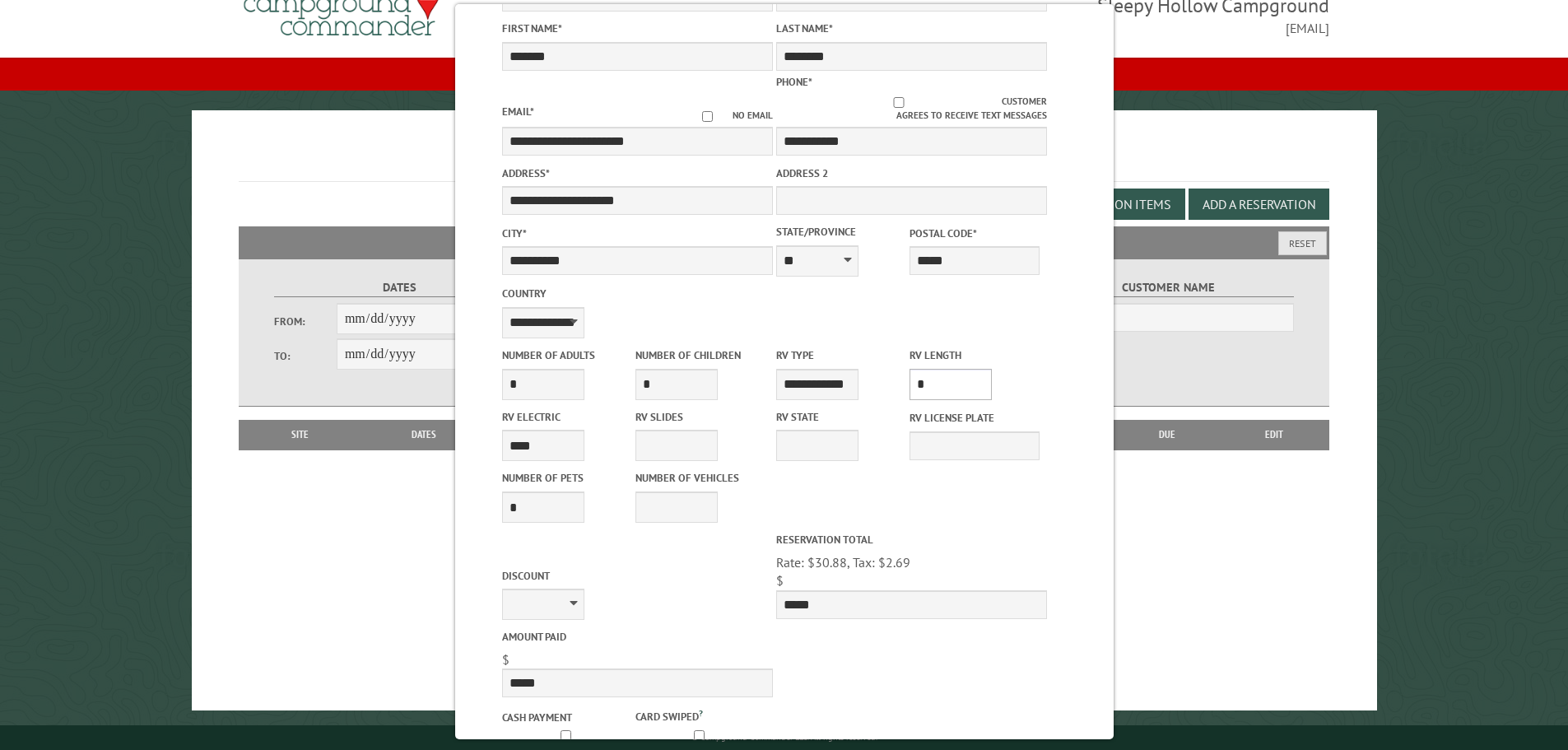 scroll, scrollTop: 346, scrollLeft: 0, axis: vertical 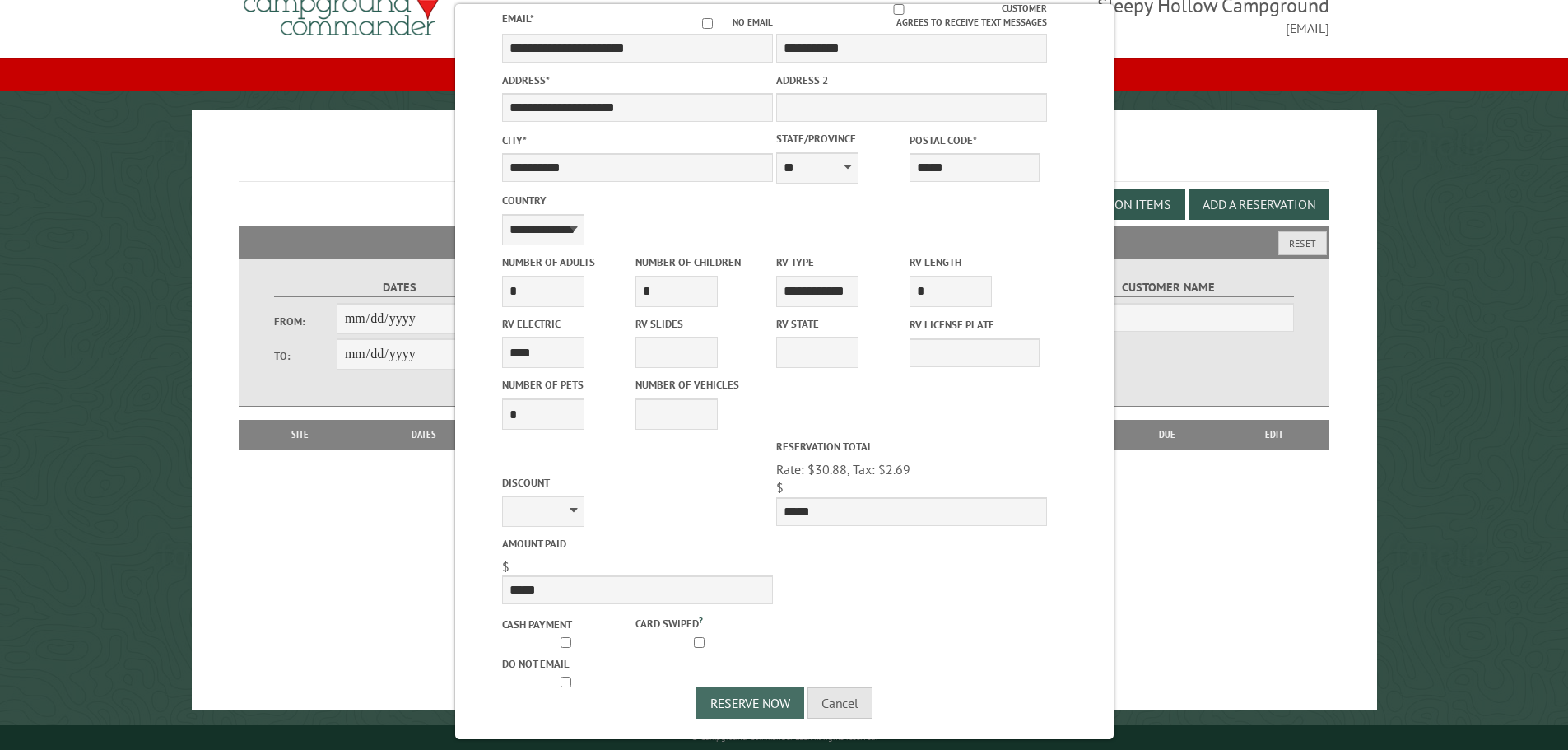 click on "Reserve Now" at bounding box center (750, 703) 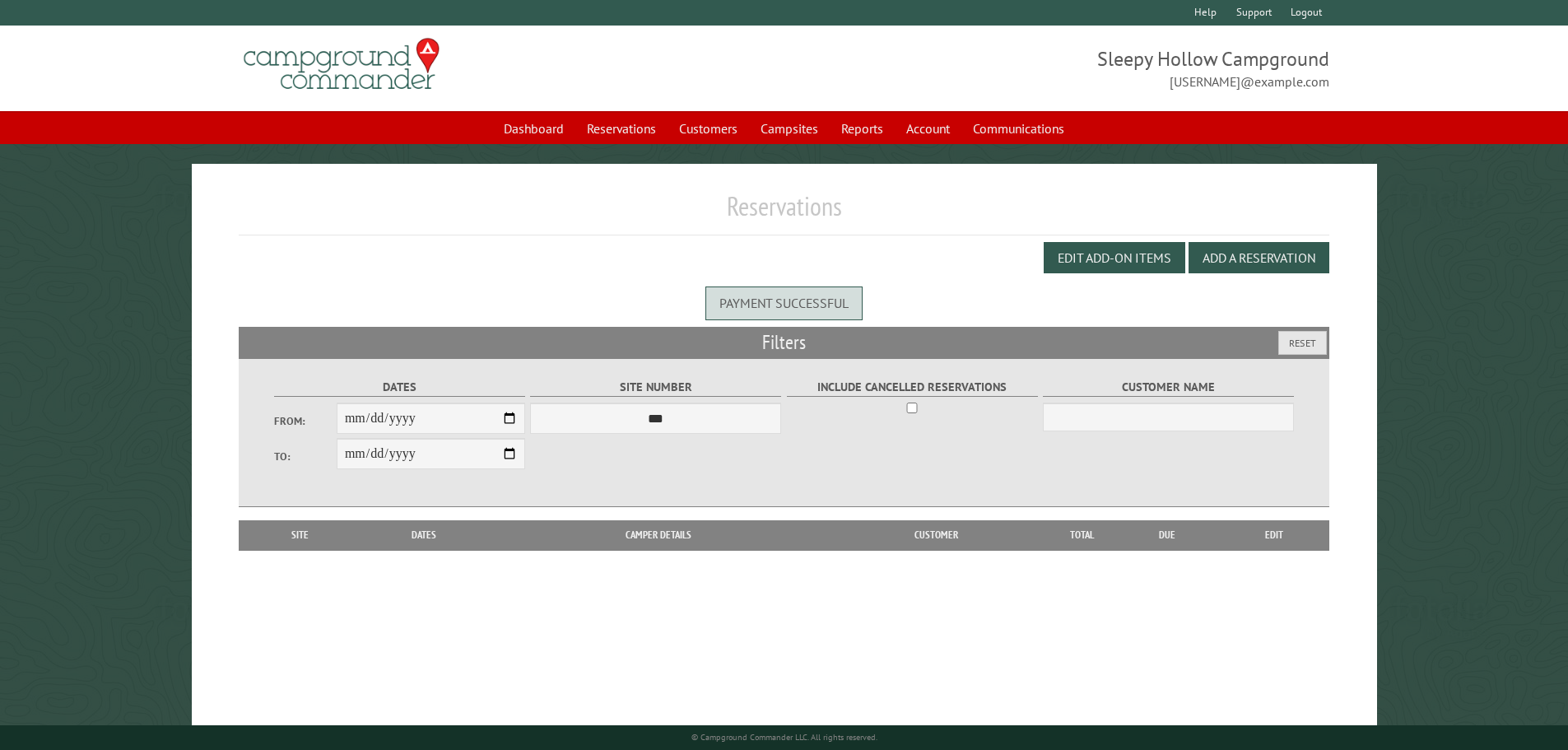 scroll, scrollTop: 0, scrollLeft: 0, axis: both 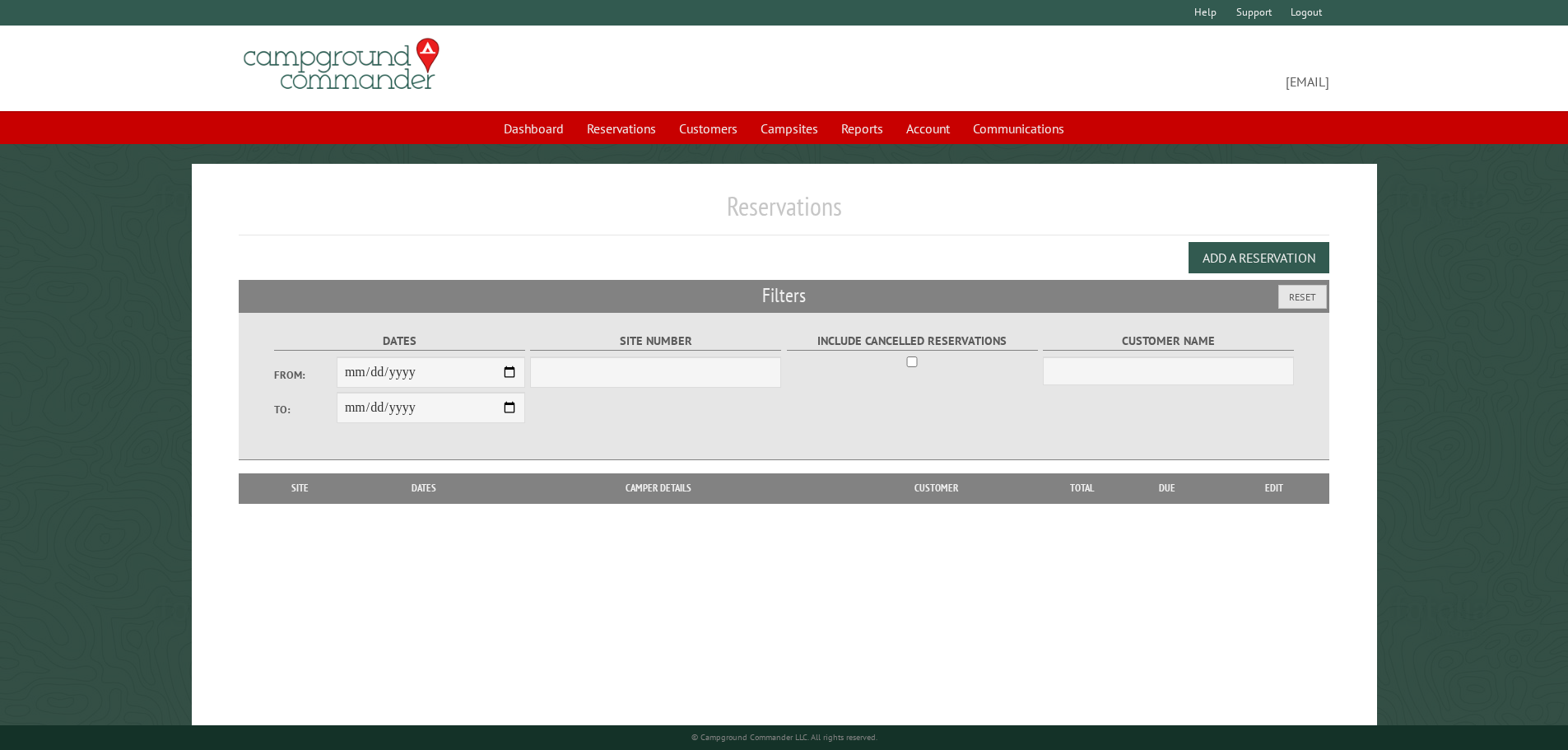 select on "***" 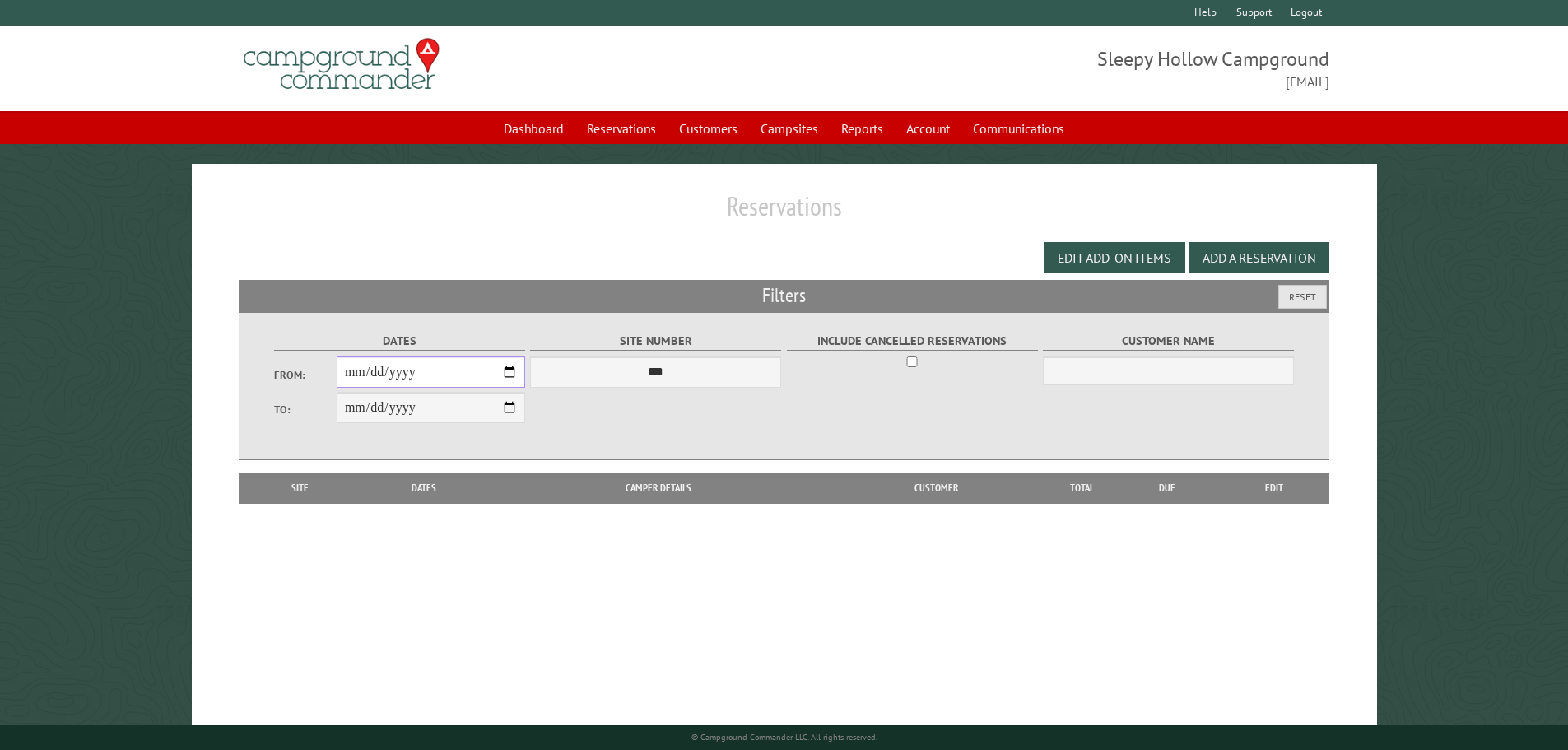 click on "From:" at bounding box center (430, 372) 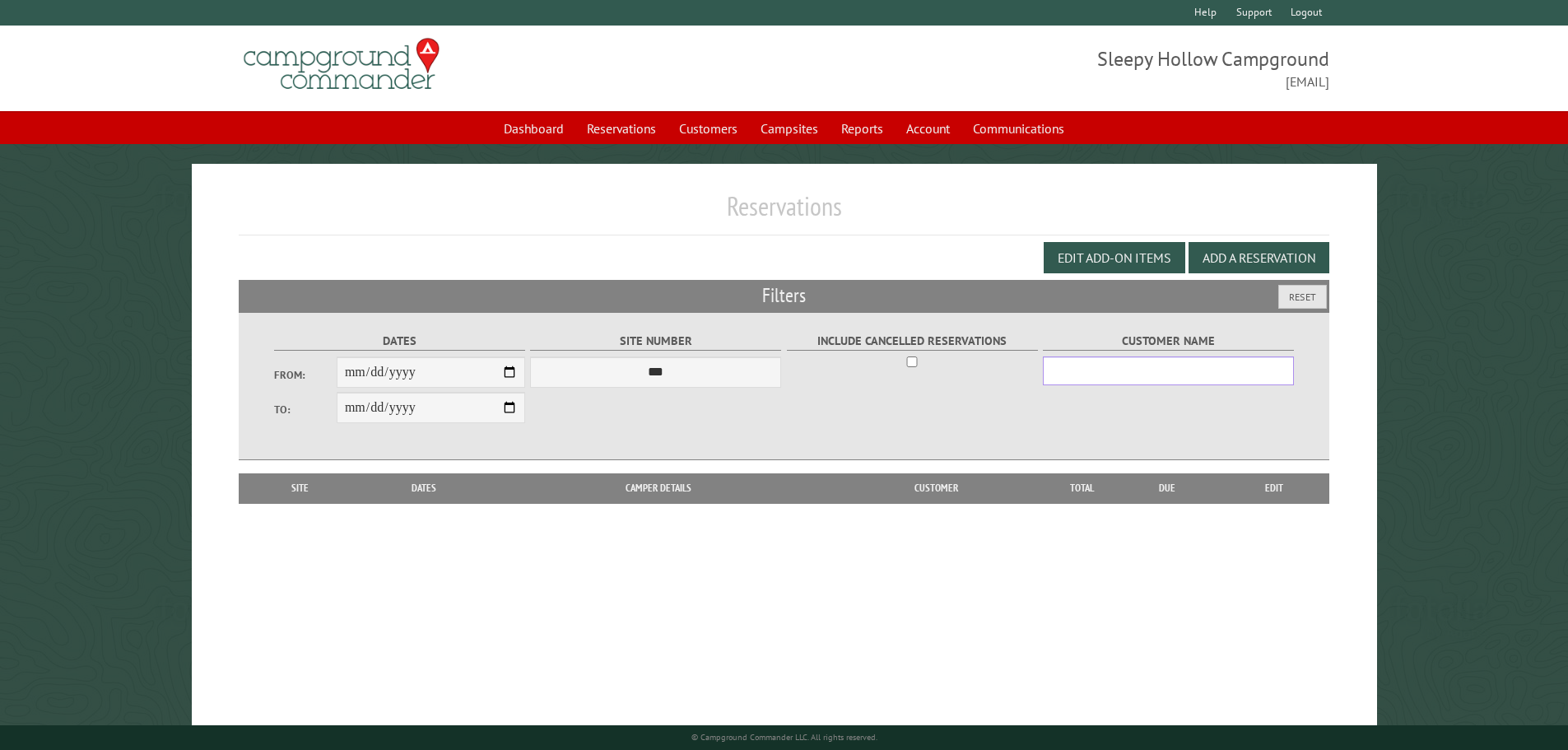 click on "Customer Name" at bounding box center (1168, 370) 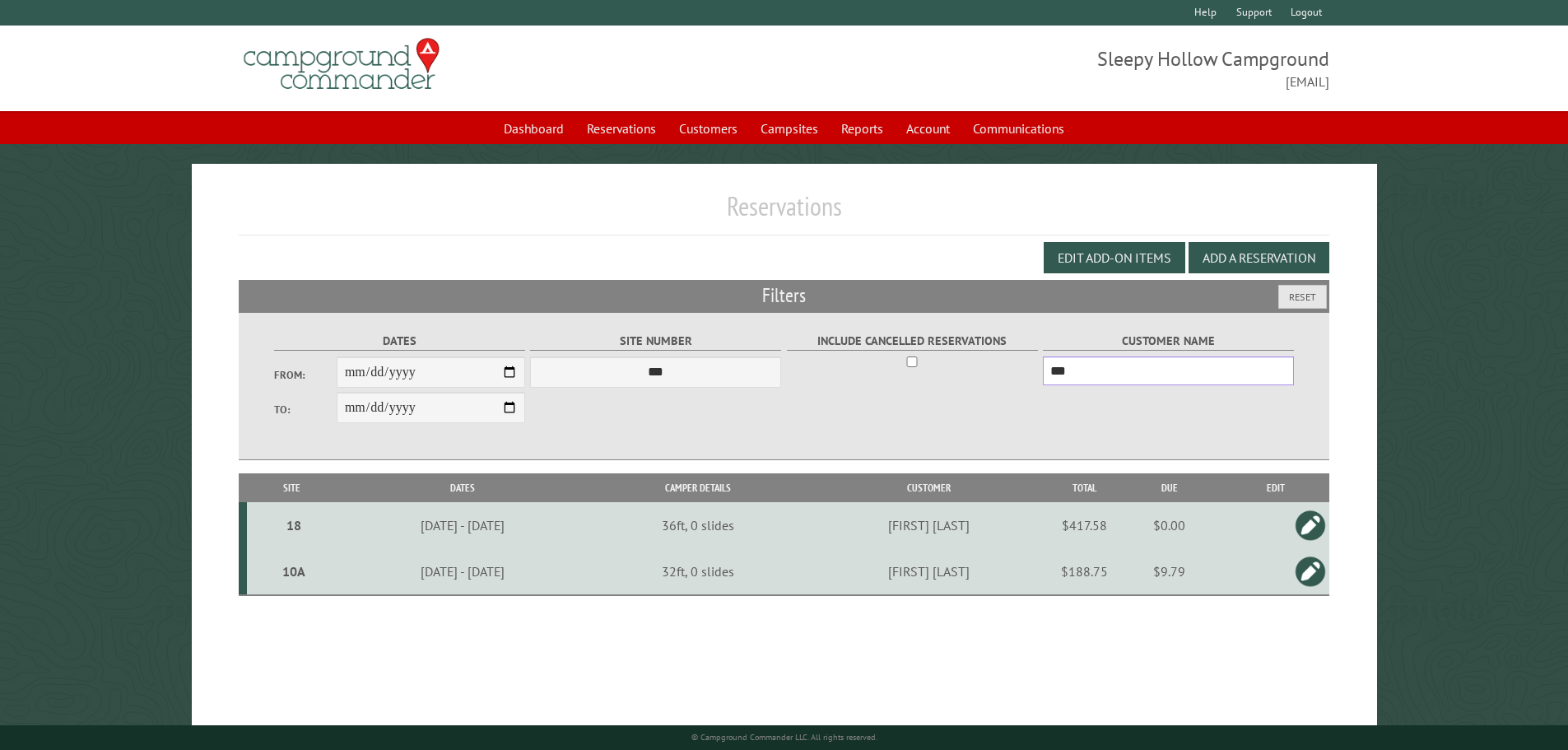 type on "***" 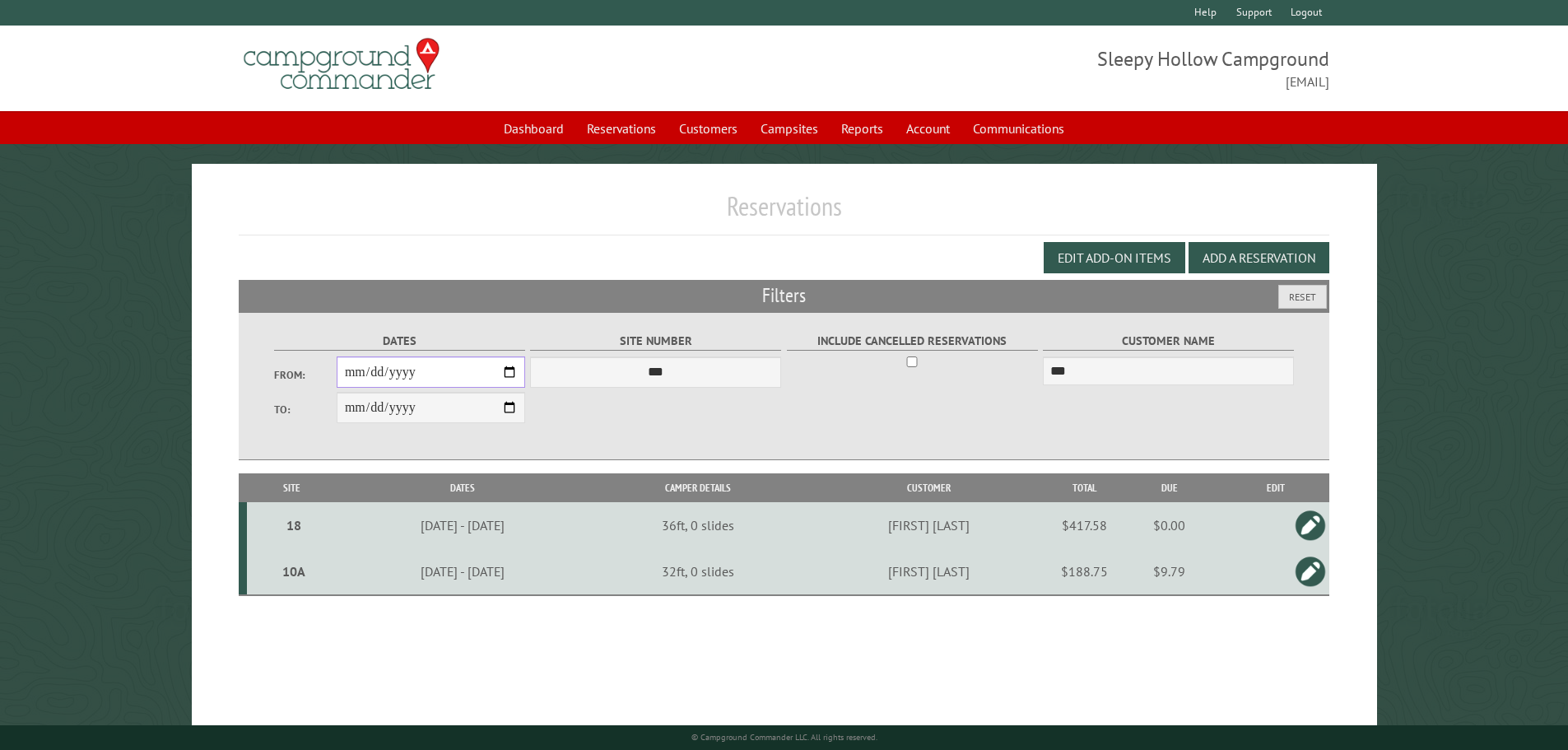 click on "**********" at bounding box center [430, 372] 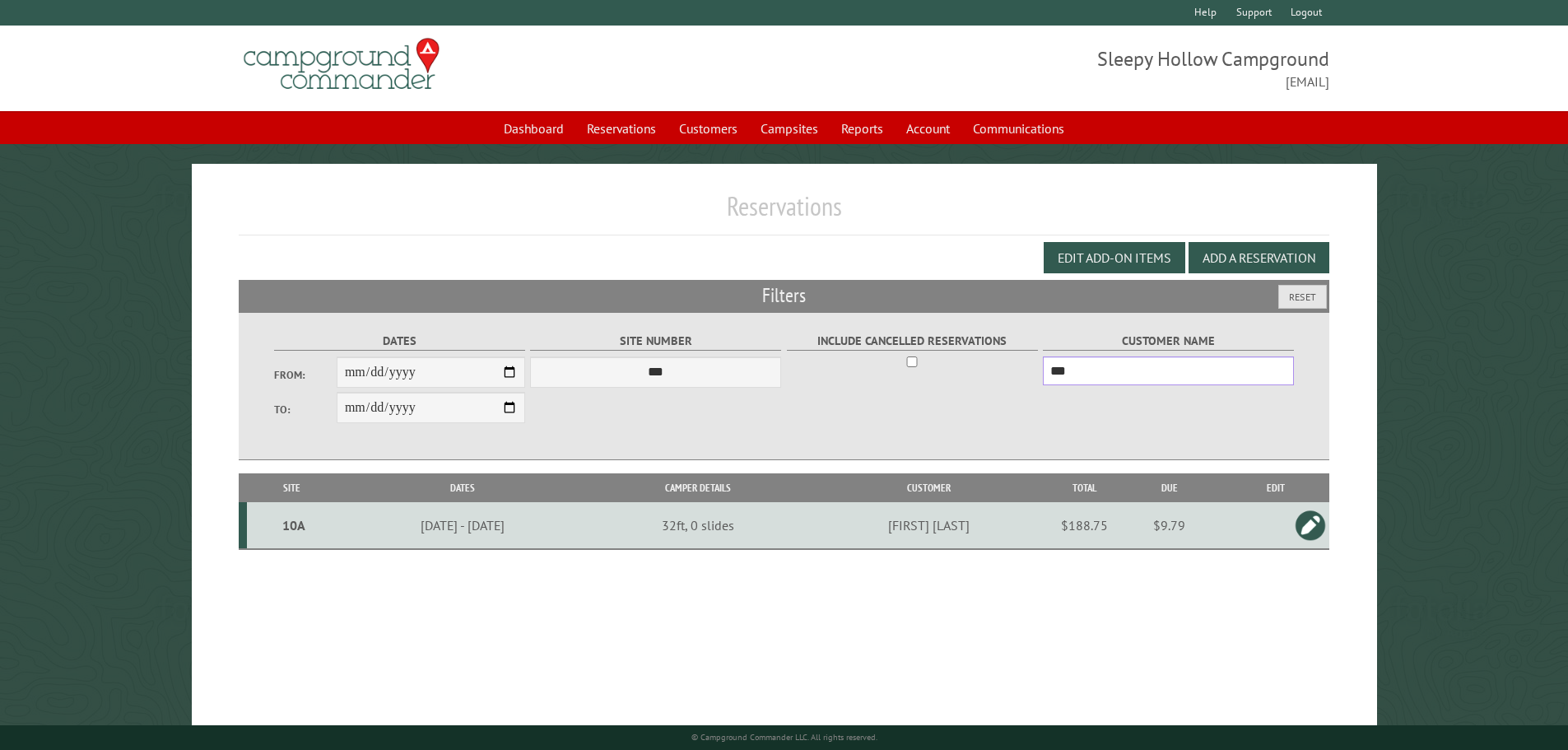 drag, startPoint x: 1001, startPoint y: 361, endPoint x: 953, endPoint y: 342, distance: 51.62364 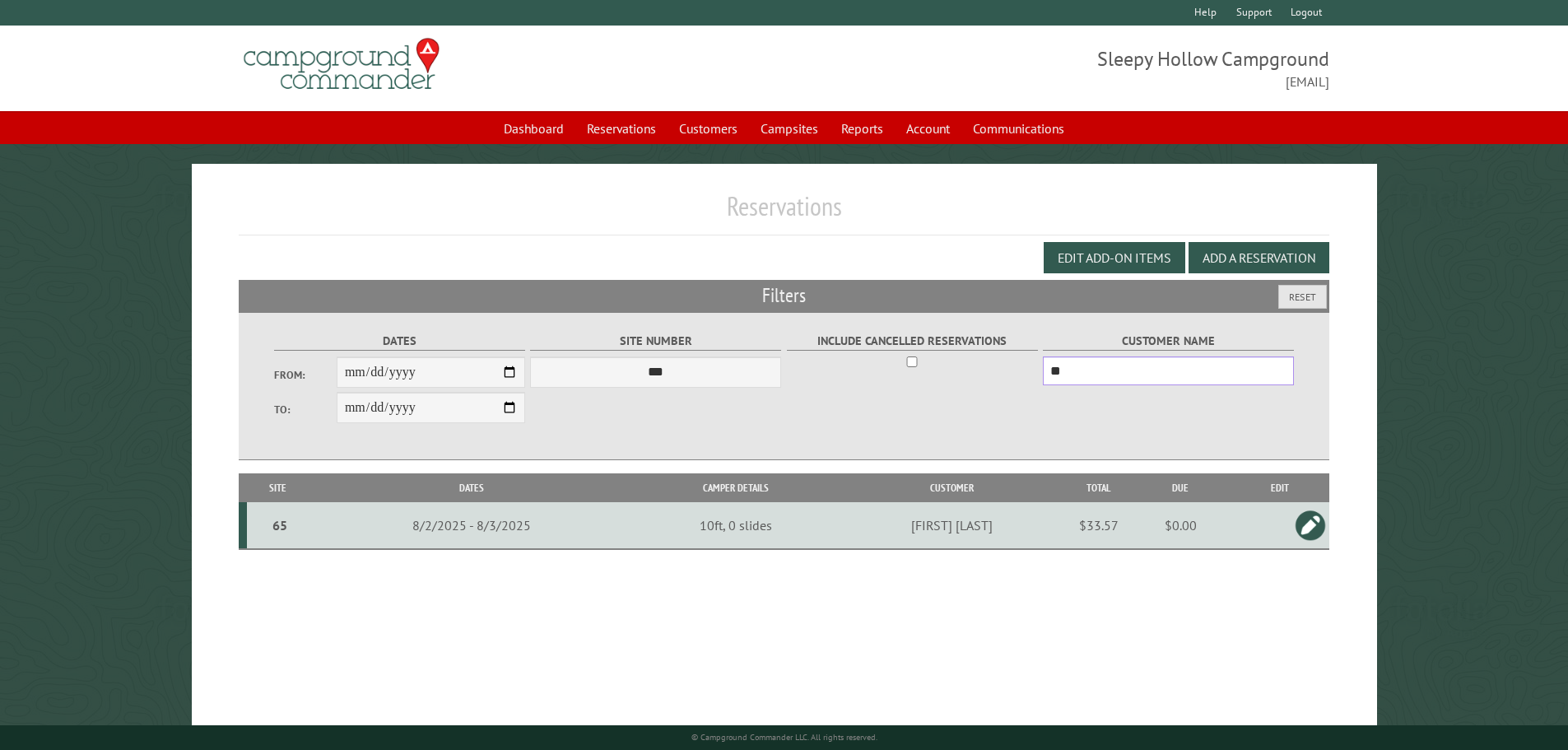 type on "*" 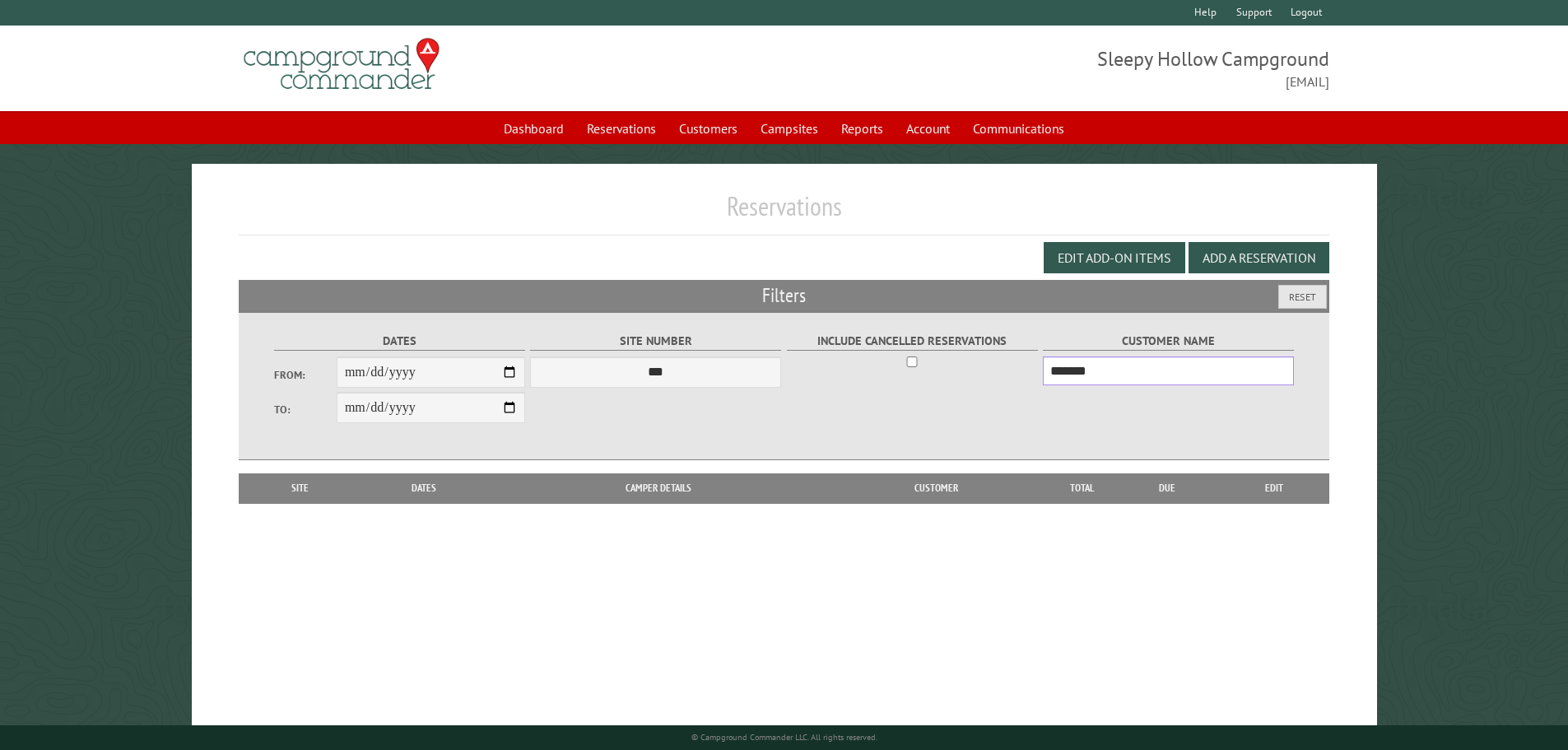type on "*******" 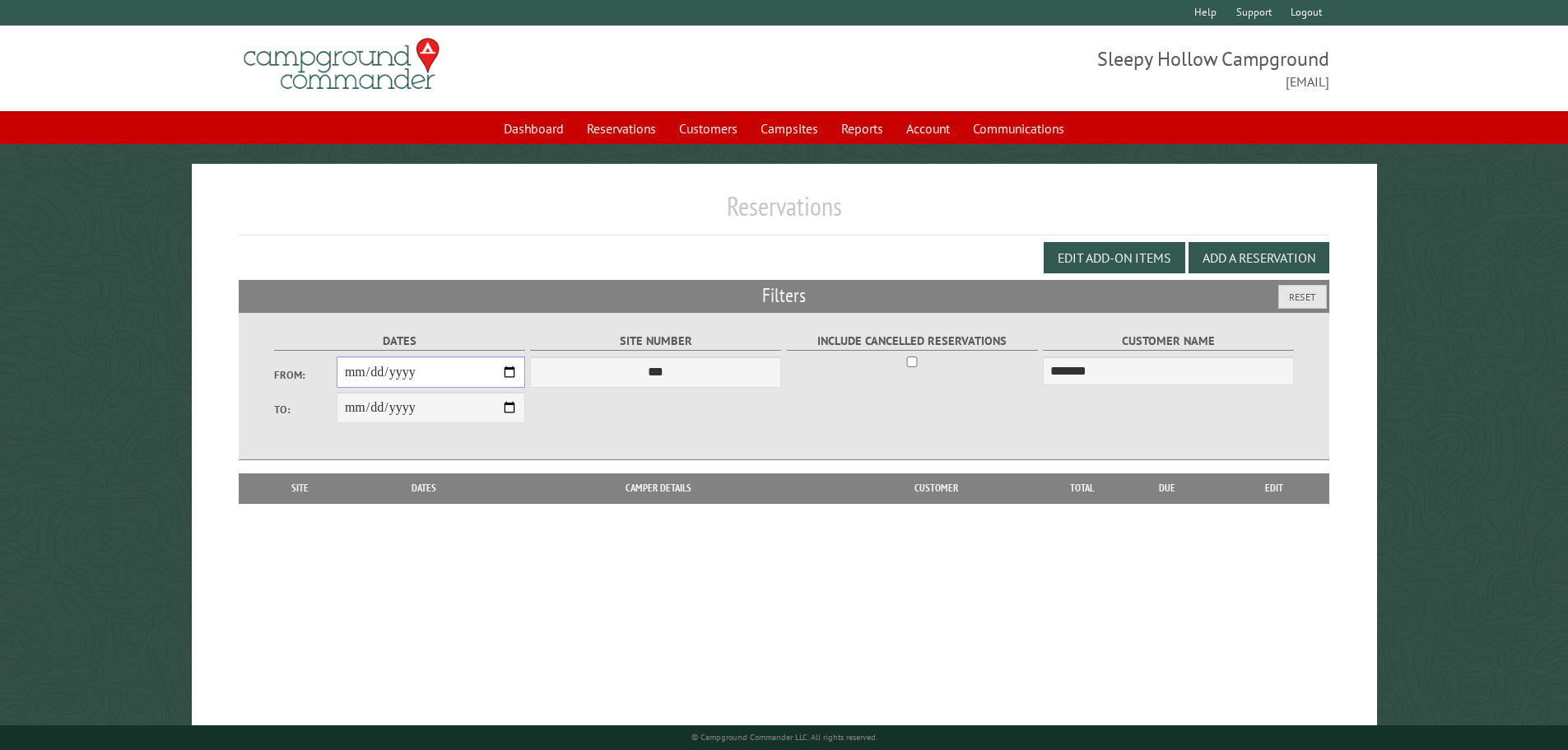 click on "**********" at bounding box center [430, 372] 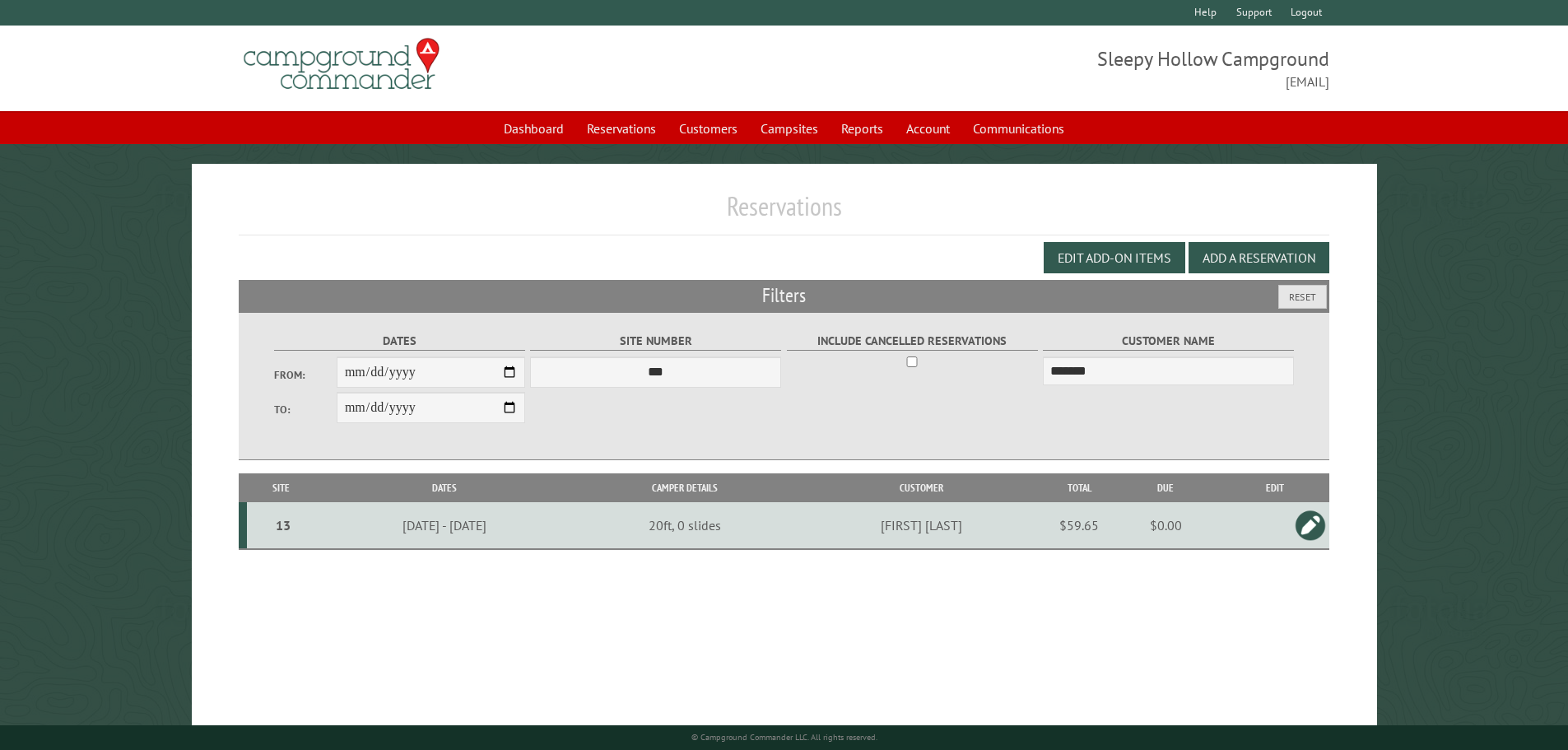 click on "13" at bounding box center [283, 525] 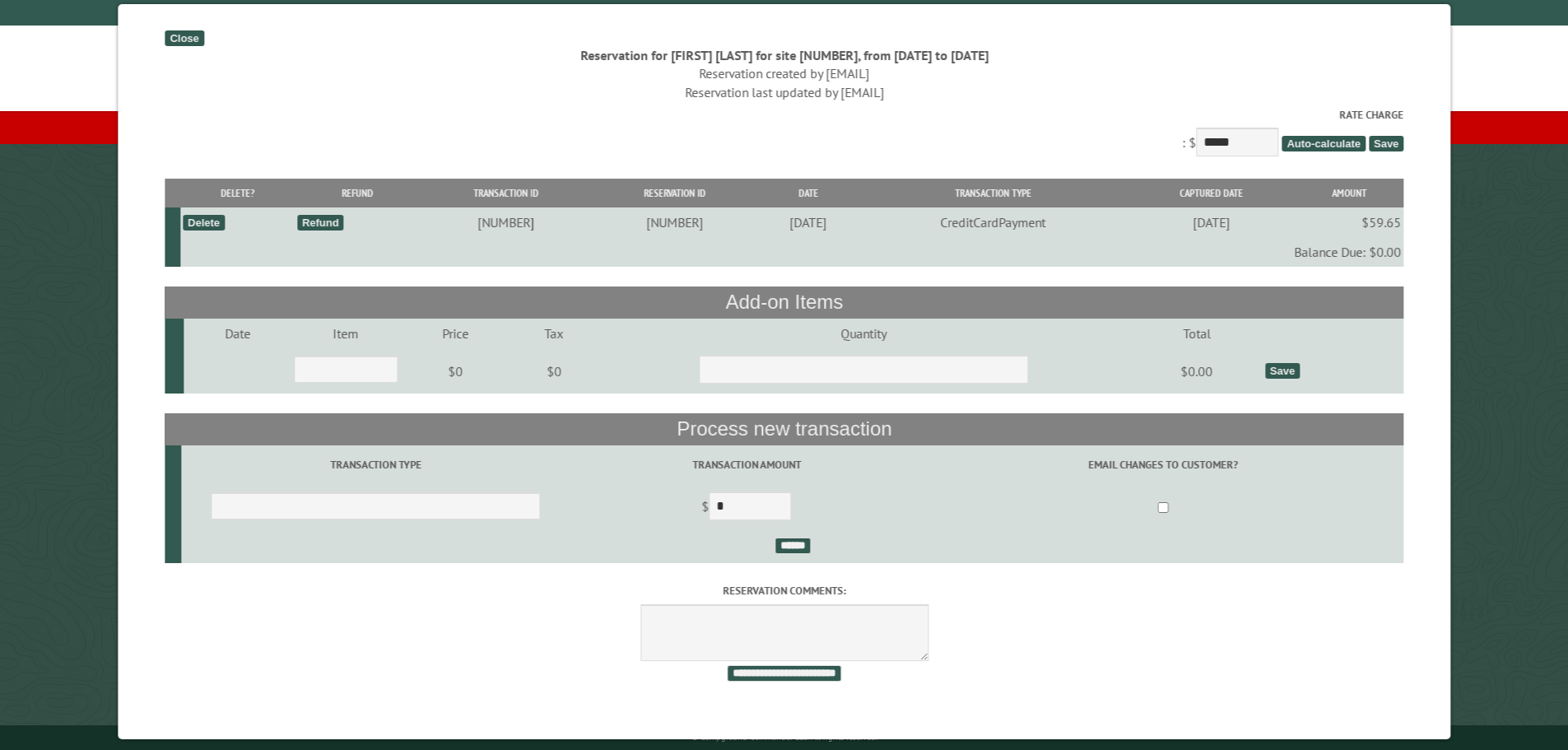 click on "Close" at bounding box center [184, 38] 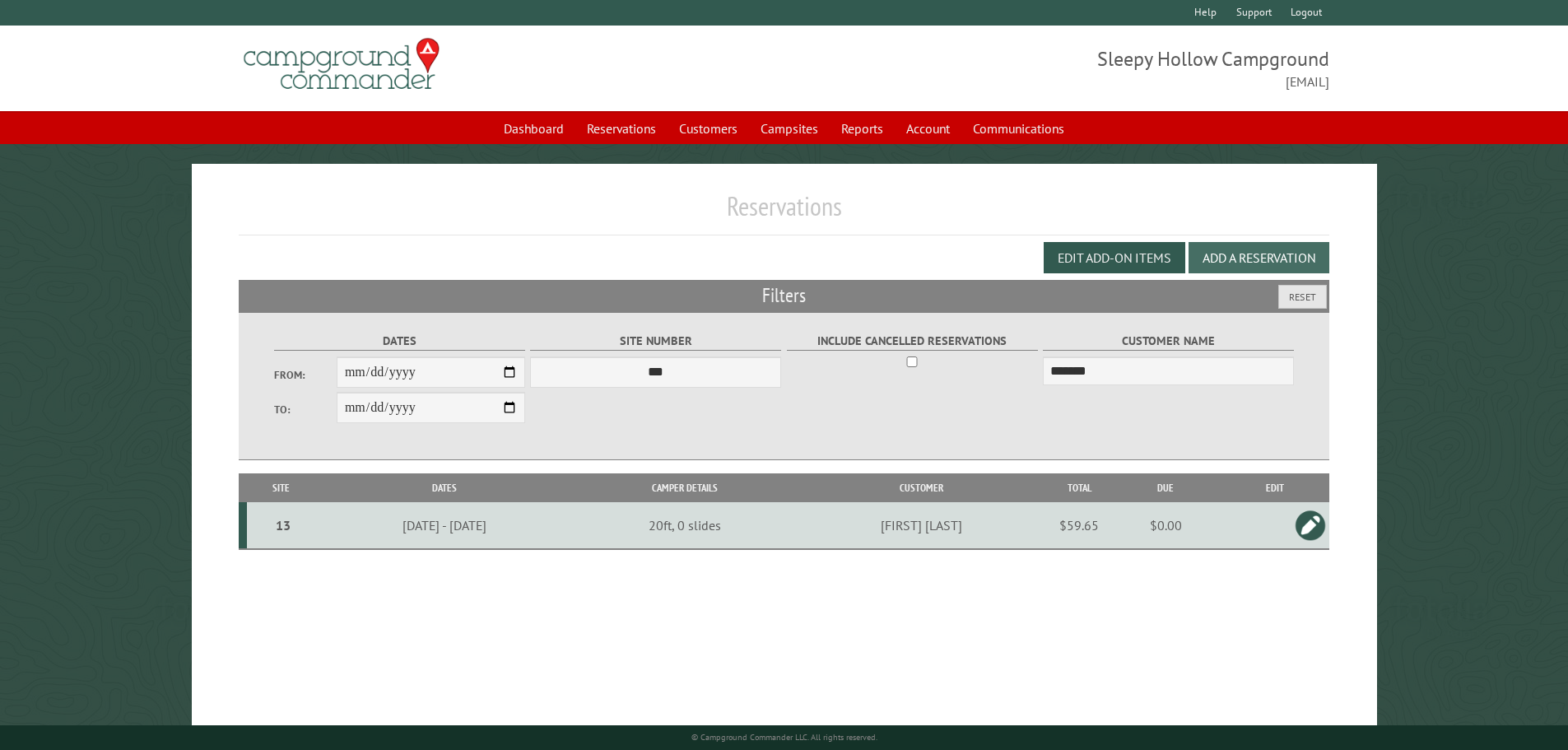click on "Add a Reservation" at bounding box center [1259, 258] 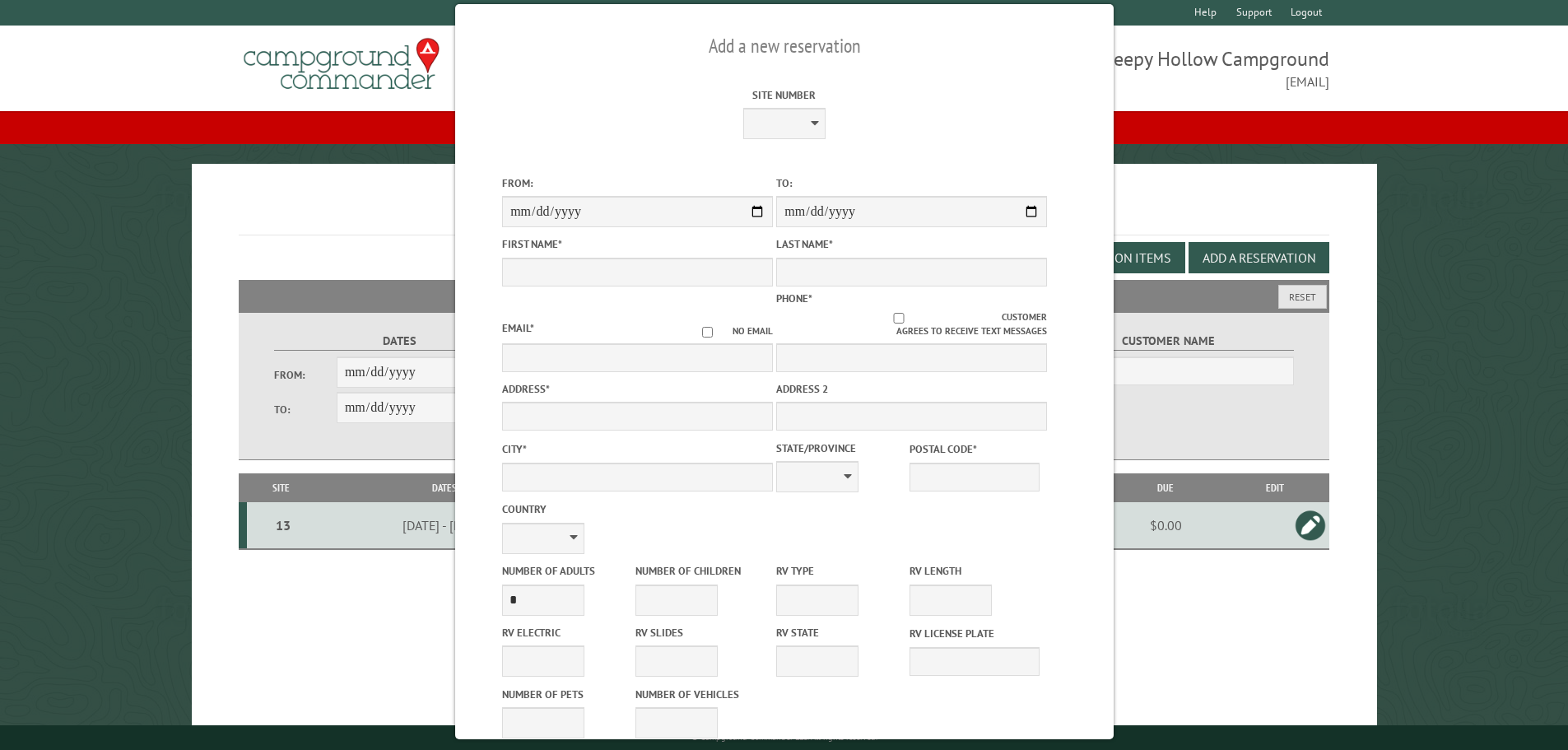 drag, startPoint x: 780, startPoint y: 142, endPoint x: 782, endPoint y: 133, distance: 9.21954 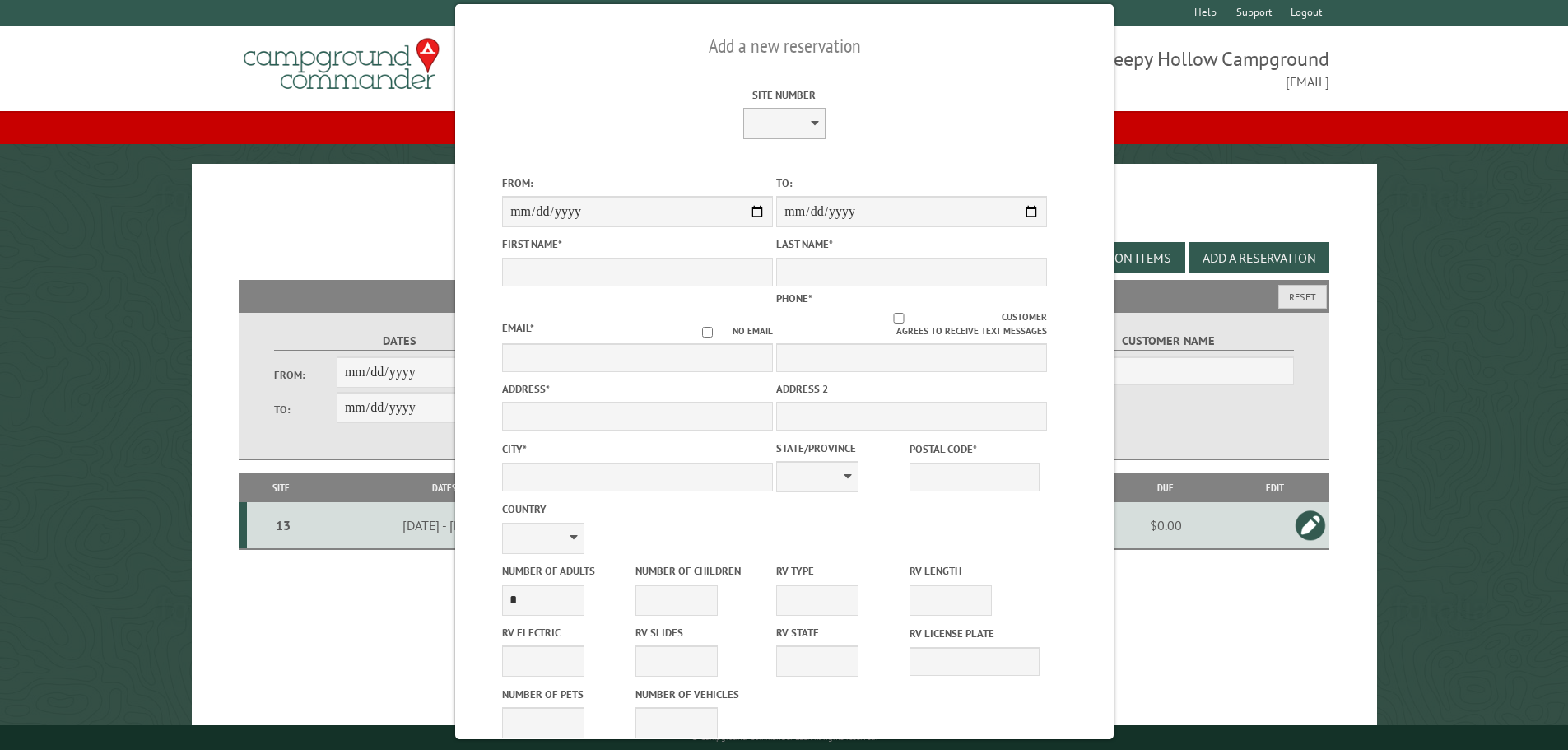 click on "Site Number
* * * * * * * * * ** *** *** ** ** ** ** ** ** ** ** ** ** *** *** ** ** ** ** ** ** ** ** ** ** *** *** ** ** ** ** ** ** ** ** *** *** ** ** ** ** ** ** *** *** ** ** ** ** ** *** ** ** ** ** ** ** ** ** ** ** ** ** ** ** ** ** ** ** ** ** ** ** ** ** **
Site type:
Max rig size: '
Min stay days:" at bounding box center (784, 112) 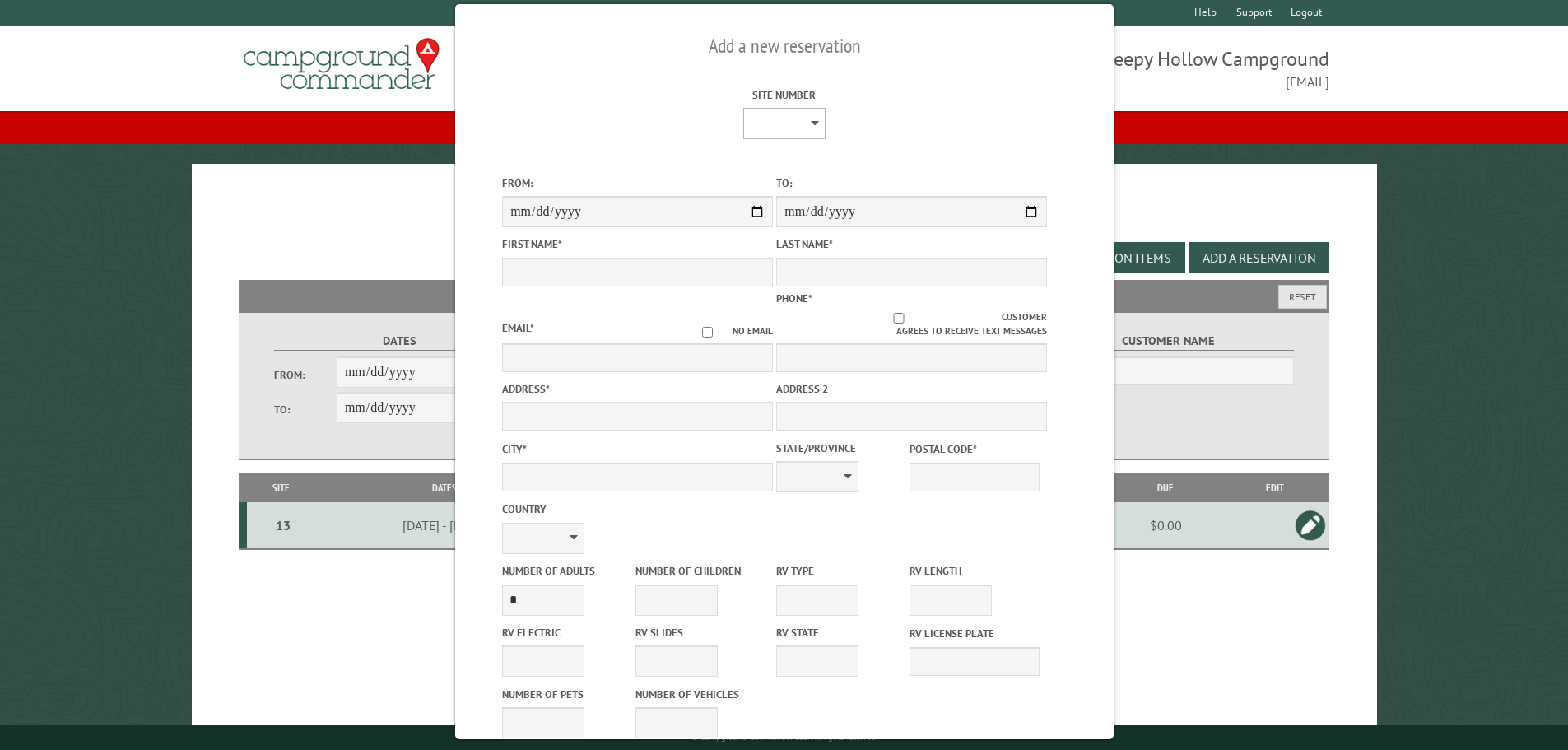 click on "* * * * * * * * * ** *** *** ** ** ** ** ** ** ** ** ** ** *** *** ** ** ** ** ** ** ** ** ** ** *** *** ** ** ** ** ** ** ** ** *** *** ** ** ** ** ** ** *** *** ** ** ** ** ** *** ** ** ** ** ** ** ** ** ** ** ** ** ** ** ** ** ** ** ** ** ** ** ** ** **" at bounding box center [784, 123] 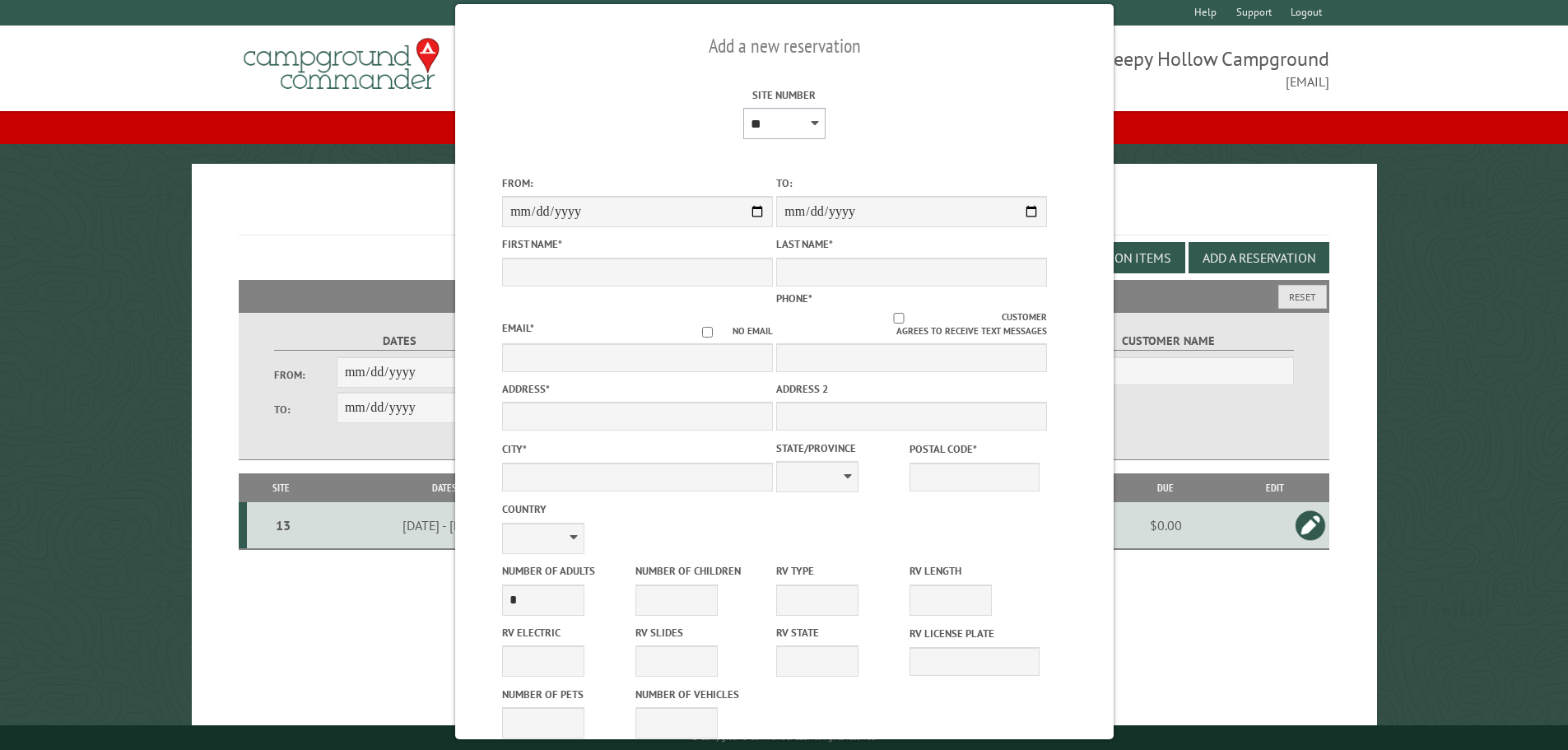 click on "* * * * * * * * * ** *** *** ** ** ** ** ** ** ** ** ** ** *** *** ** ** ** ** ** ** ** ** ** ** *** *** ** ** ** ** ** ** ** ** *** *** ** ** ** ** ** ** *** *** ** ** ** ** ** *** ** ** ** ** ** ** ** ** ** ** ** ** ** ** ** ** ** ** ** ** ** ** ** ** **" at bounding box center (784, 123) 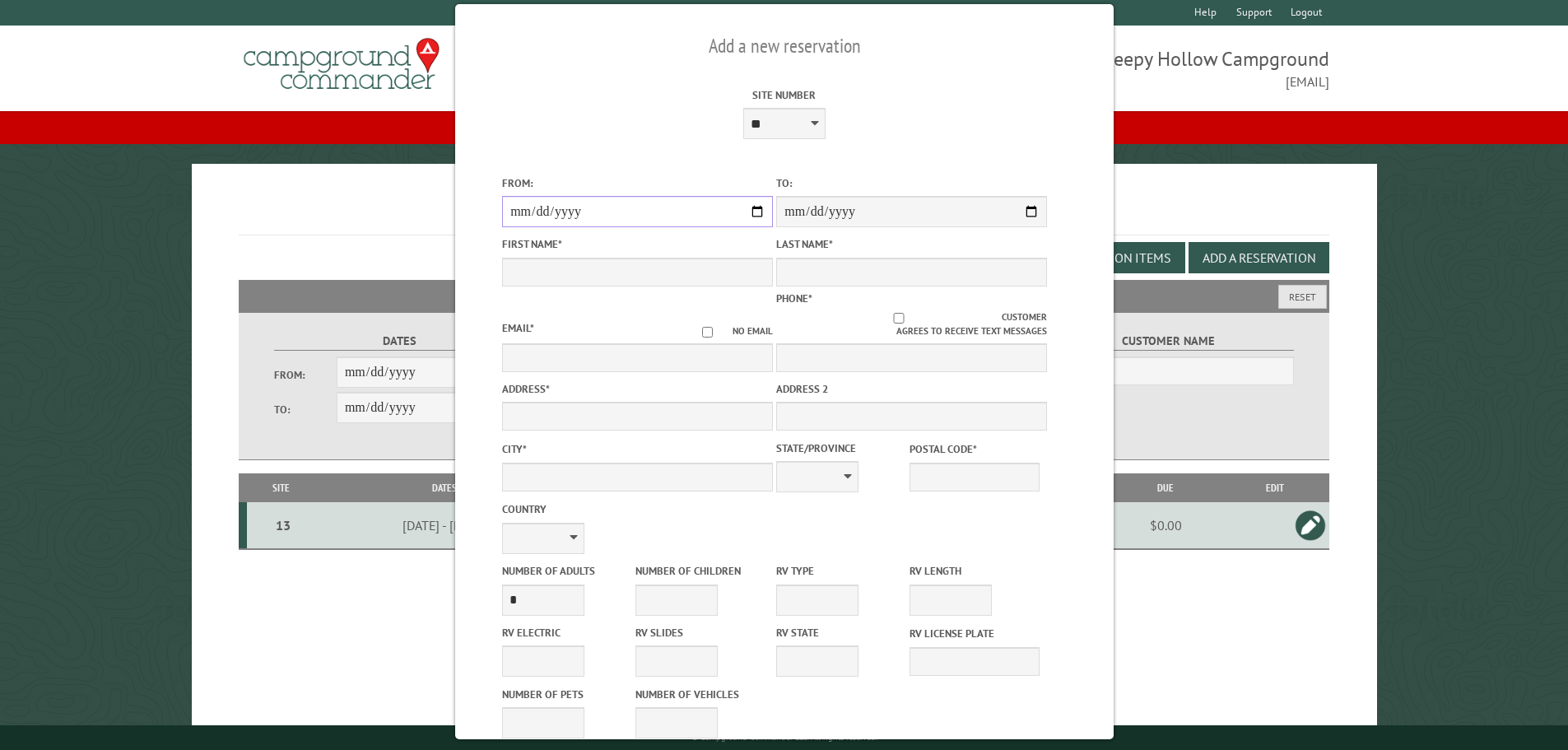 click on "From:" at bounding box center (637, 212) 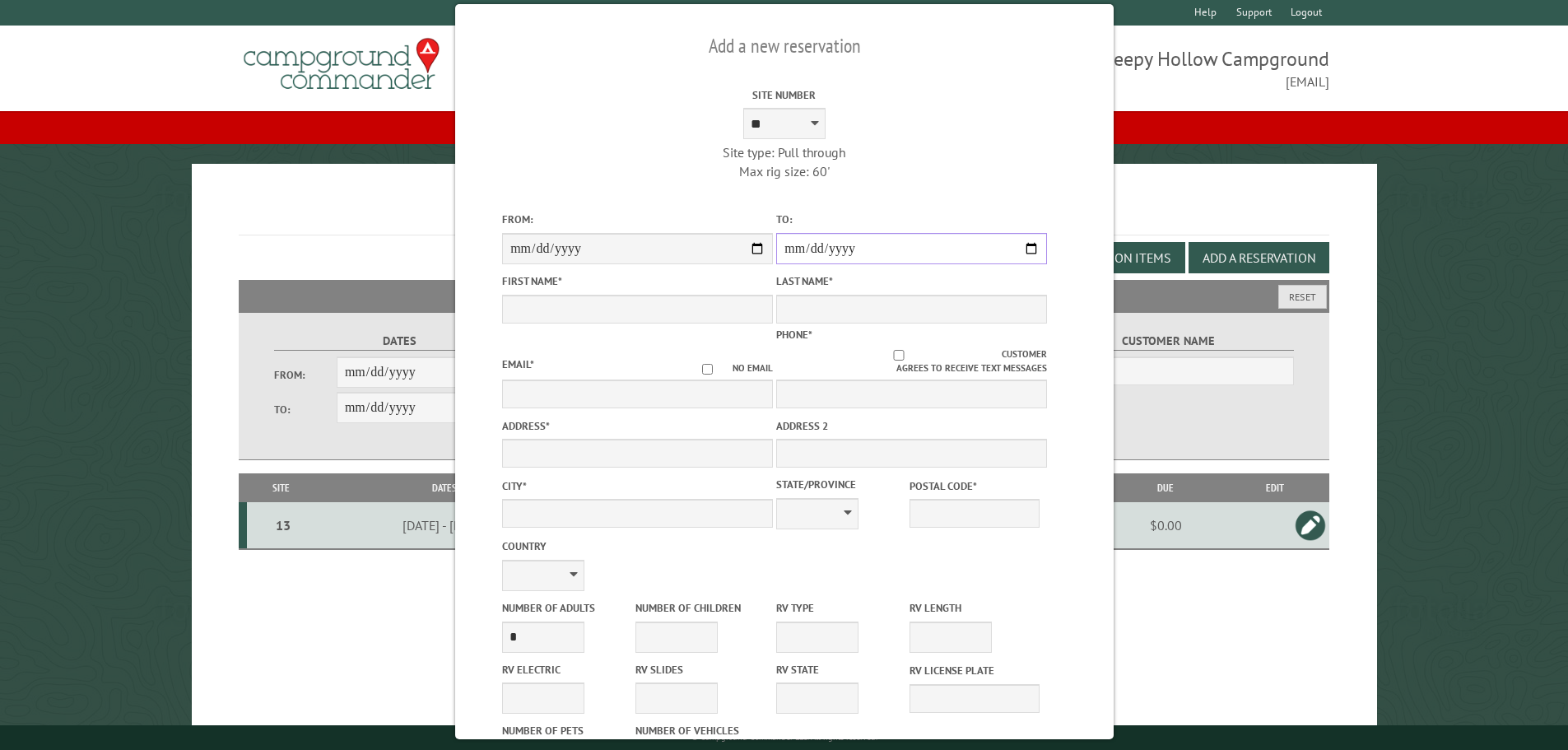 click on "**********" at bounding box center (911, 249) 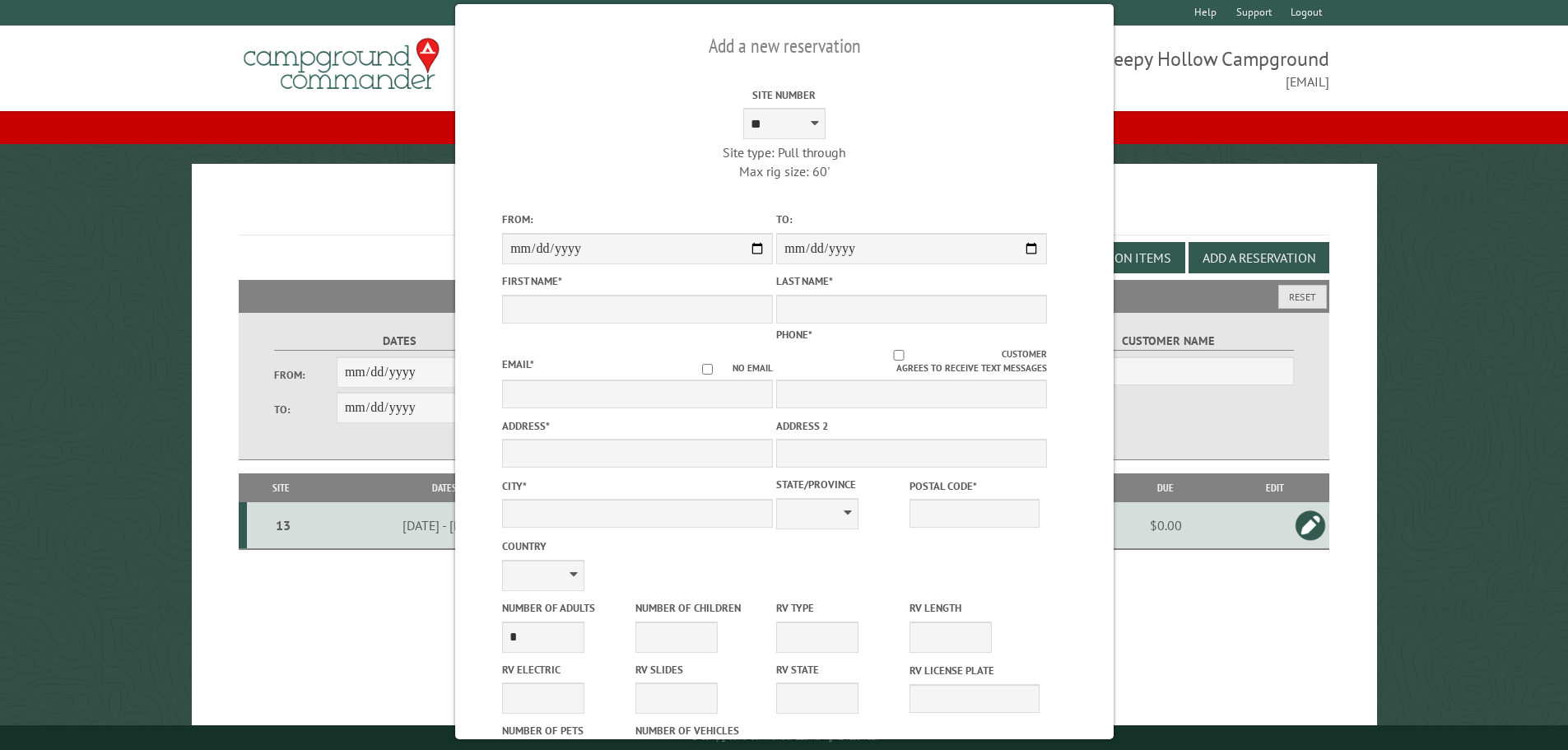 click on "First Name *" at bounding box center [637, 298] 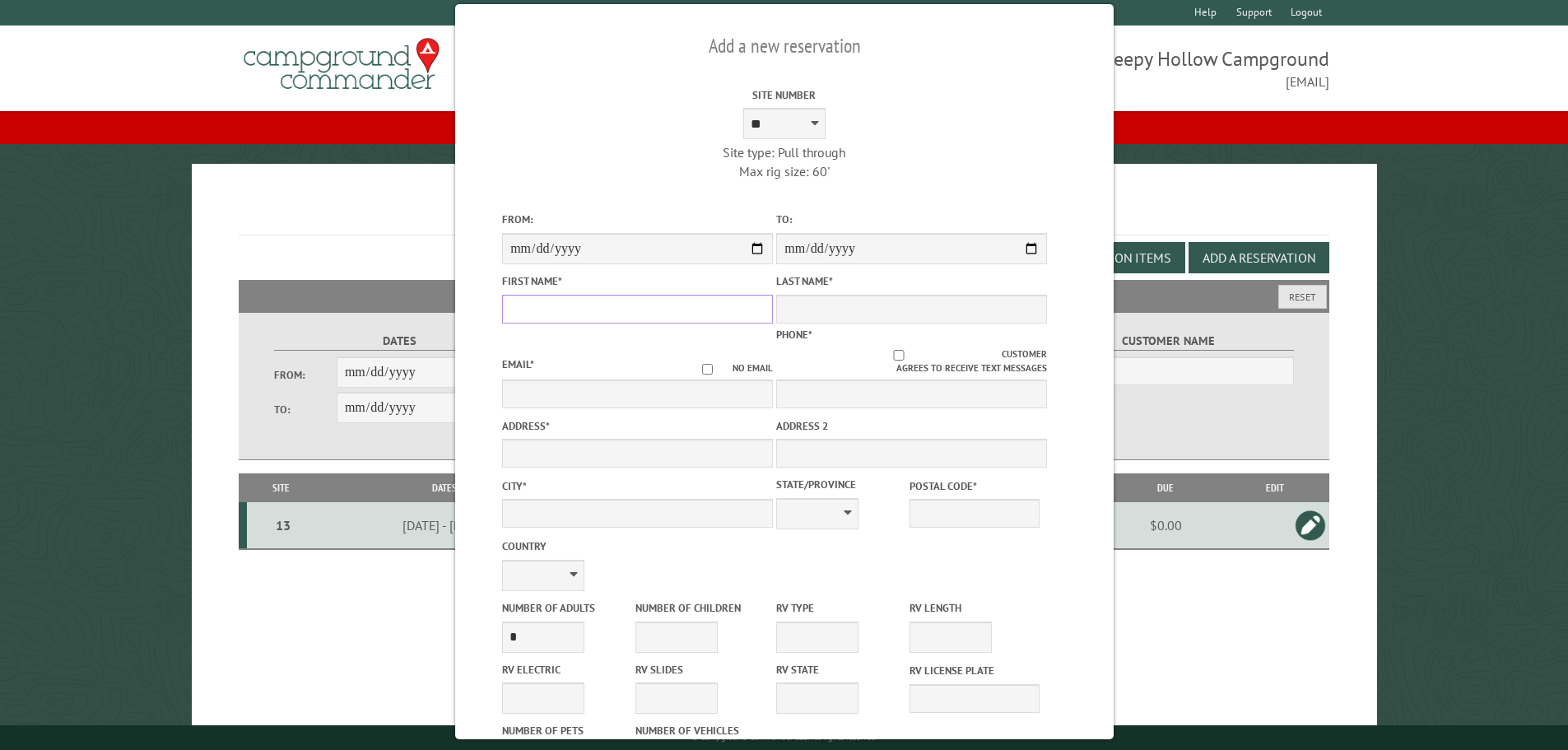 click on "First Name *" at bounding box center [637, 309] 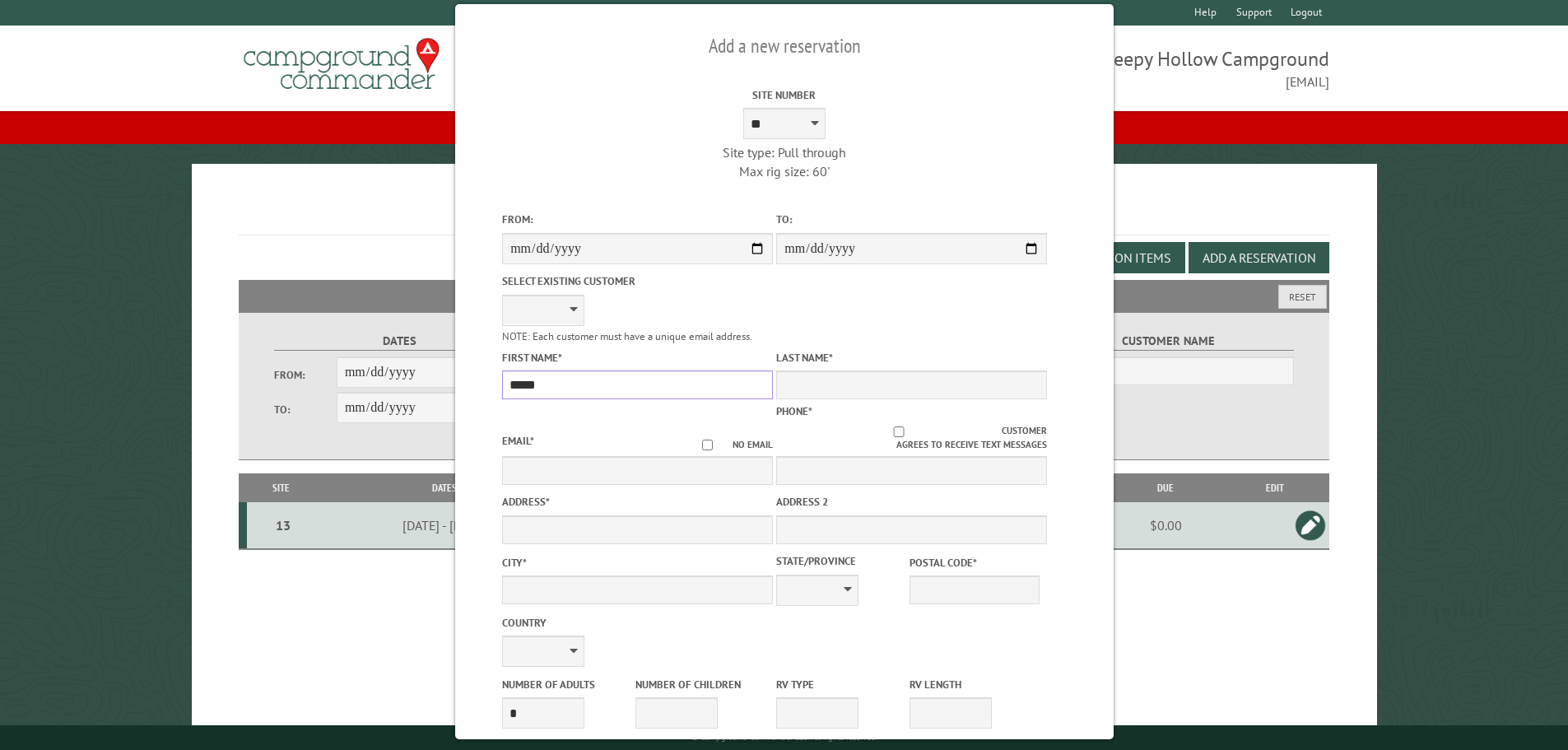 type on "*****" 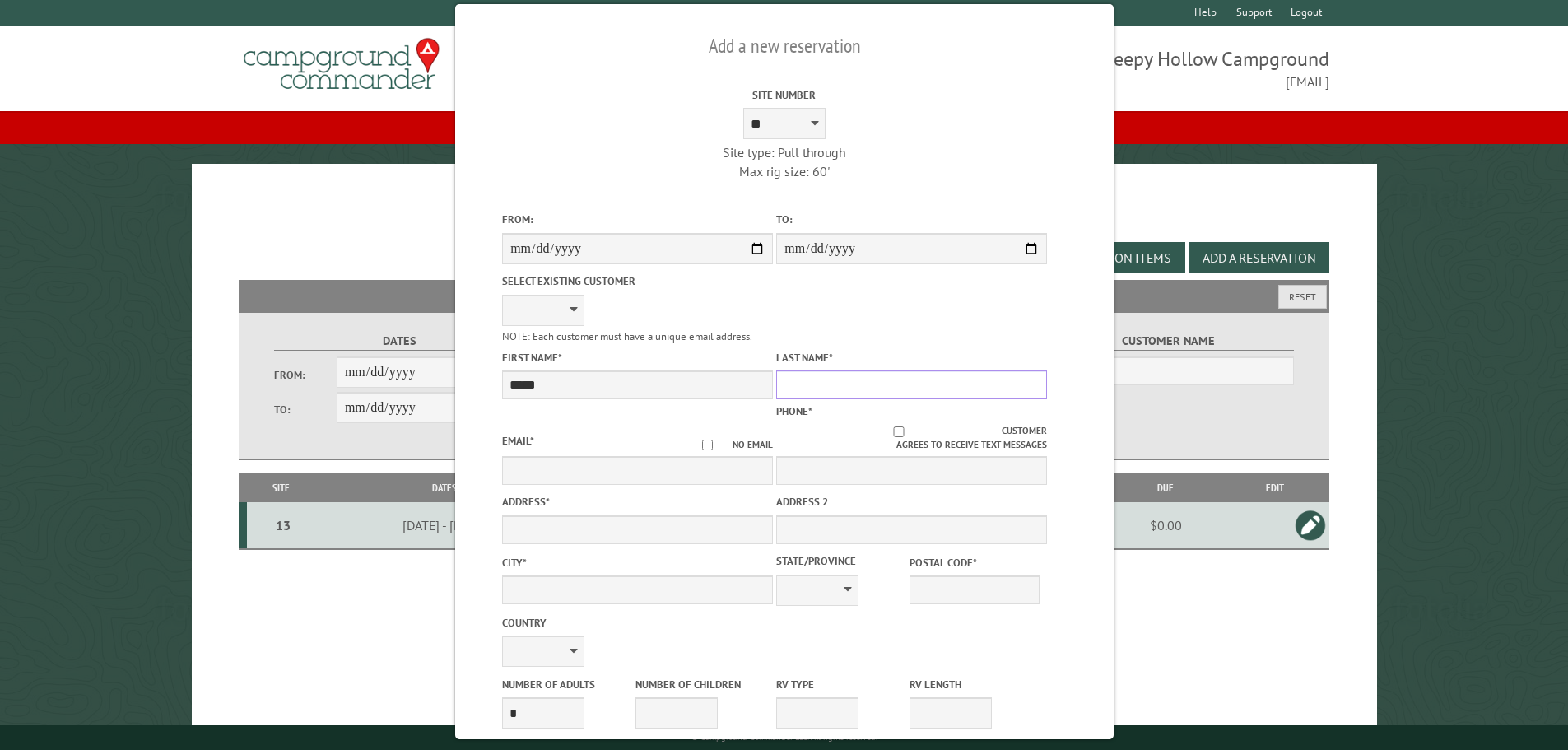 drag, startPoint x: 943, startPoint y: 387, endPoint x: 1005, endPoint y: 363, distance: 66.483081 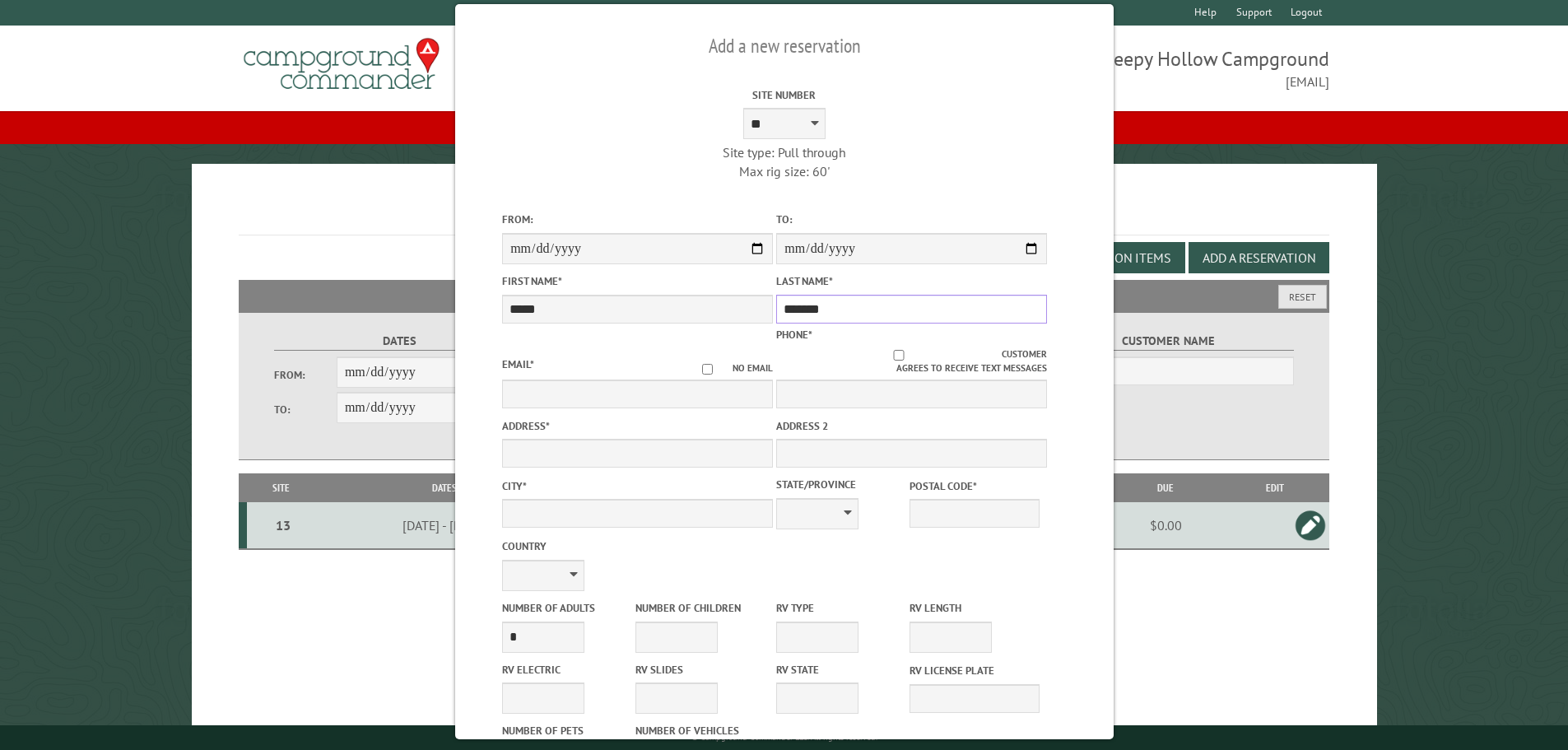 click on "*******" at bounding box center [911, 309] 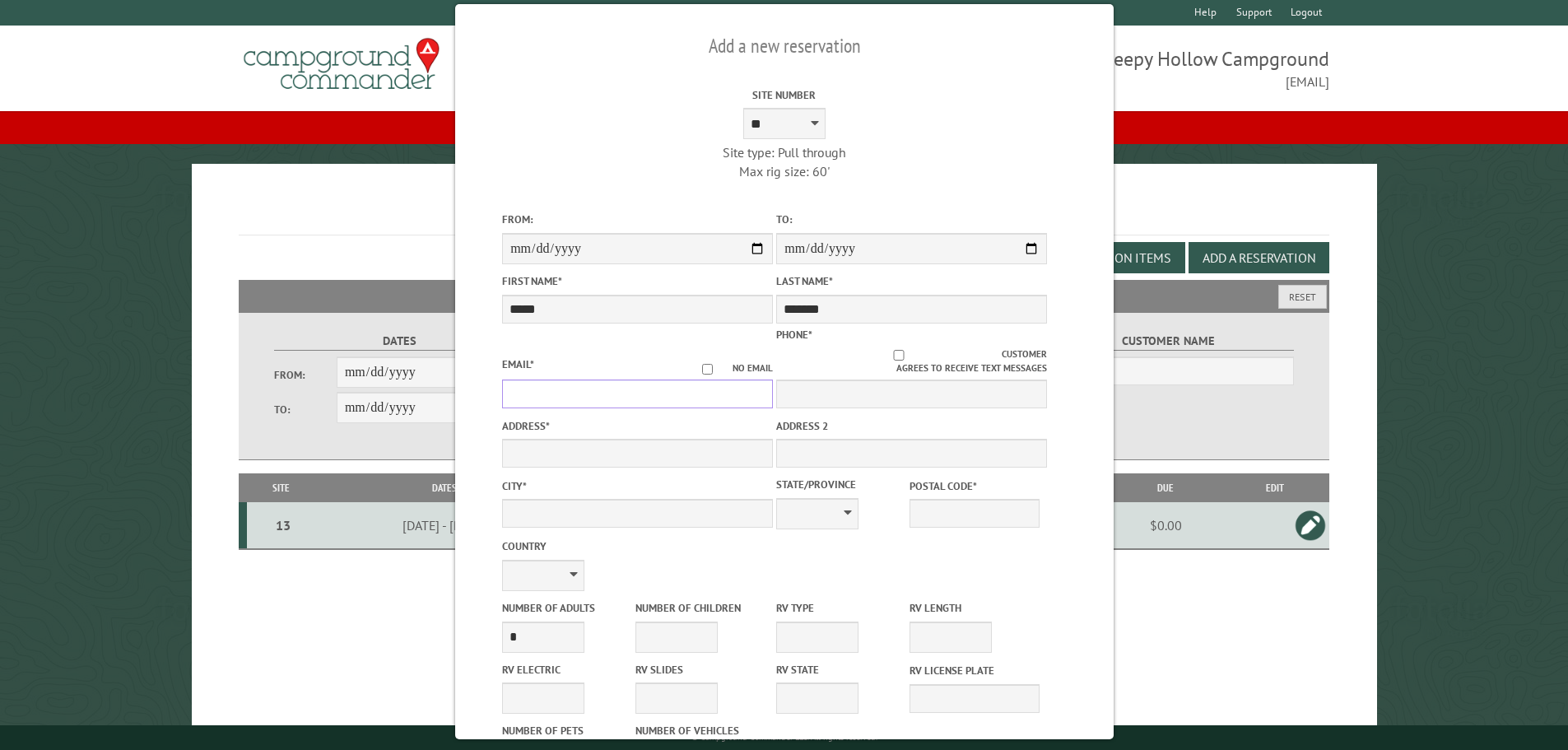 click on "Email *" at bounding box center (637, 394) 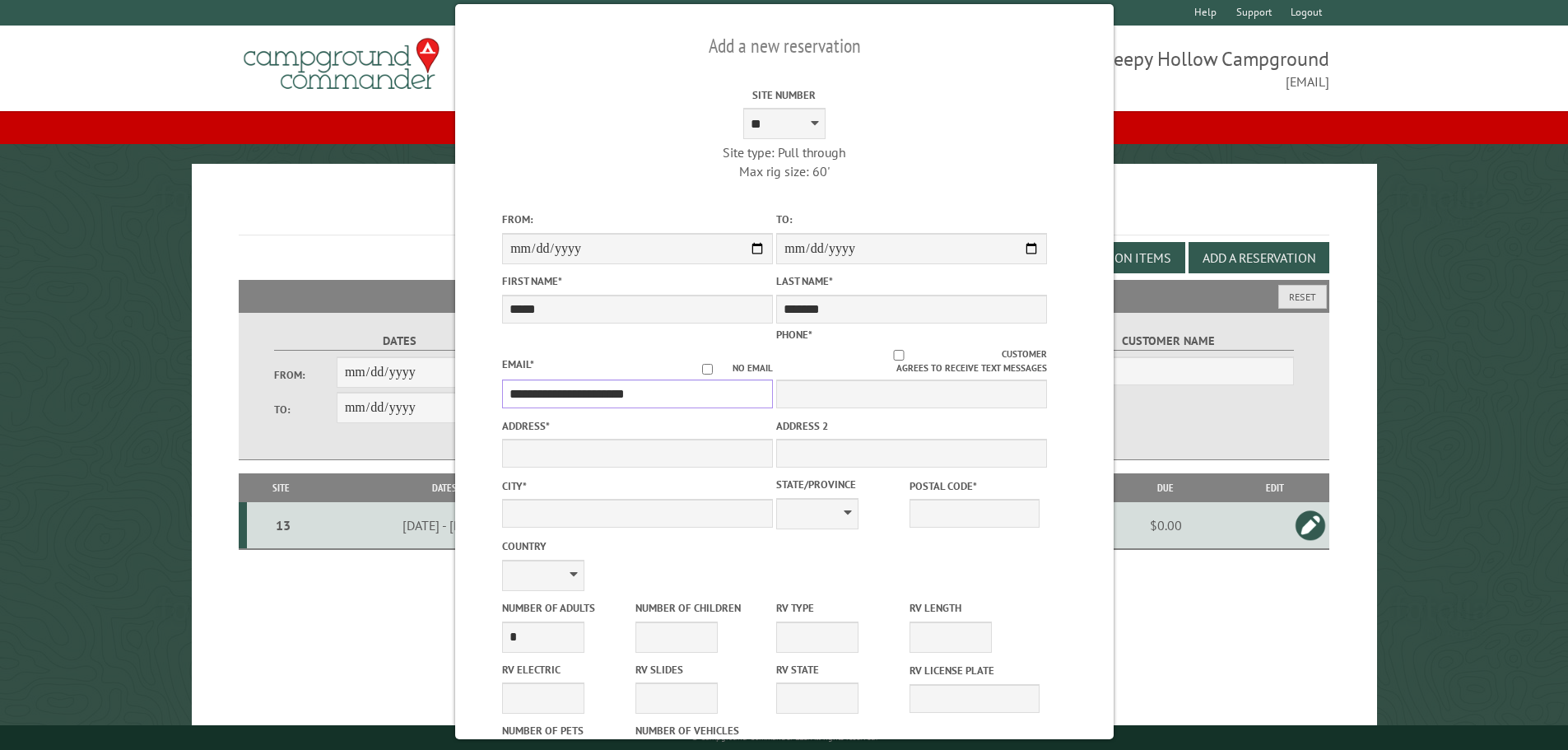 click on "**********" at bounding box center [637, 394] 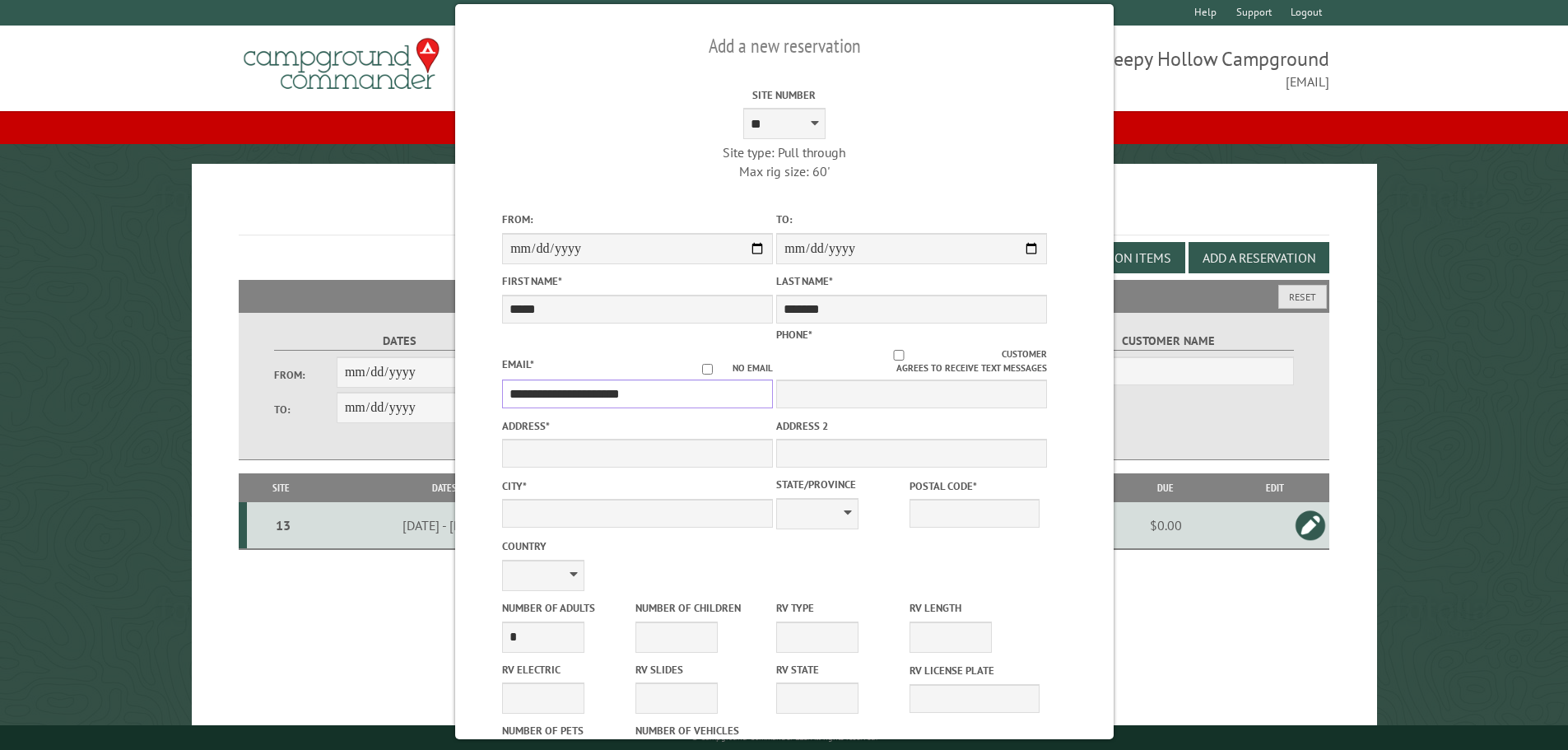 type on "**********" 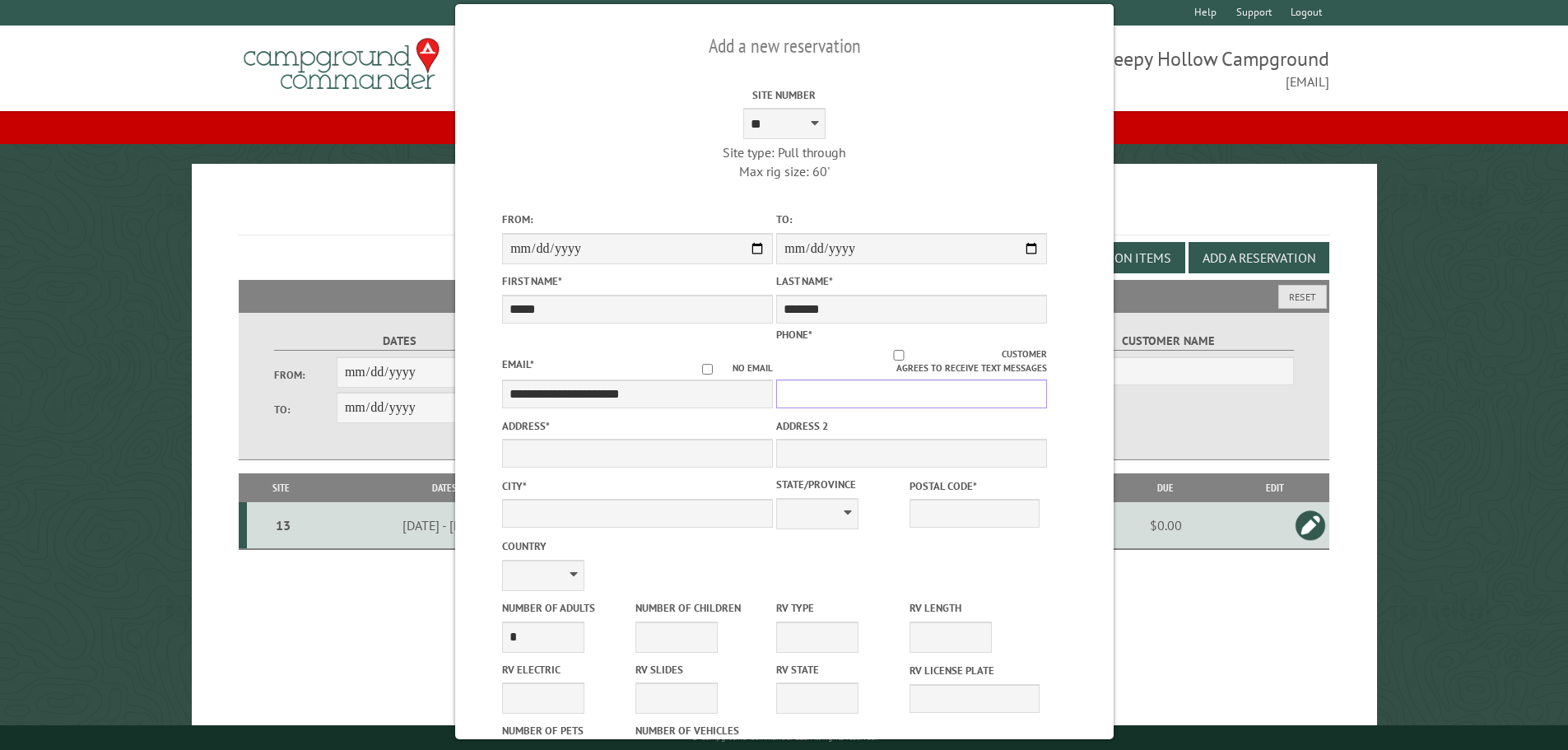 click on "Phone *" at bounding box center (911, 394) 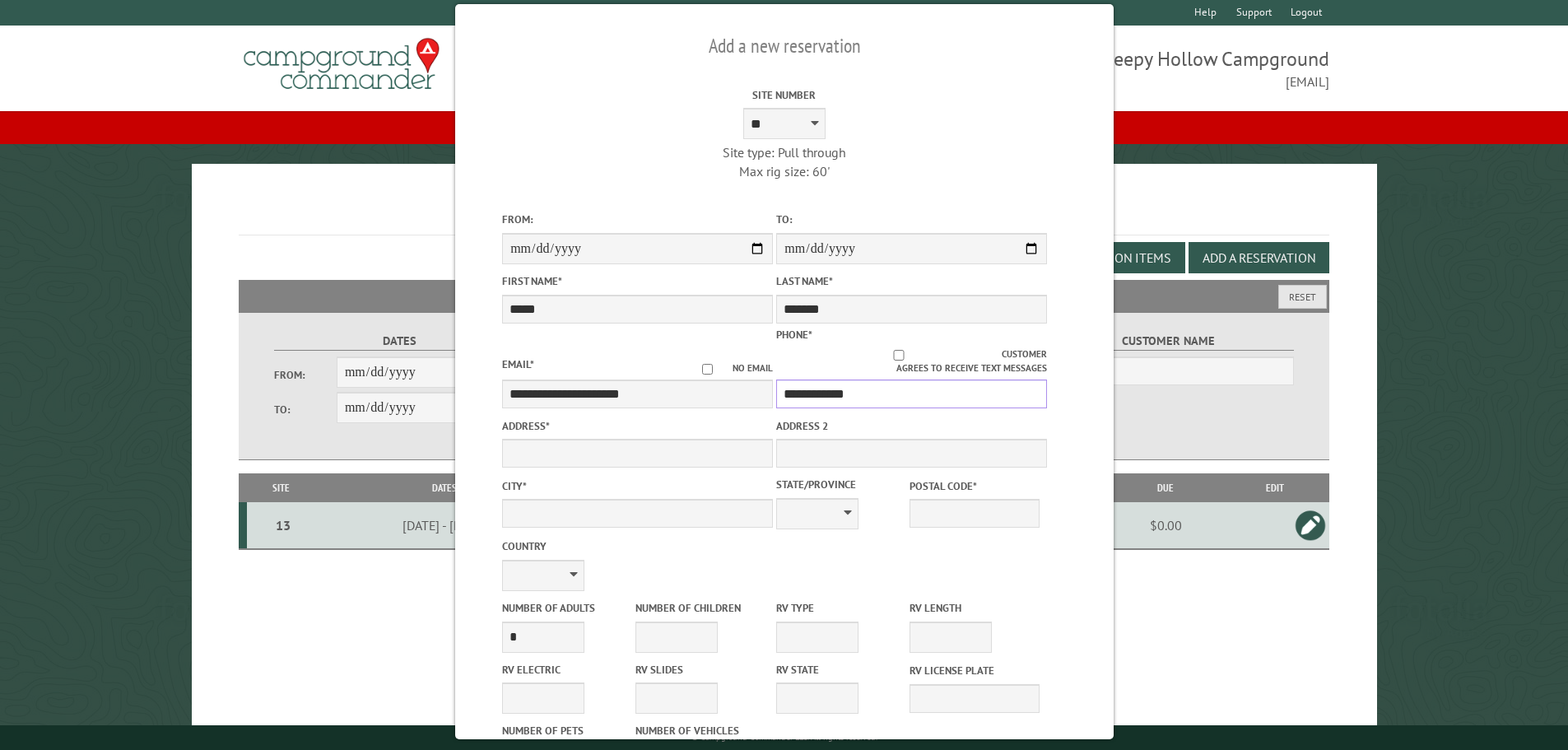 type on "**********" 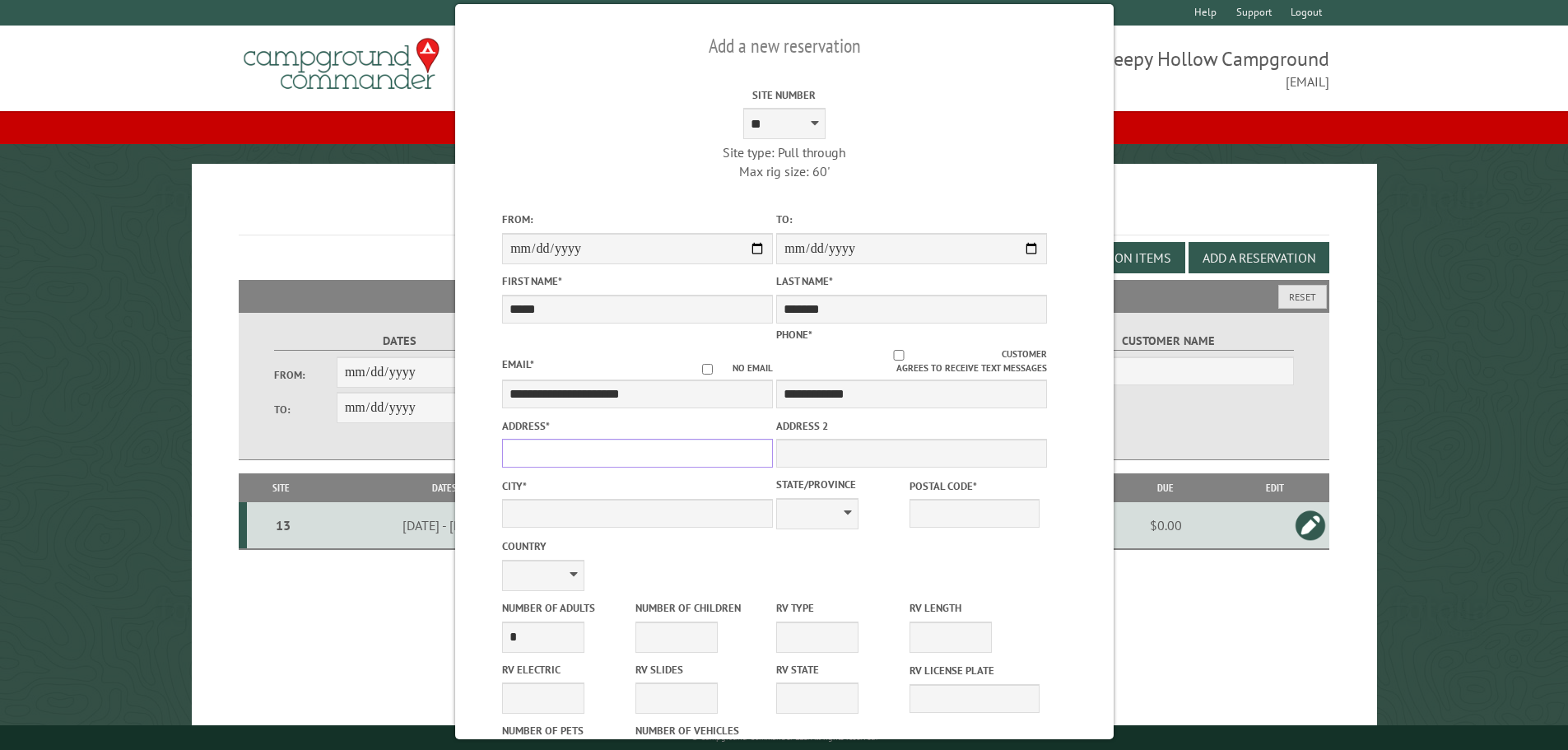 click on "Address *" at bounding box center (637, 453) 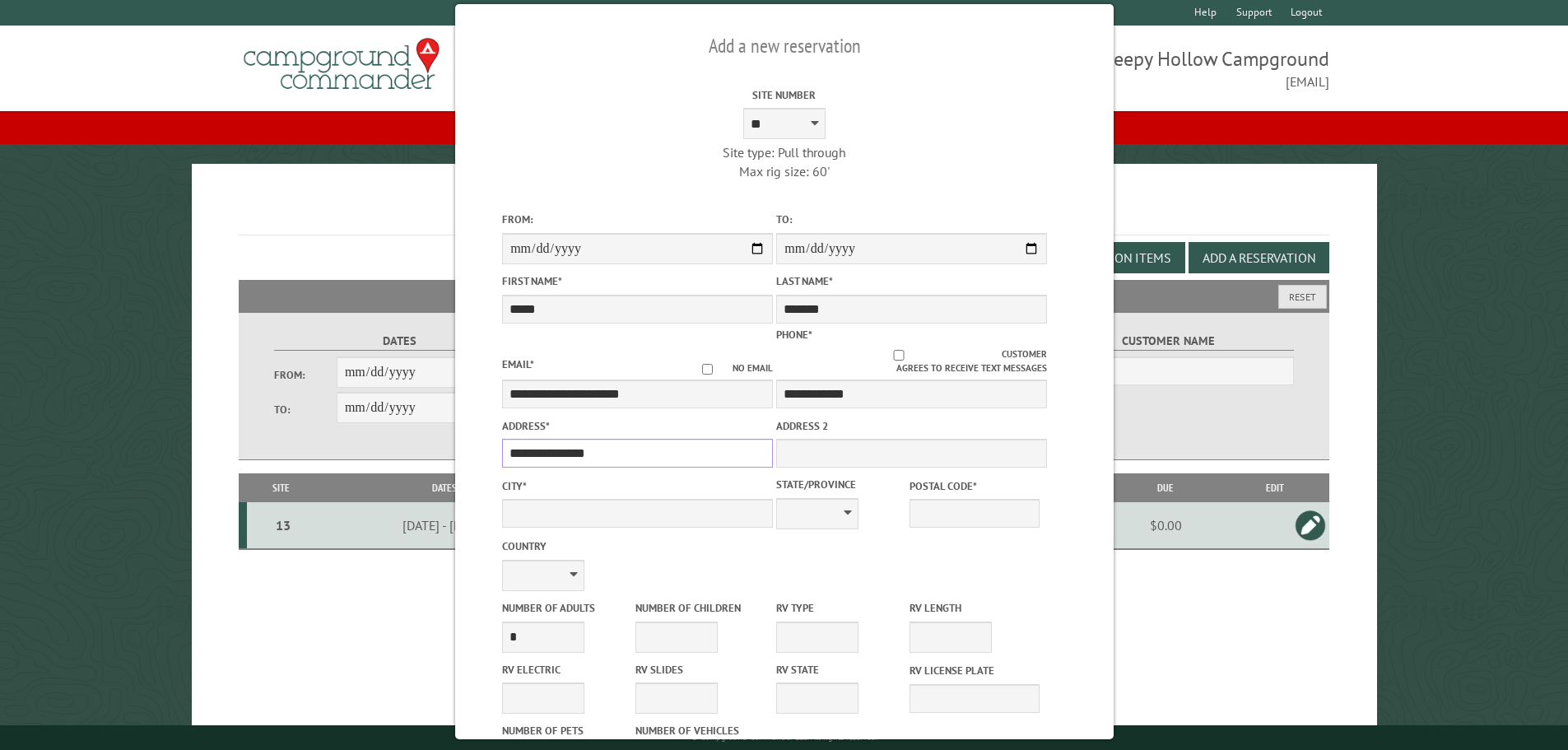 type on "**********" 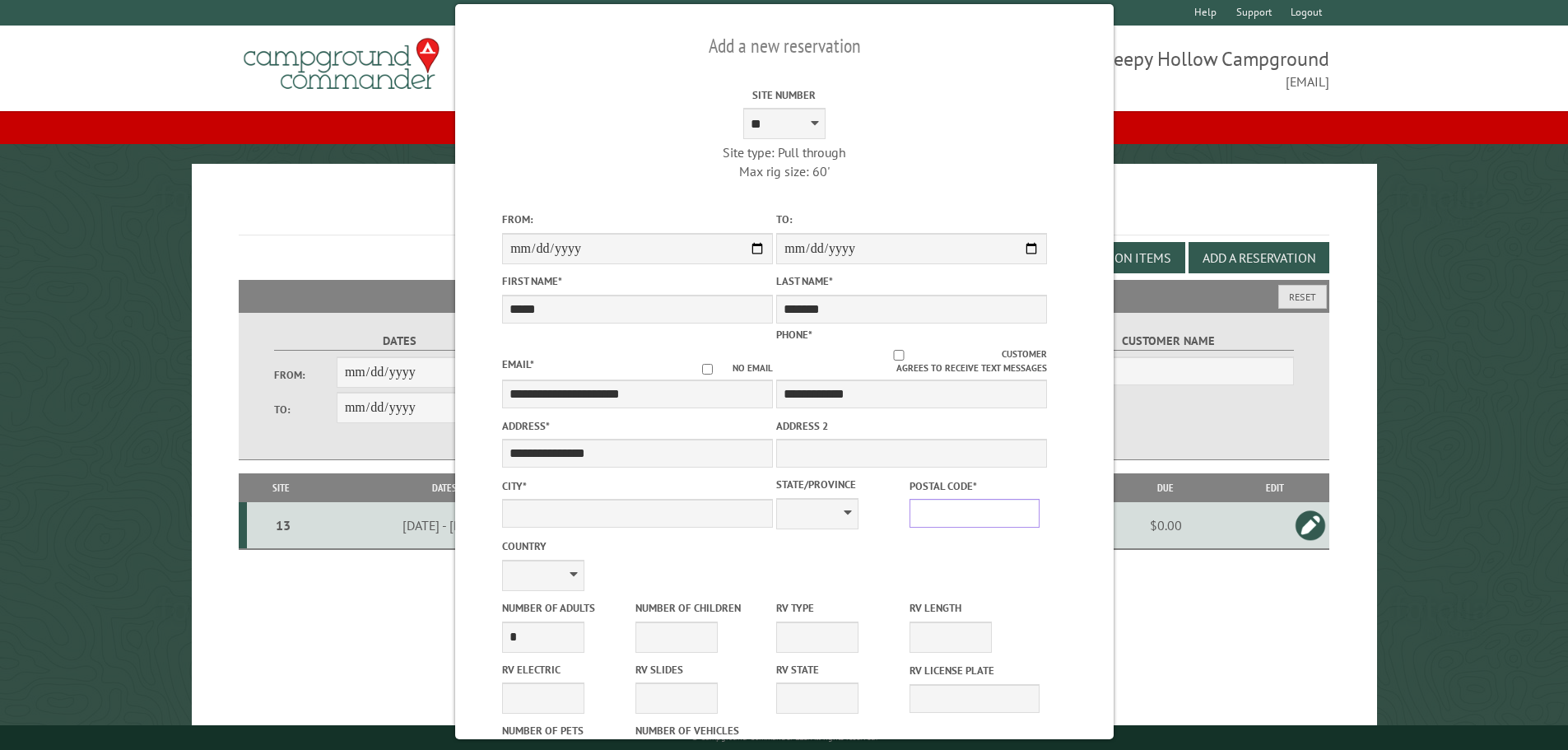 drag, startPoint x: 1025, startPoint y: 508, endPoint x: 962, endPoint y: 508, distance: 63 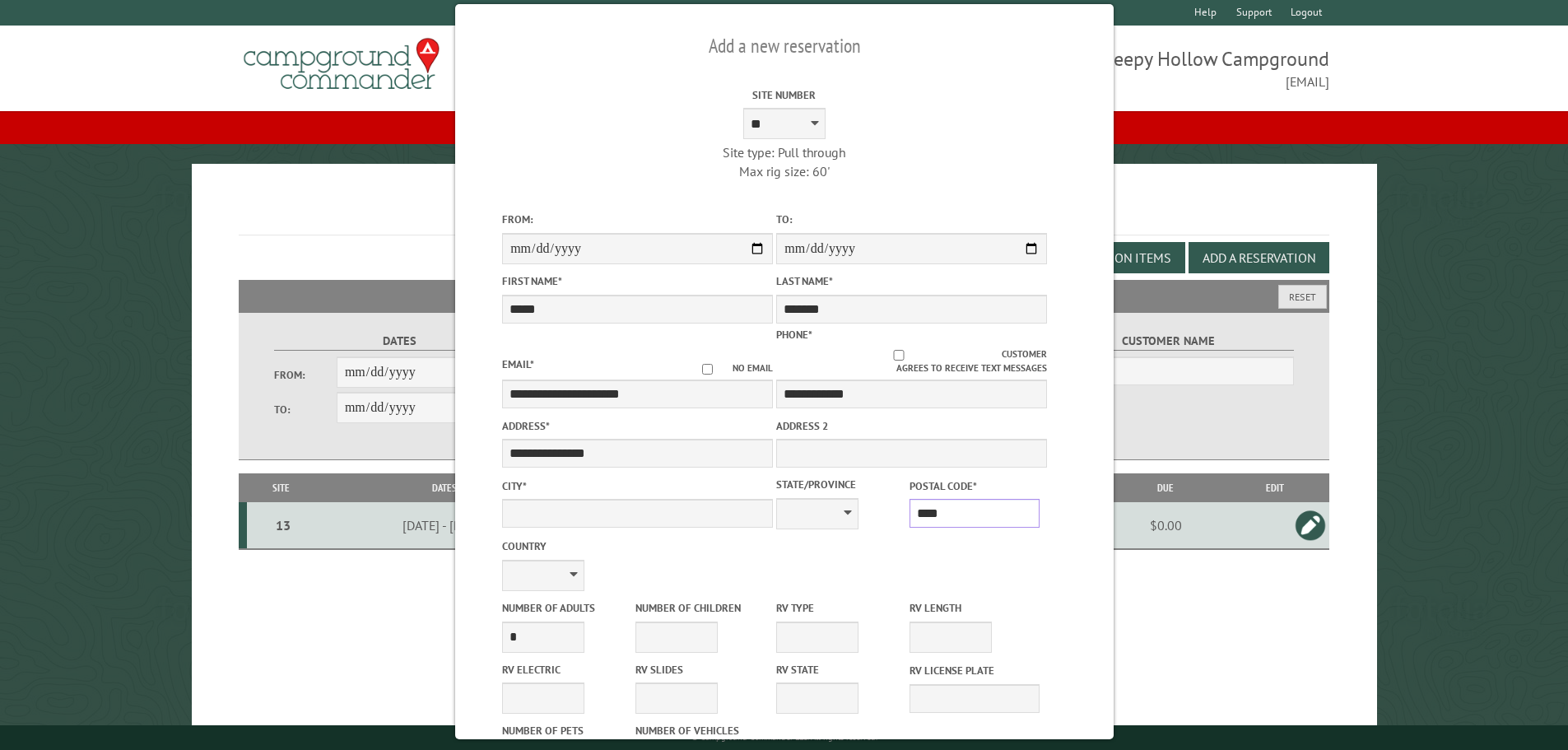 type on "*****" 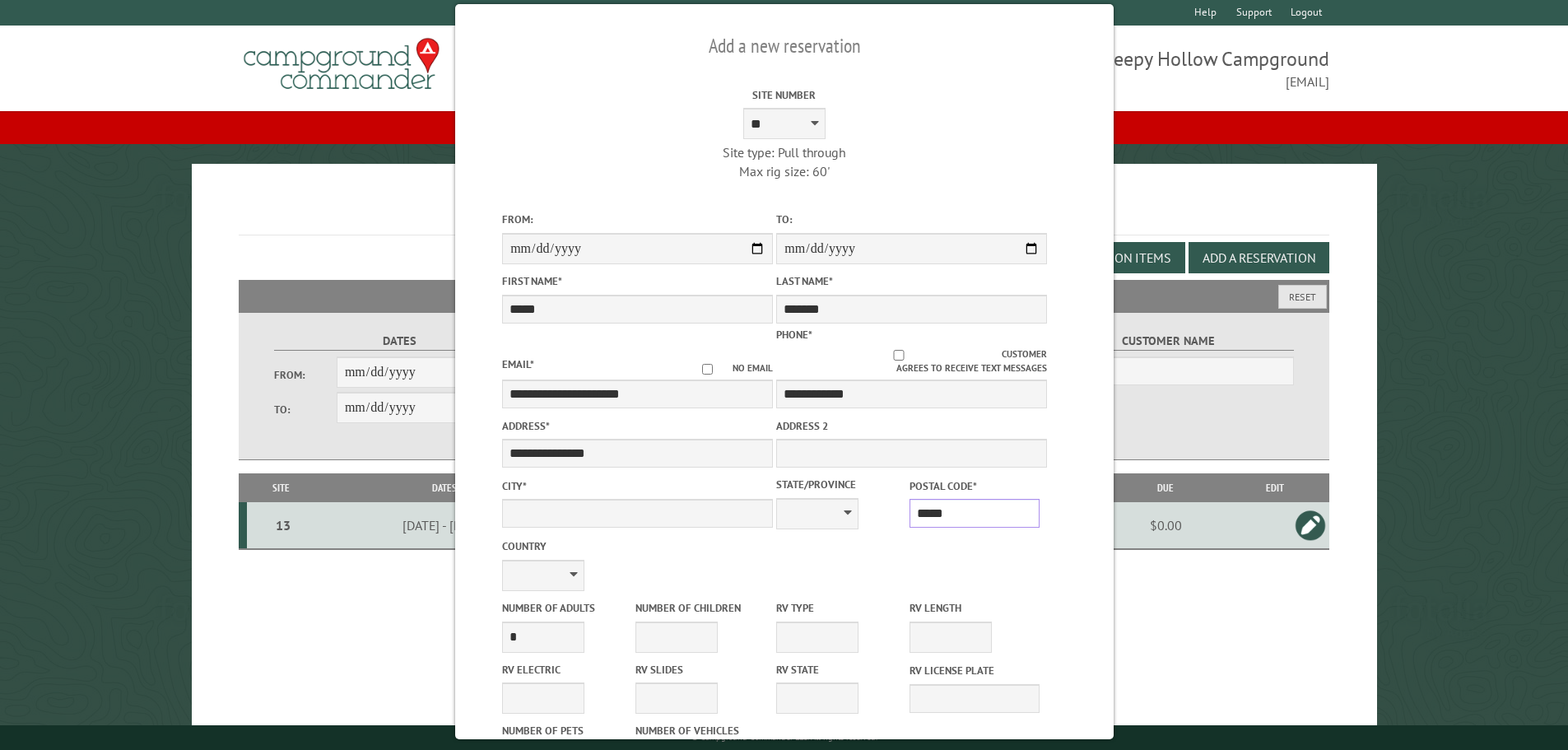 type on "*********" 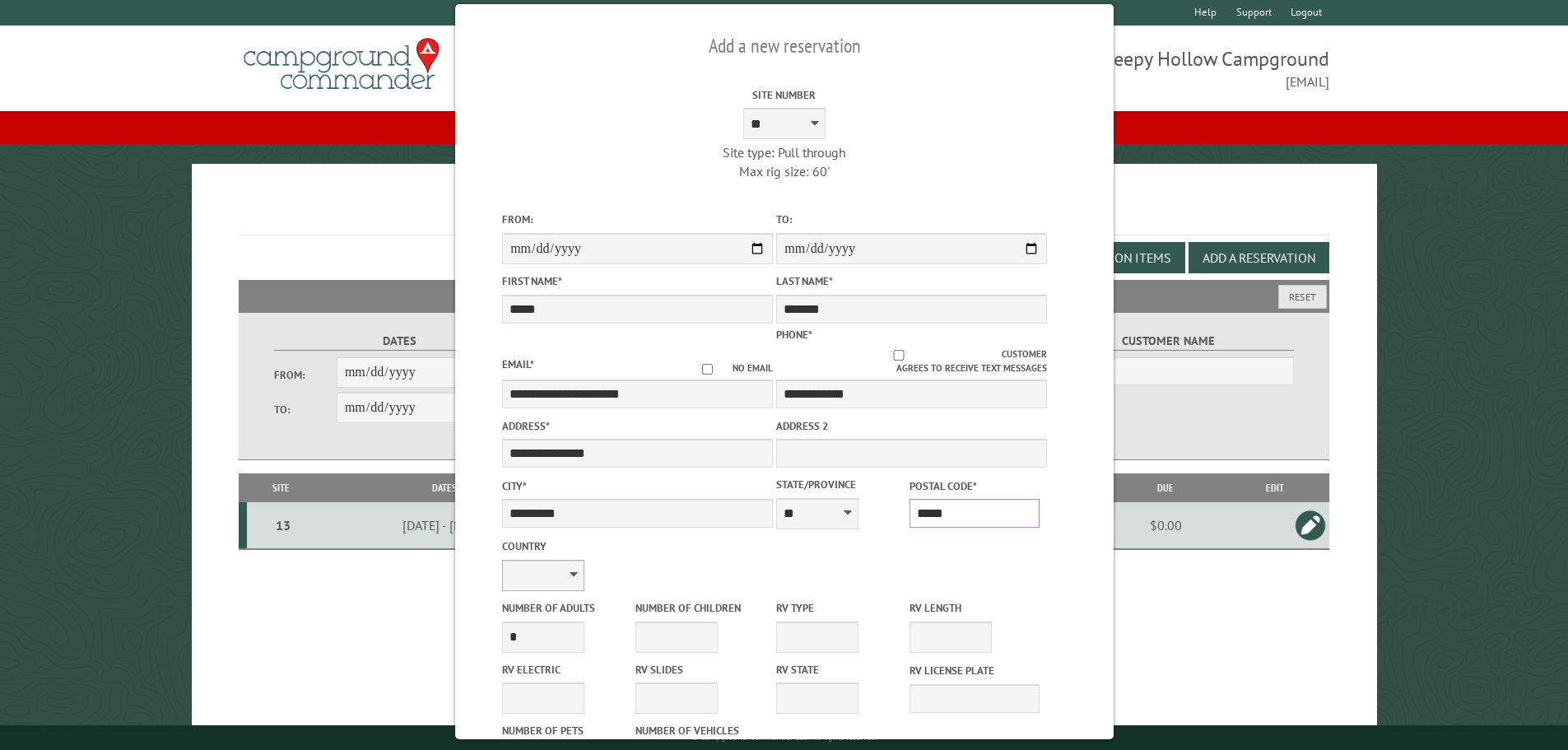 type on "*****" 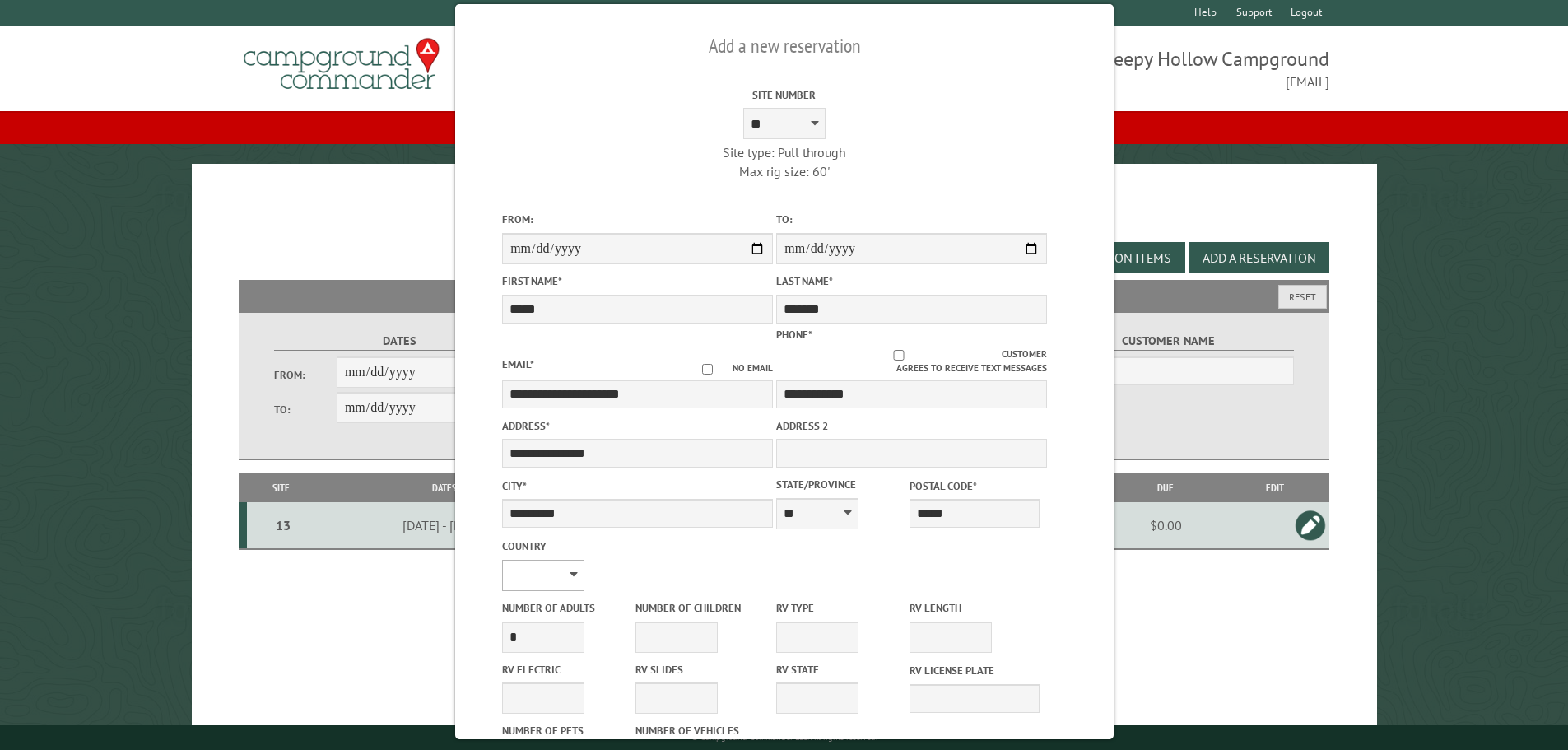 click on "**********" at bounding box center [543, 575] 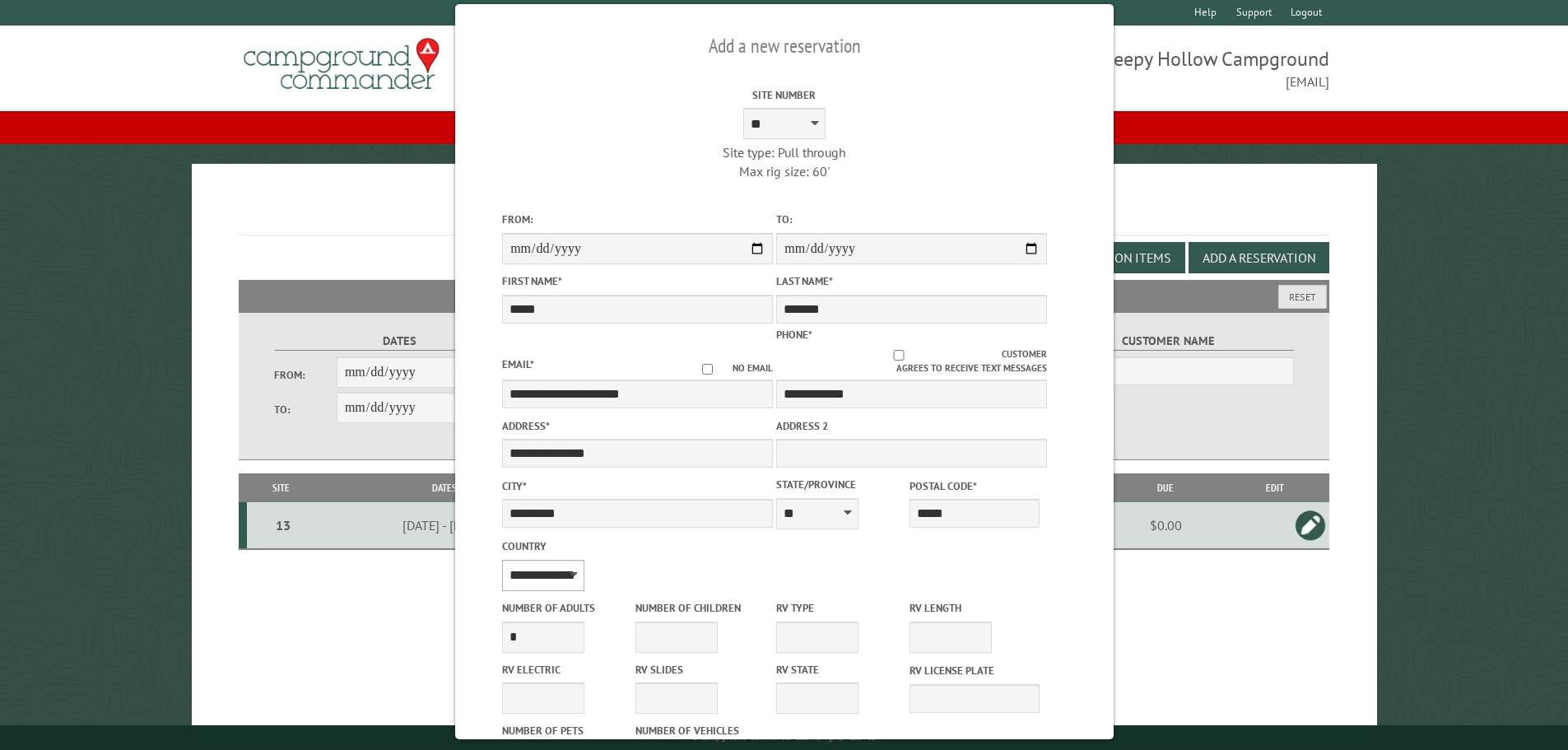 click on "**********" at bounding box center [543, 575] 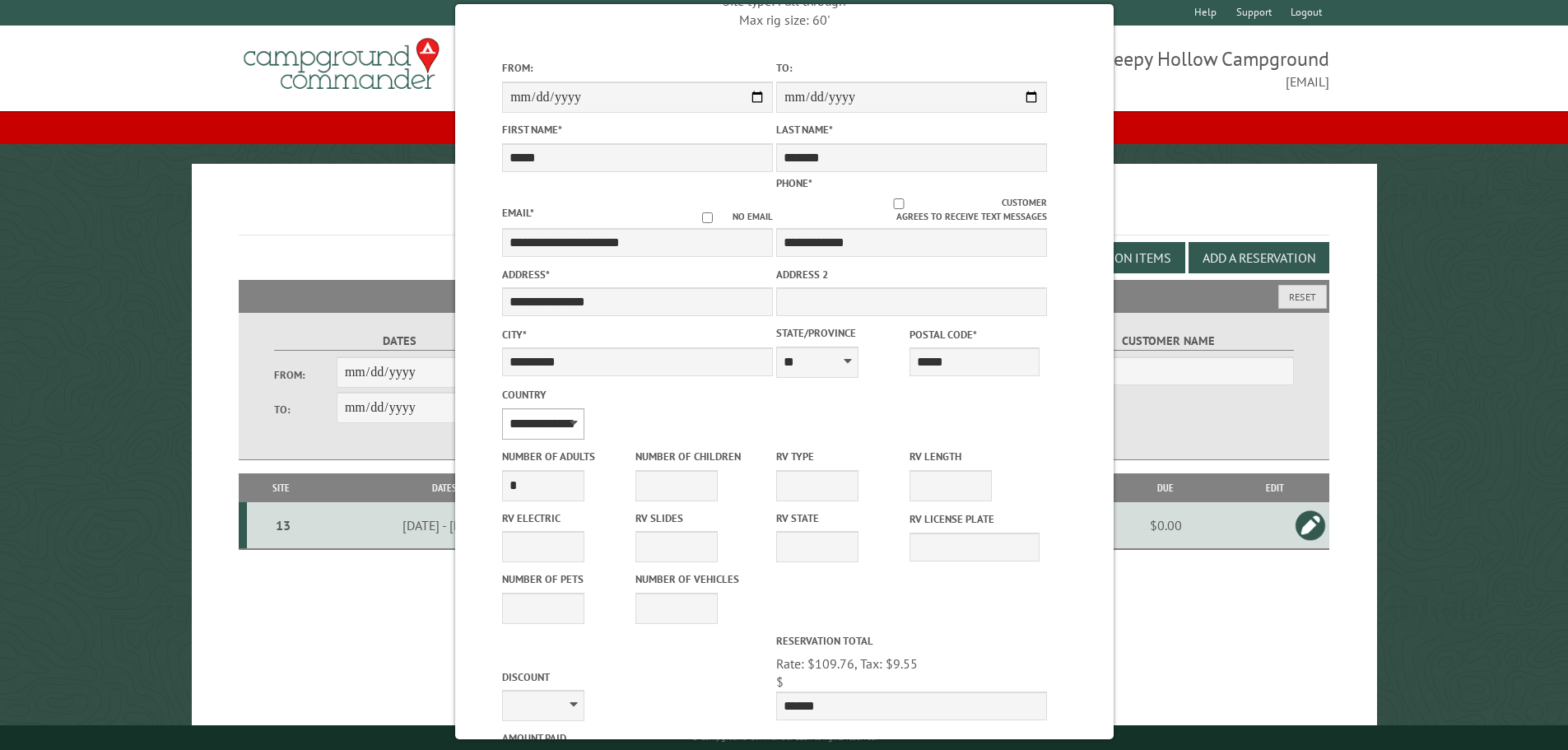scroll, scrollTop: 165, scrollLeft: 0, axis: vertical 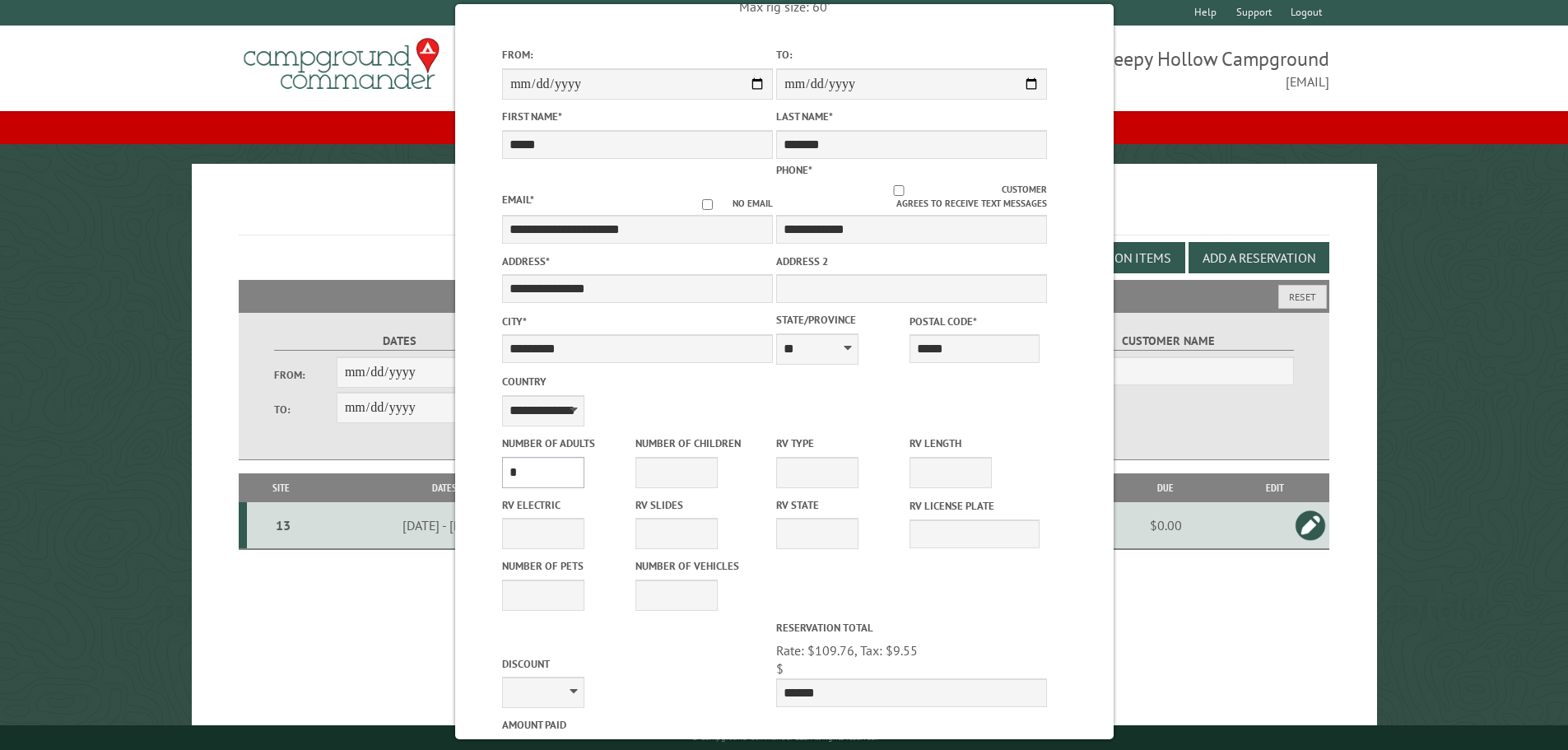 click on "* * * * * * * * * * **" at bounding box center [543, 473] 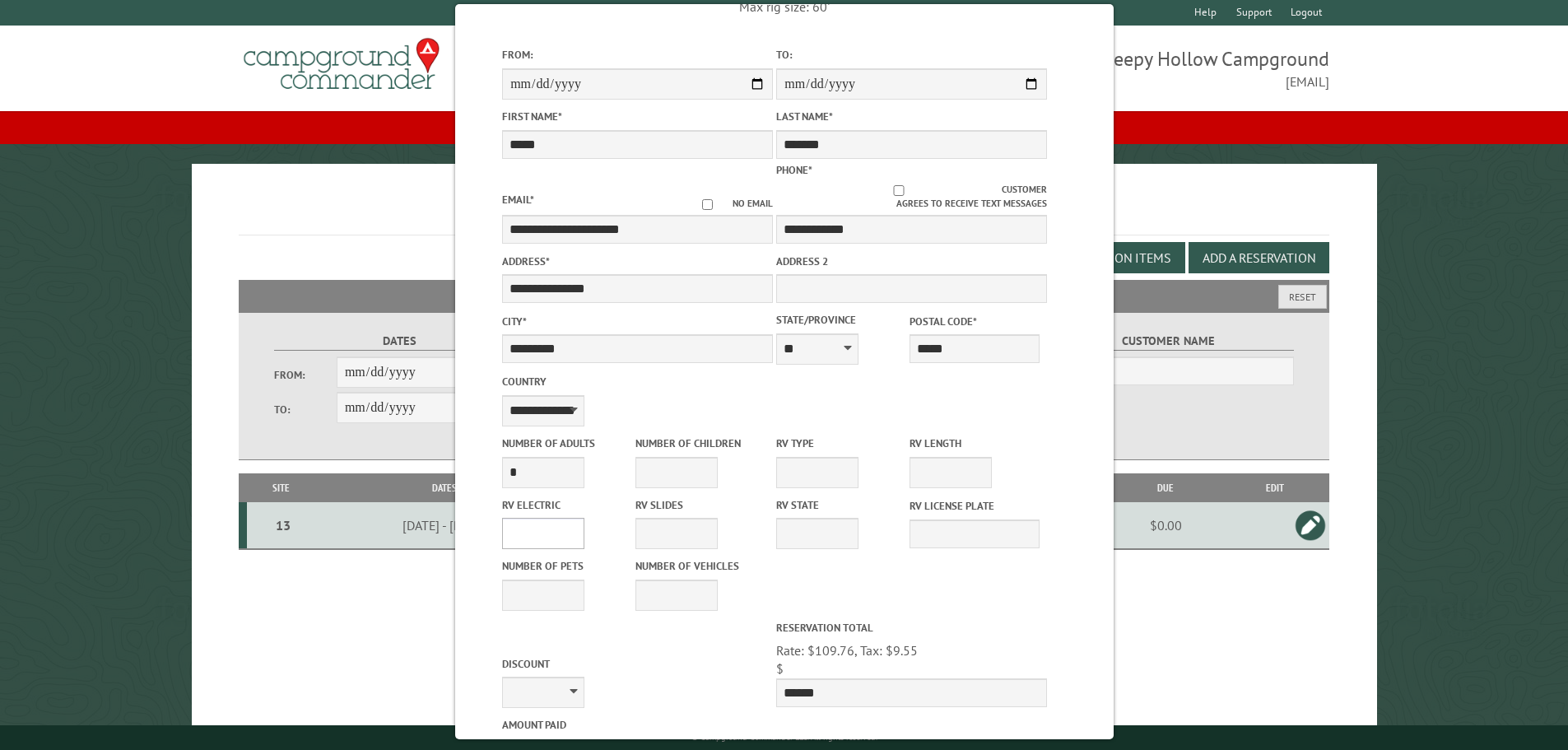click on "**** *** *** ***" at bounding box center [543, 533] 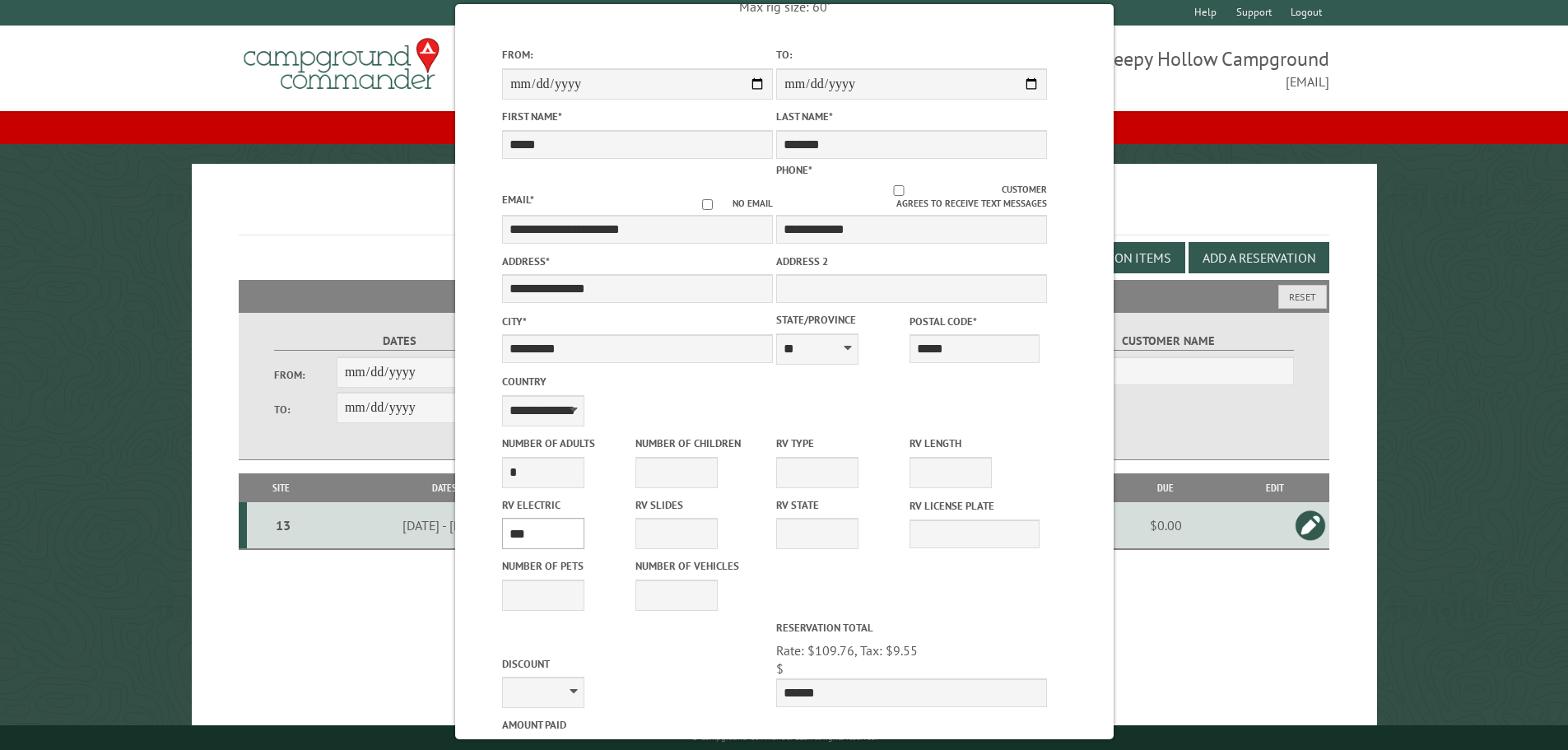 click on "**** *** *** ***" at bounding box center [543, 533] 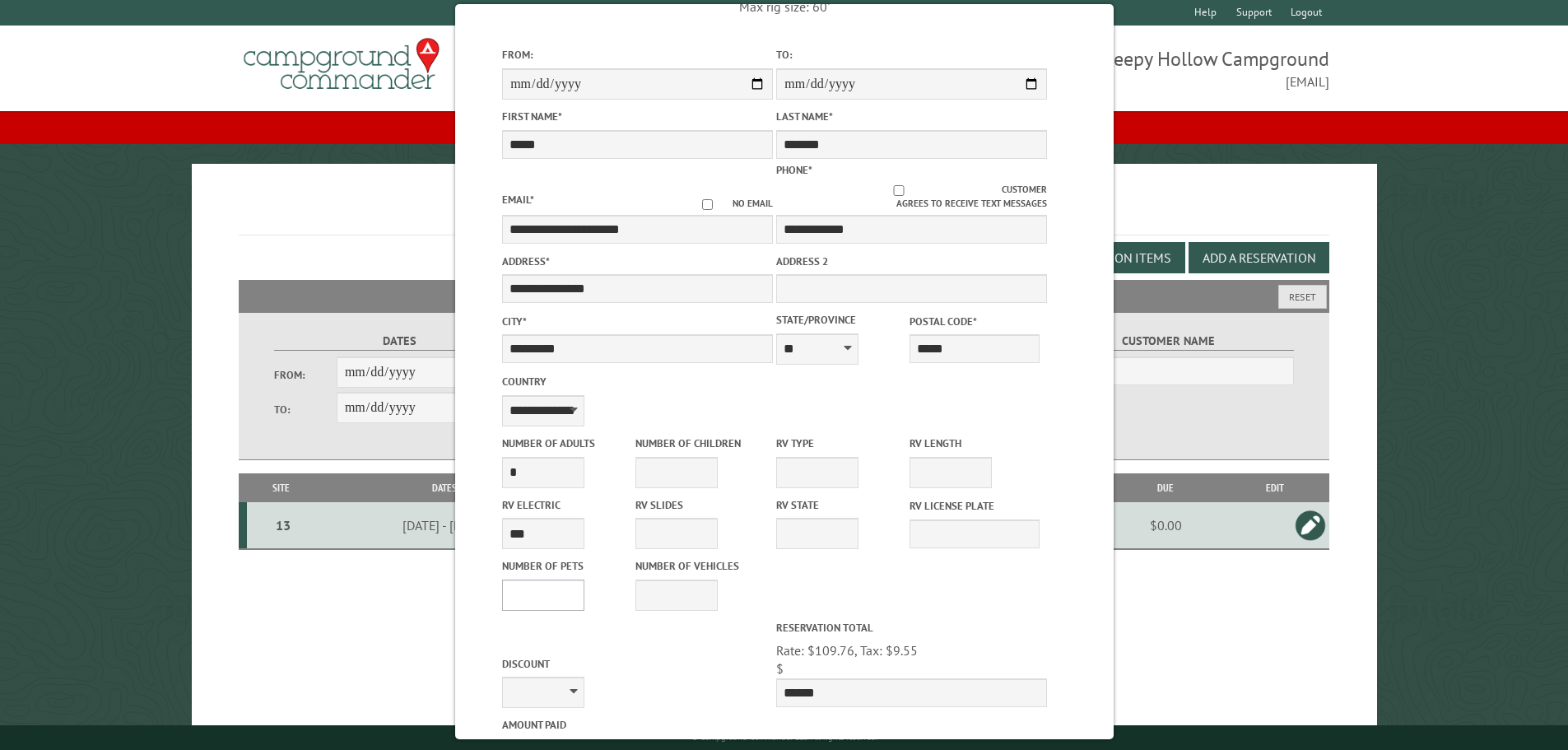 click on "* * * * * * * * * * **" at bounding box center [543, 595] 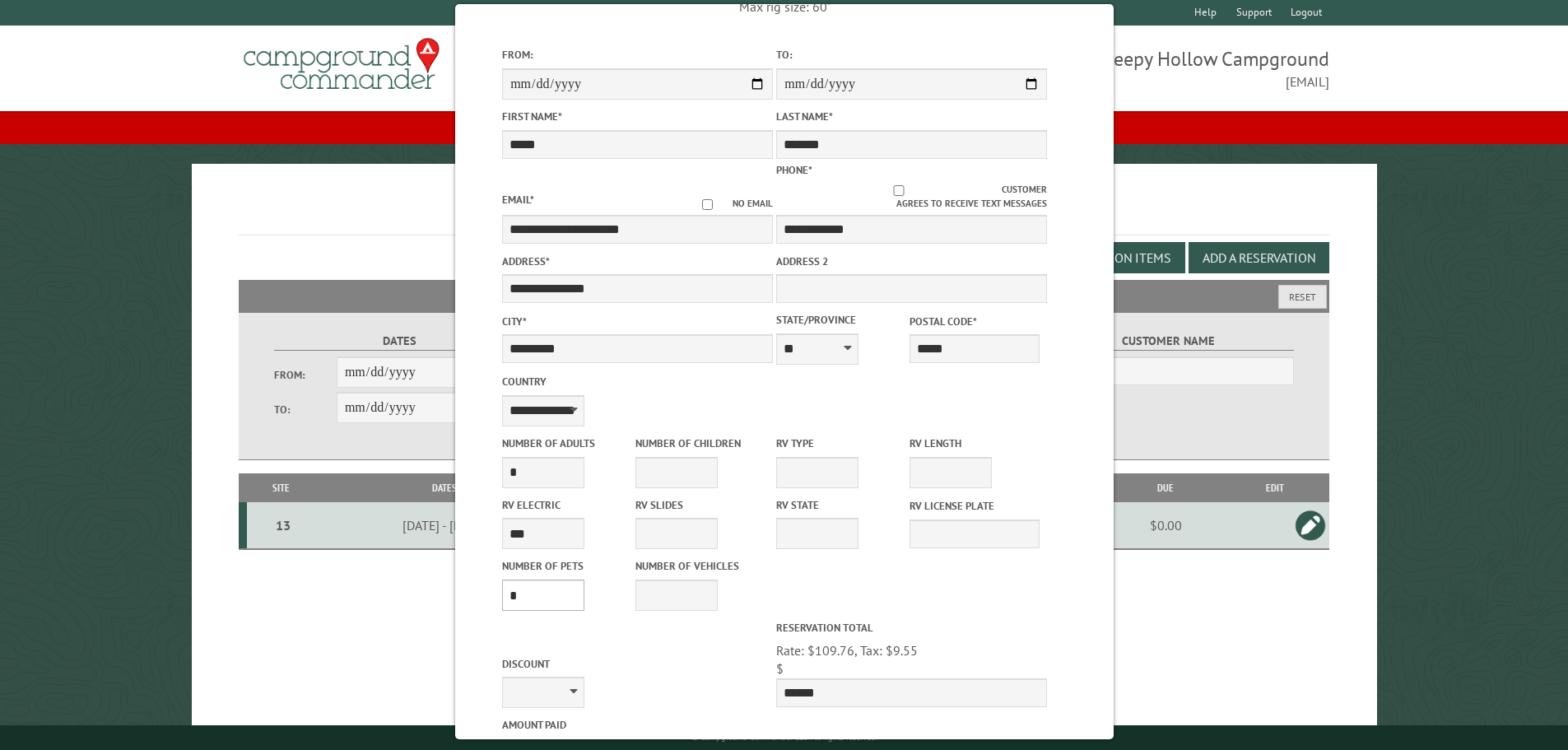 click on "* * * * * * * * * * **" at bounding box center [543, 595] 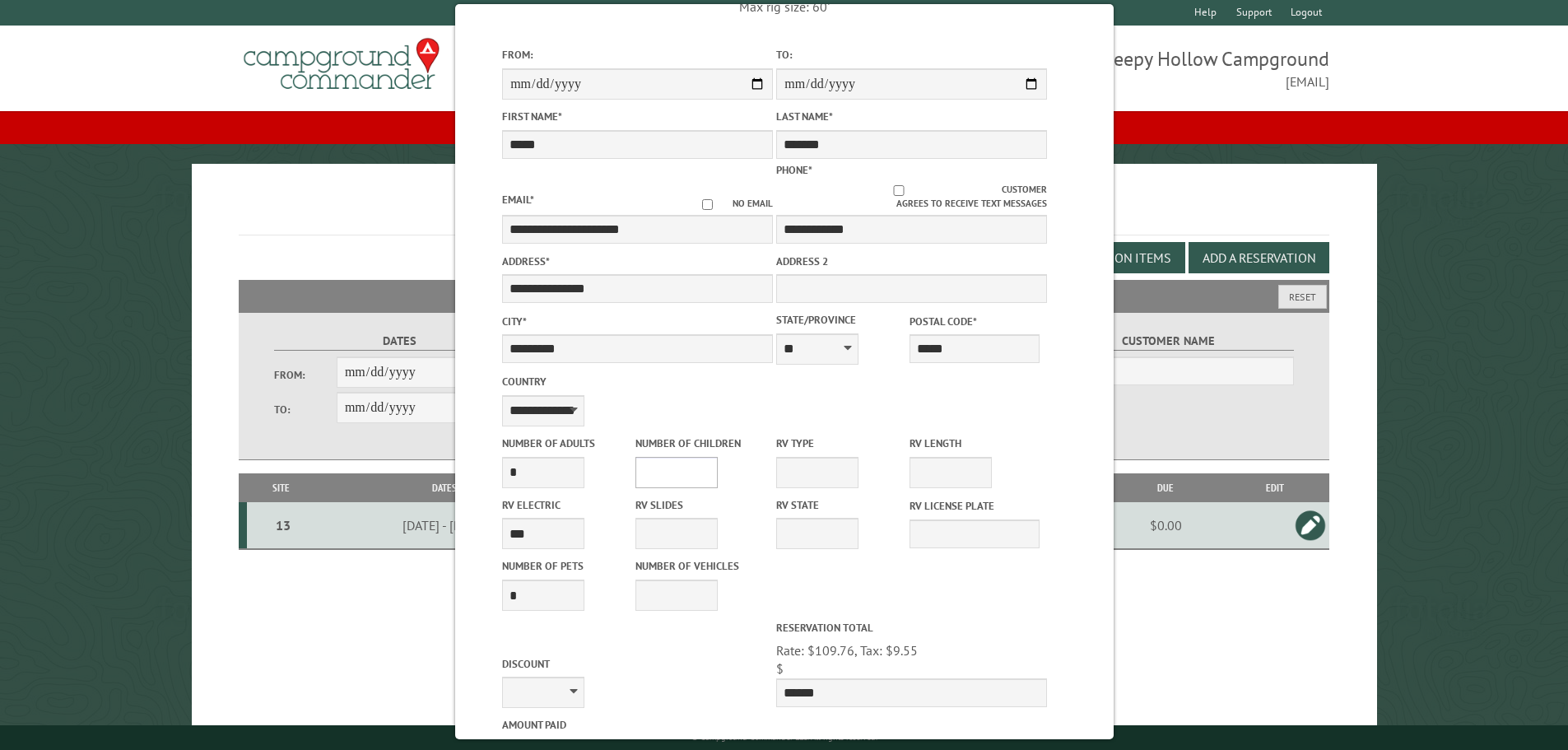 drag, startPoint x: 681, startPoint y: 464, endPoint x: 681, endPoint y: 473, distance: 9 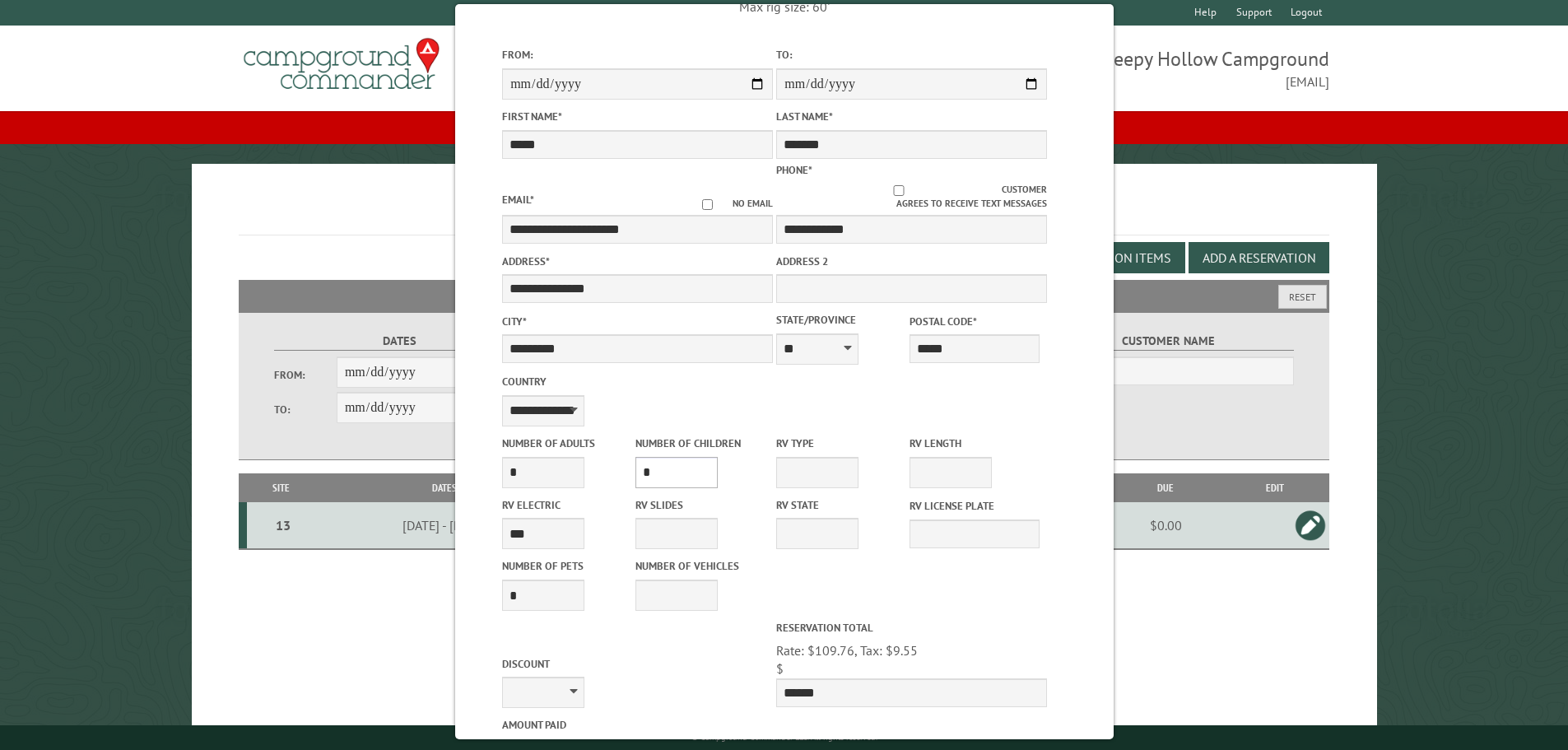 click on "* * * * * * * * * * **" at bounding box center (677, 473) 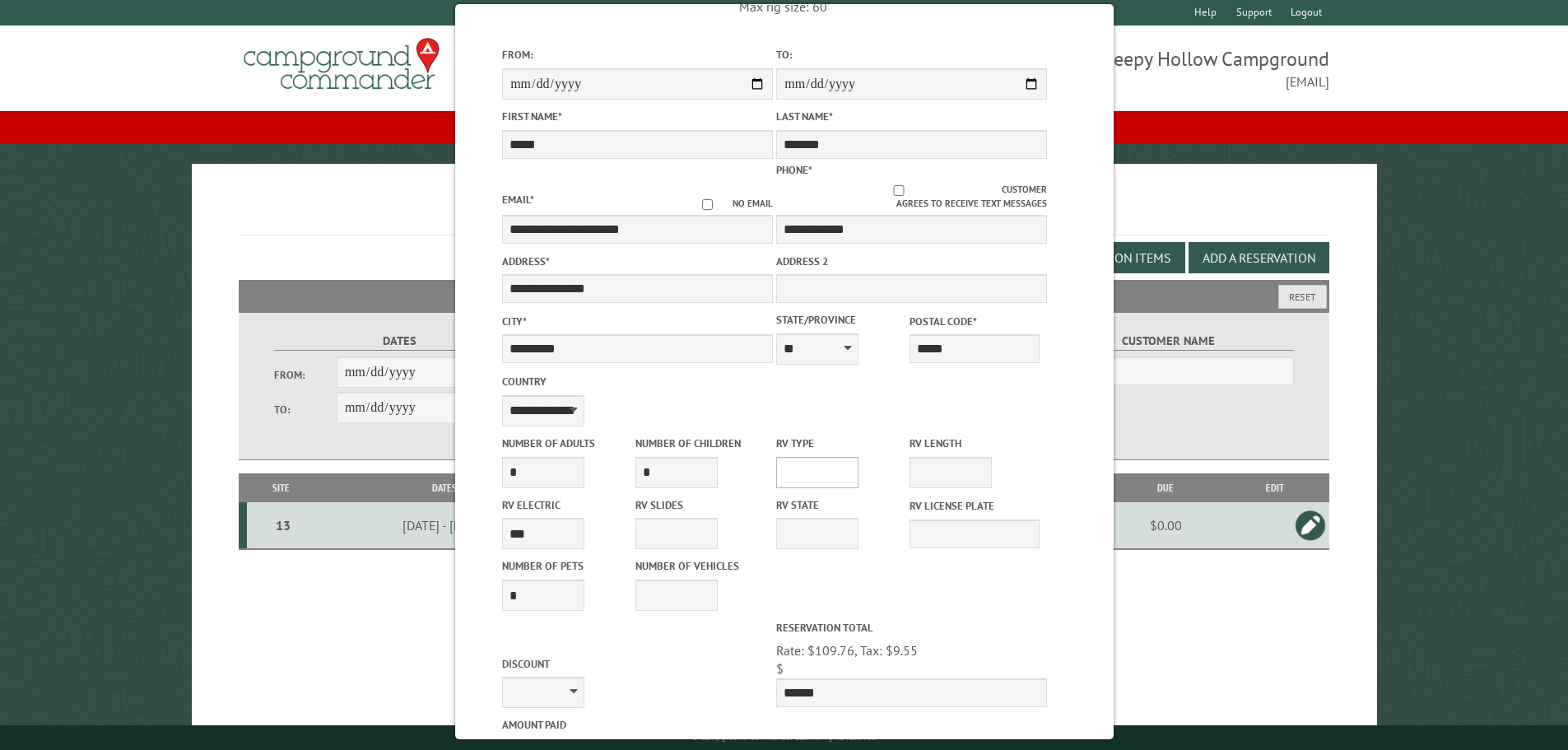 click on "**********" at bounding box center [817, 473] 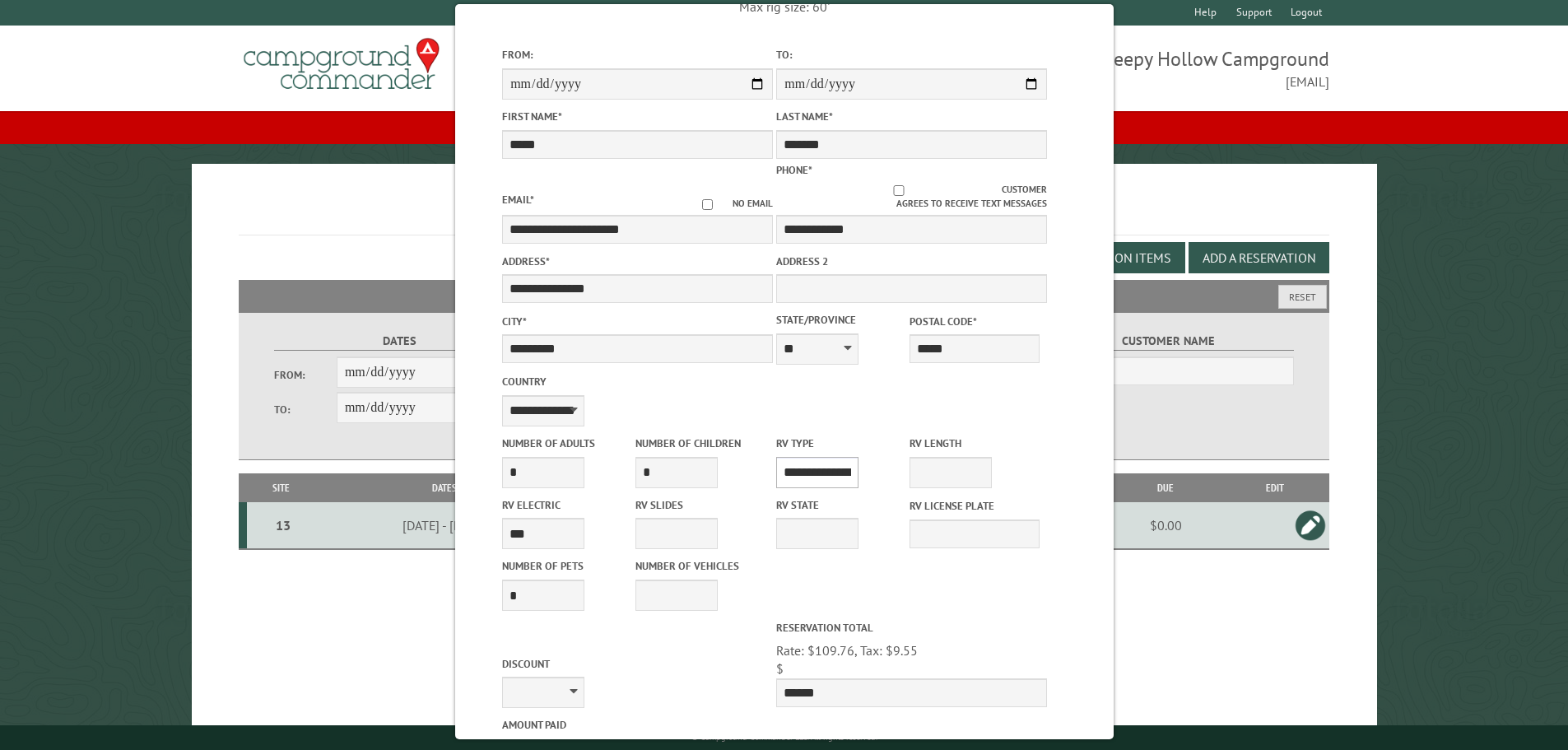 click on "**********" at bounding box center [817, 473] 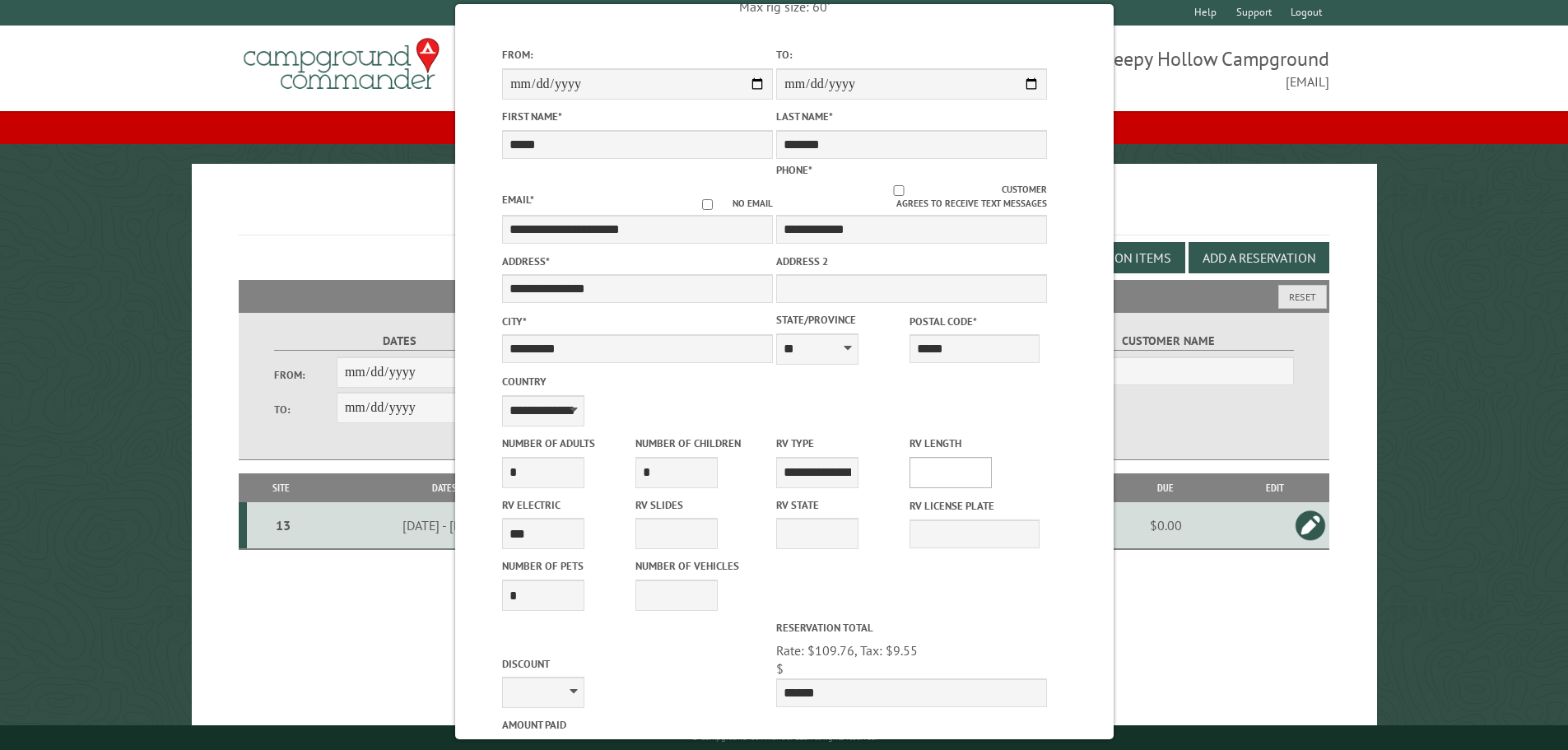 click on "* ** ** ** ** ** ** ** ** ** ** **" at bounding box center (951, 473) 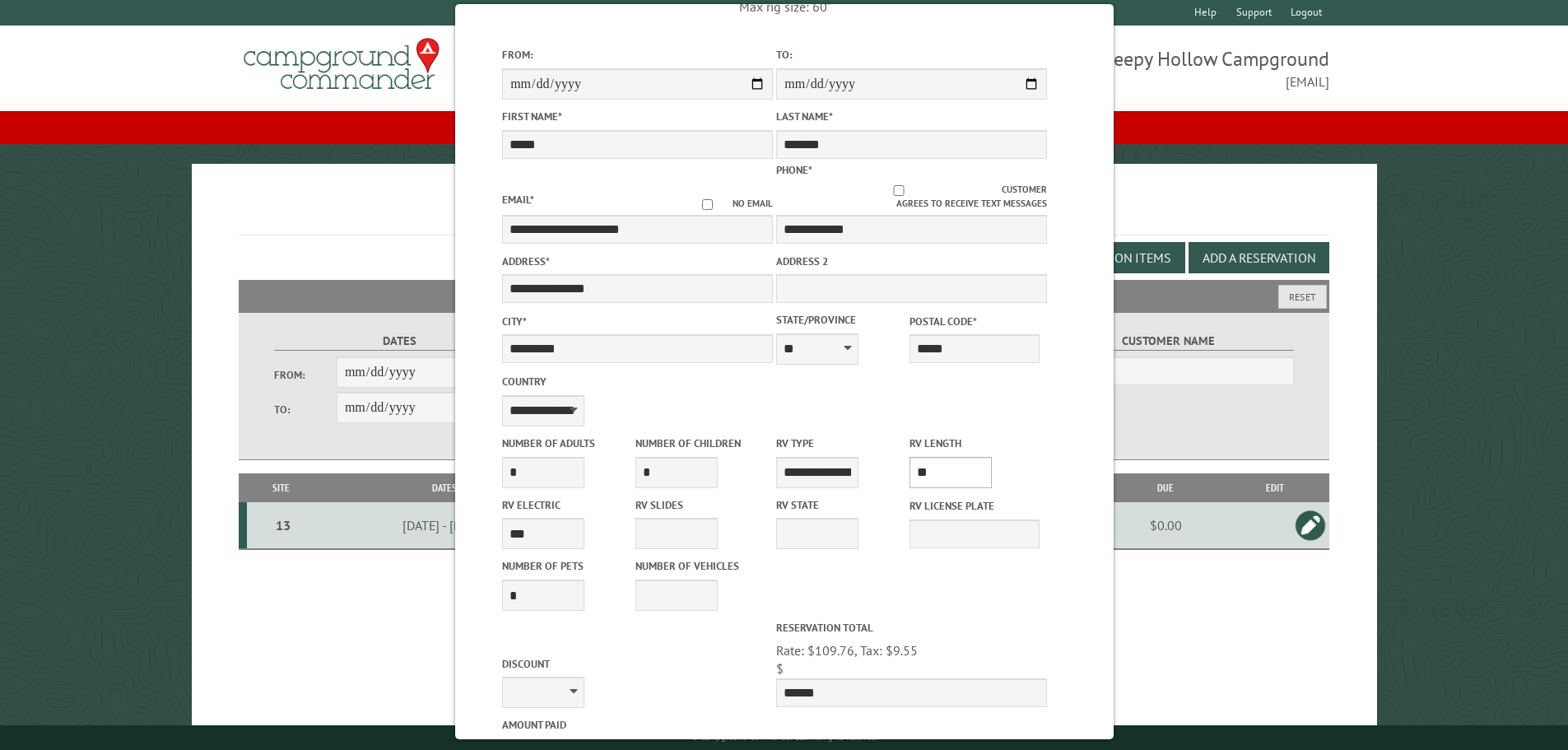 click on "* ** ** ** ** ** ** ** ** ** ** **" at bounding box center [951, 473] 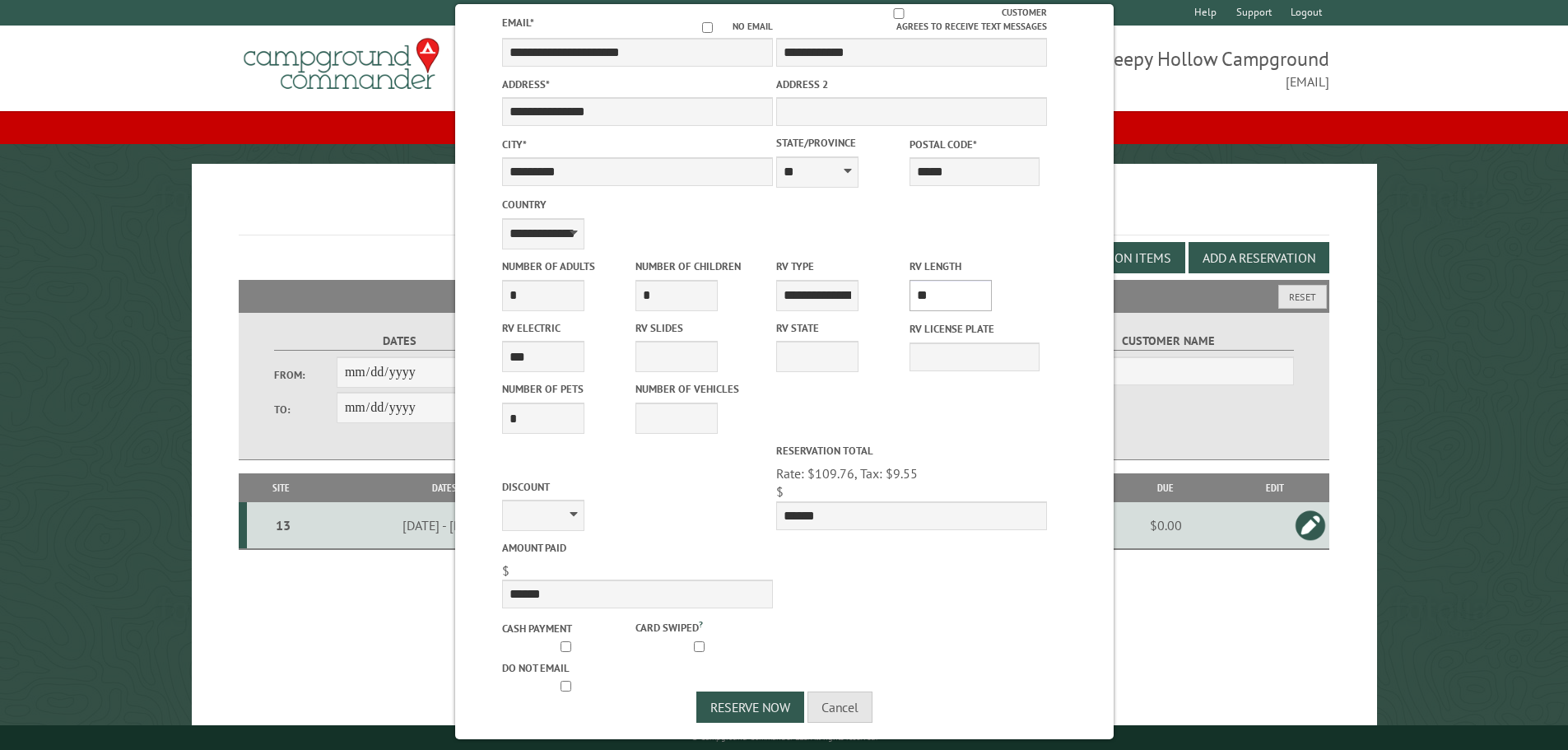 scroll, scrollTop: 346, scrollLeft: 0, axis: vertical 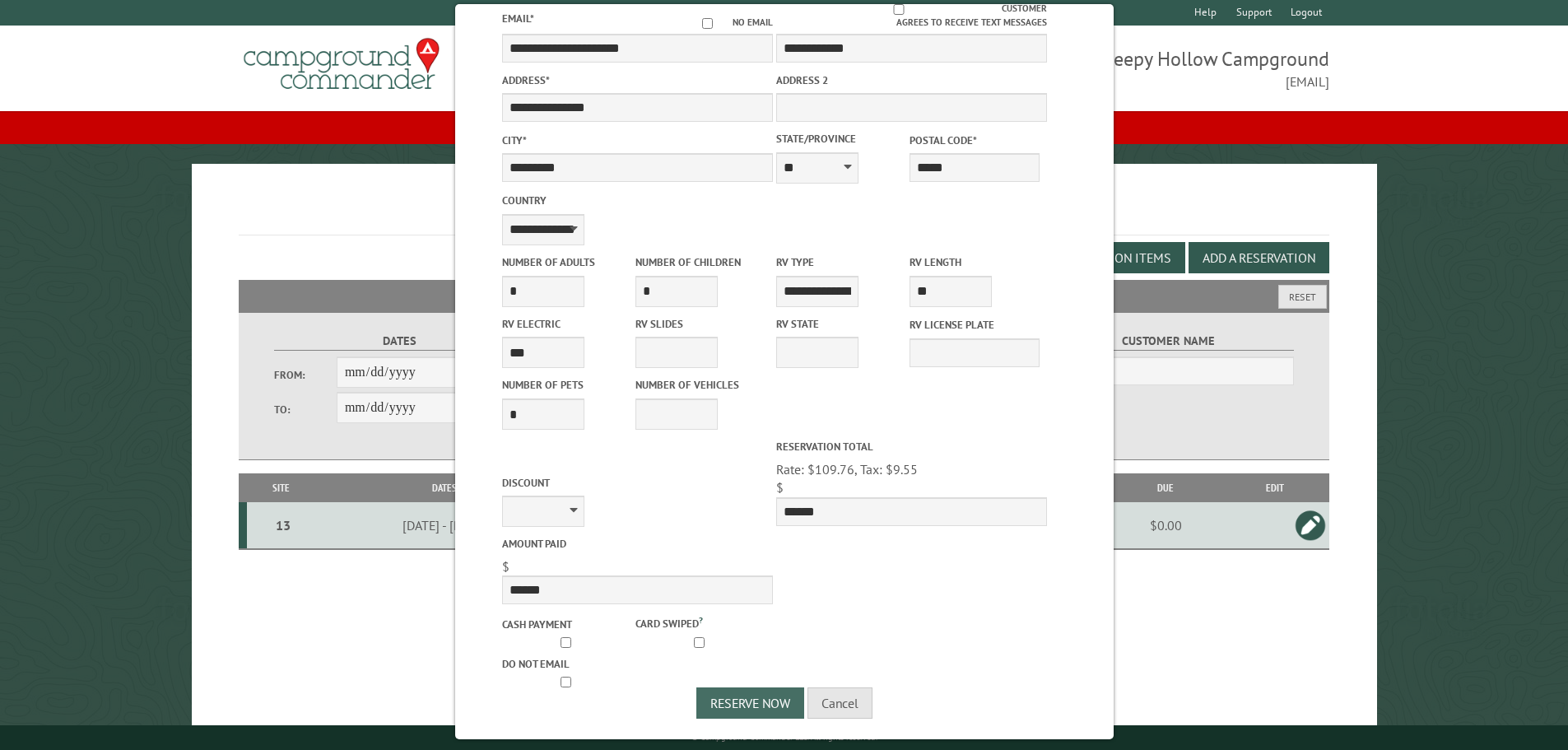 click on "Reserve Now" at bounding box center (750, 703) 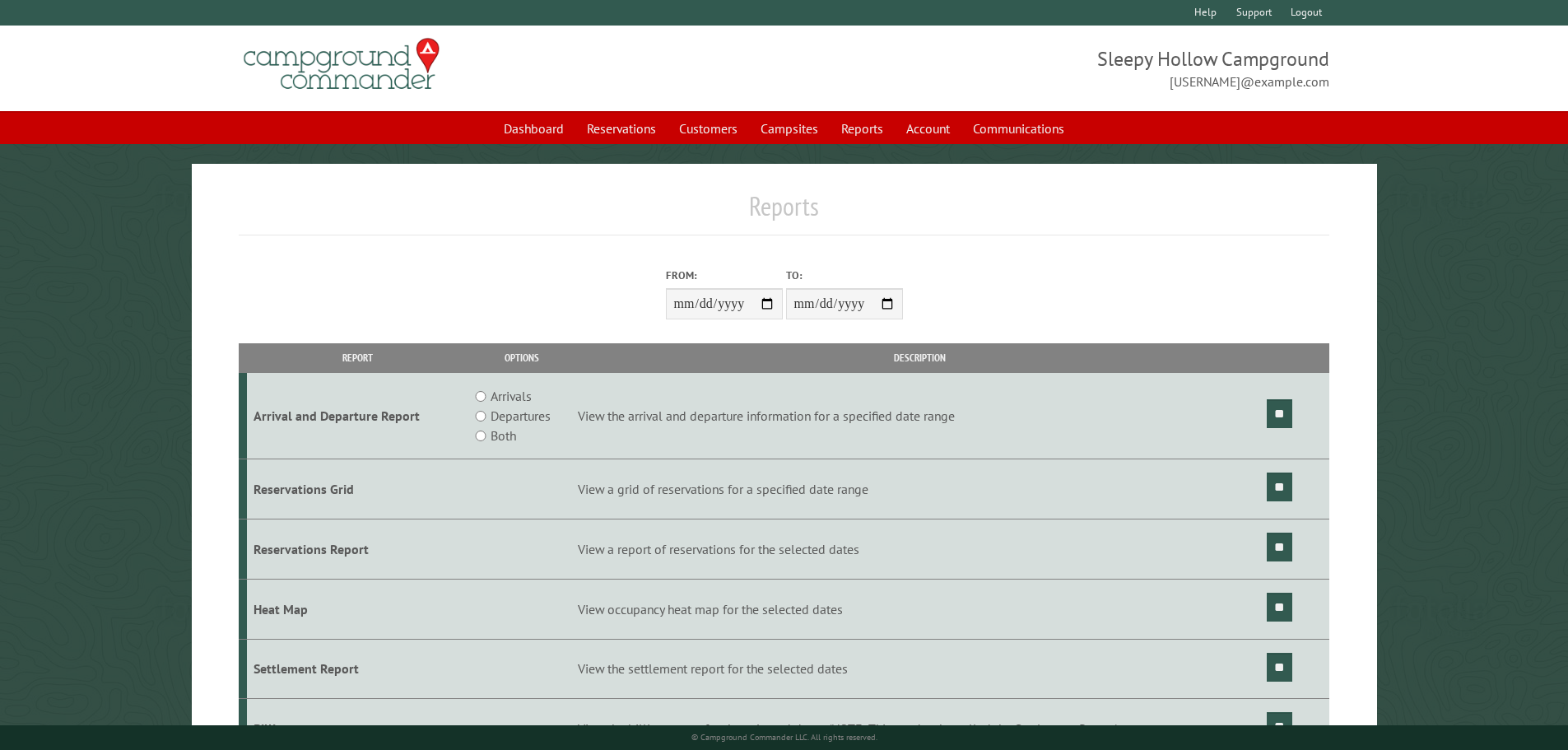 scroll, scrollTop: 0, scrollLeft: 0, axis: both 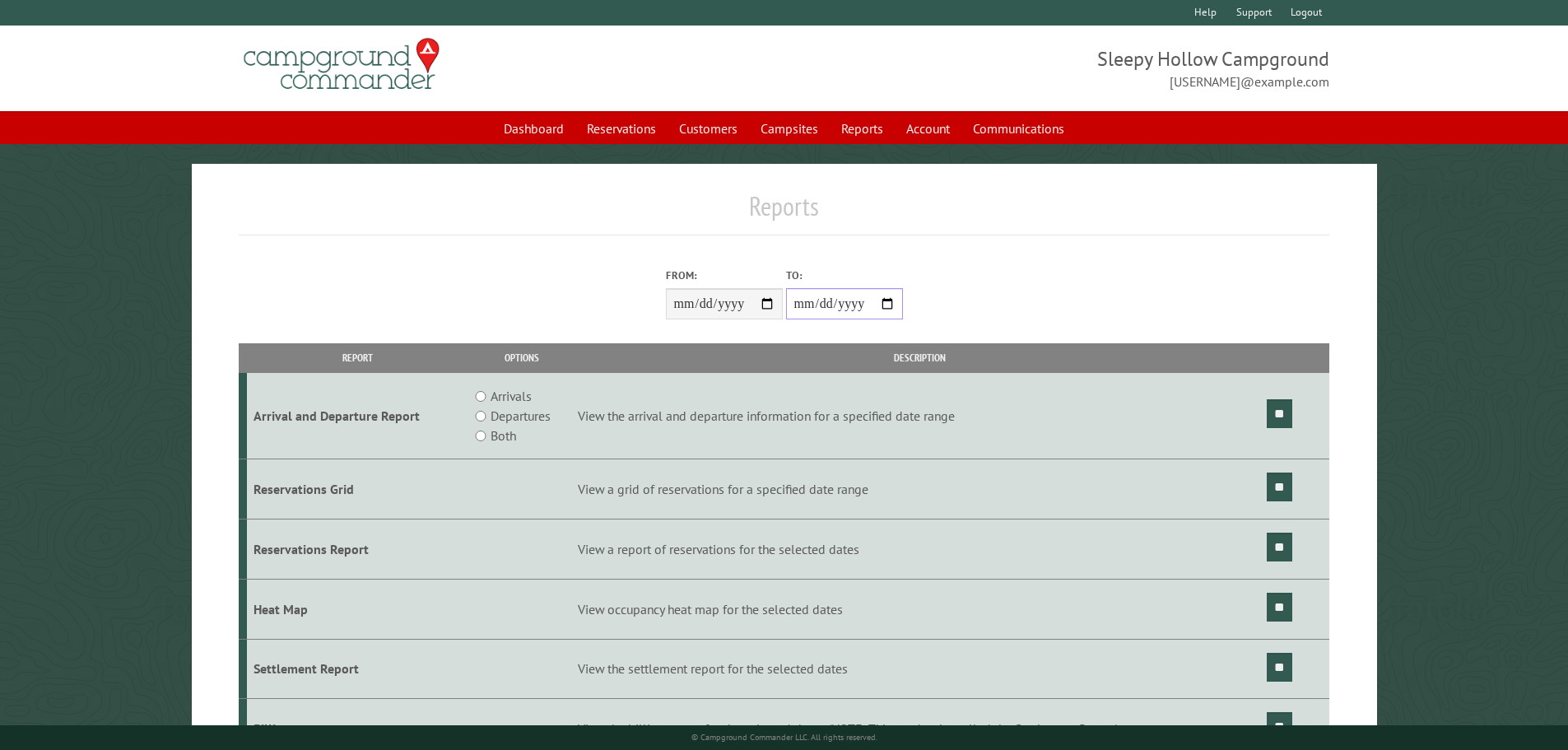 click on "**********" at bounding box center (844, 304) 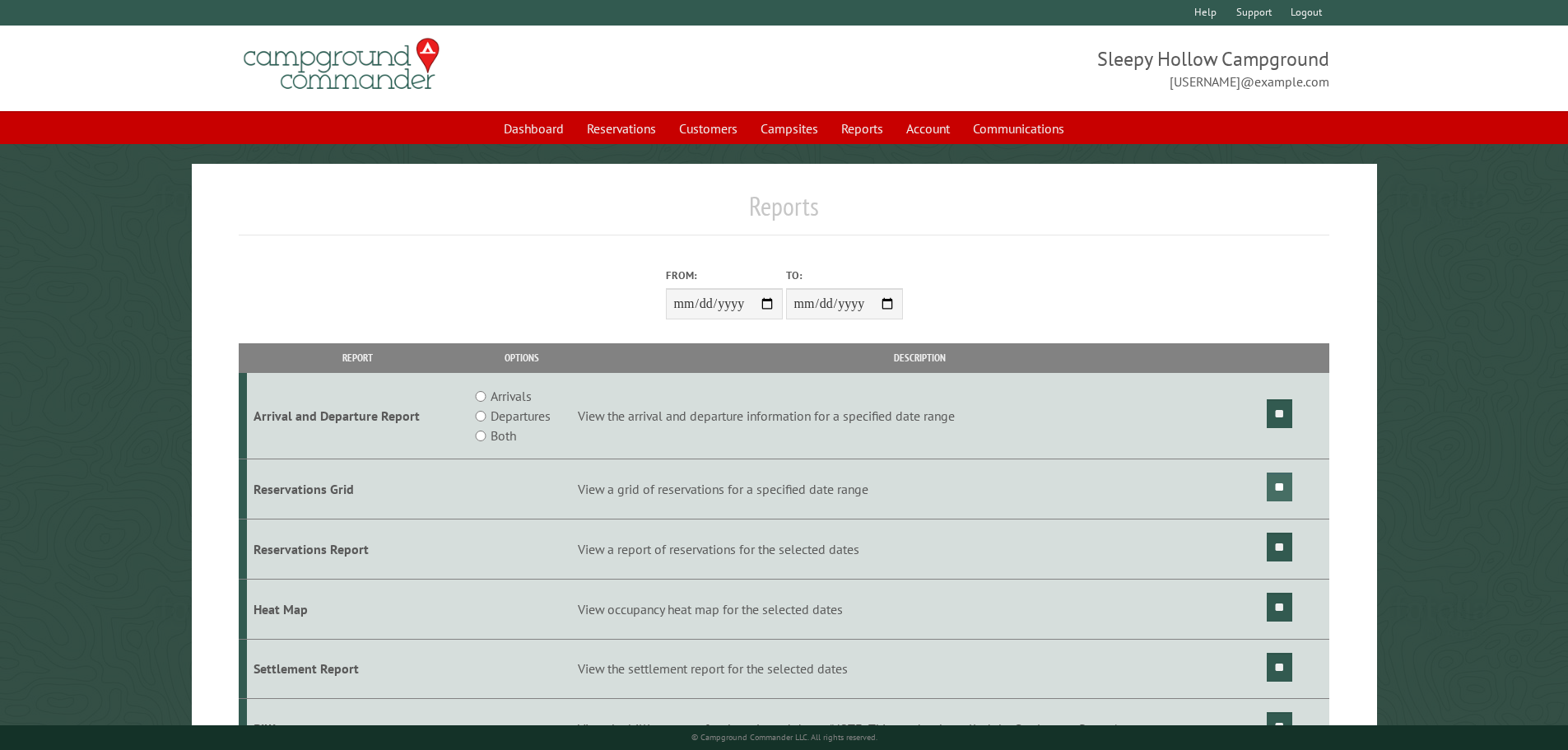 click on "**" at bounding box center [1279, 487] 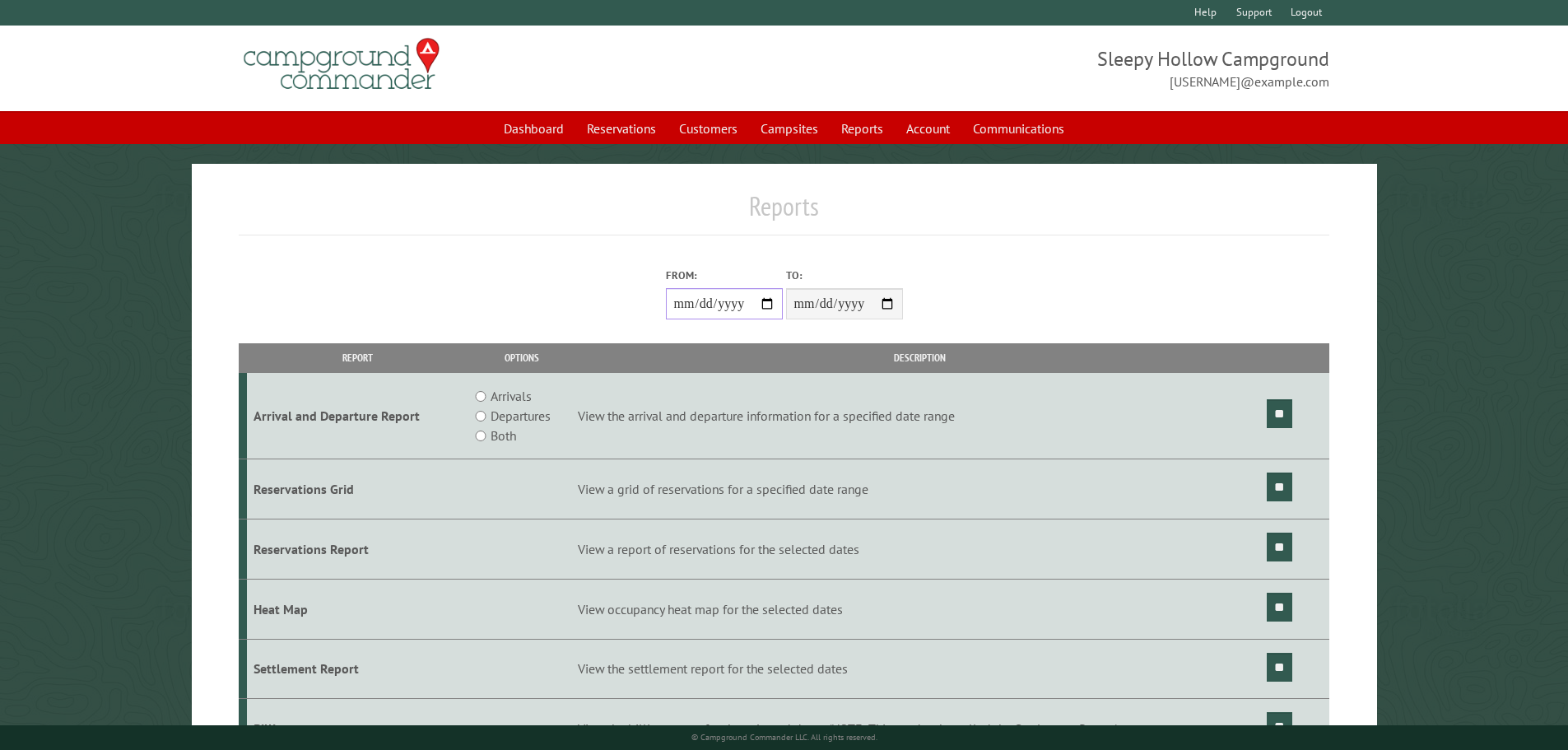 click on "**********" at bounding box center [724, 304] 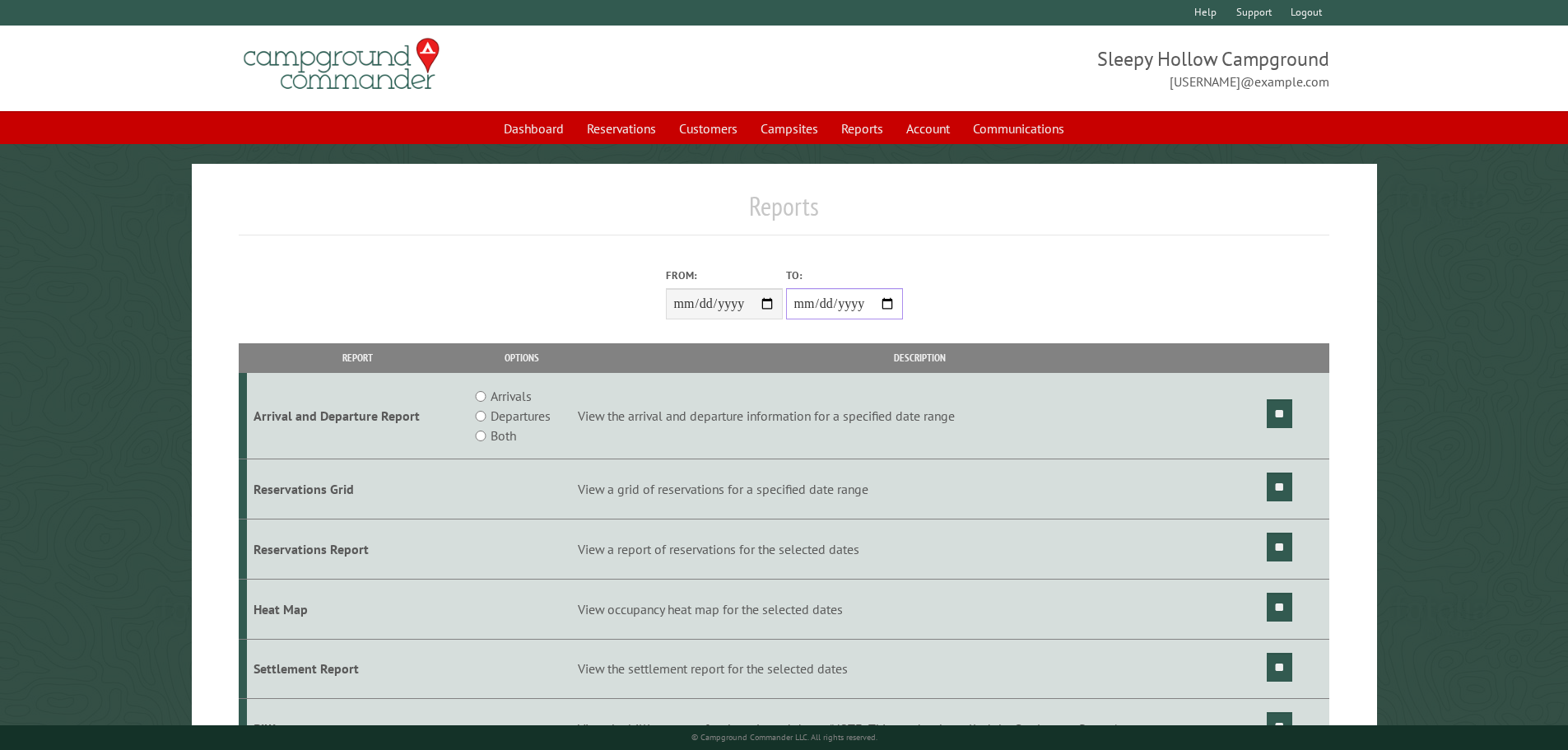 click on "**********" at bounding box center [844, 304] 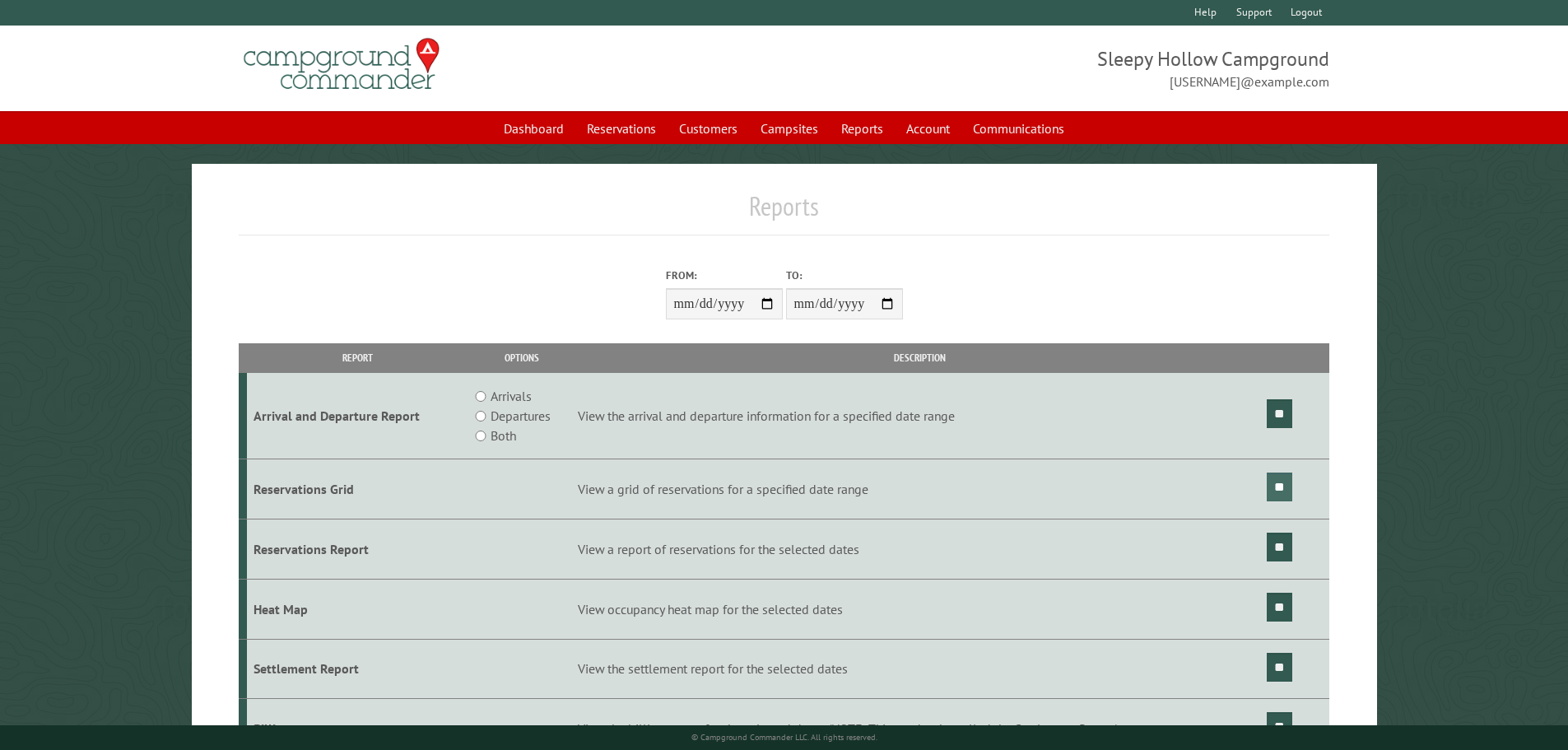 click on "**" at bounding box center [1279, 487] 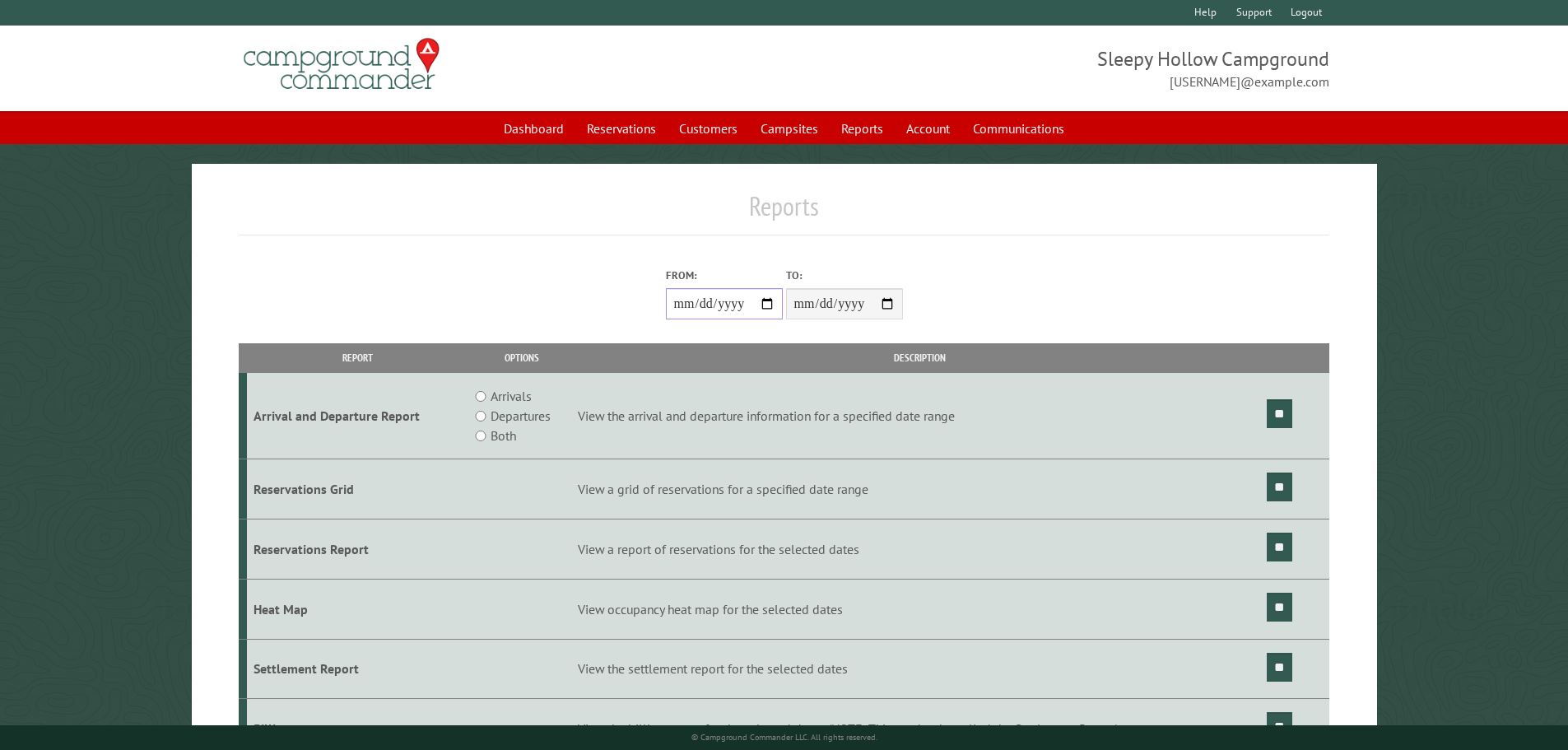 click on "**********" at bounding box center [724, 304] 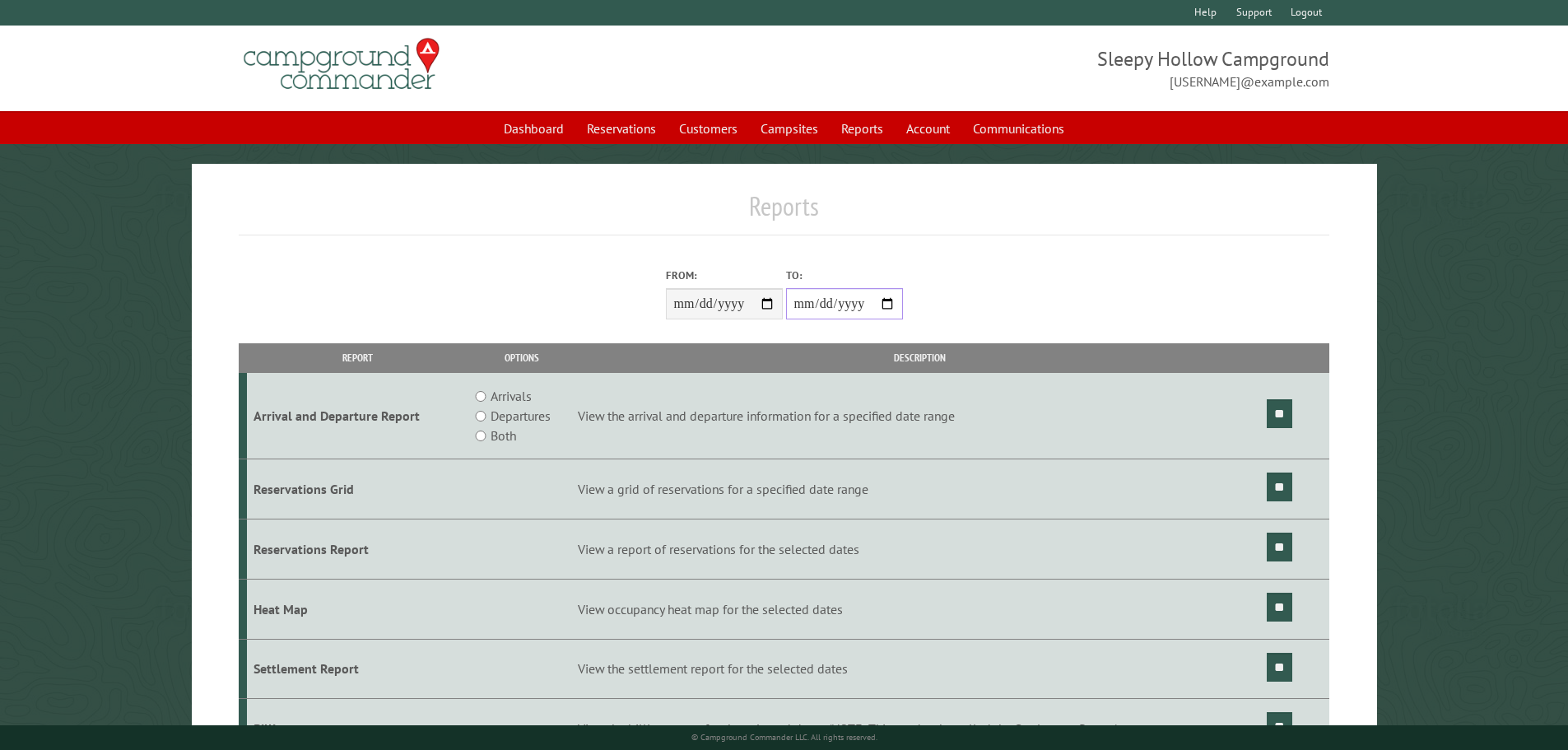 click on "**********" at bounding box center [844, 304] 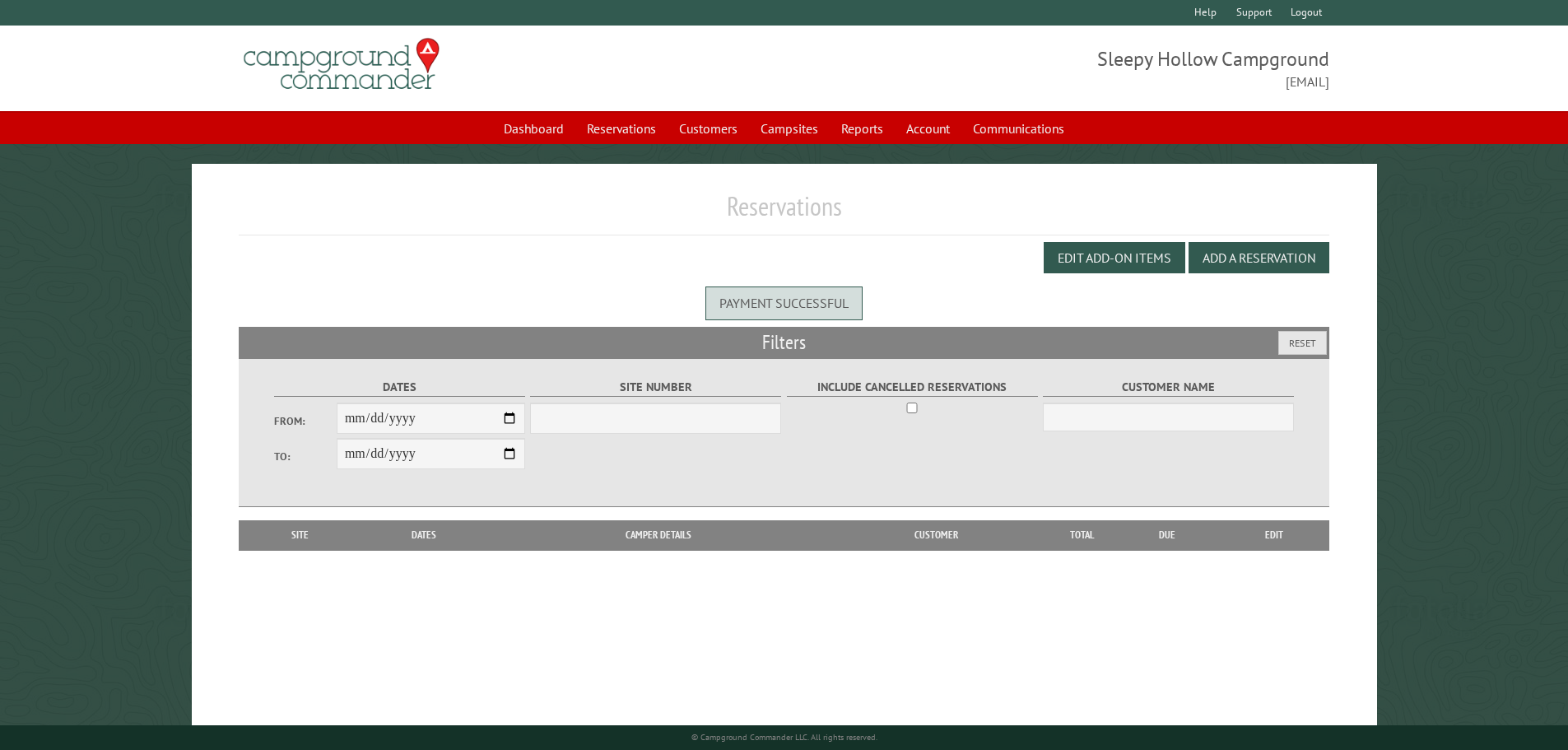 scroll, scrollTop: 0, scrollLeft: 0, axis: both 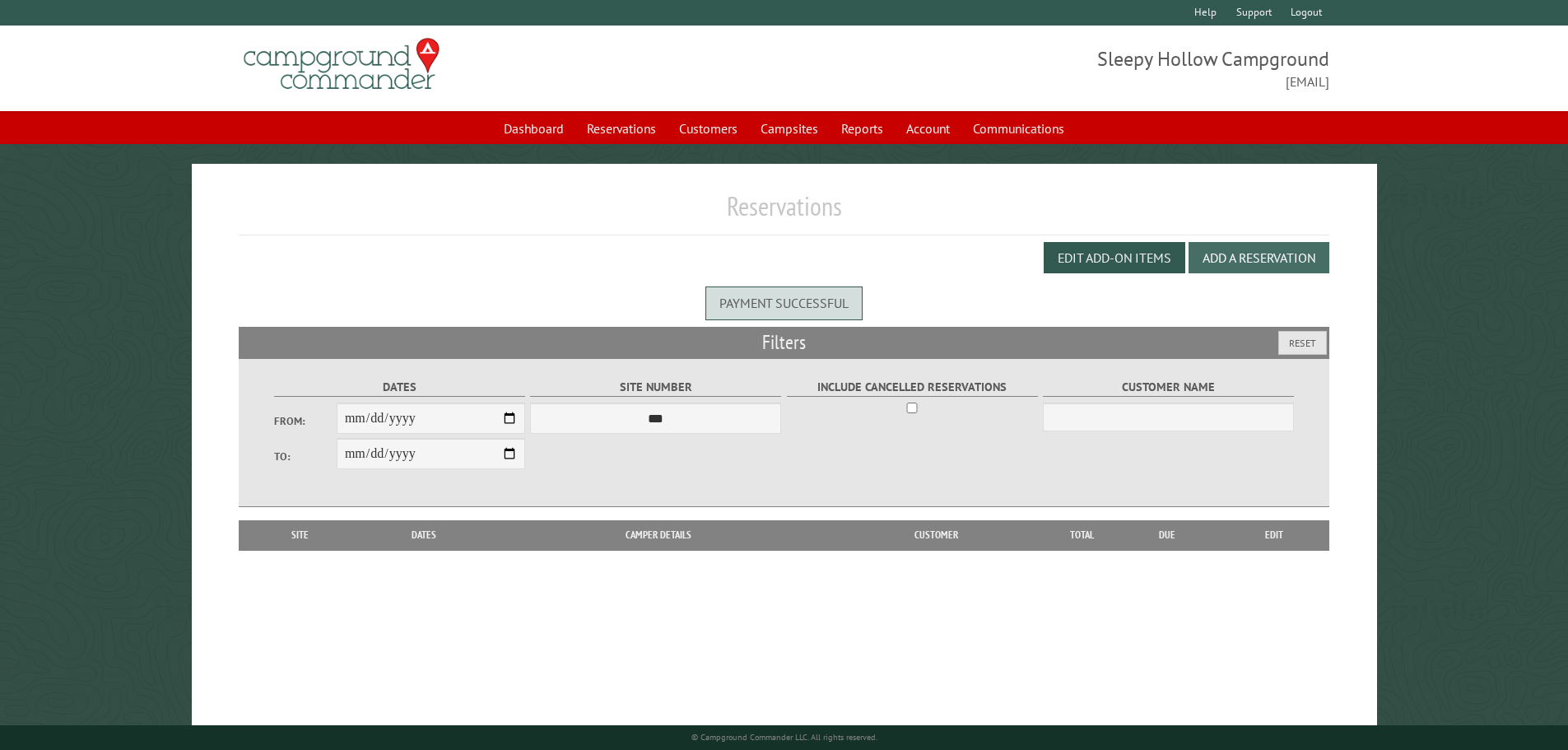 click on "Add a Reservation" at bounding box center (1259, 258) 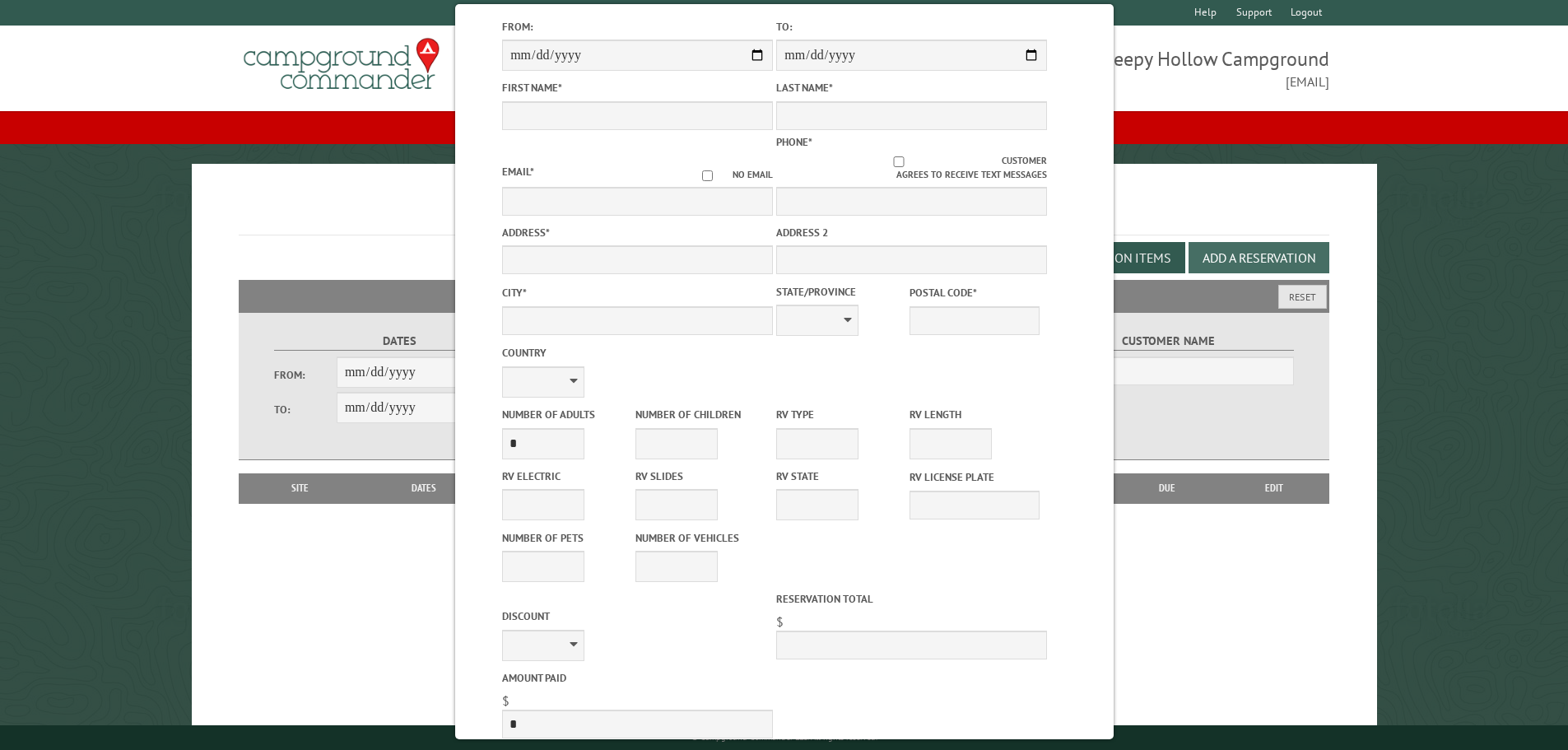 scroll, scrollTop: 290, scrollLeft: 0, axis: vertical 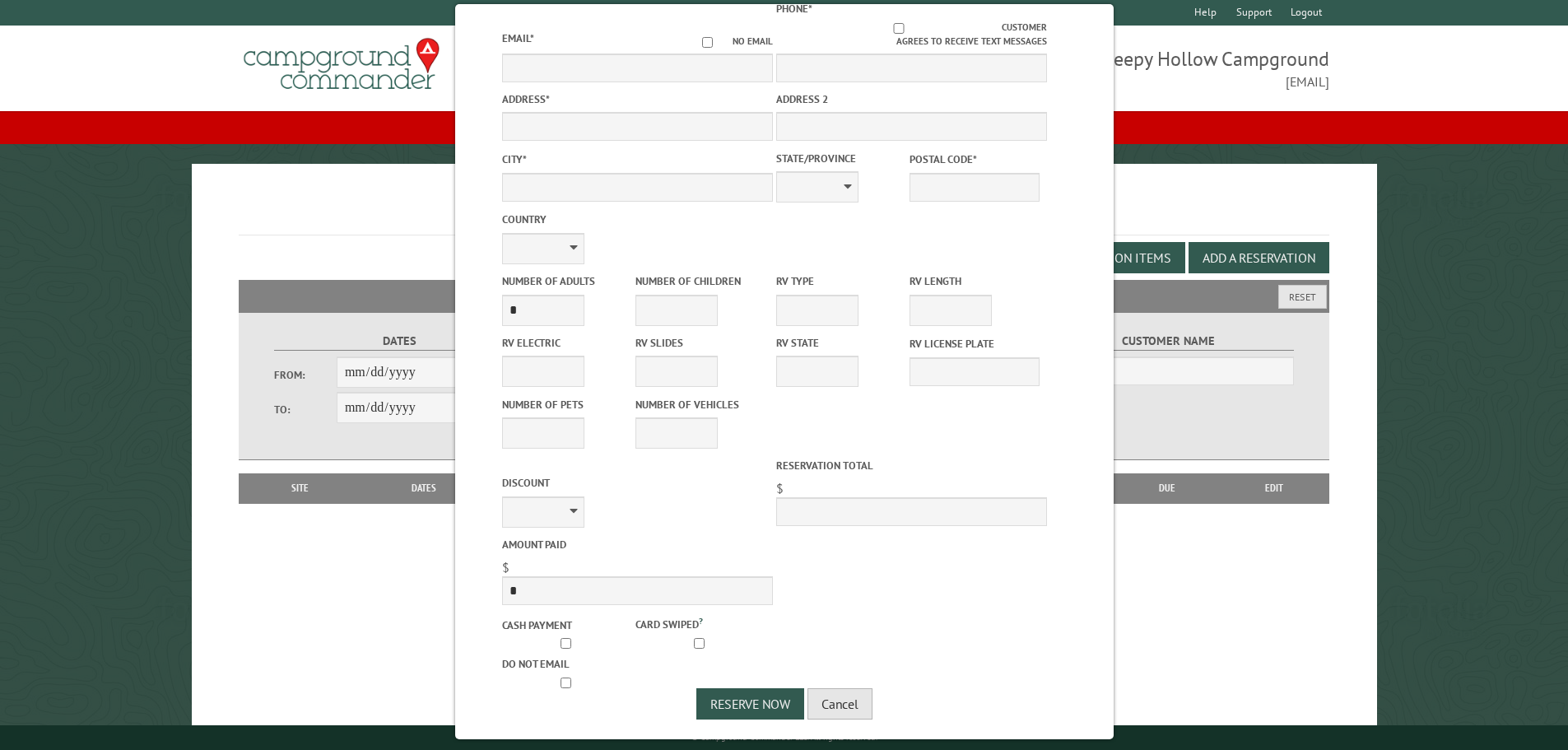 click on "Cancel" at bounding box center (840, 704) 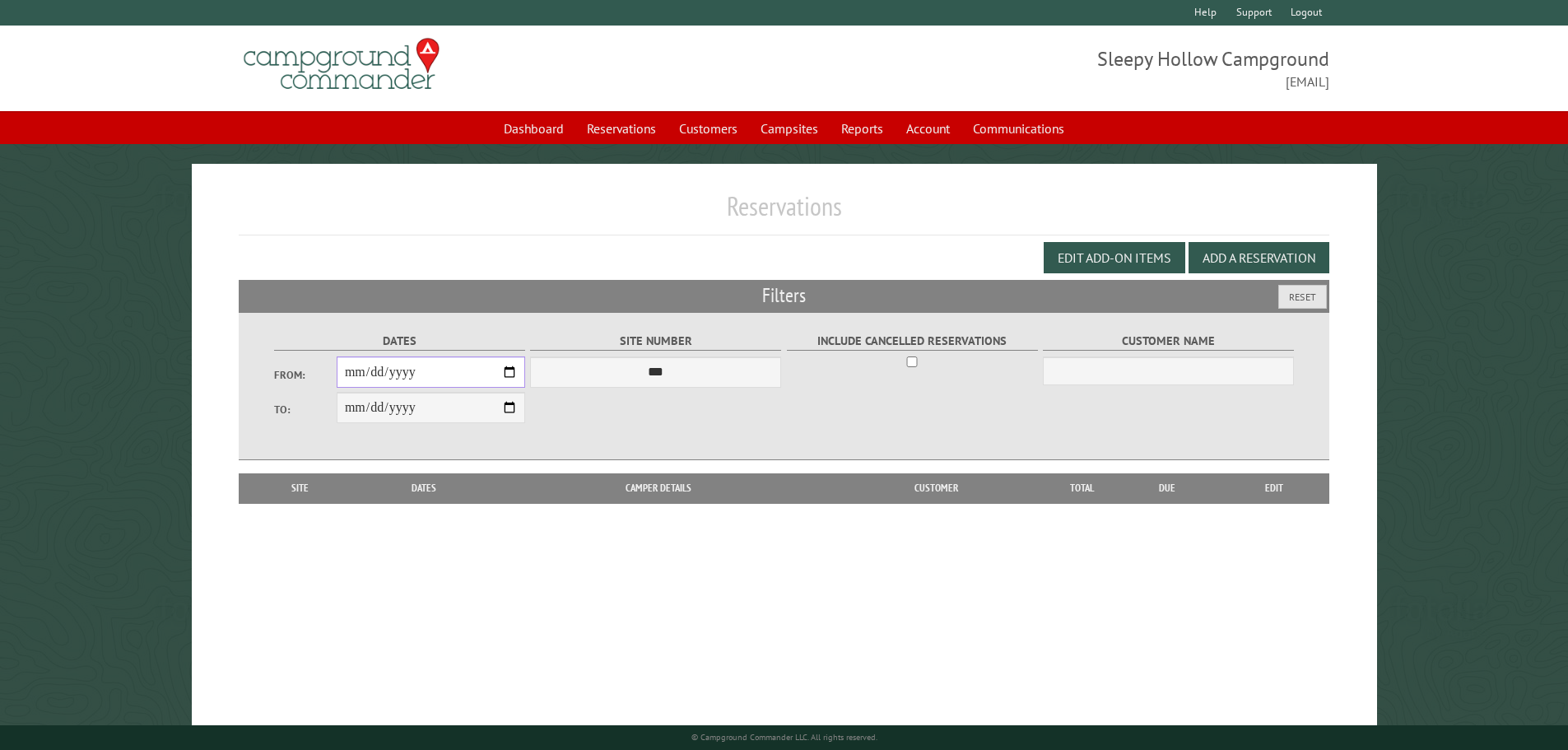 click on "From:" at bounding box center (430, 372) 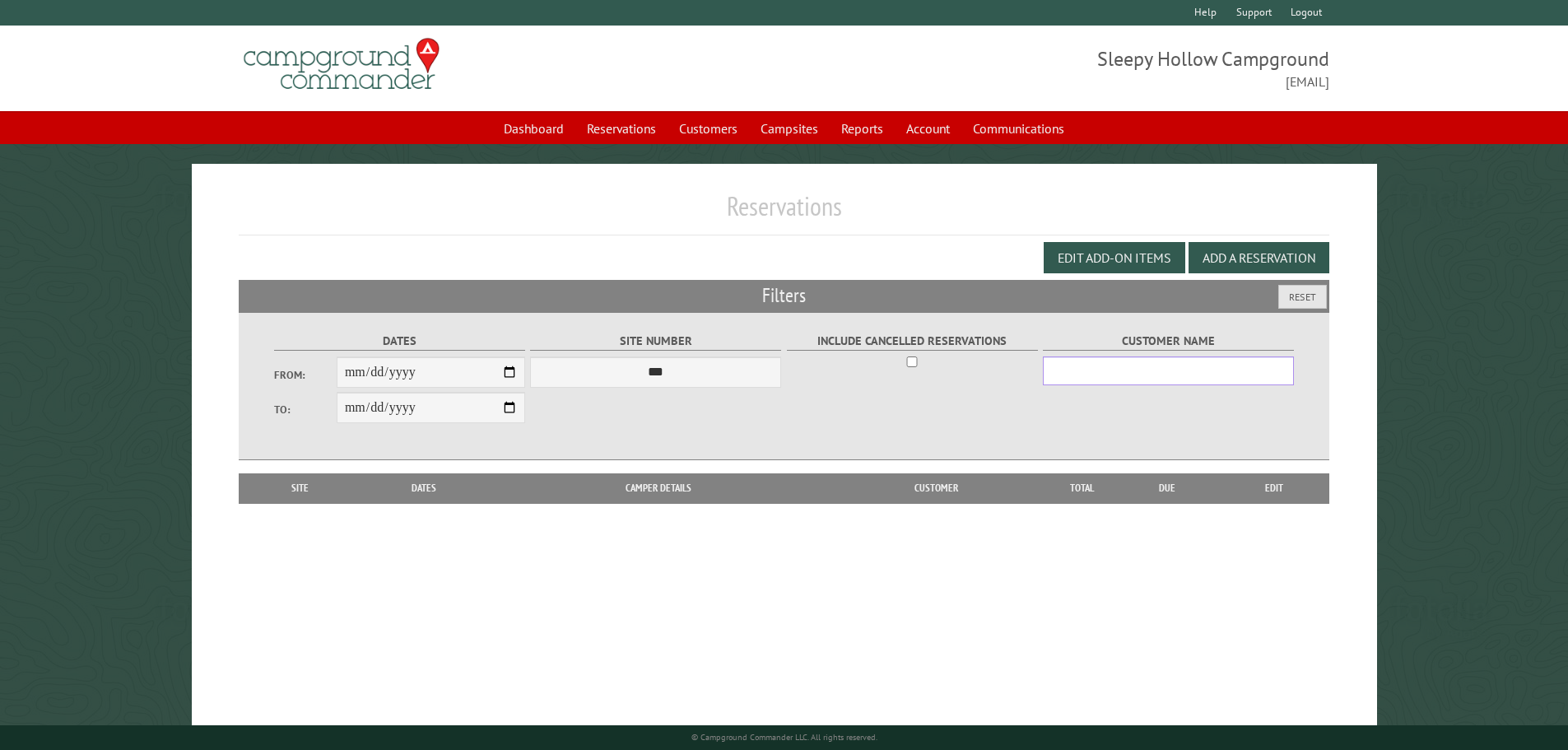 click on "Customer Name" at bounding box center [1168, 370] 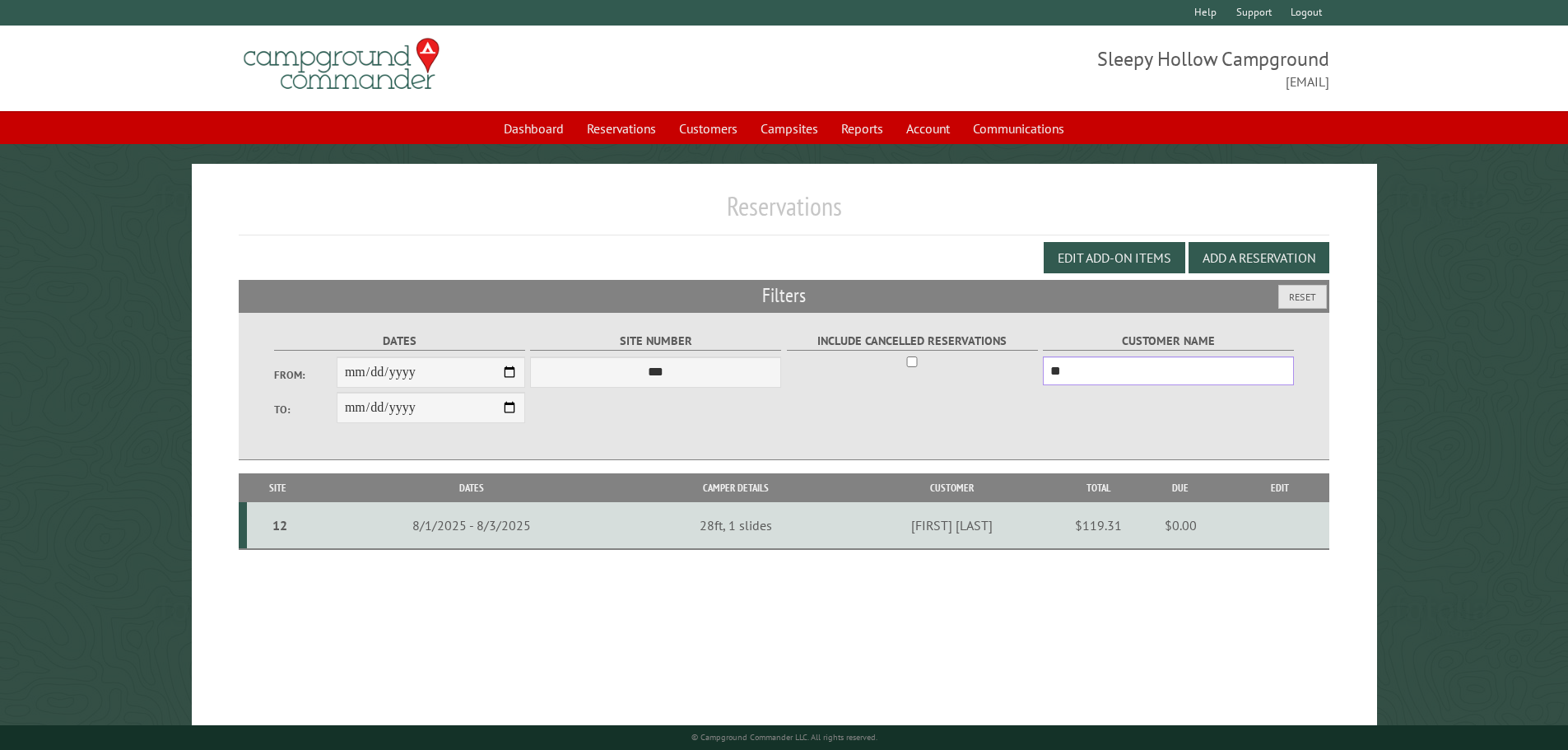 type on "**" 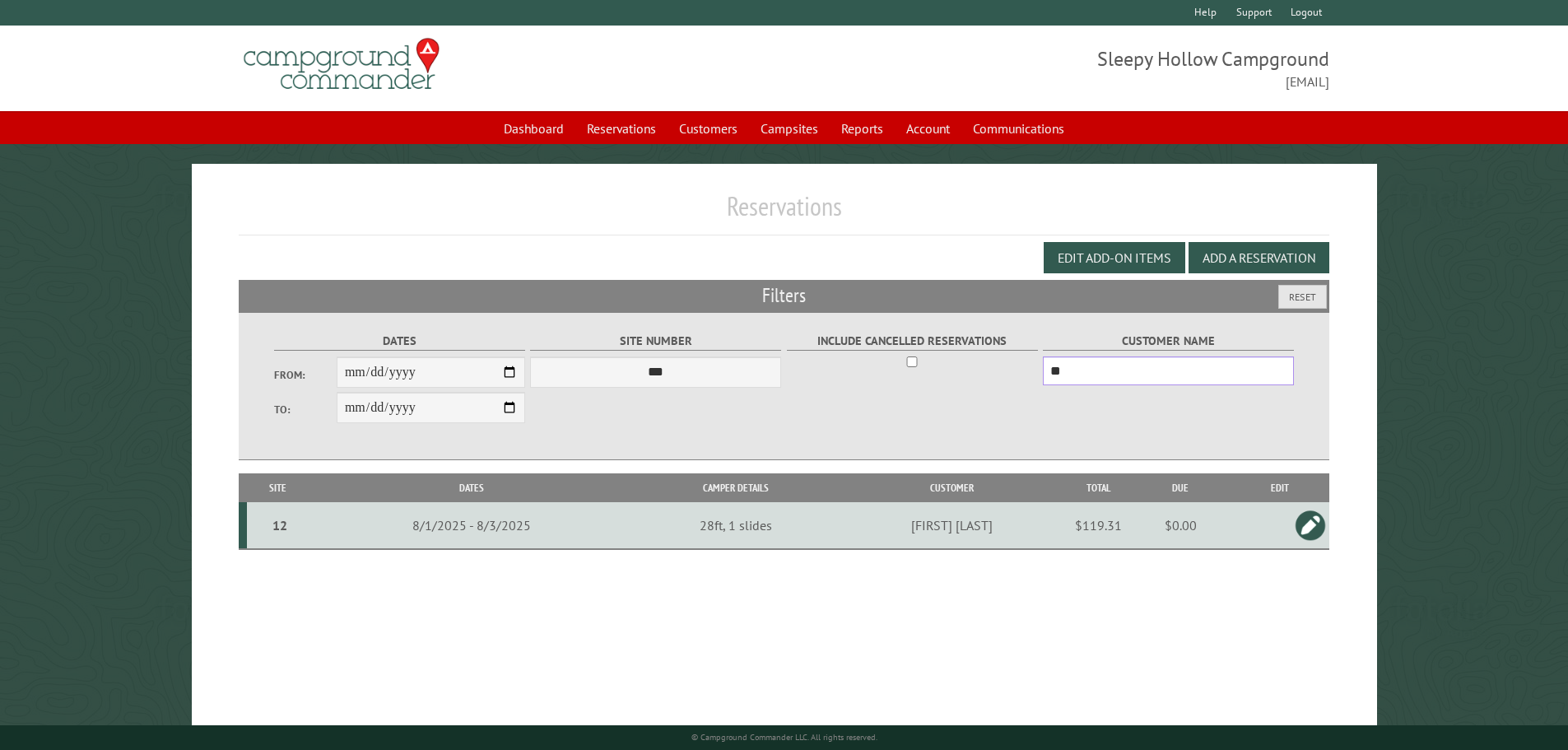 drag, startPoint x: 1013, startPoint y: 394, endPoint x: 945, endPoint y: 390, distance: 68.11755 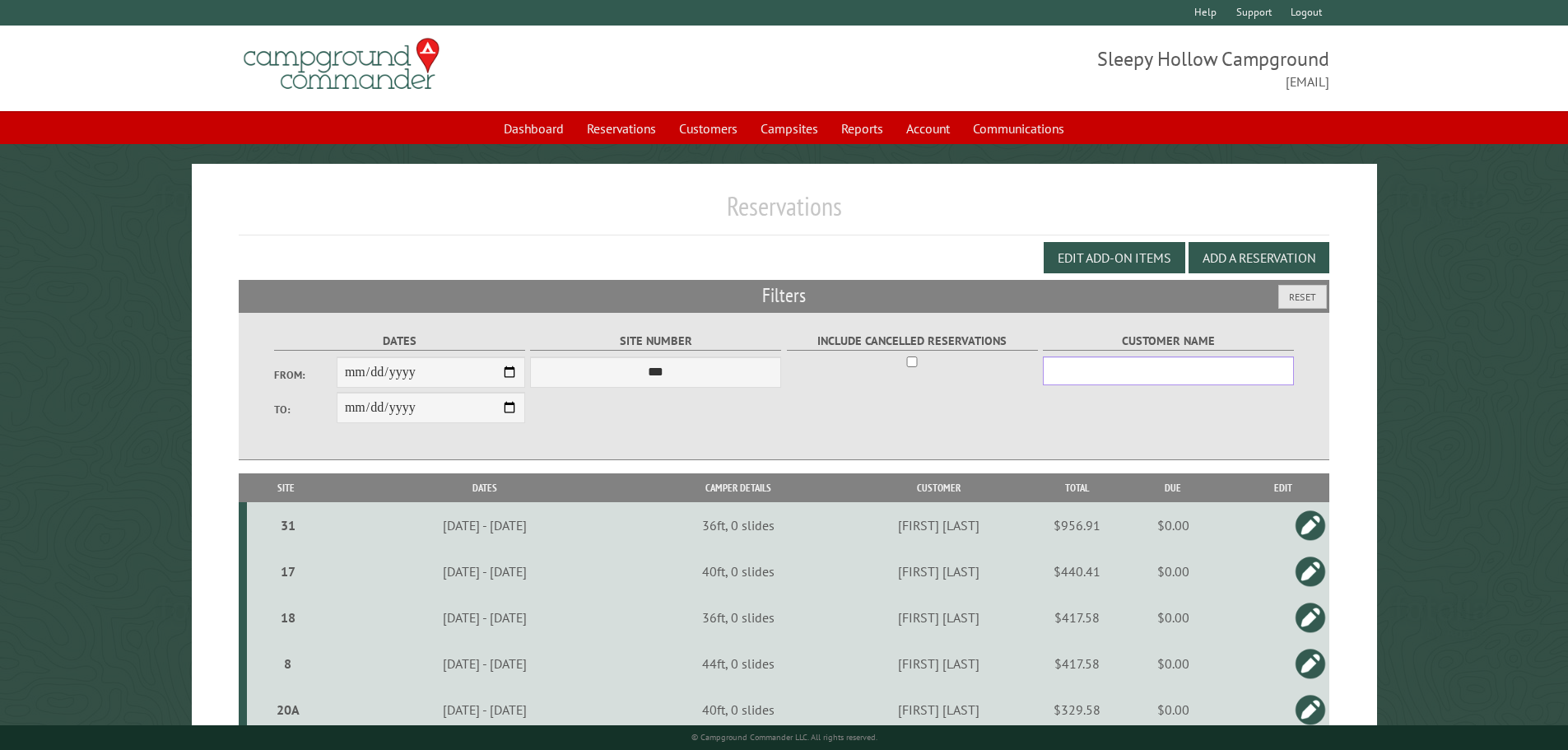 type 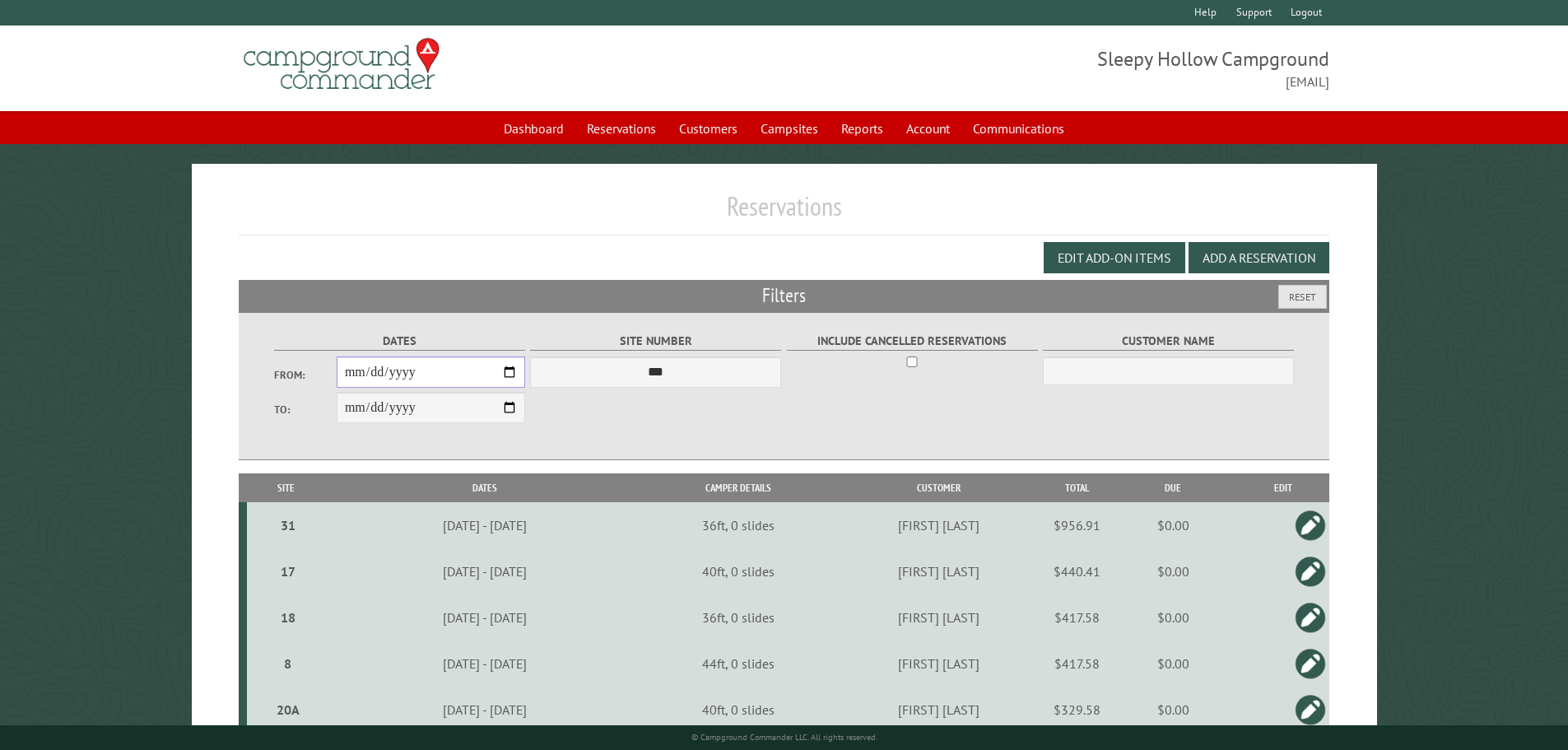 click on "**********" at bounding box center [430, 372] 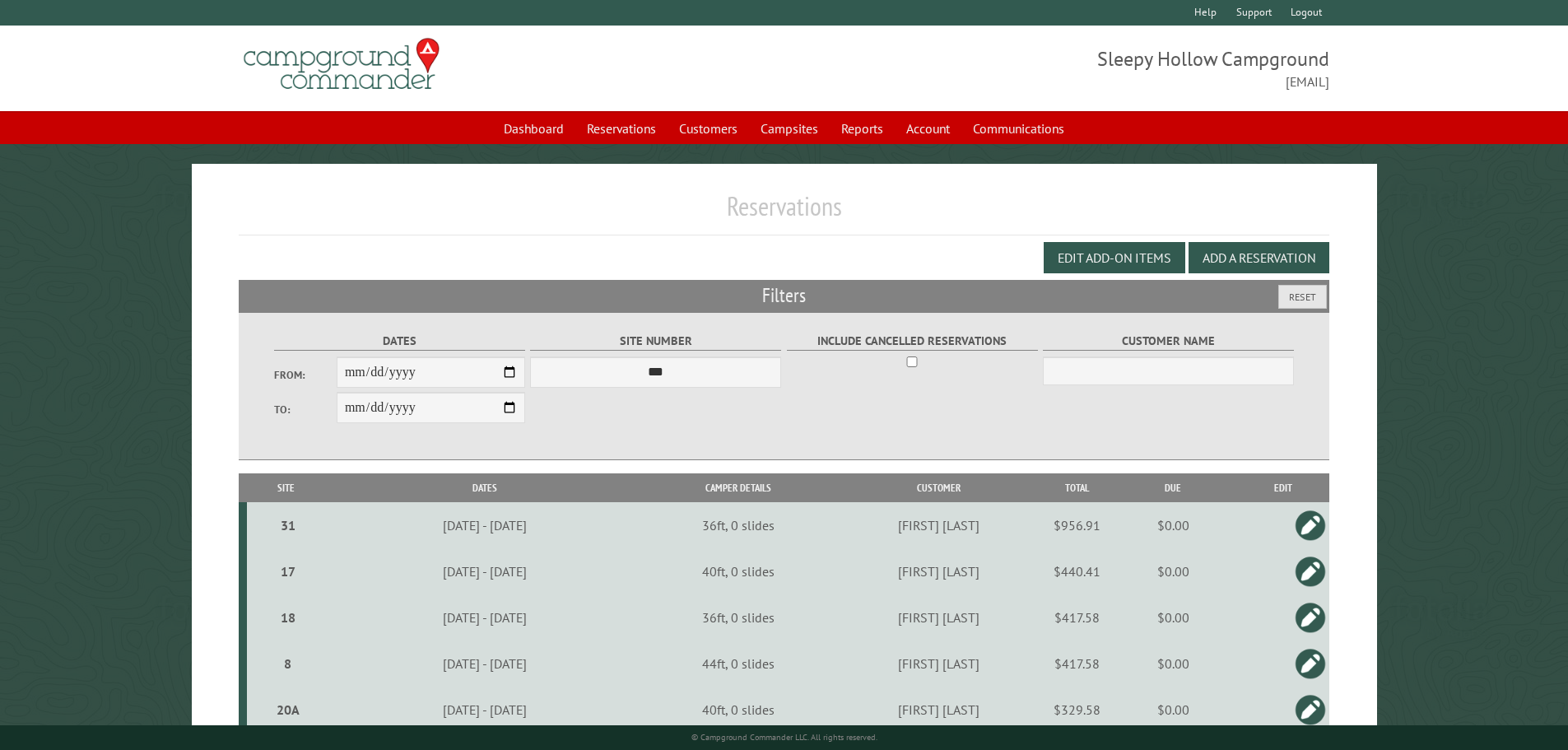 click on "**********" at bounding box center (784, 386) 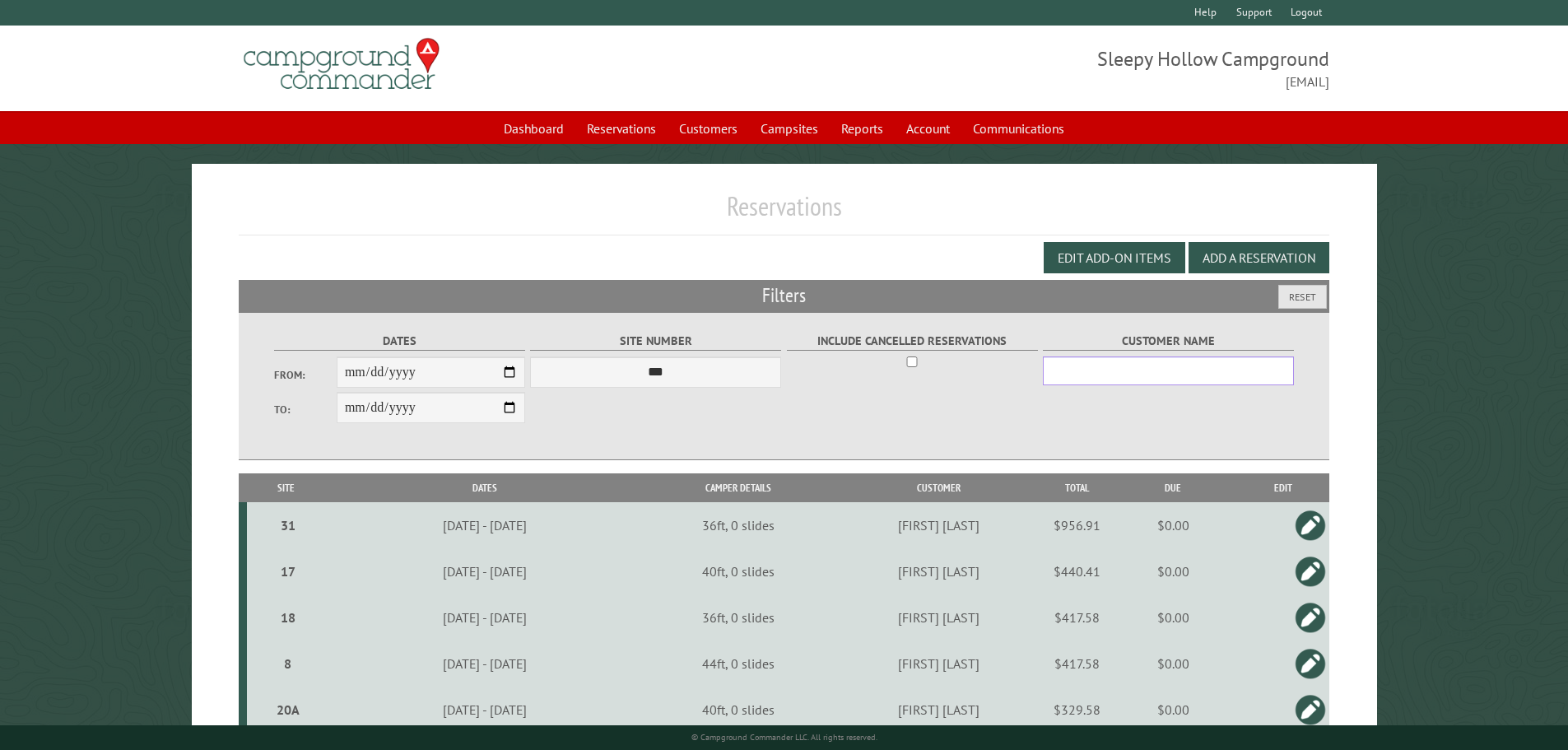 click on "Customer Name" at bounding box center [1168, 370] 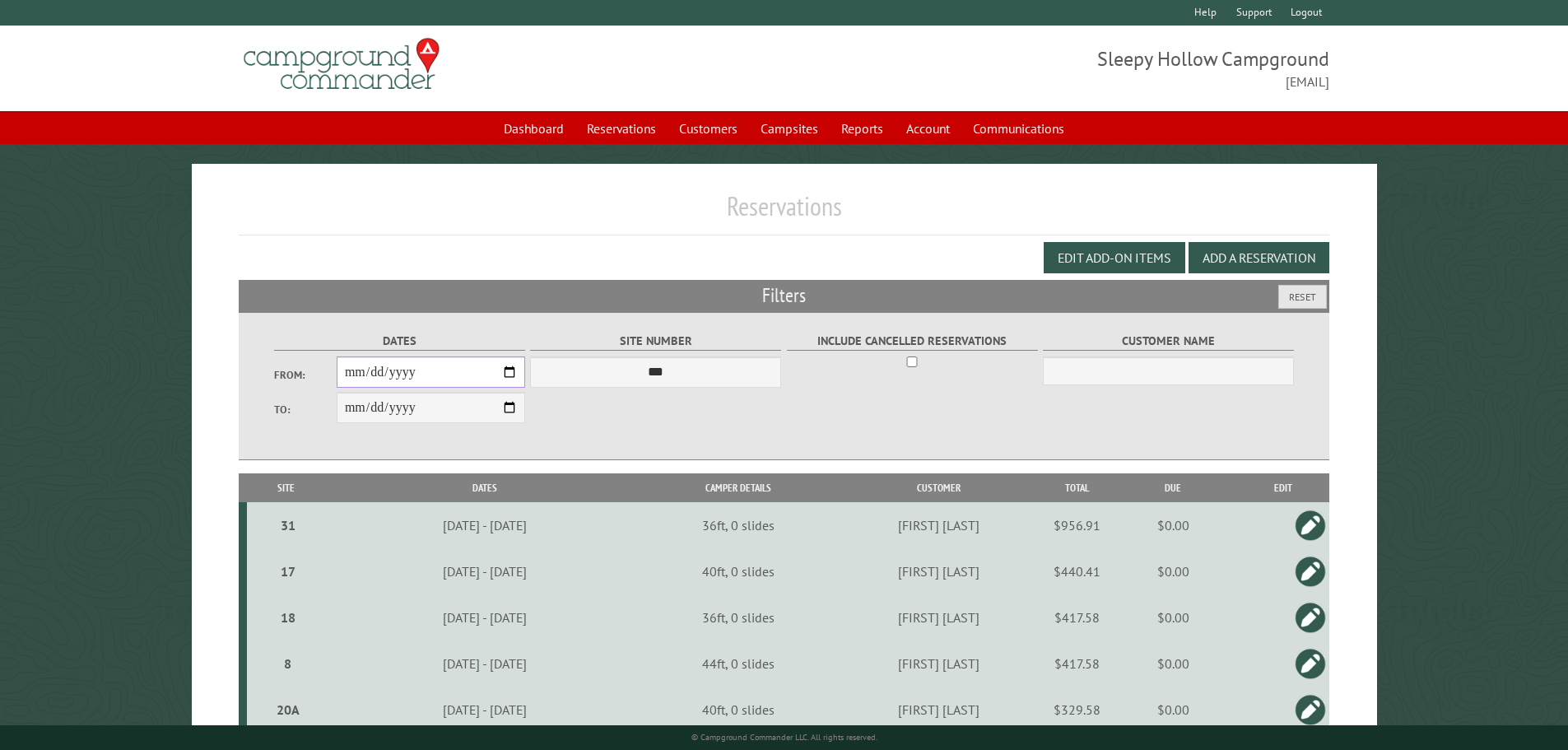 click on "**********" at bounding box center (430, 372) 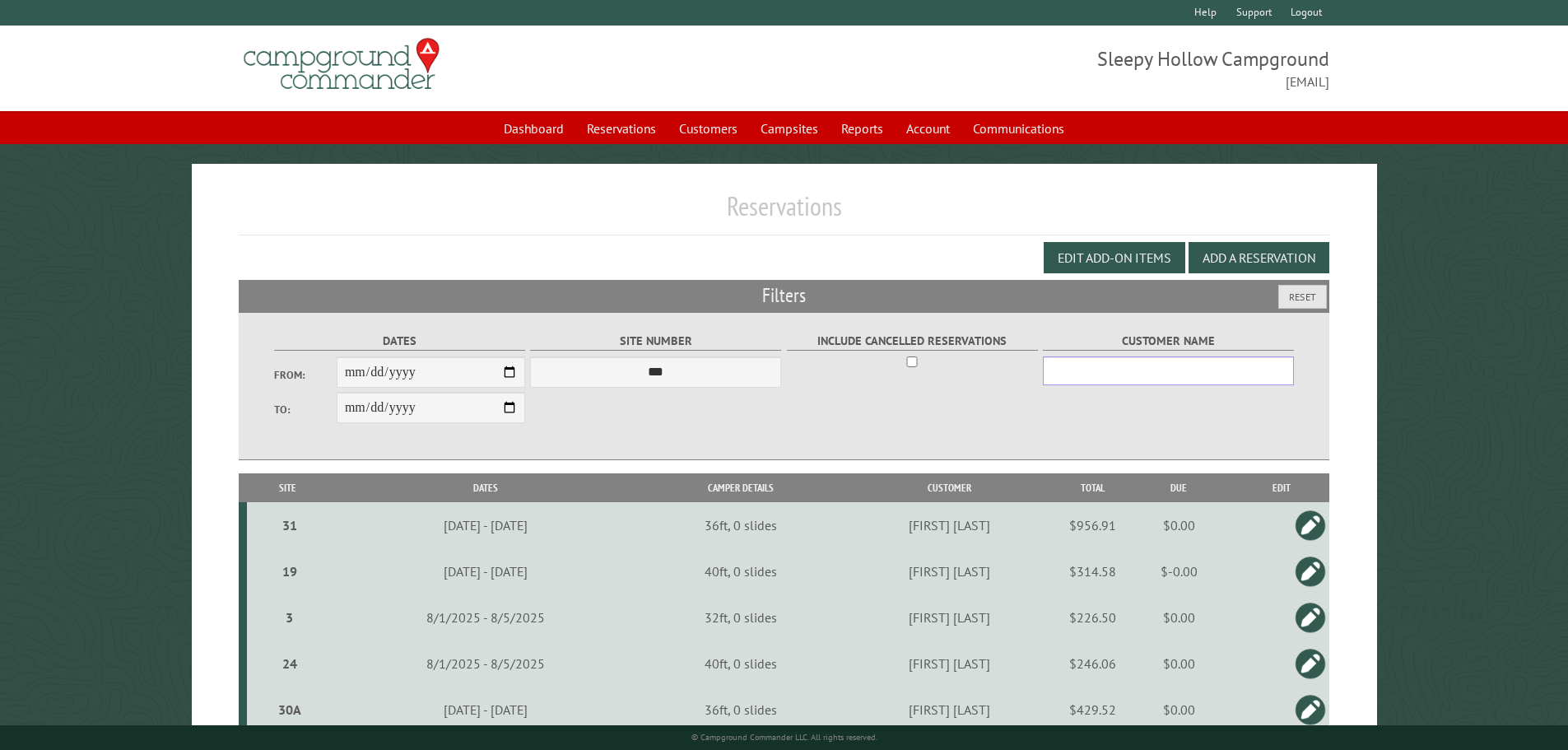 click on "Customer Name" at bounding box center (1168, 370) 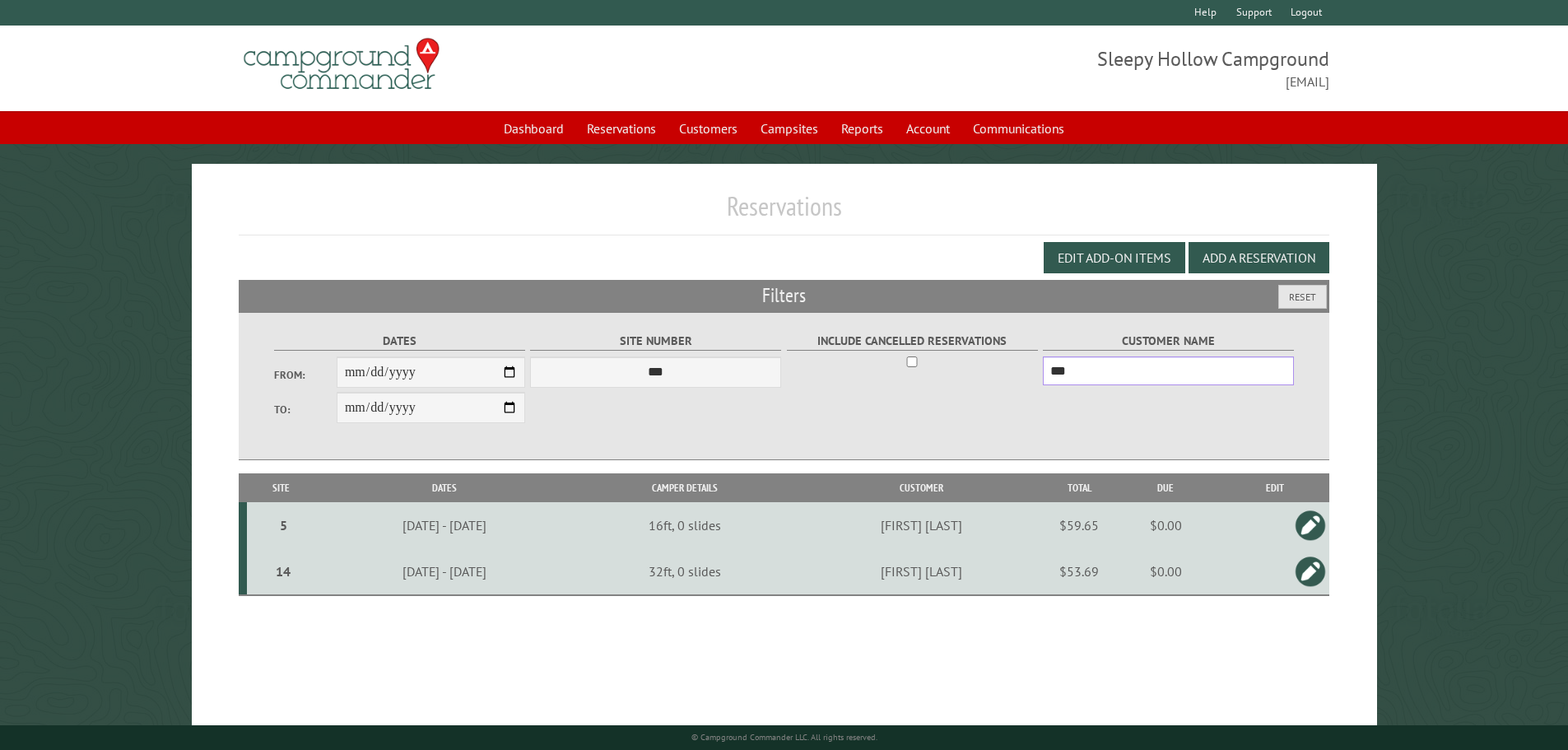 type on "***" 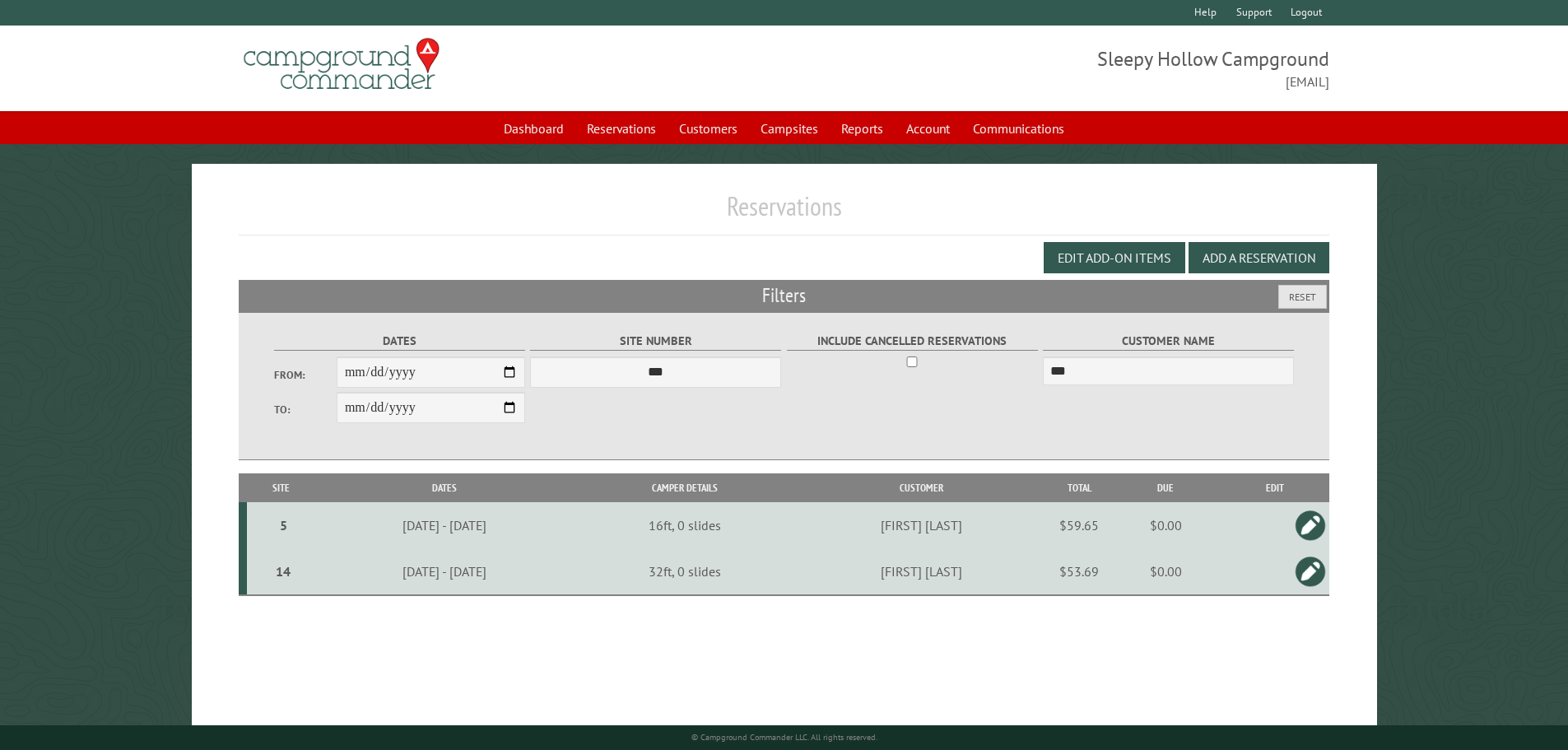 click at bounding box center (1310, 525) 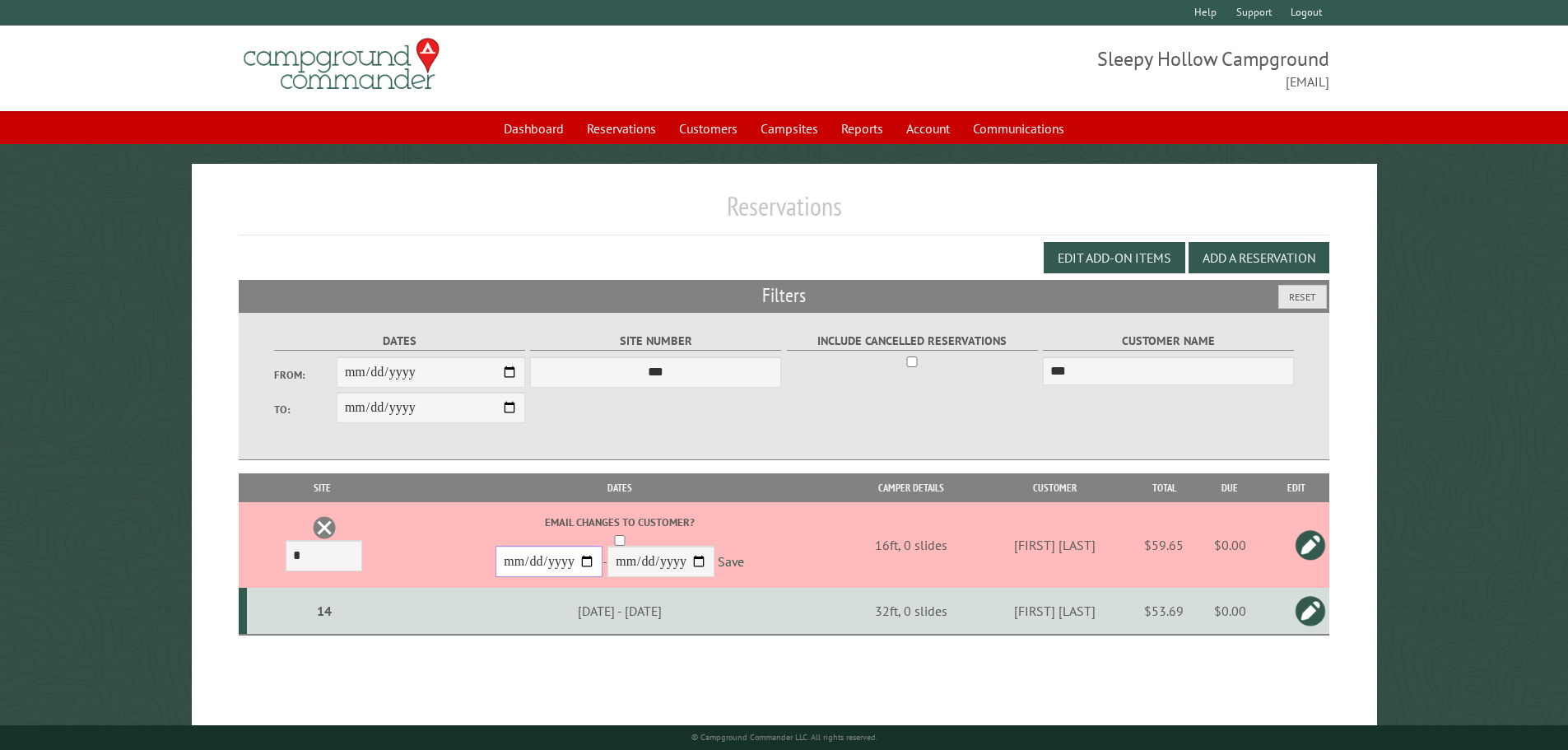 click on "**********" at bounding box center (549, 561) 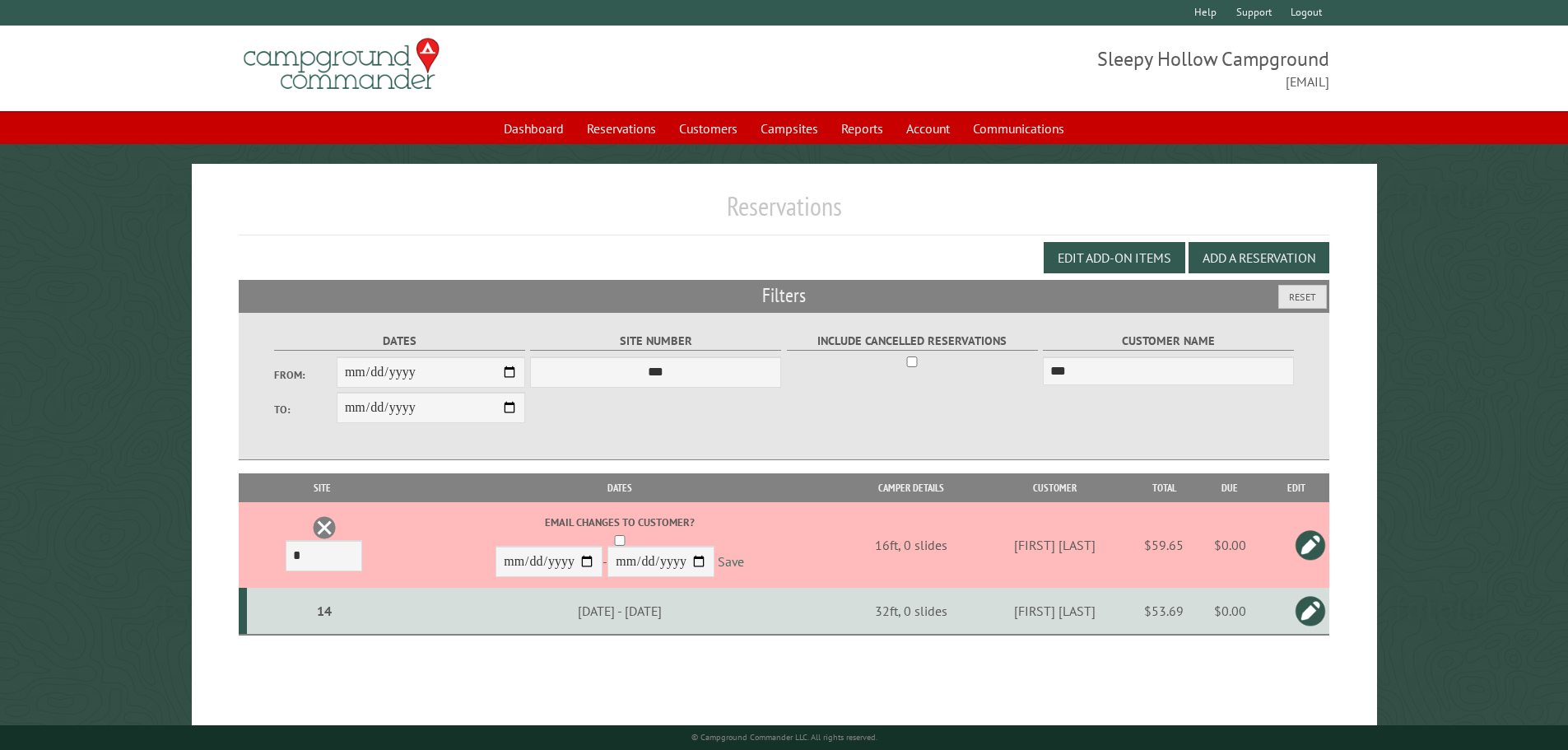 click on "Save" at bounding box center [731, 562] 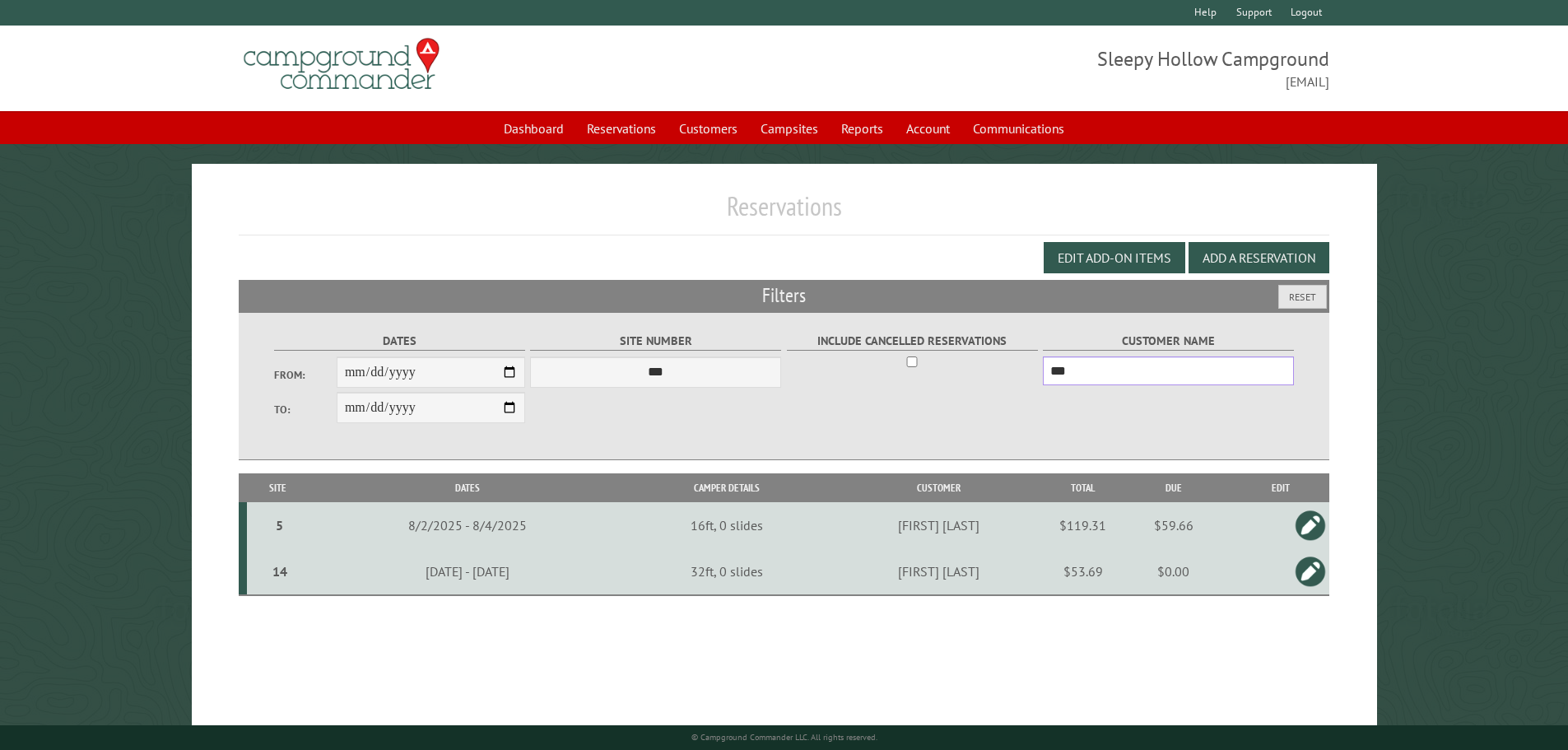 drag, startPoint x: 1108, startPoint y: 380, endPoint x: 995, endPoint y: 381, distance: 113.00442 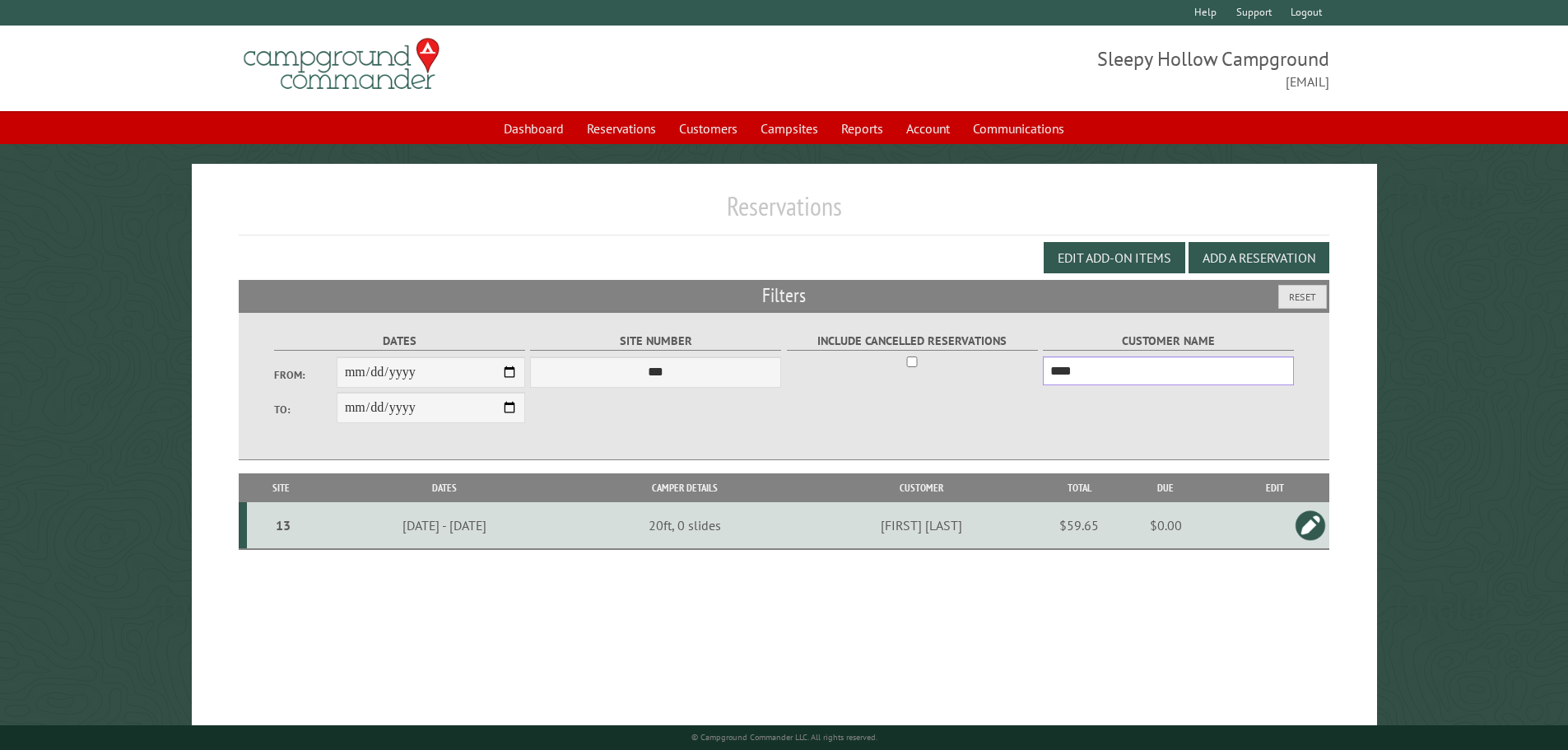 type on "****" 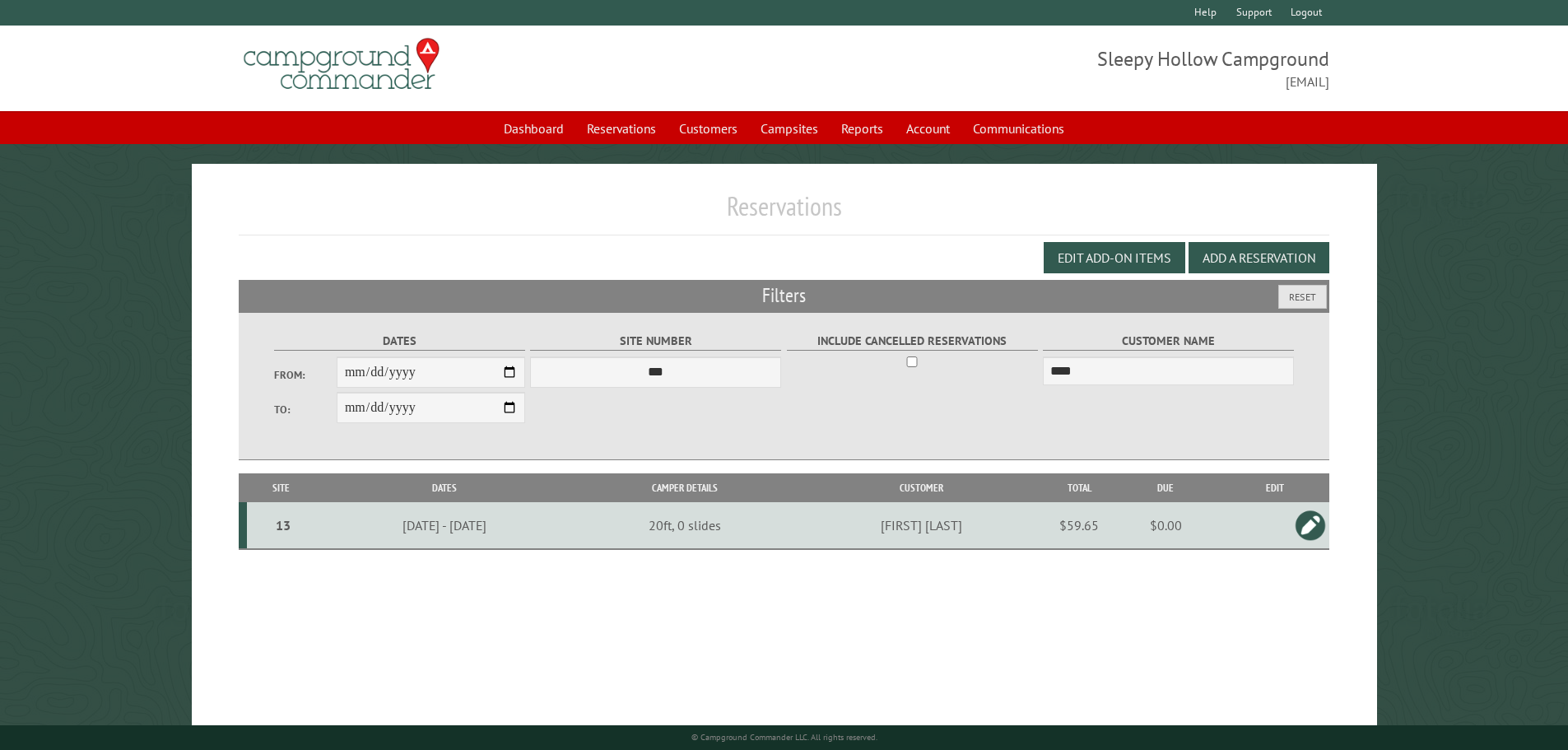 click at bounding box center (1310, 525) 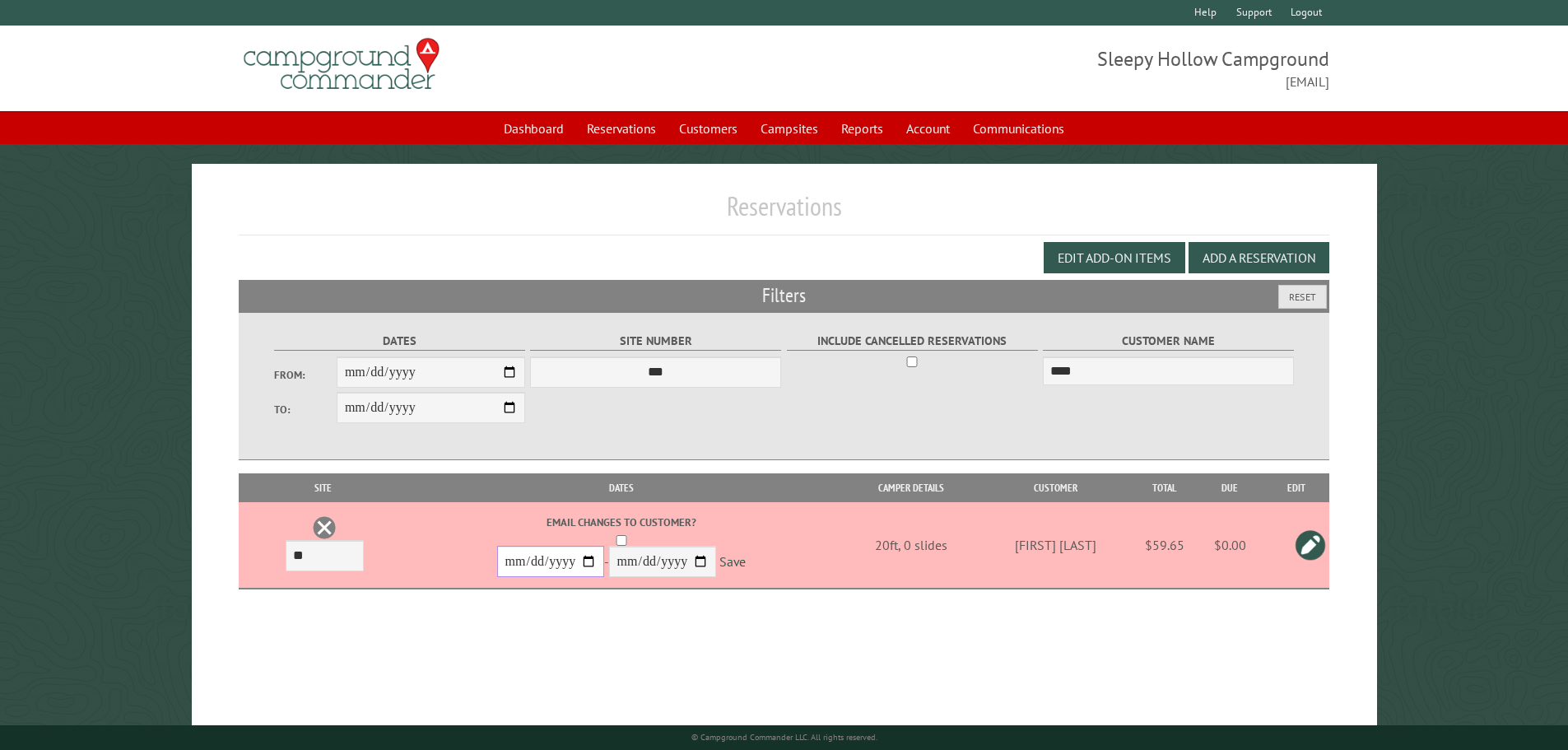 click on "**********" at bounding box center (551, 561) 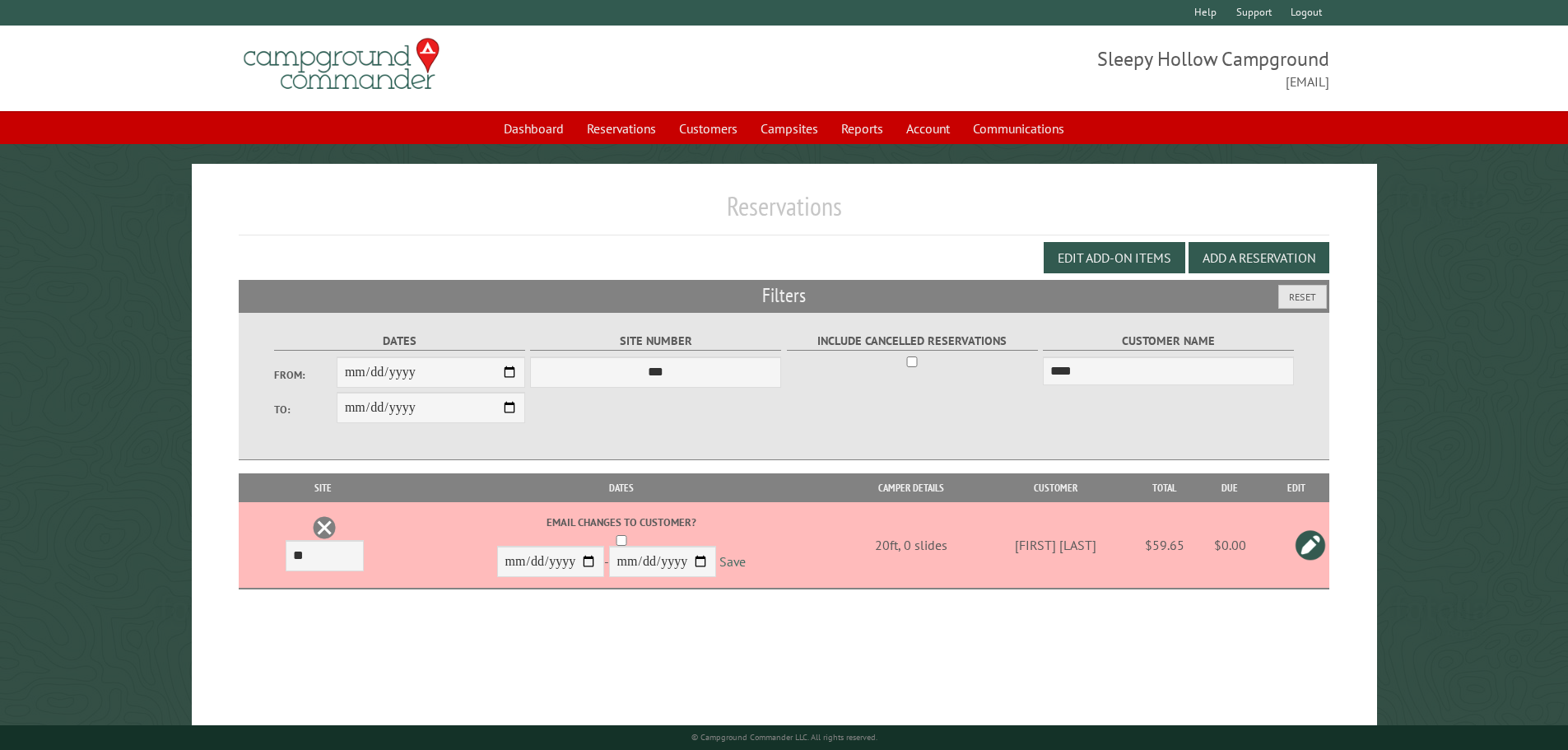 click on "Save" at bounding box center (733, 562) 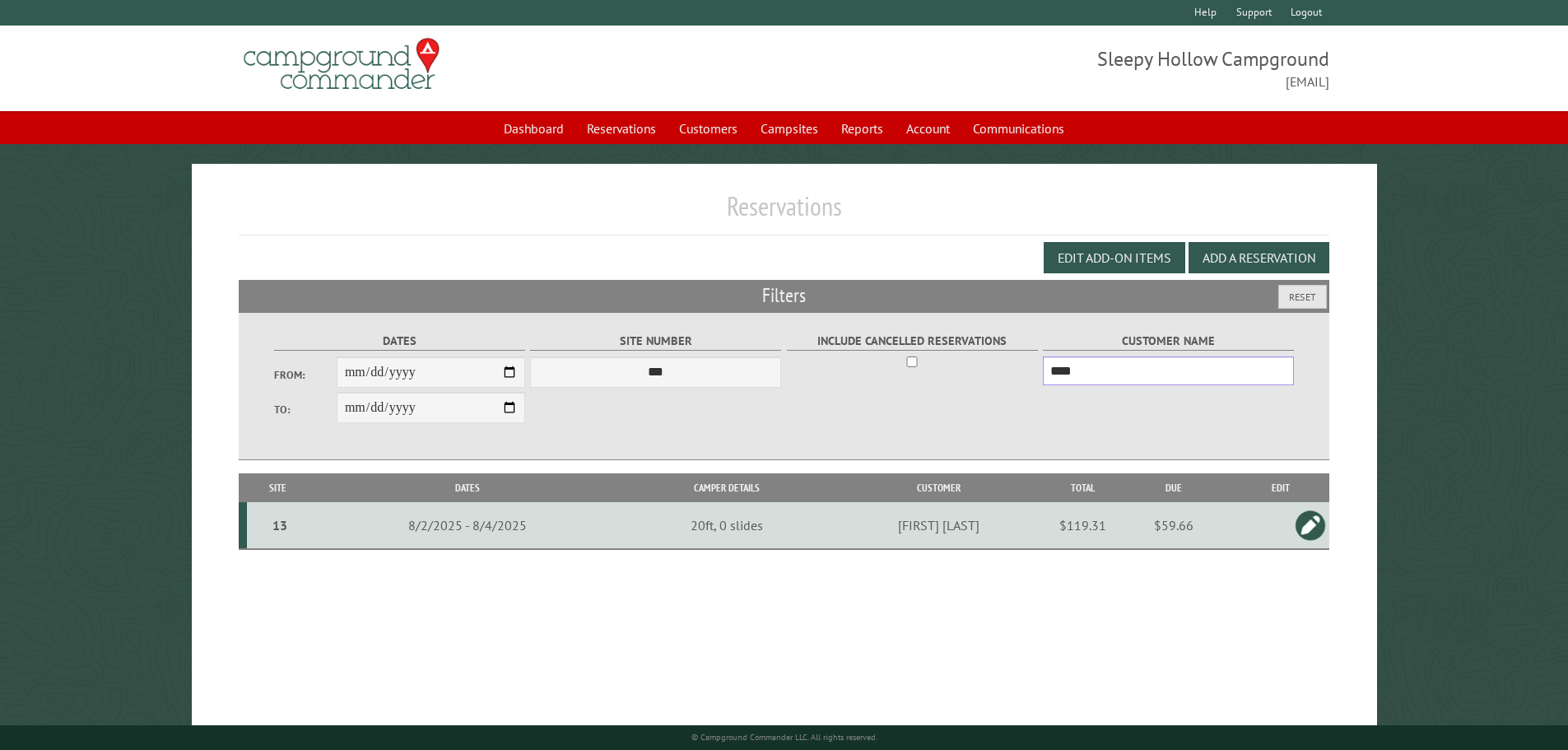 drag, startPoint x: 1029, startPoint y: 378, endPoint x: 996, endPoint y: 386, distance: 33.955854 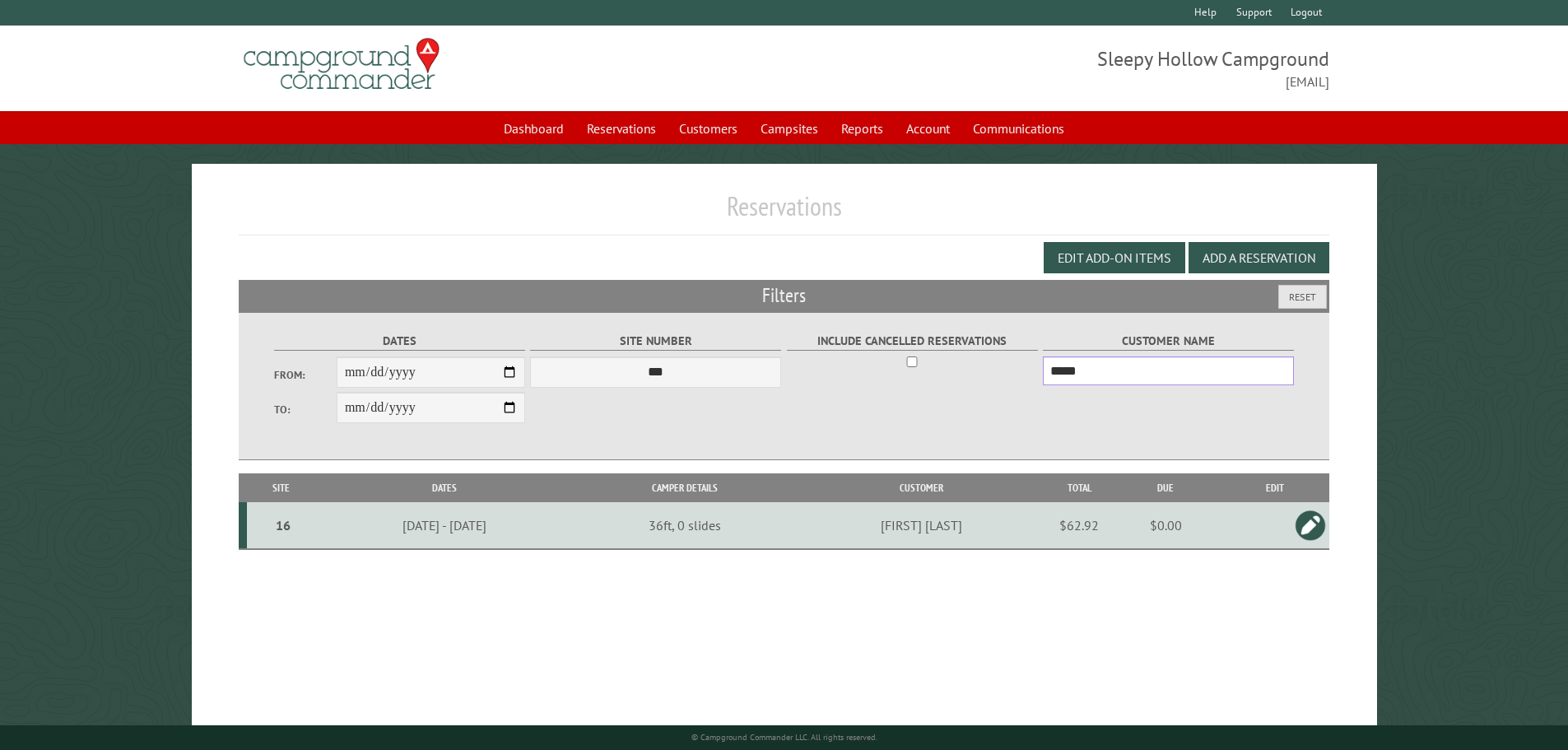 type on "*****" 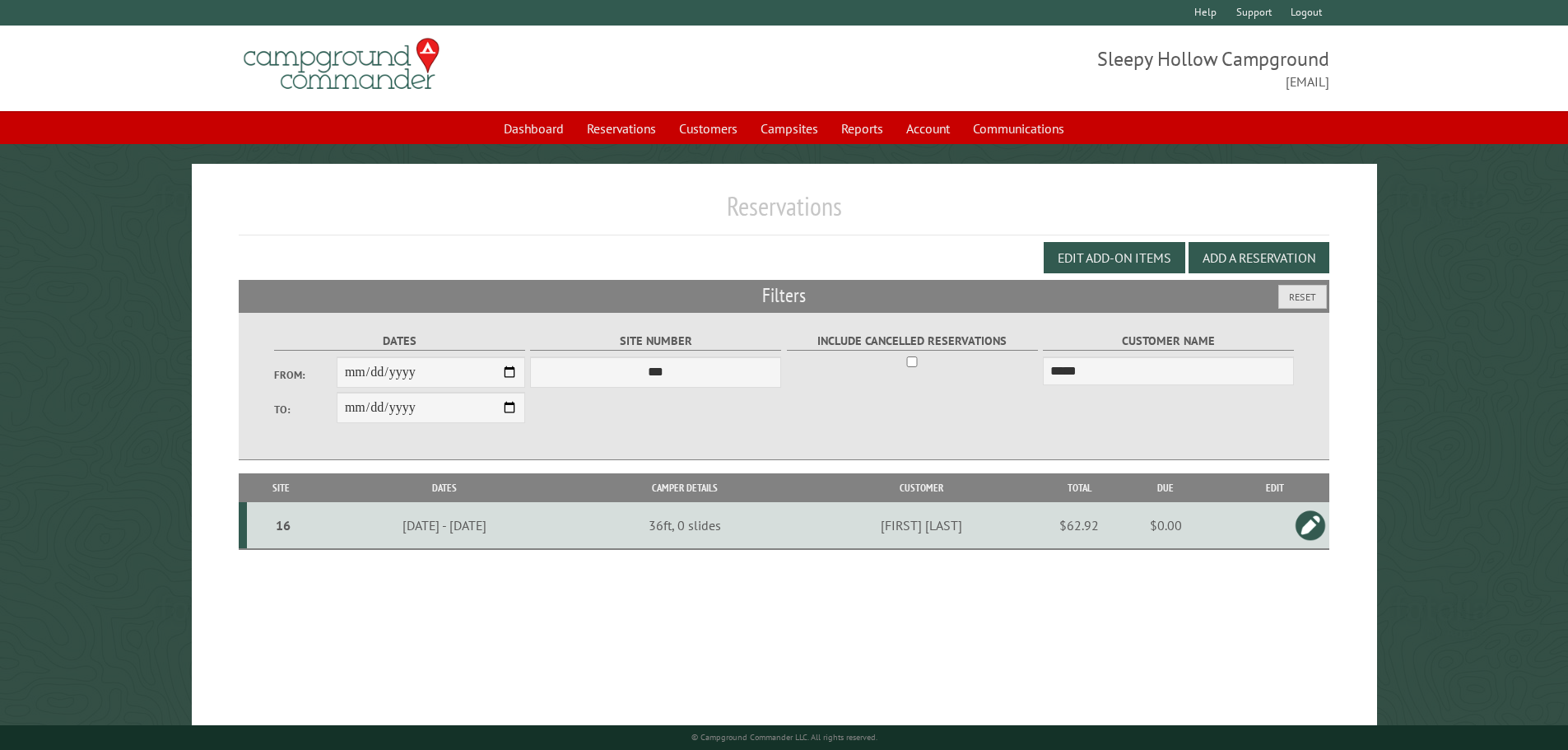 click at bounding box center (1310, 525) 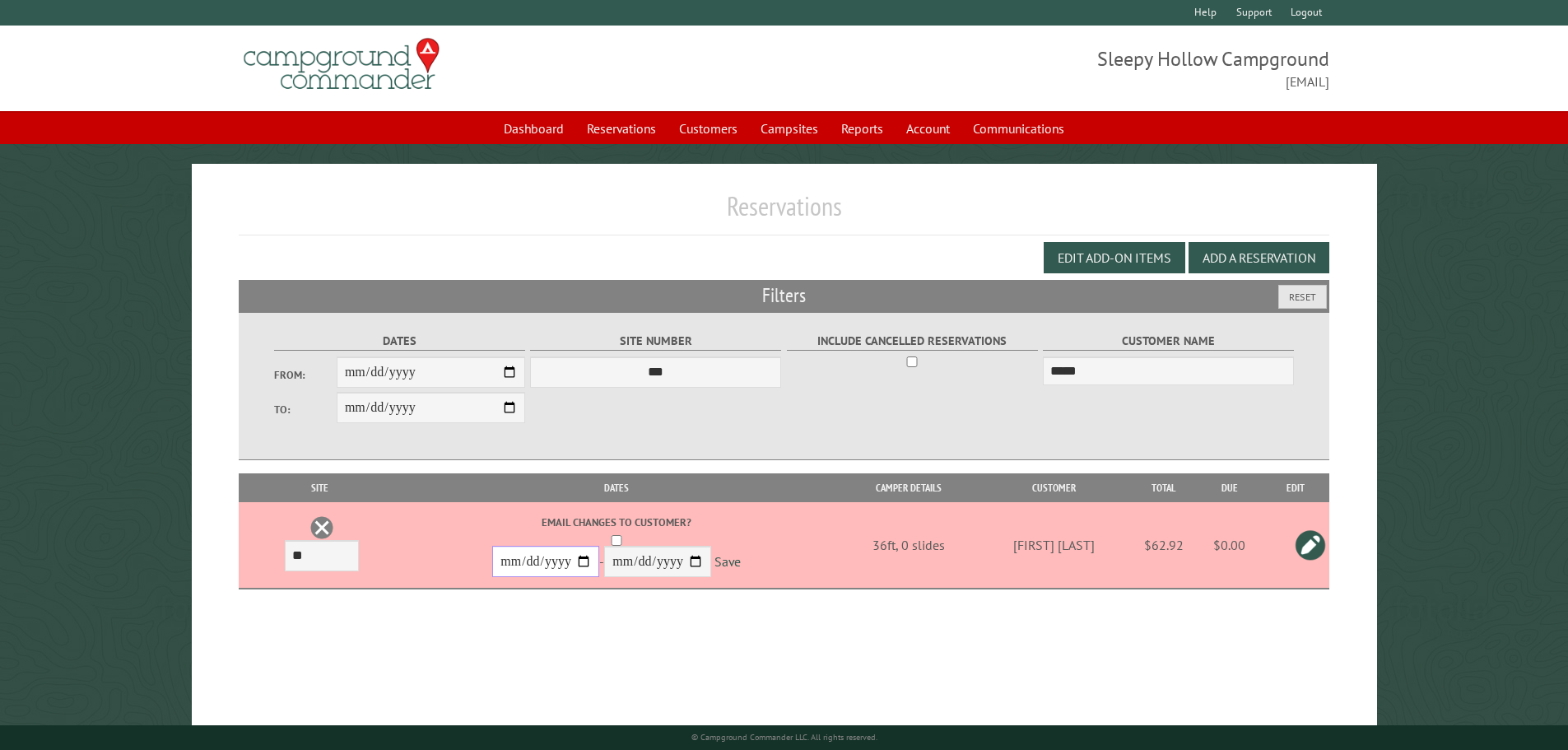 click on "**********" at bounding box center (546, 561) 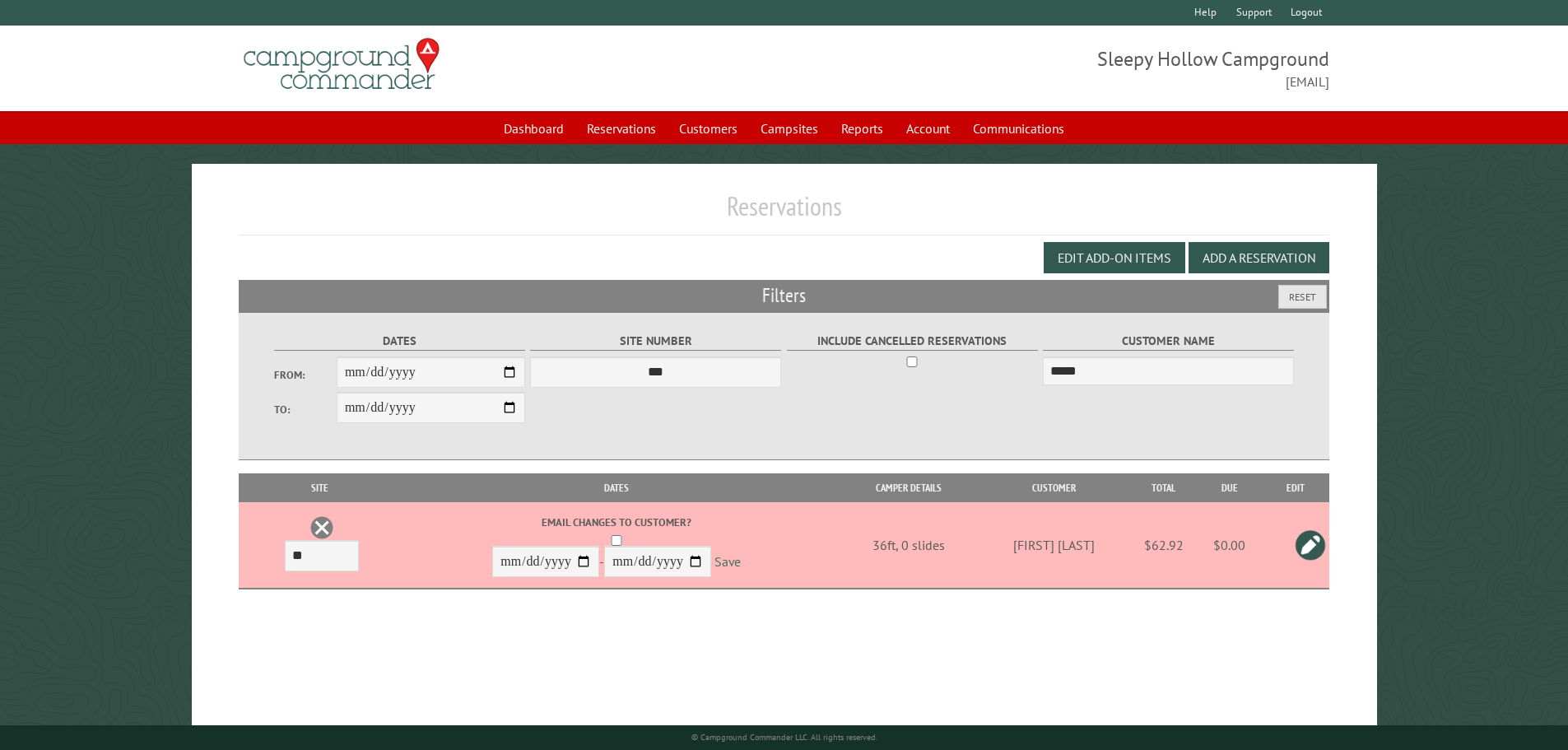 click on "Save" at bounding box center [728, 562] 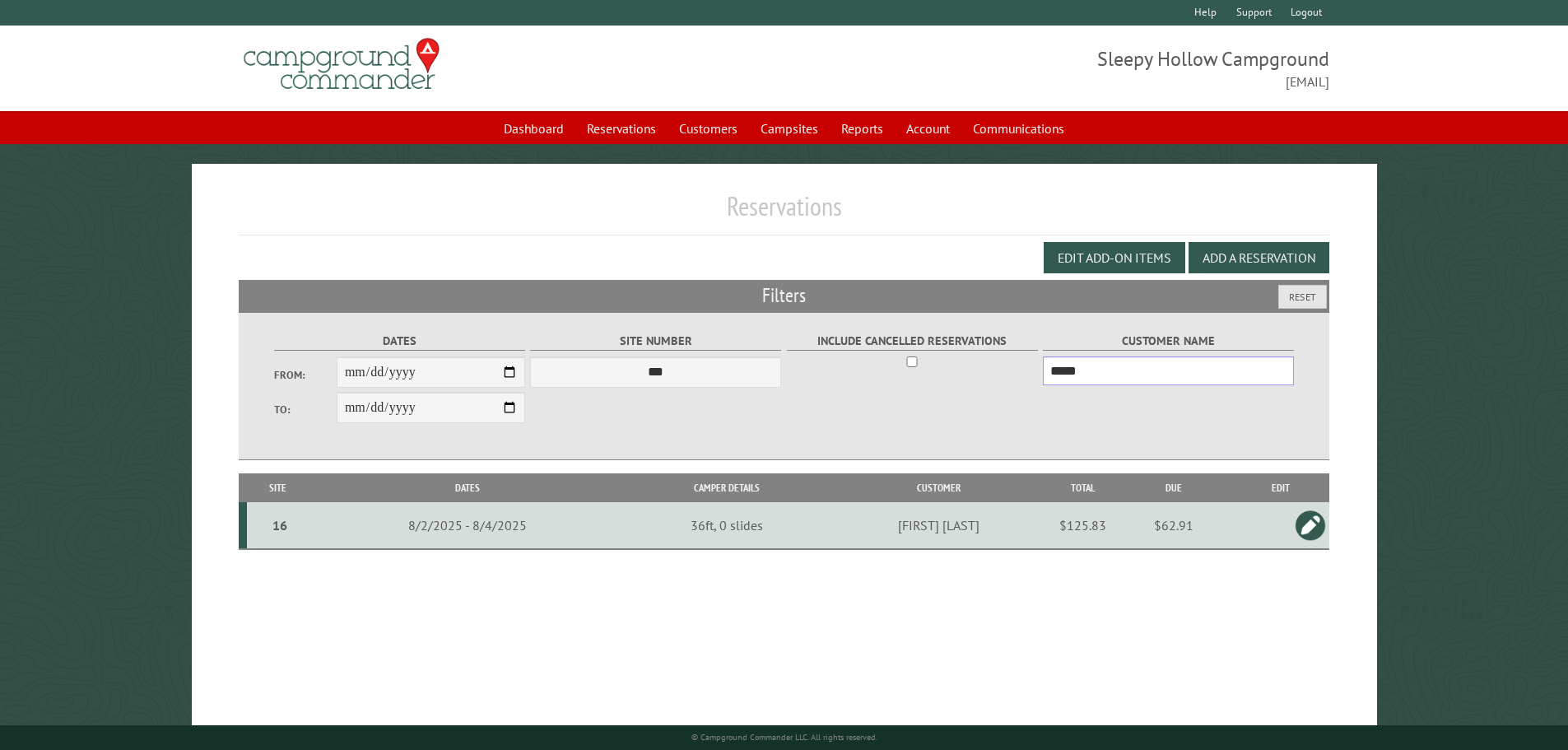 click on "**********" at bounding box center (784, 386) 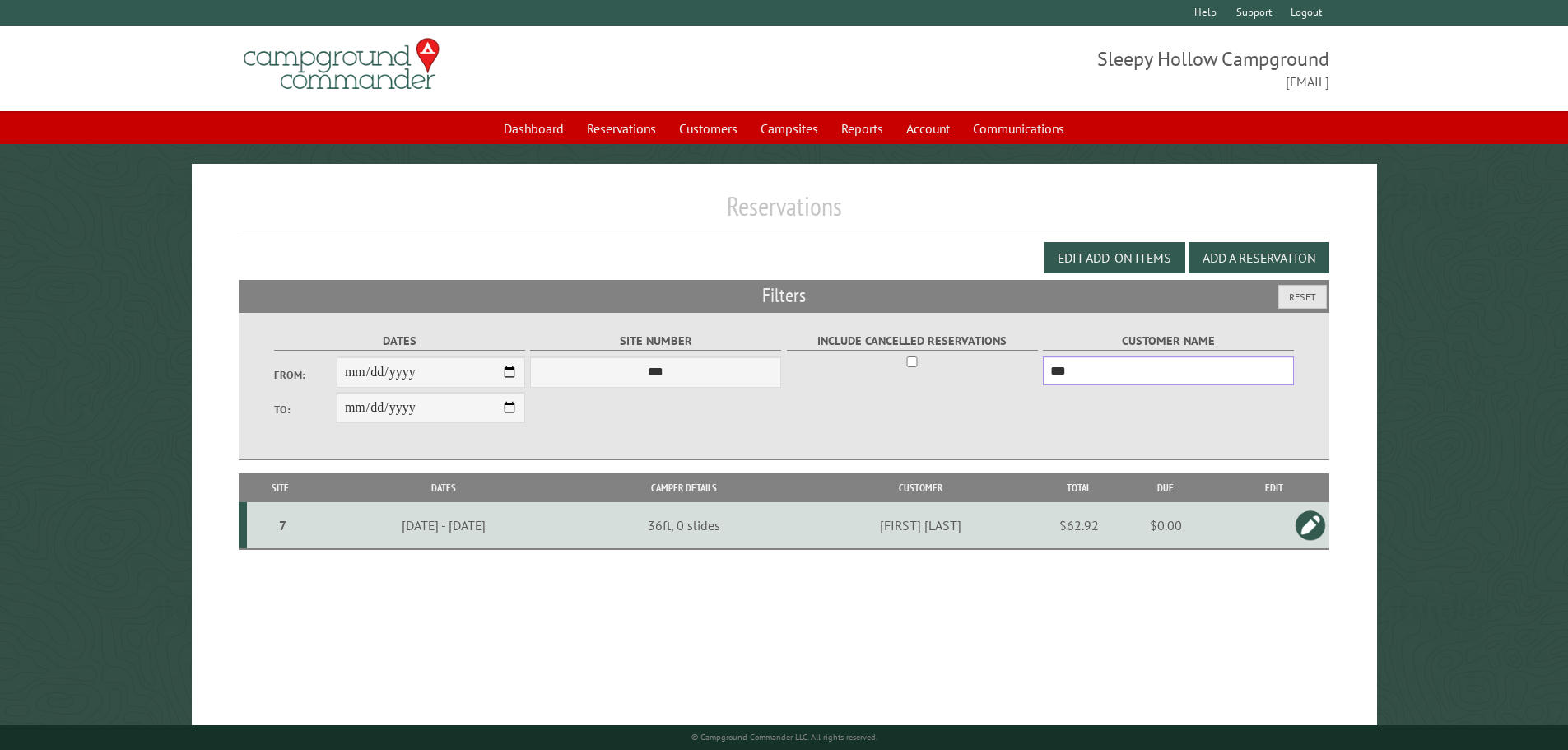 type on "***" 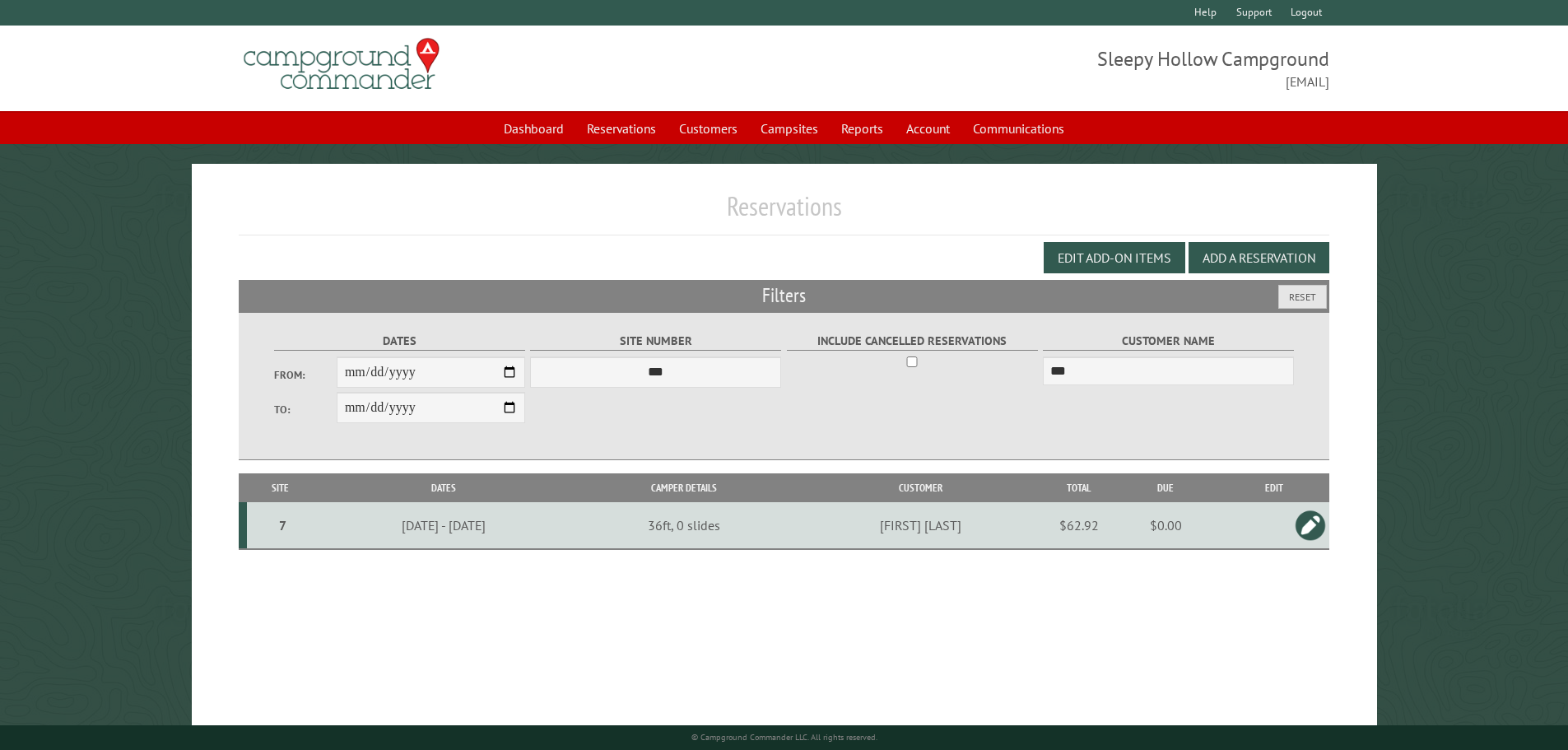 click at bounding box center [1310, 525] 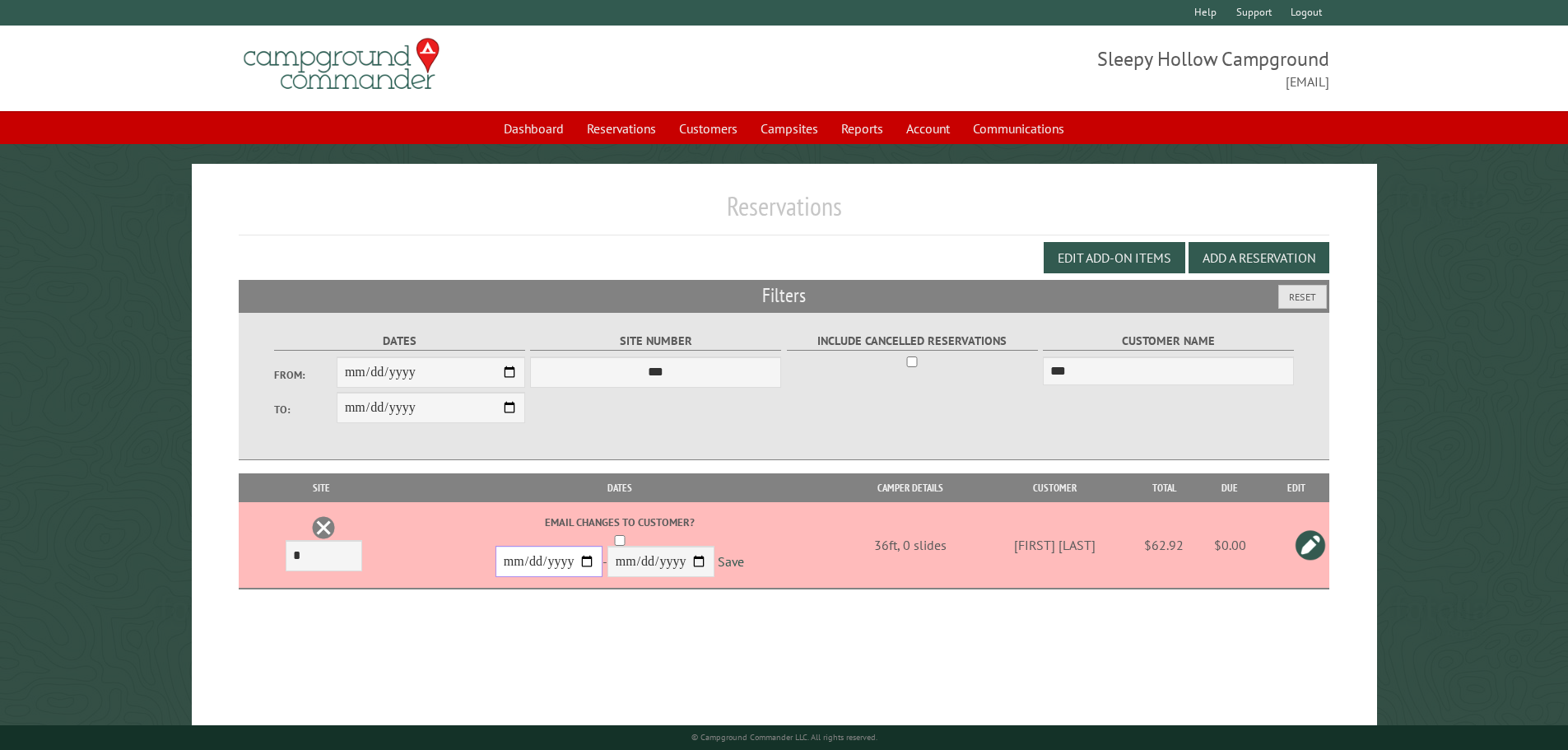 click on "**********" at bounding box center (549, 561) 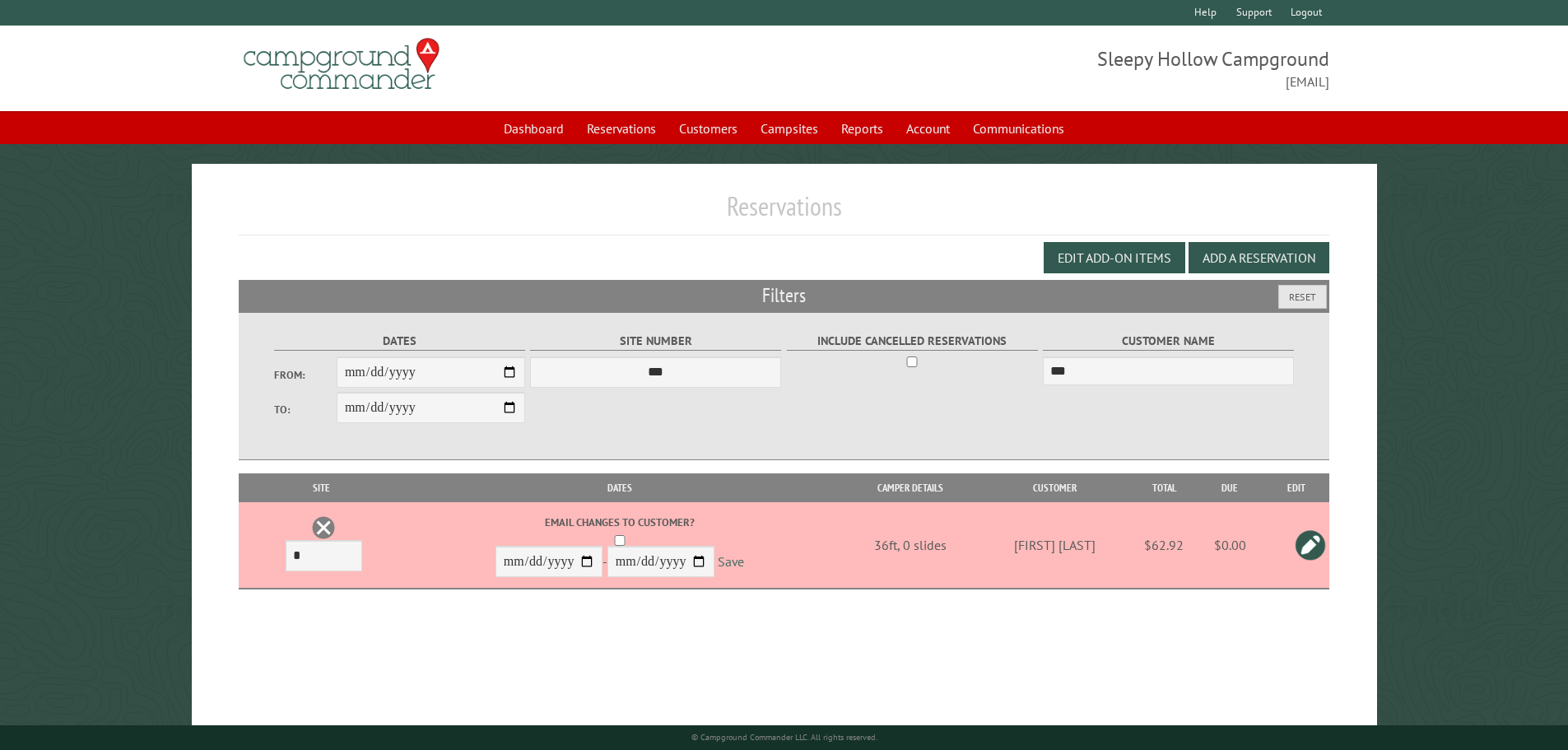 click on "Save" at bounding box center (731, 562) 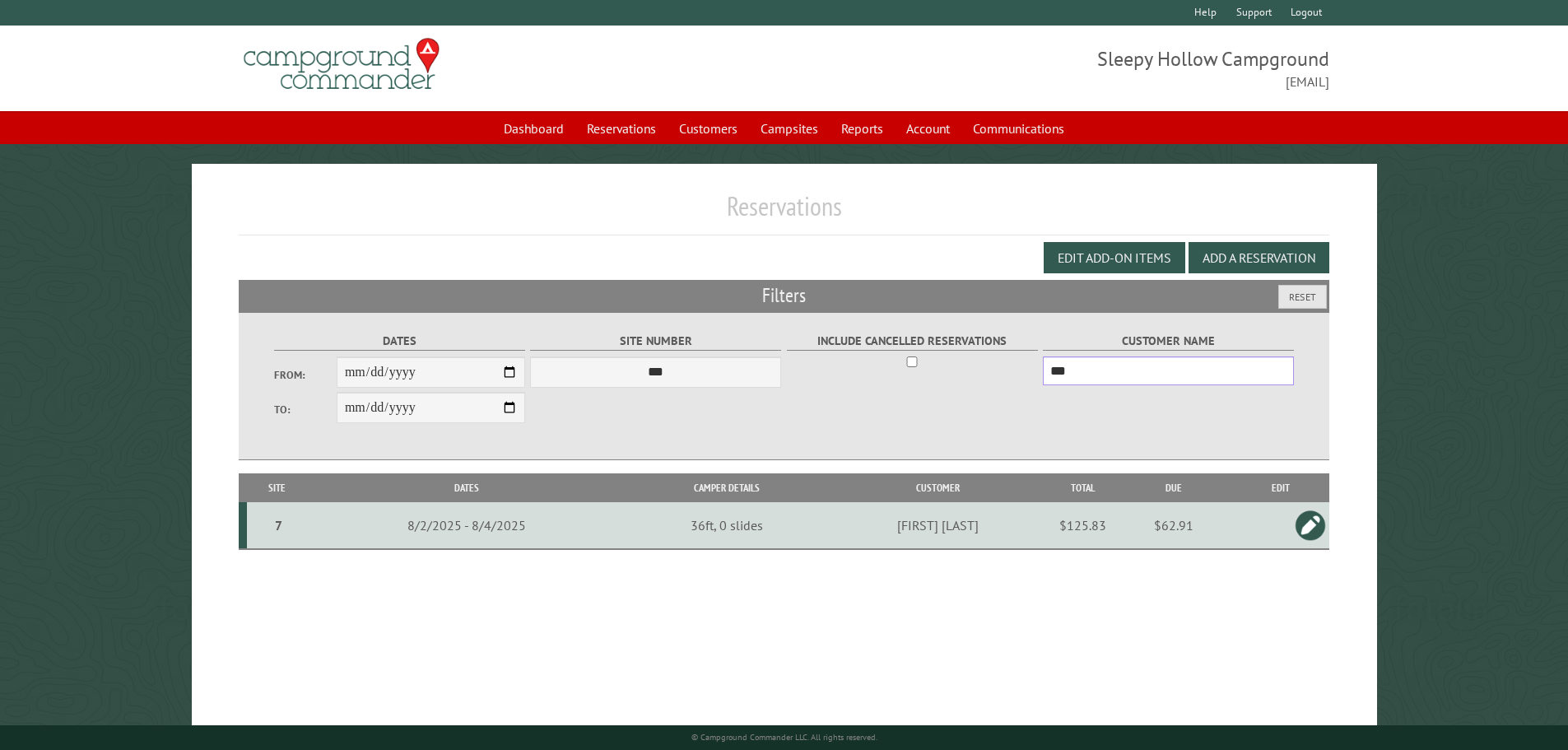 click on "**********" at bounding box center (784, 386) 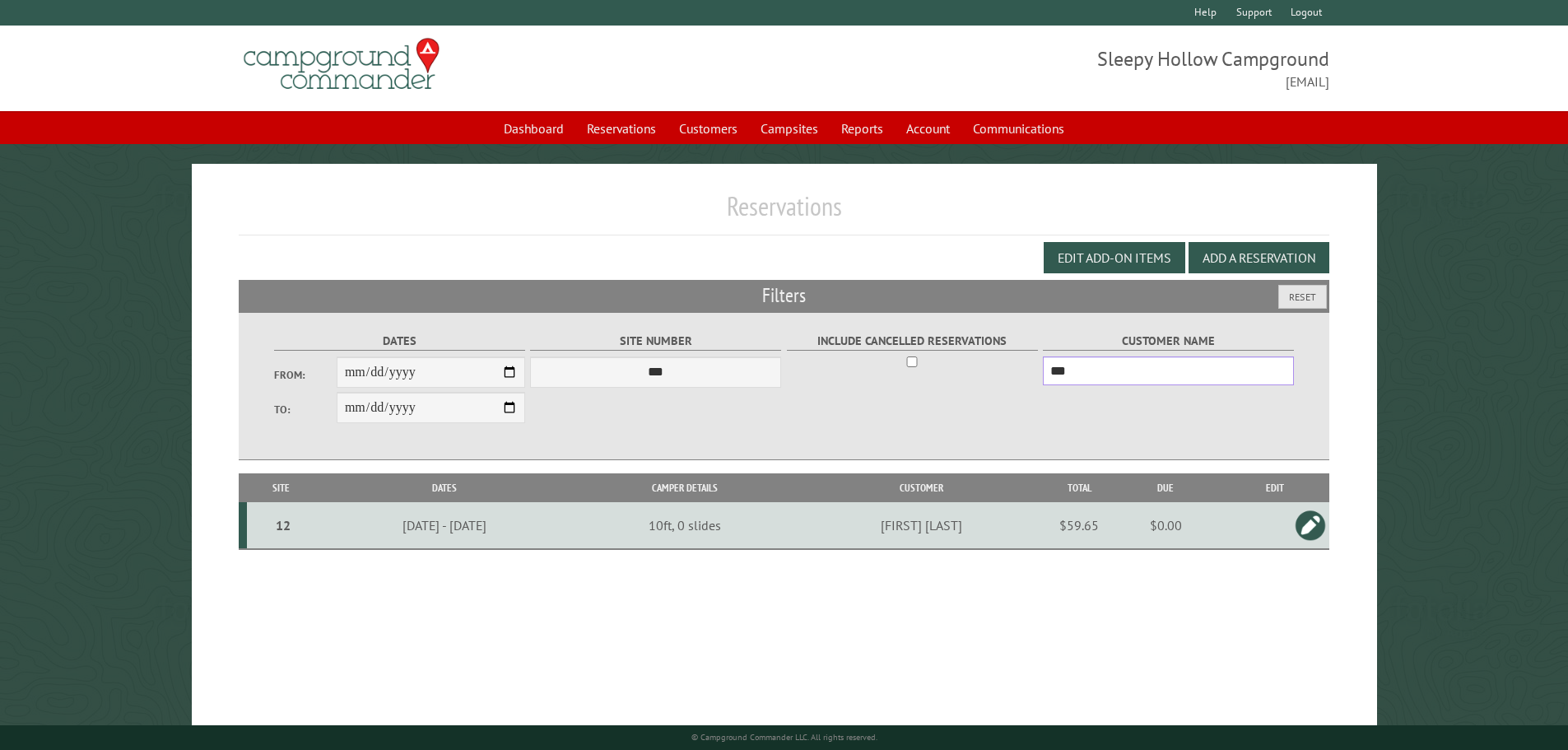 type on "***" 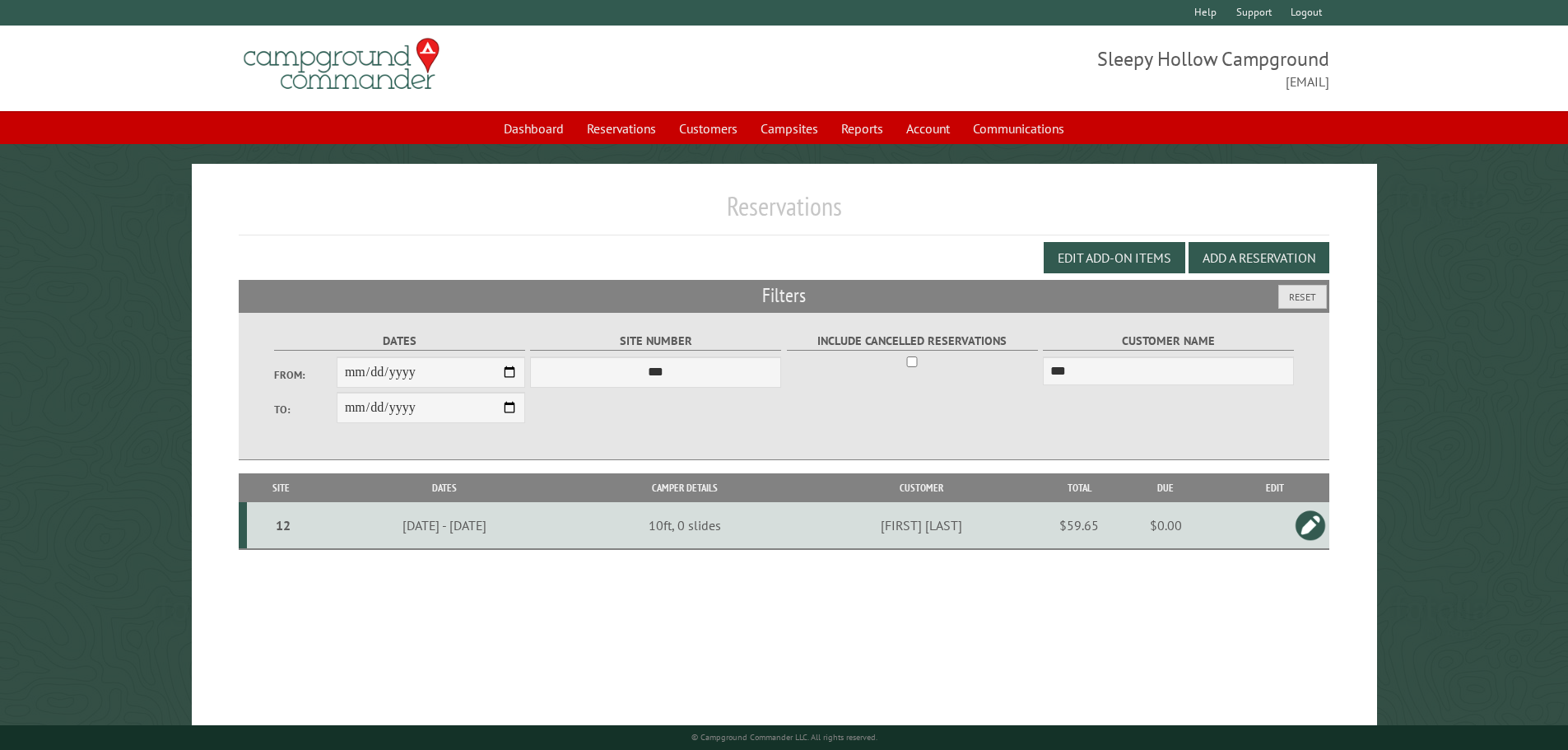 click at bounding box center [1310, 525] 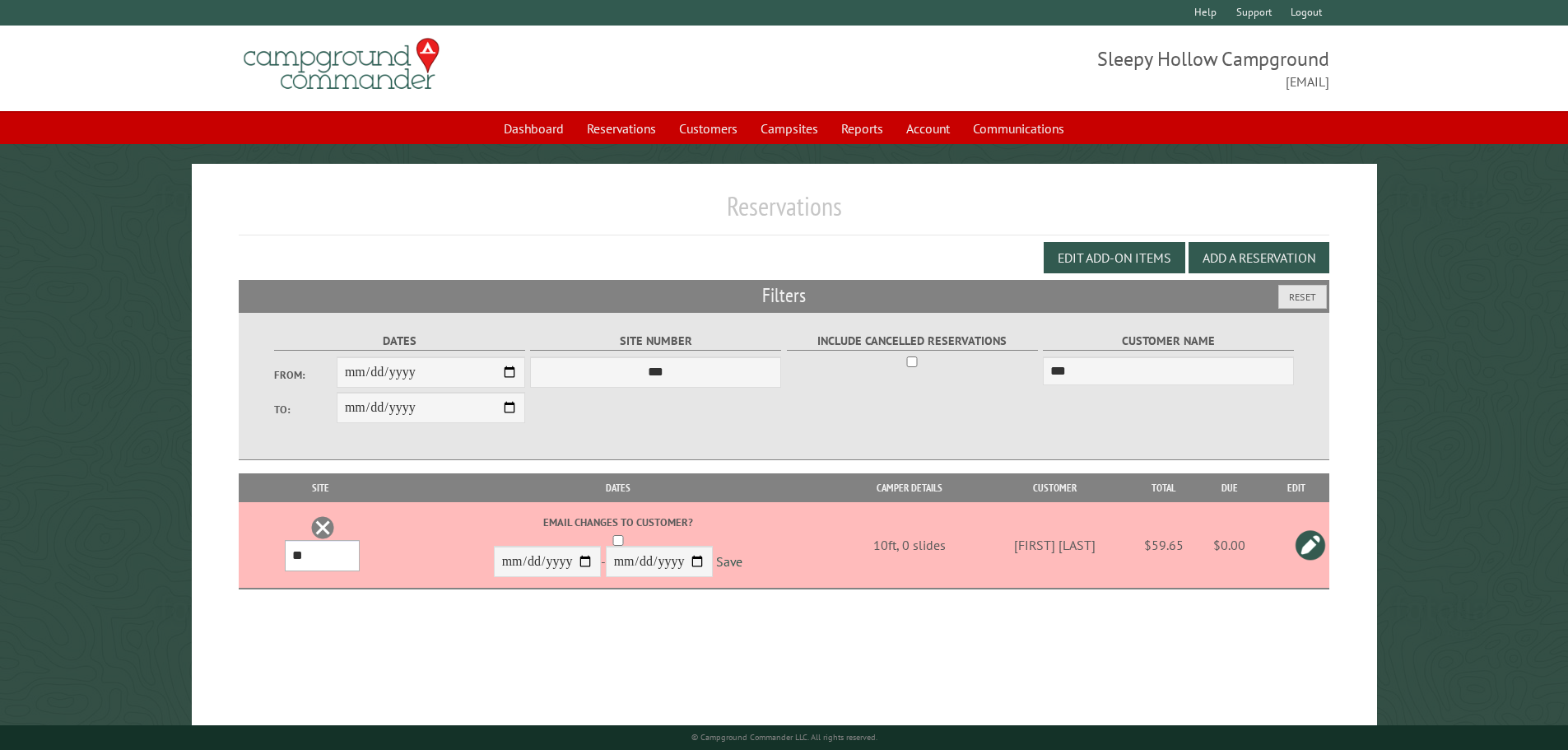 click on "*** * * * * * * * * * ** *** *** ** ** ** ** ** ** ** ** ** ** *** *** ** ** ** ** ** ** ** ** ** ** *** *** ** ** ** ** ** ** ** ** *** *** ** ** ** ** ** ** *** *** ** ** ** ** ** *** ** ** ** ** ** ** ** ** ** ** ** ** ** ** ** ** ** ** ** ** ** ** ** ** **" at bounding box center [322, 556] 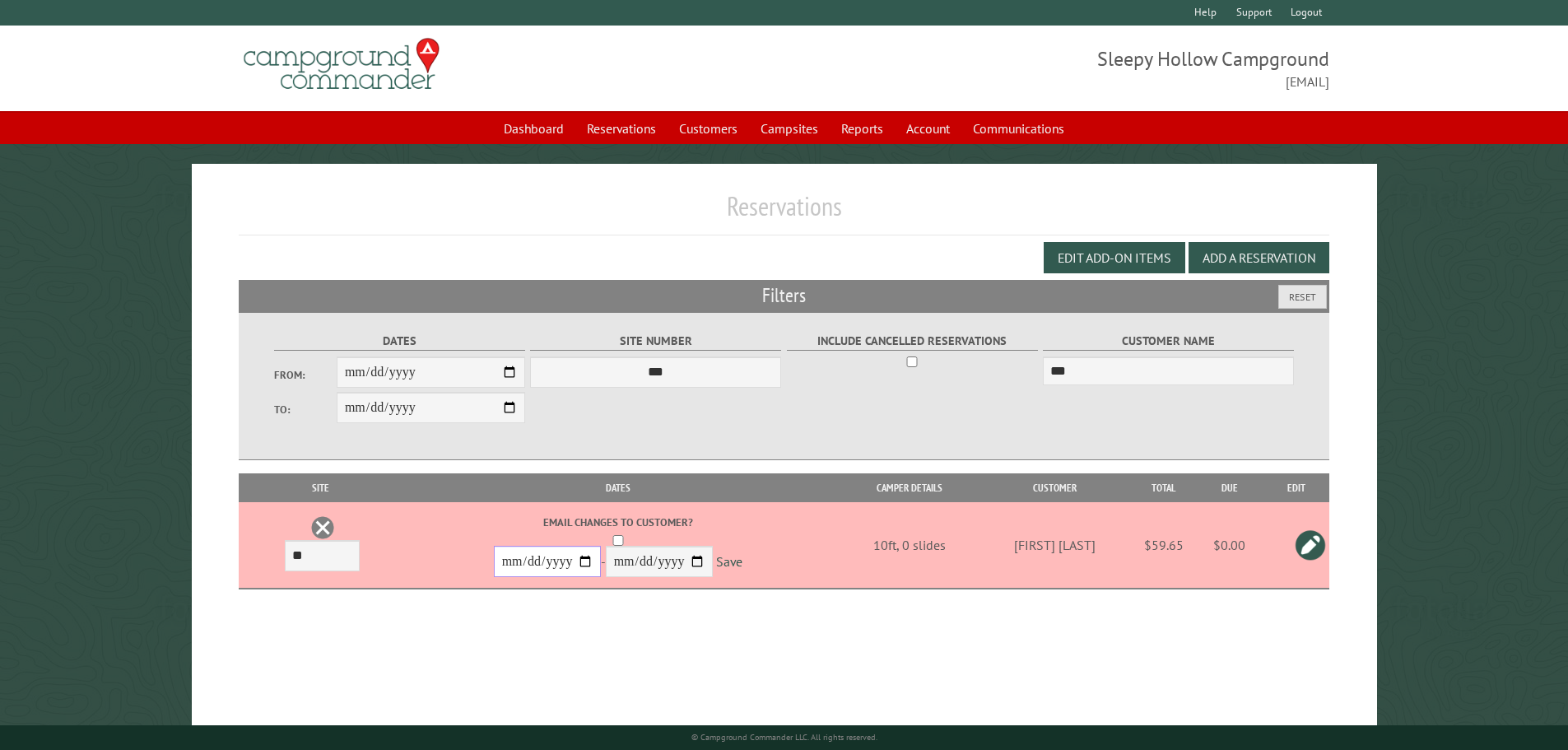 click on "**********" at bounding box center [547, 561] 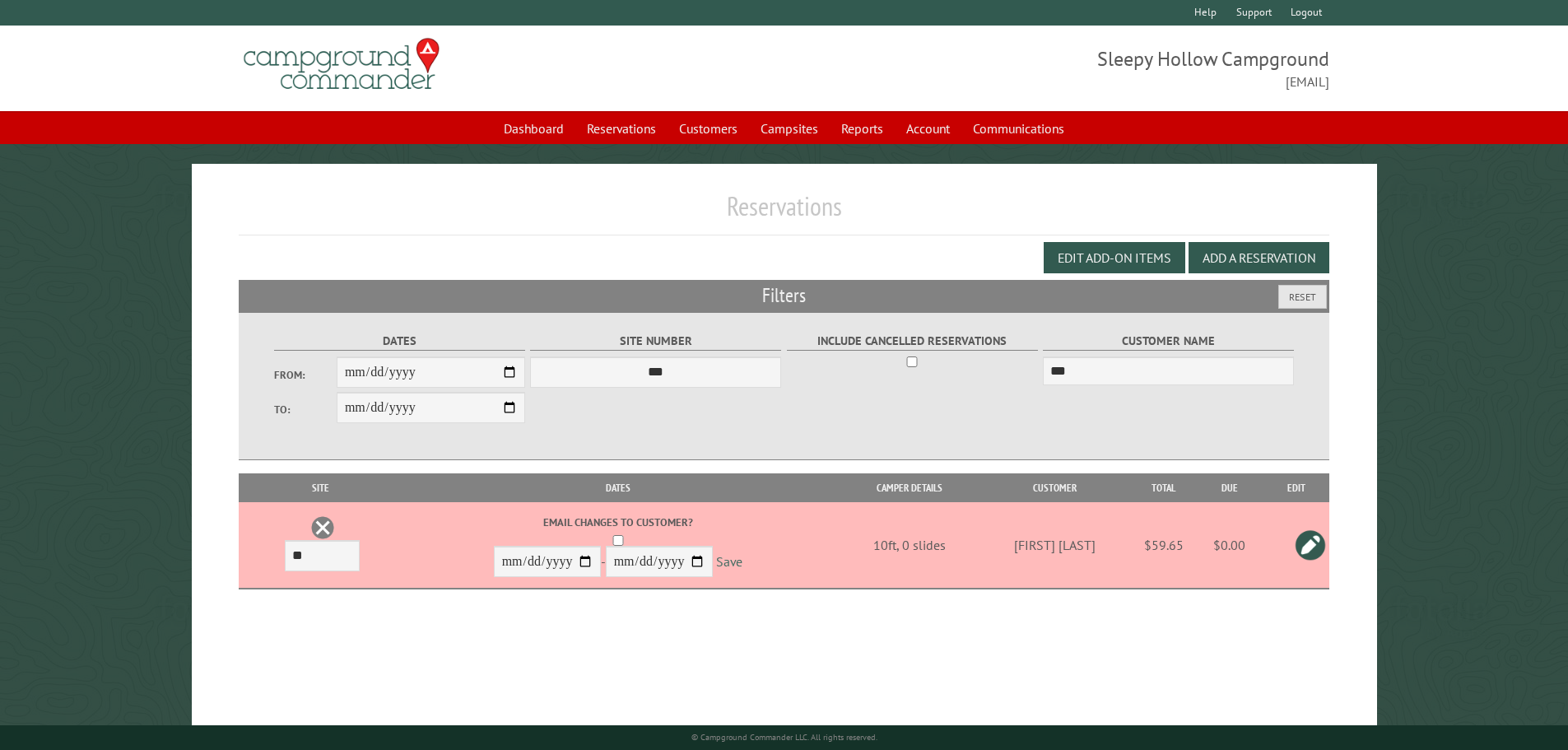 click on "Save" at bounding box center (729, 562) 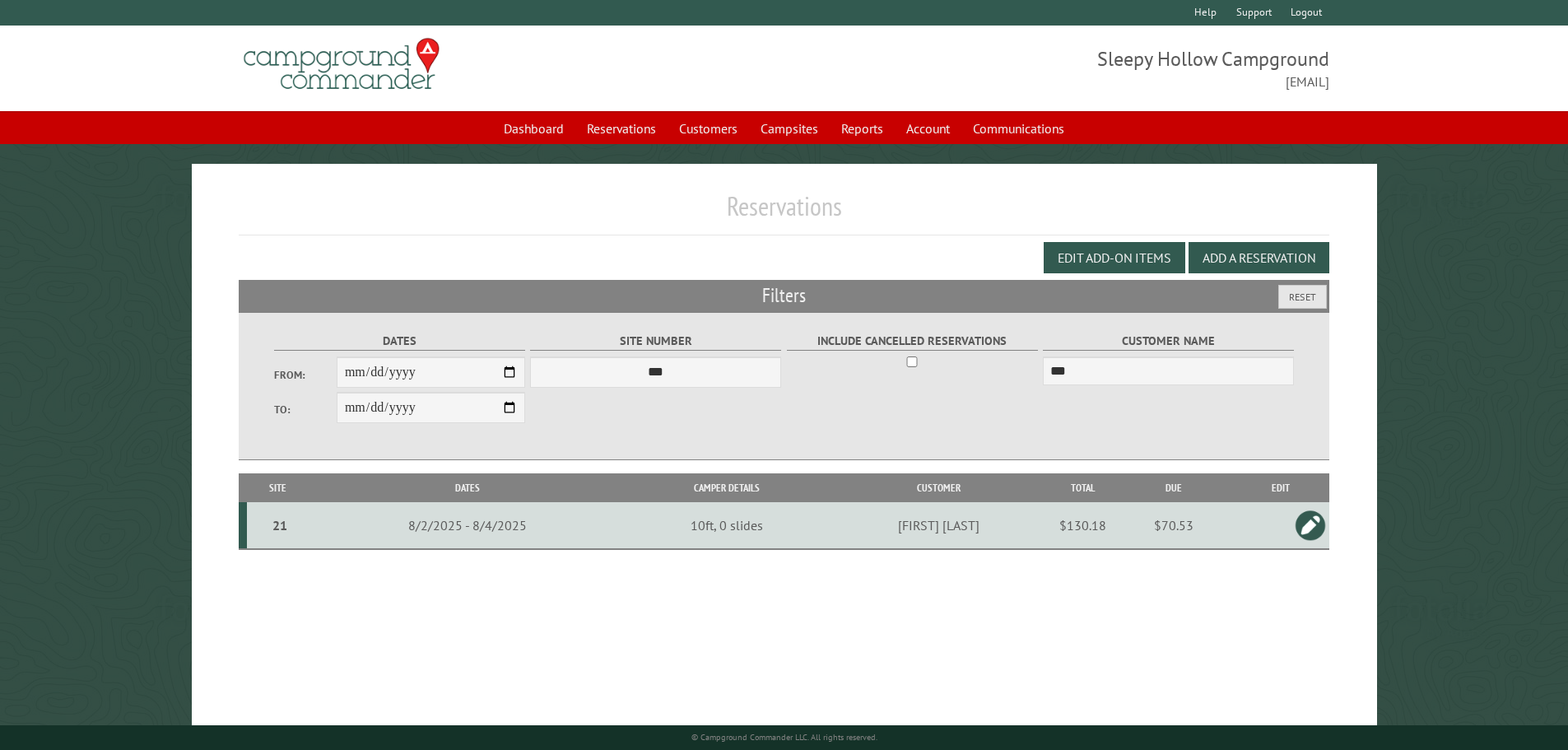 click on "21" at bounding box center [280, 525] 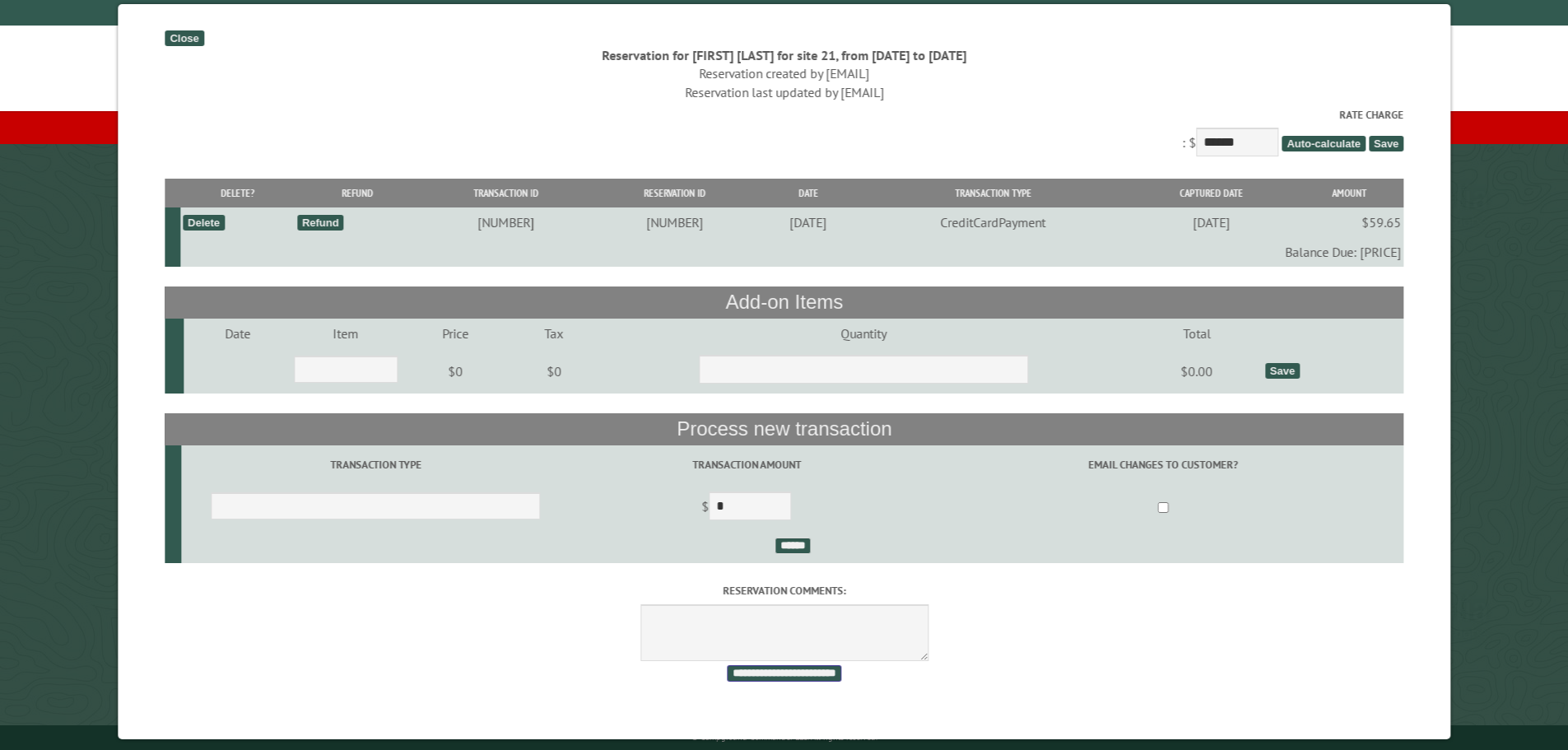 click on "**********" at bounding box center (784, 673) 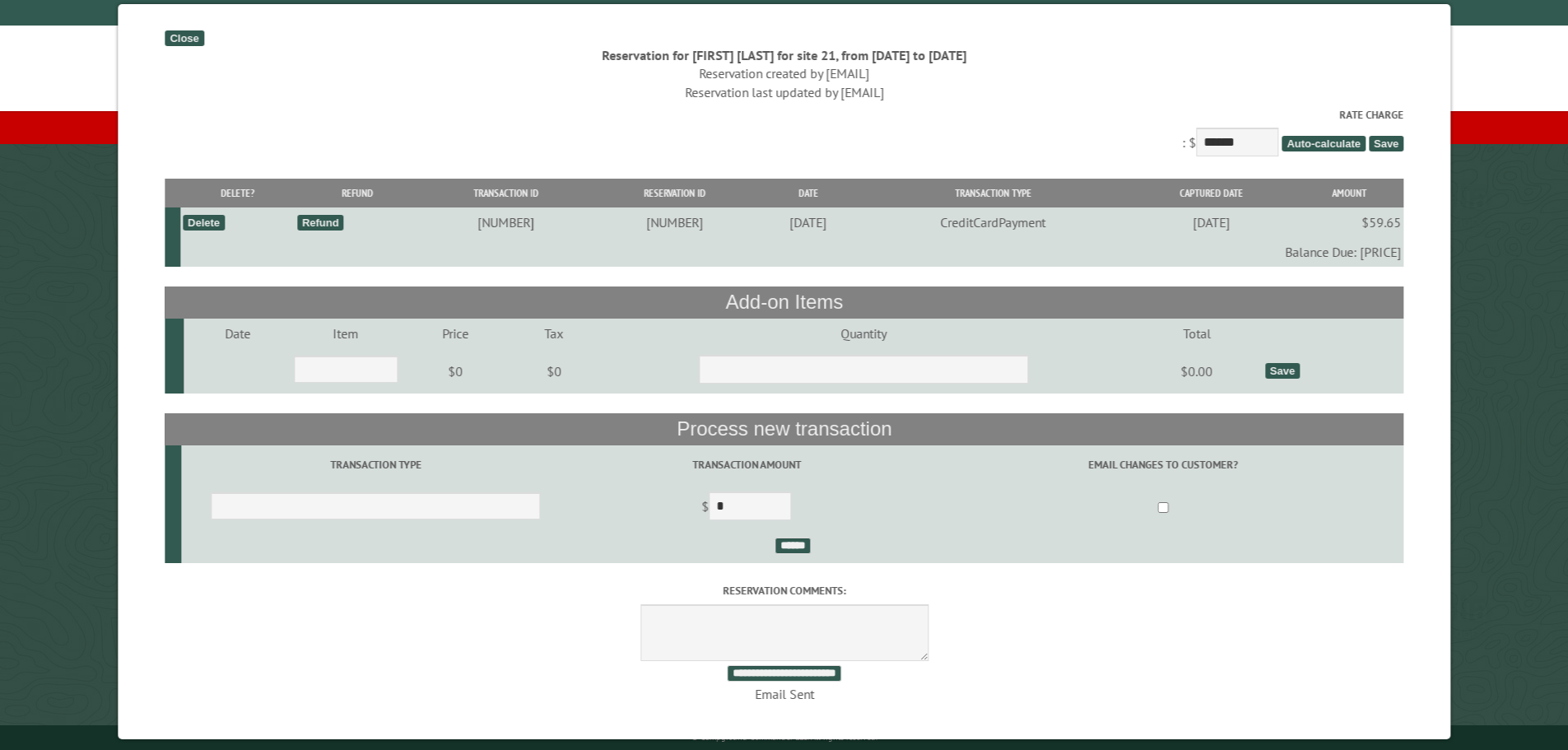 click on "Close" at bounding box center [184, 38] 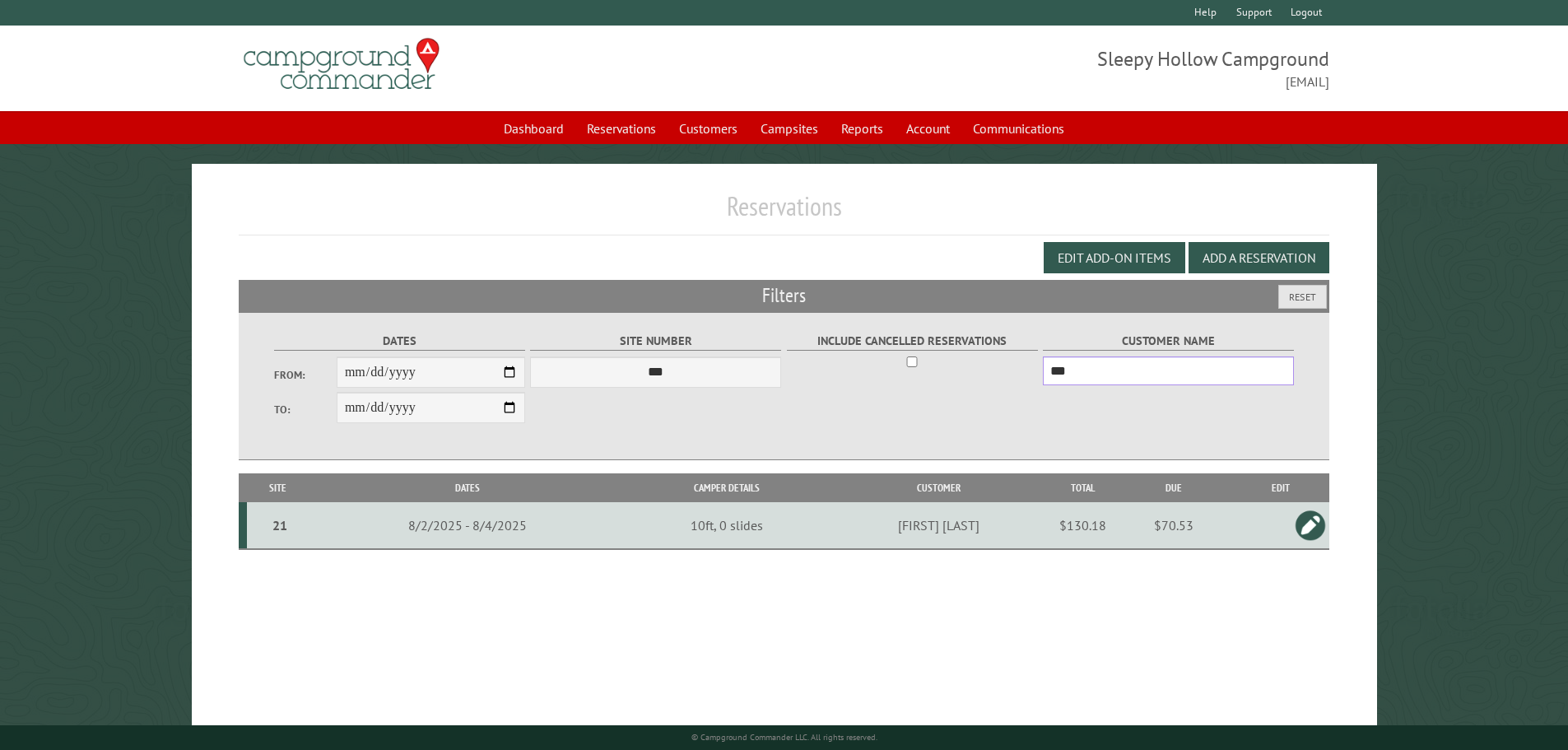 drag, startPoint x: 1093, startPoint y: 380, endPoint x: 1017, endPoint y: 369, distance: 76.79193 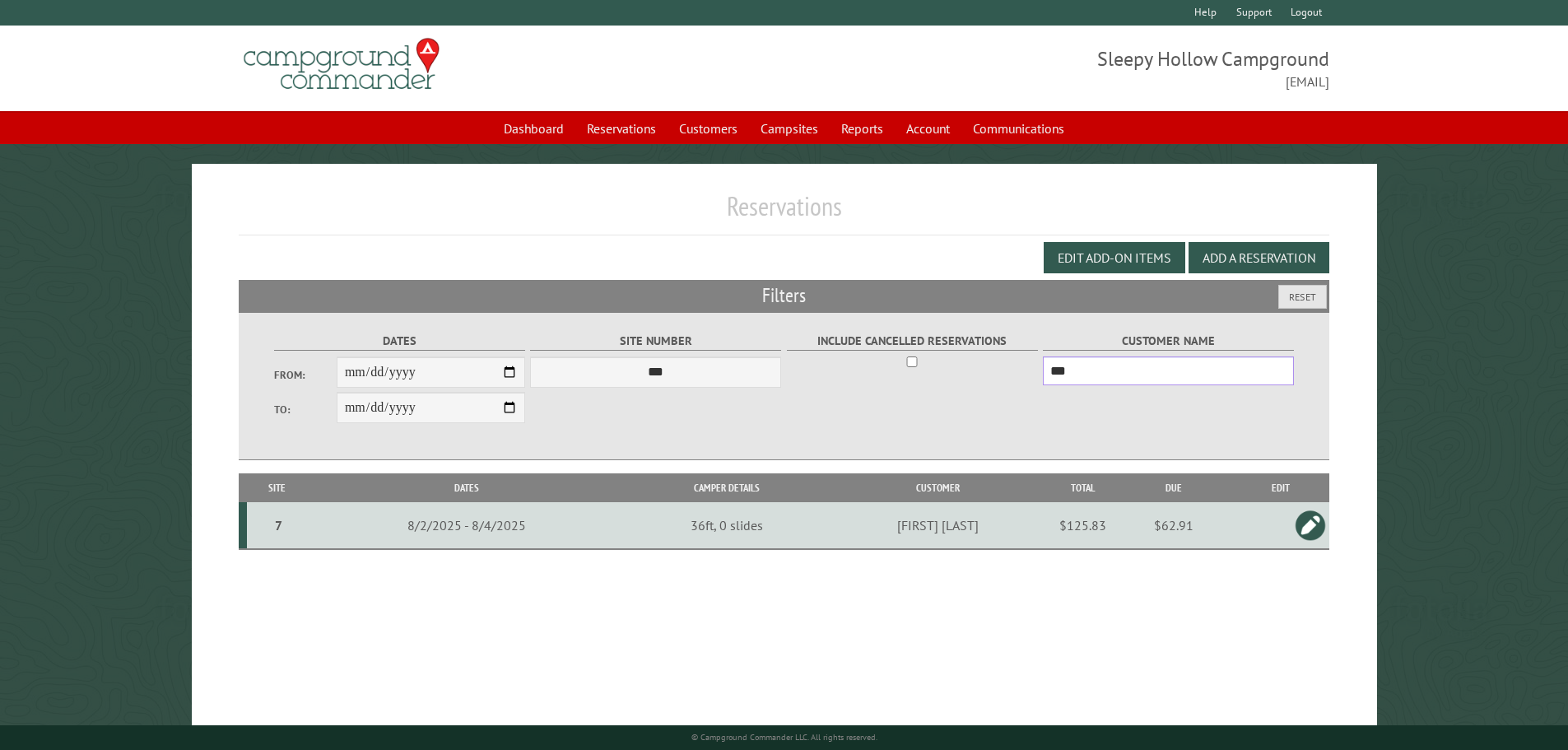 type on "***" 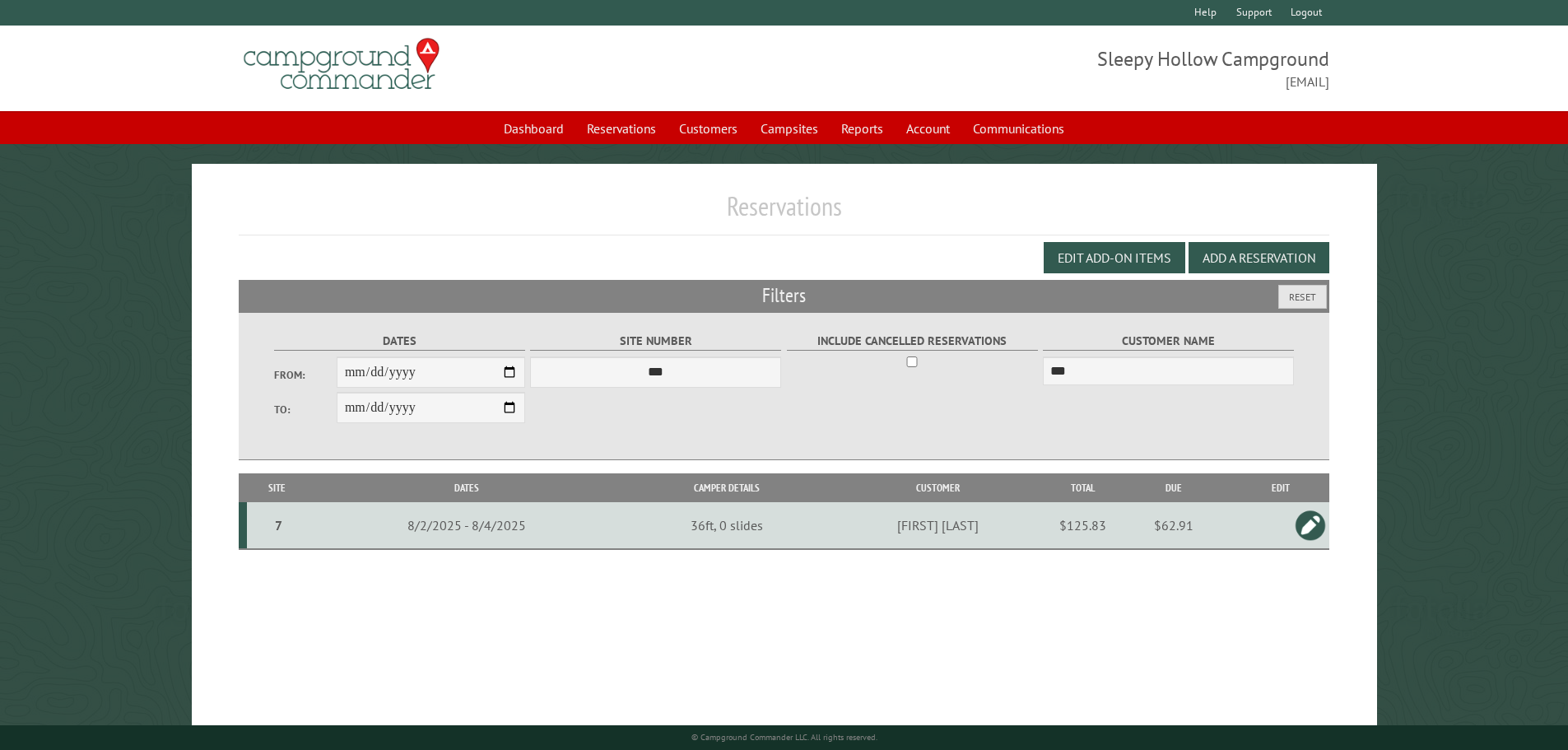 click at bounding box center [1310, 525] 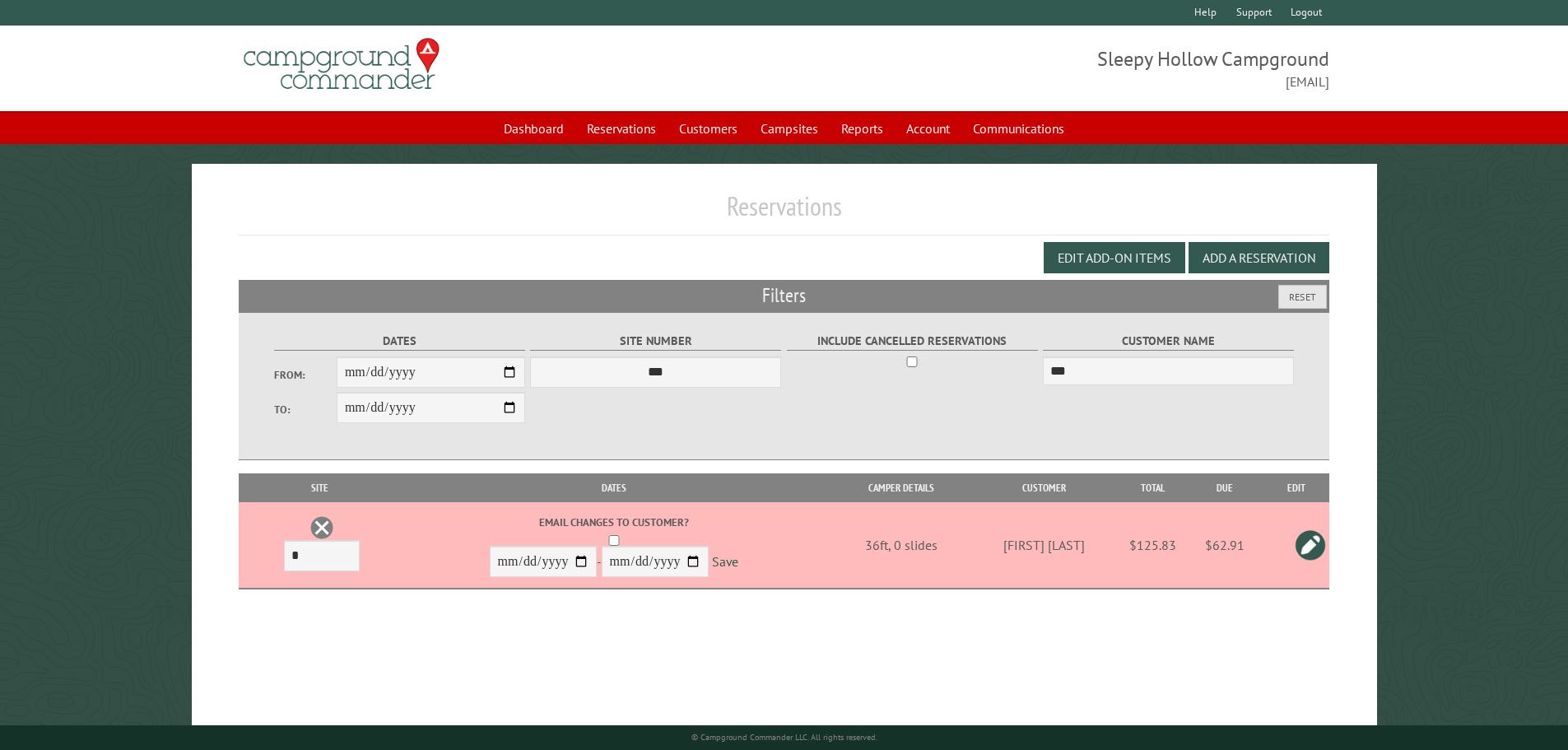 click at bounding box center (1310, 545) 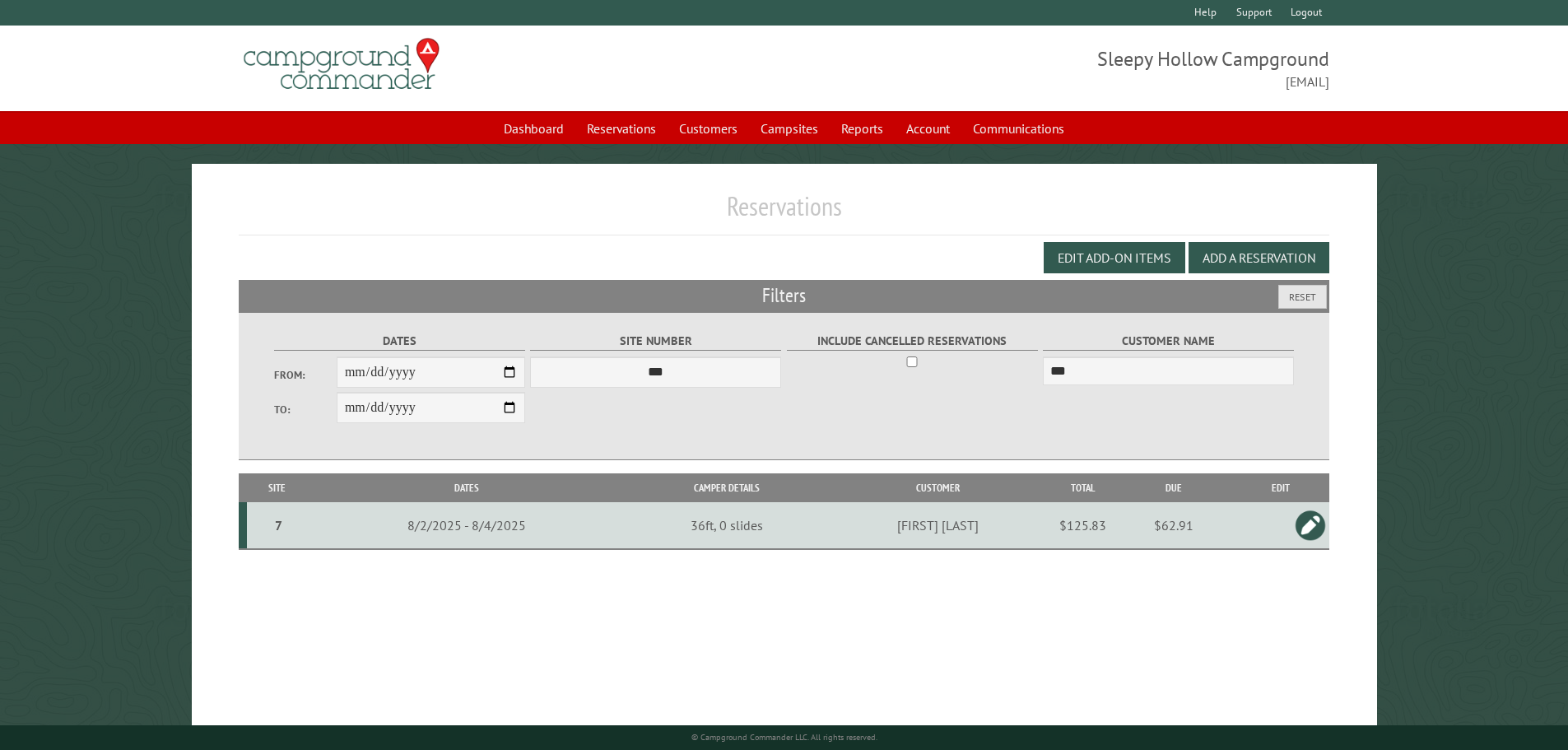 click on "7" at bounding box center (279, 525) 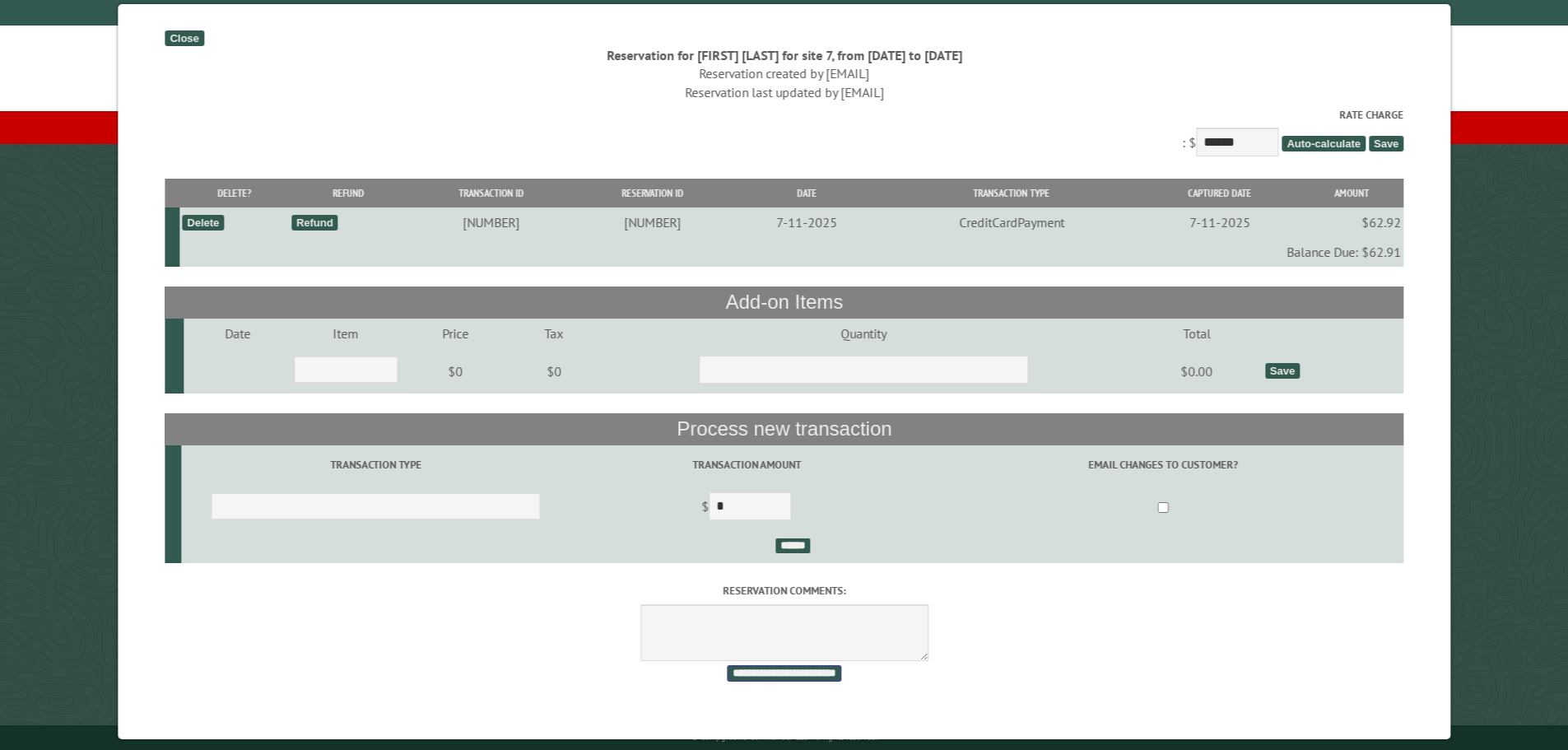 click on "**********" at bounding box center (784, 673) 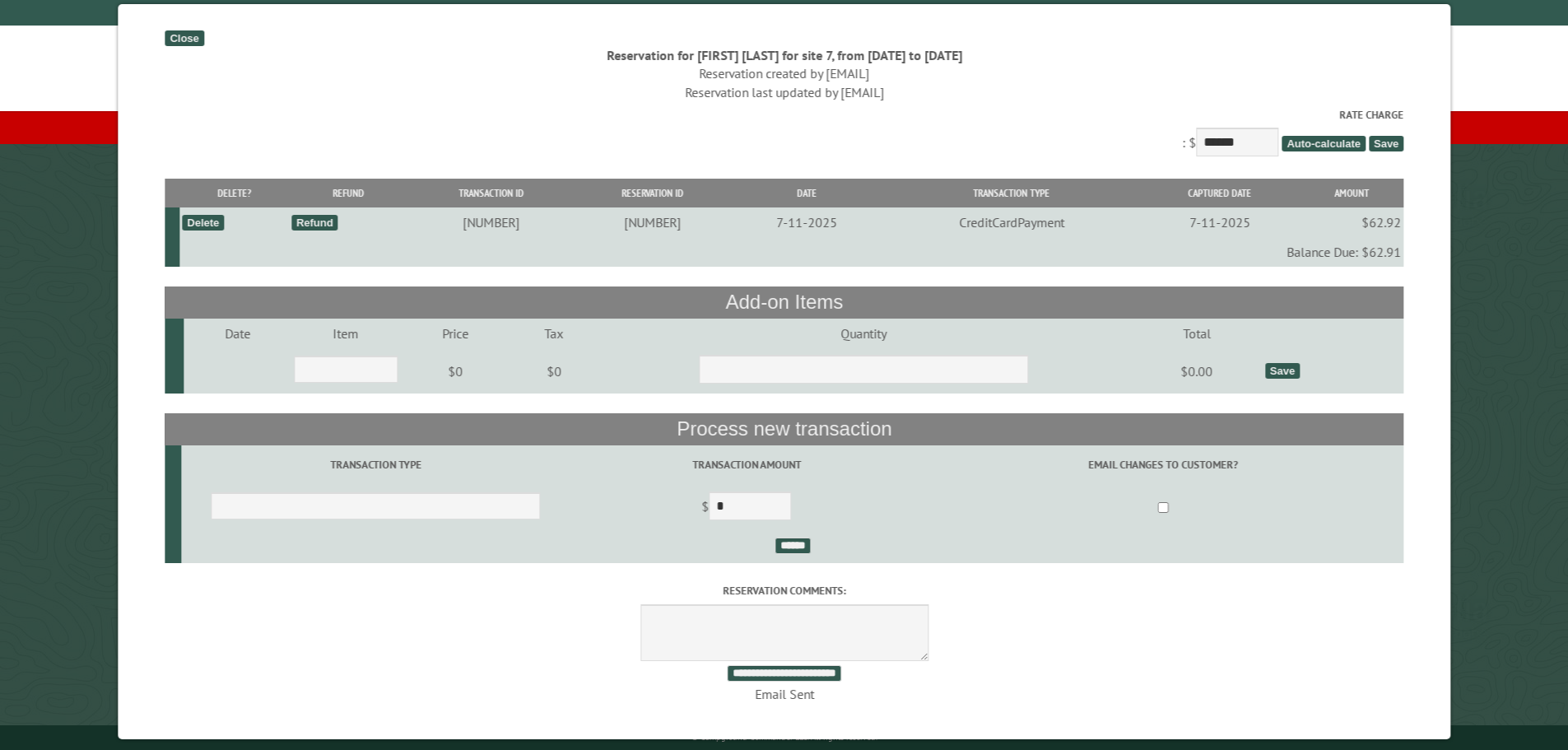 click on "Close" at bounding box center (184, 38) 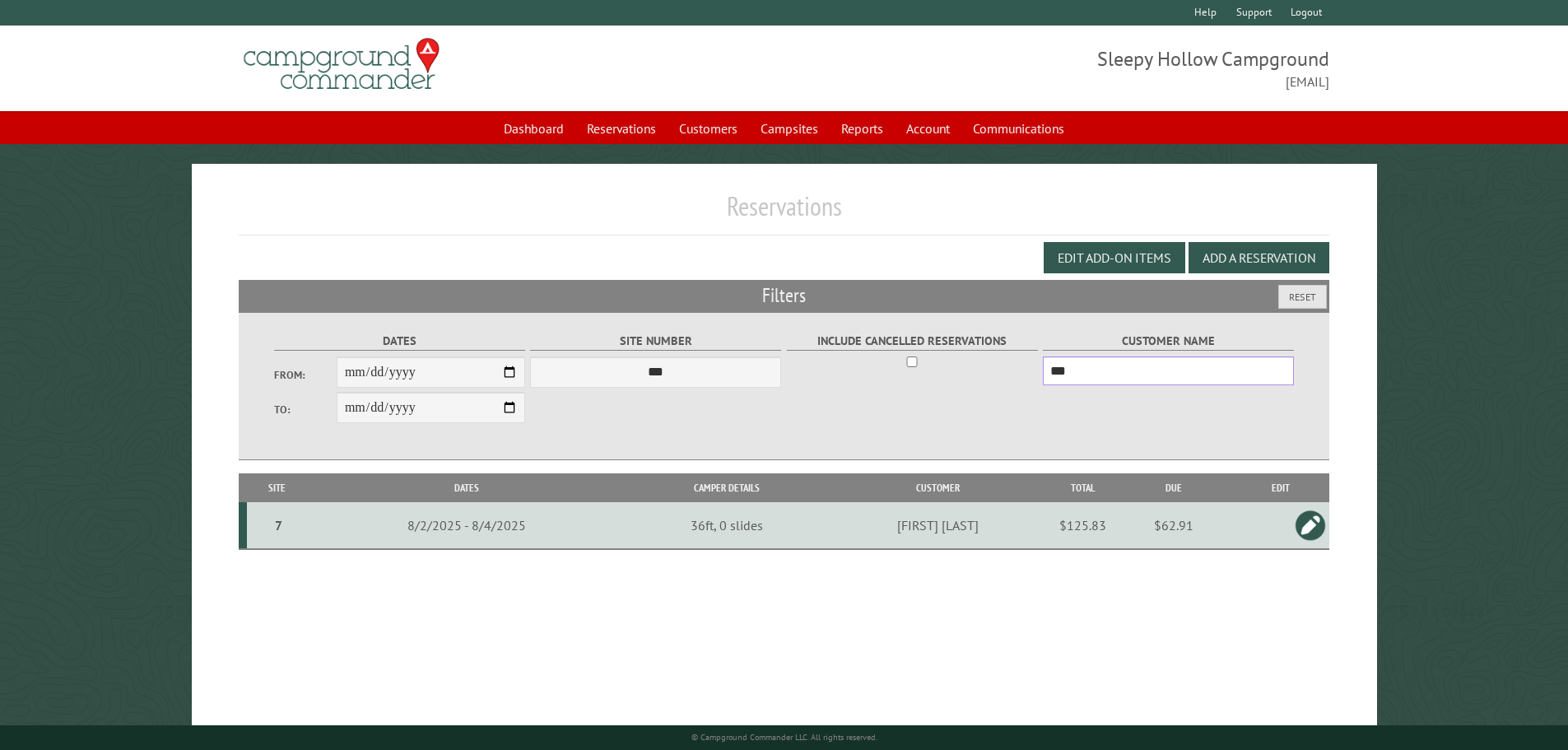 drag, startPoint x: 1097, startPoint y: 373, endPoint x: 1021, endPoint y: 402, distance: 81.344945 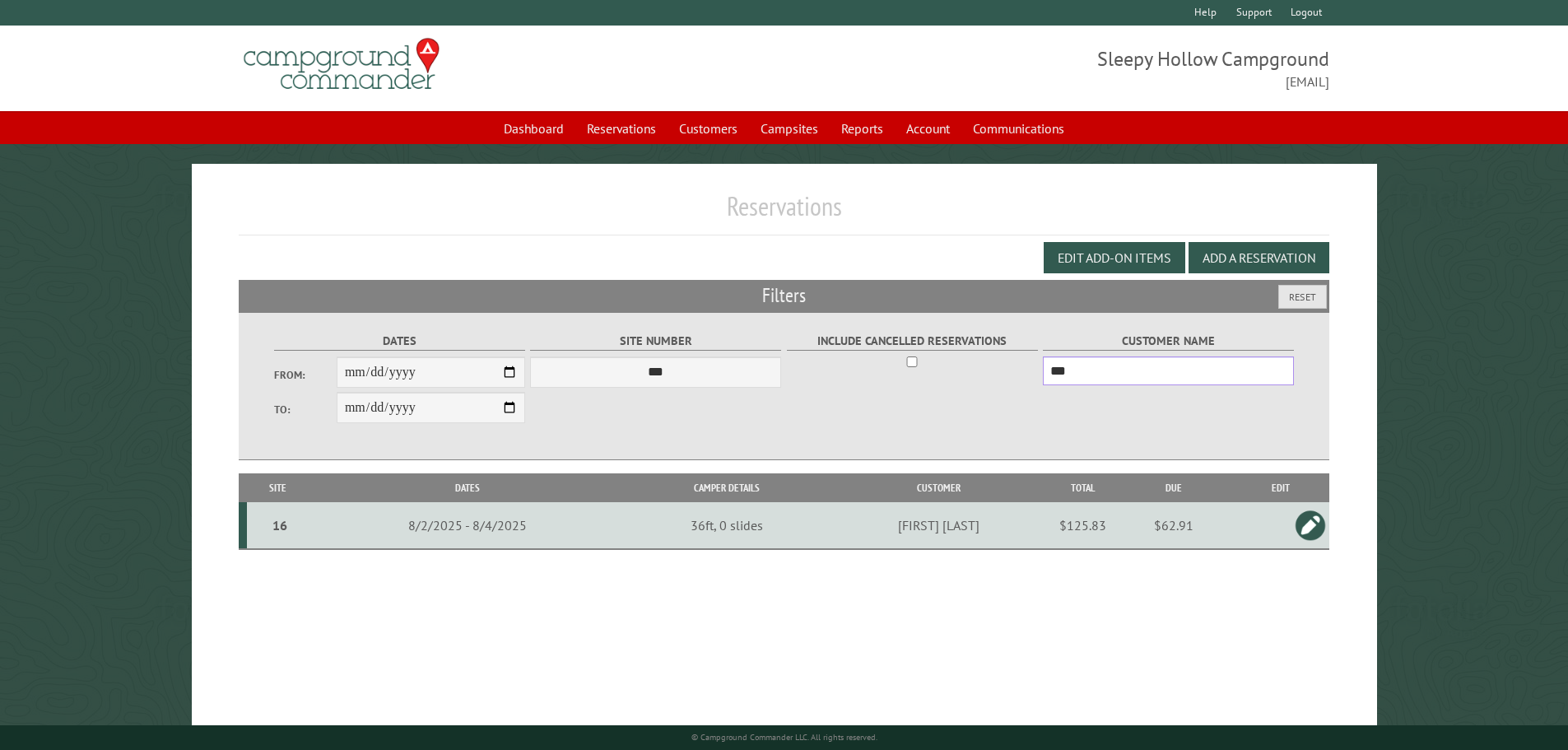 type on "***" 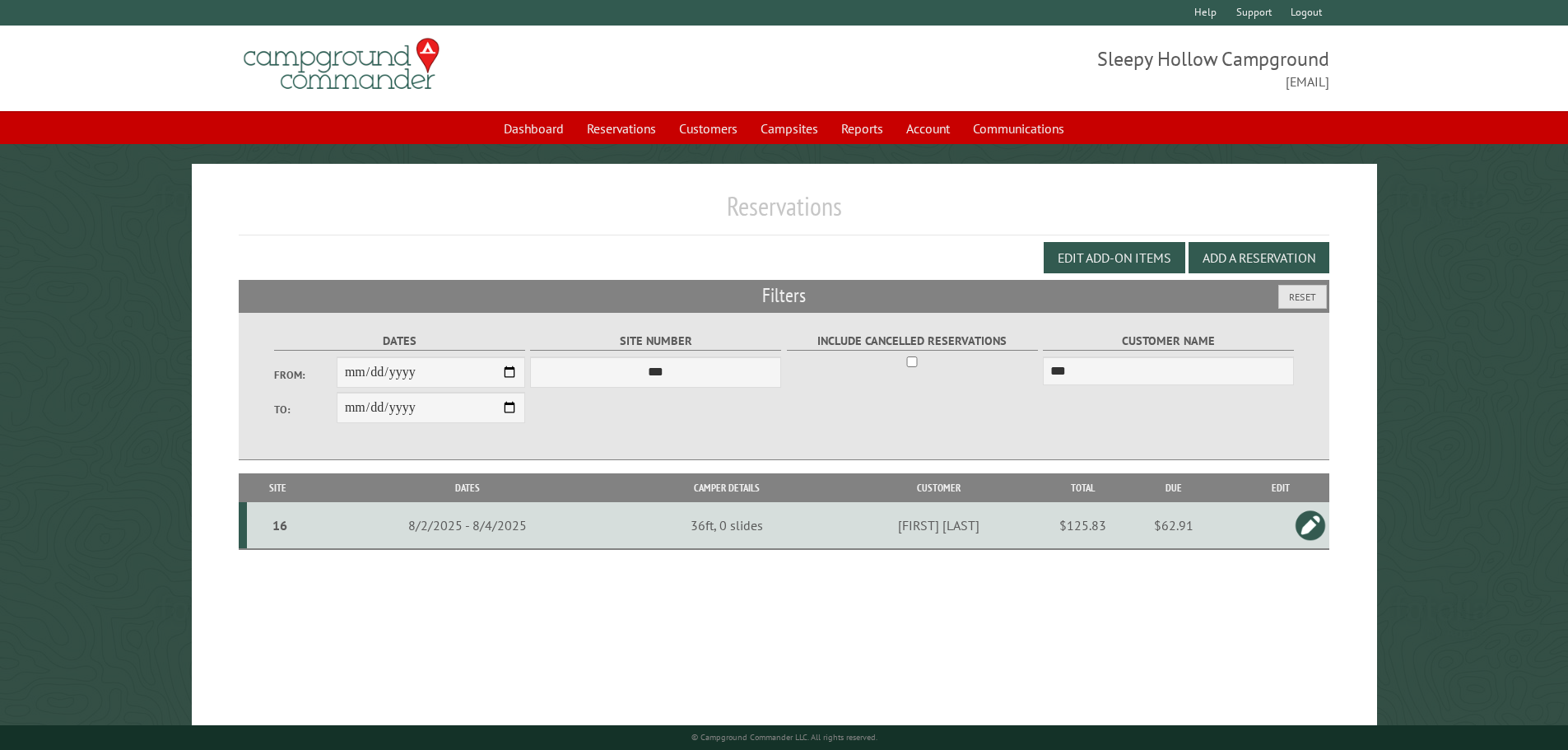 click on "16" at bounding box center [280, 525] 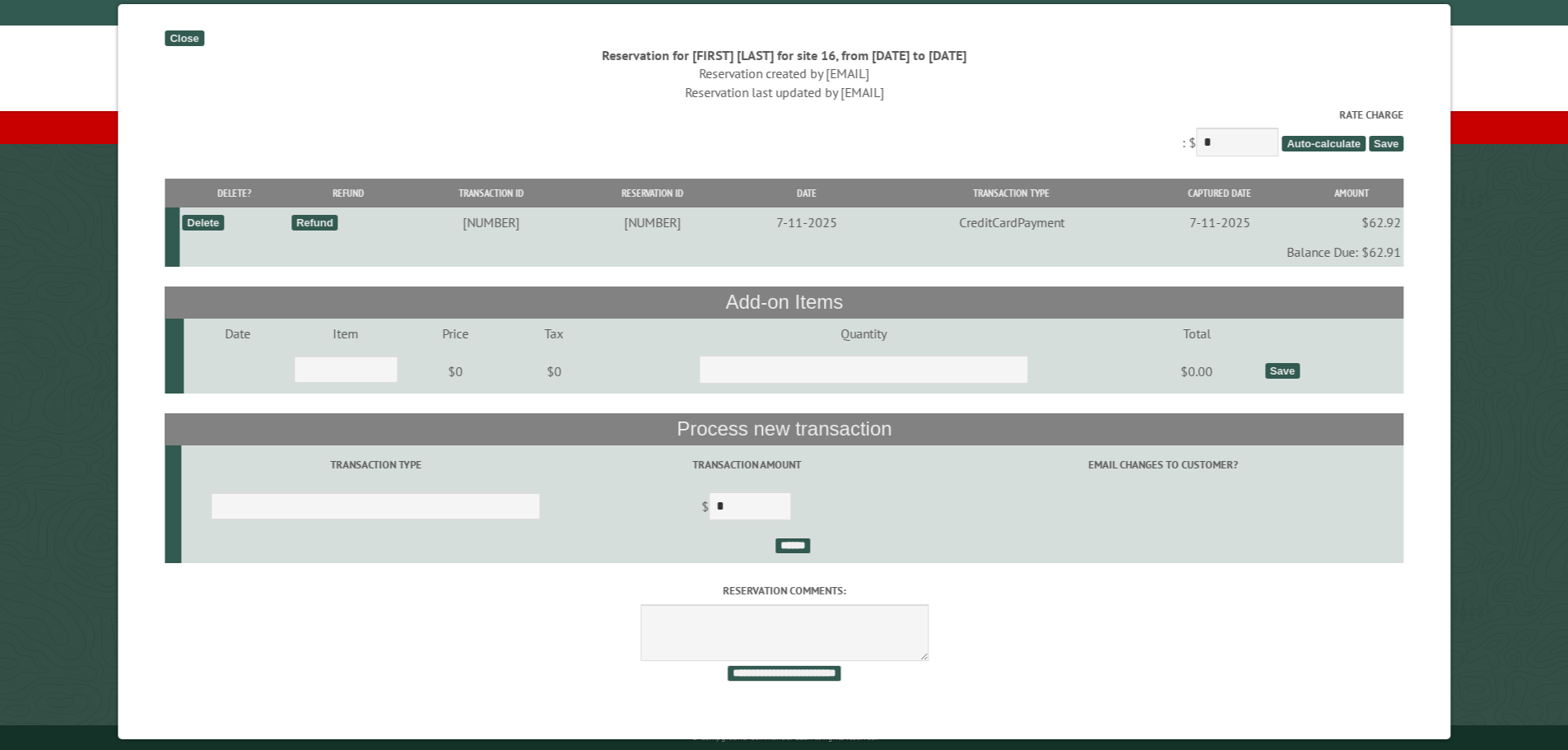 type on "******" 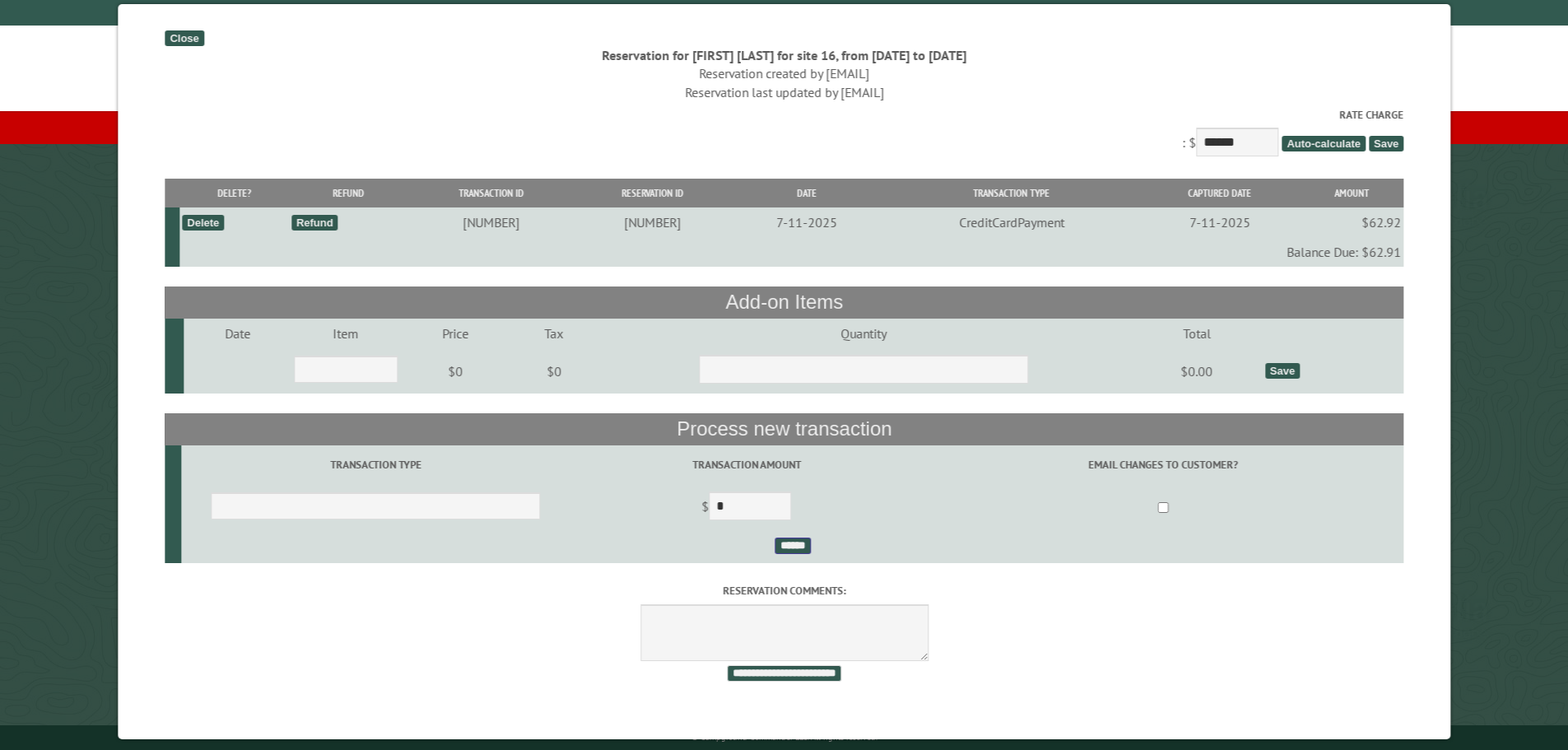 click on "******" at bounding box center [792, 546] 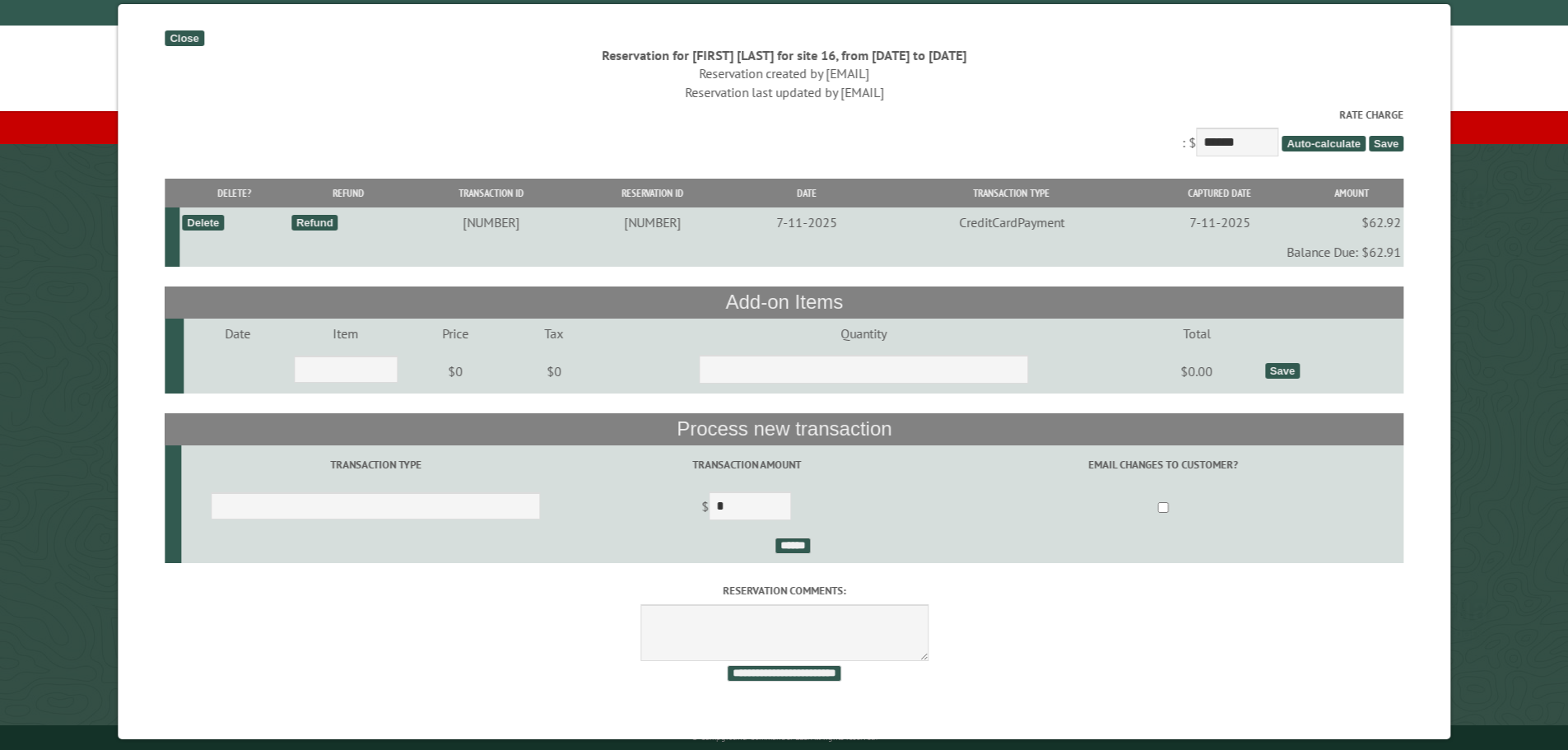 drag, startPoint x: 188, startPoint y: 35, endPoint x: 174, endPoint y: 40, distance: 14.866069 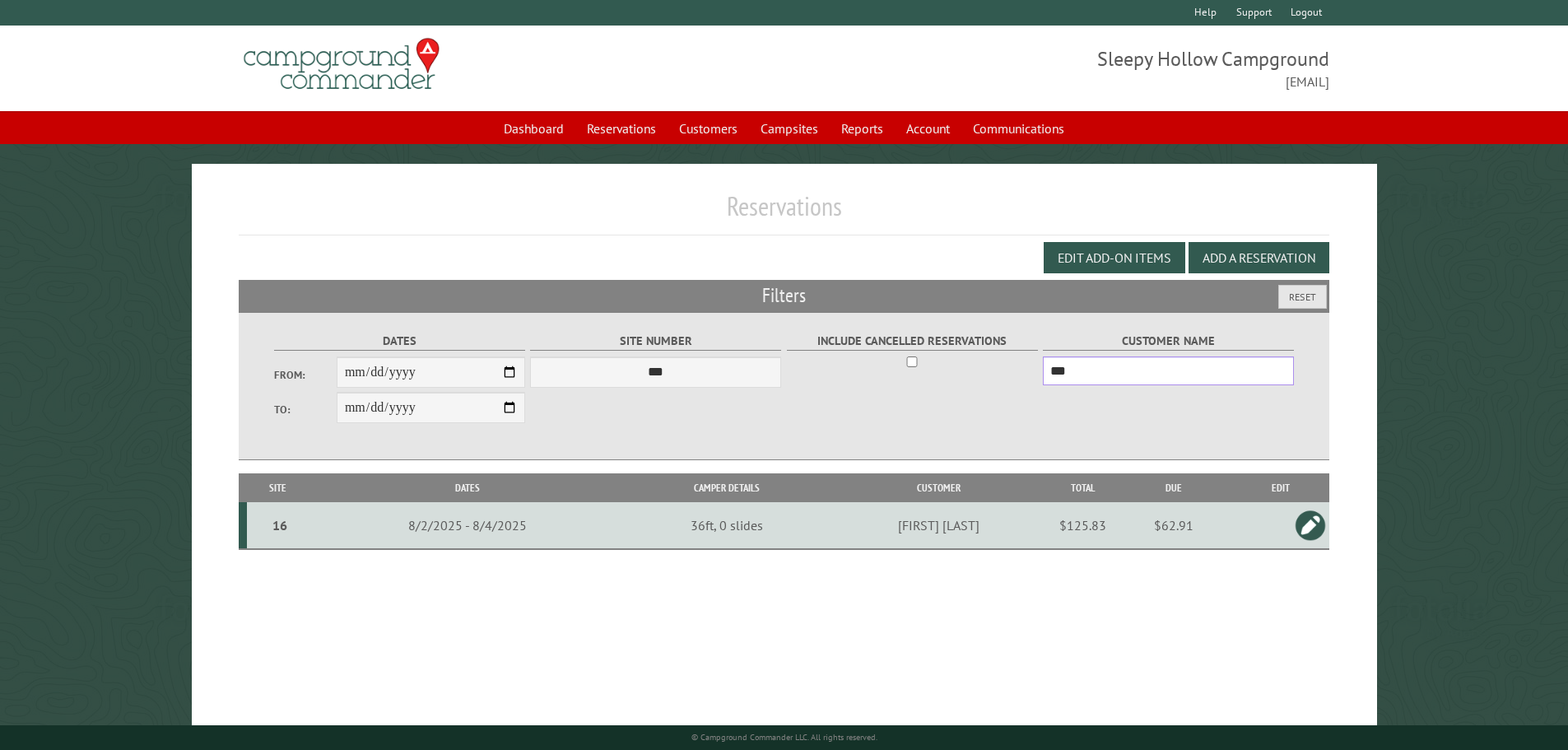 drag, startPoint x: 1038, startPoint y: 390, endPoint x: 1078, endPoint y: 319, distance: 81.4923 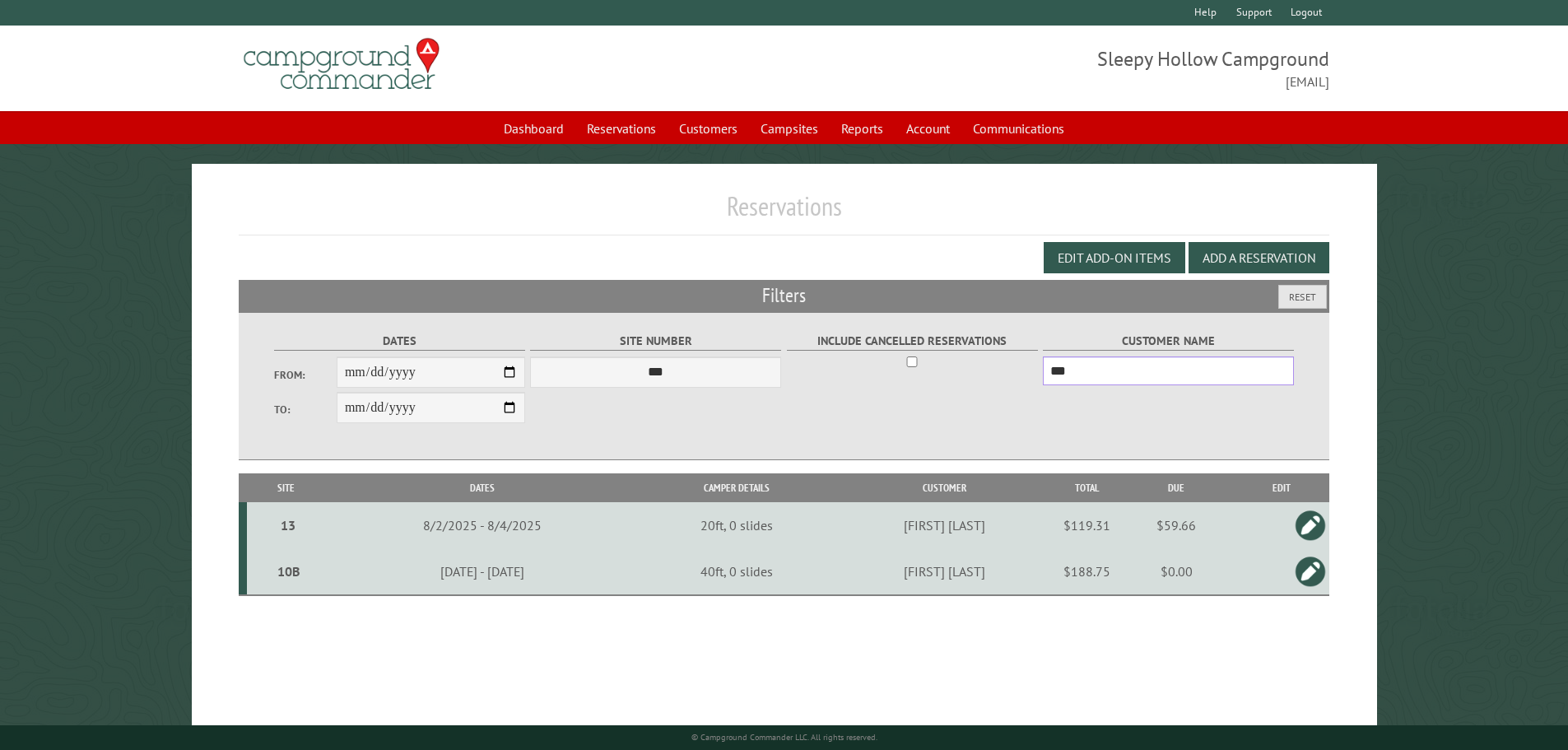 type on "***" 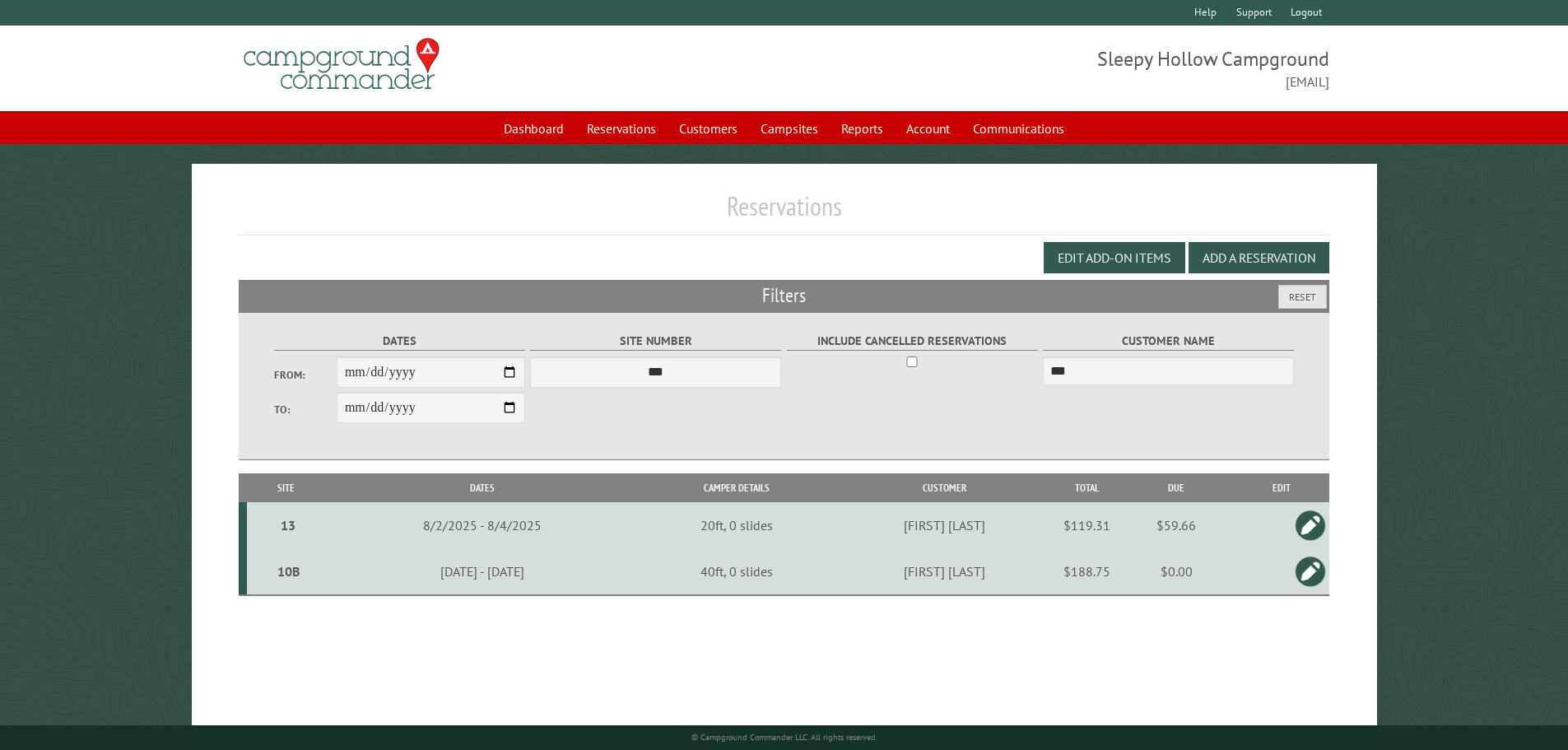 click on "13" at bounding box center [288, 525] 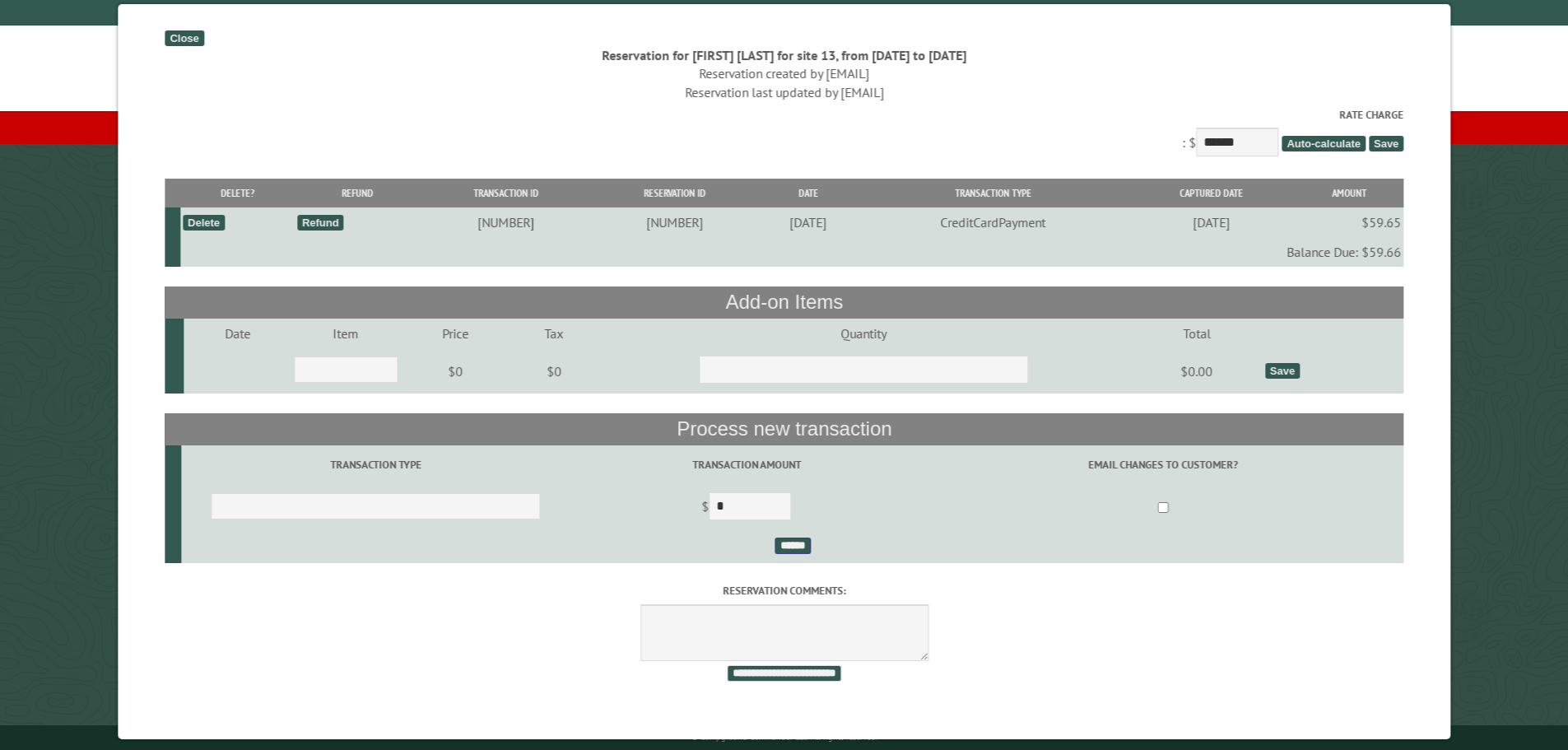 click on "******" at bounding box center (792, 546) 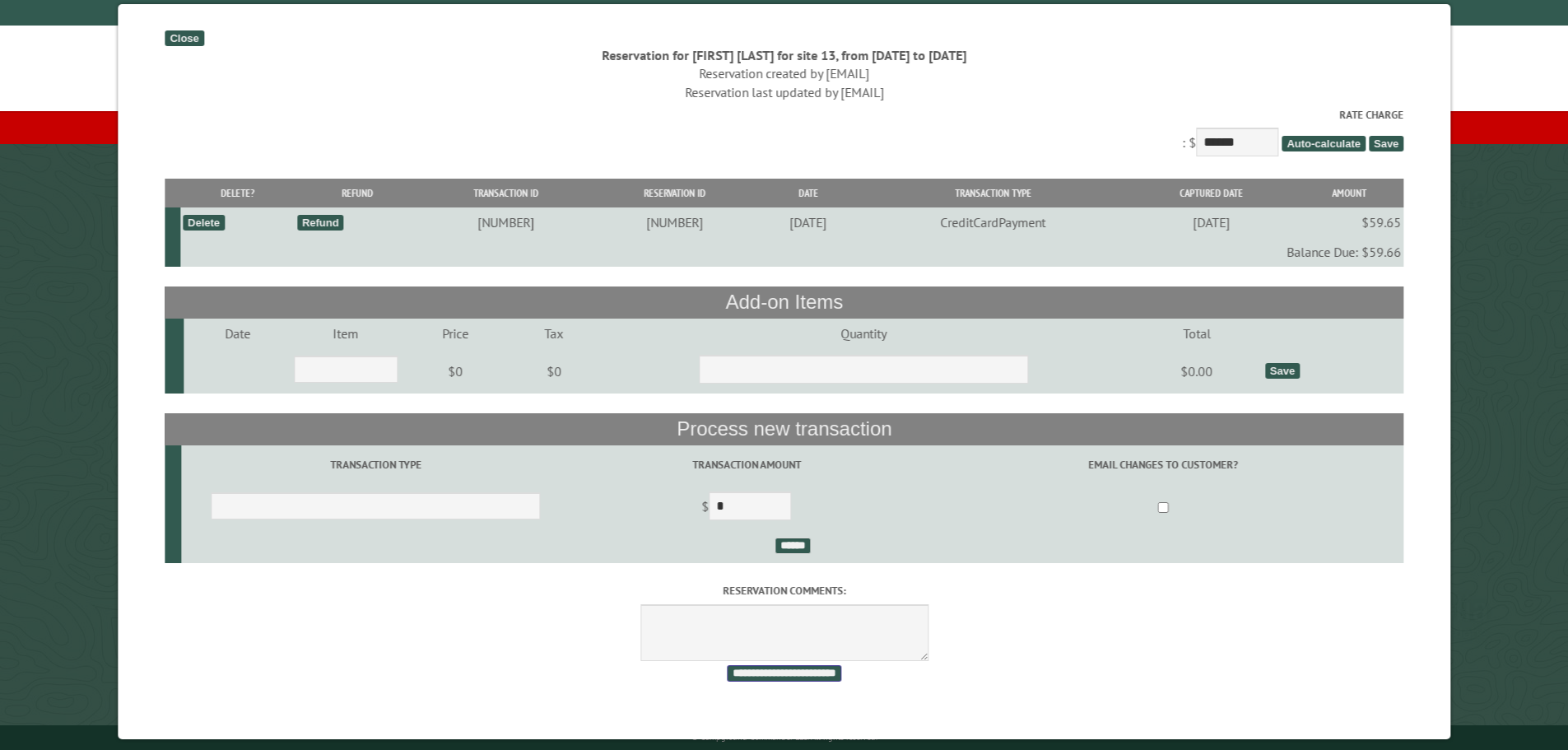 click on "**********" at bounding box center (784, 673) 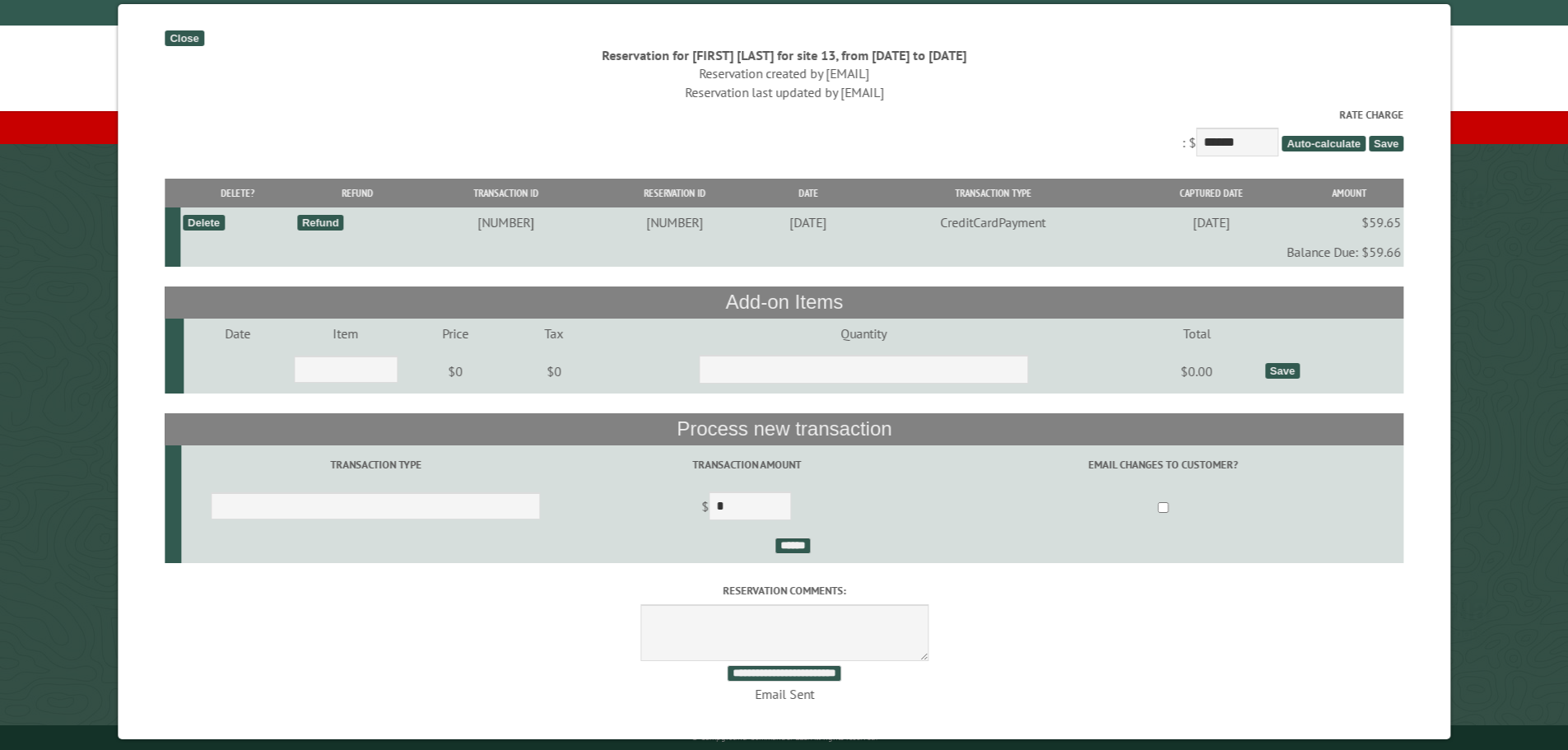 click on "Close" at bounding box center [184, 38] 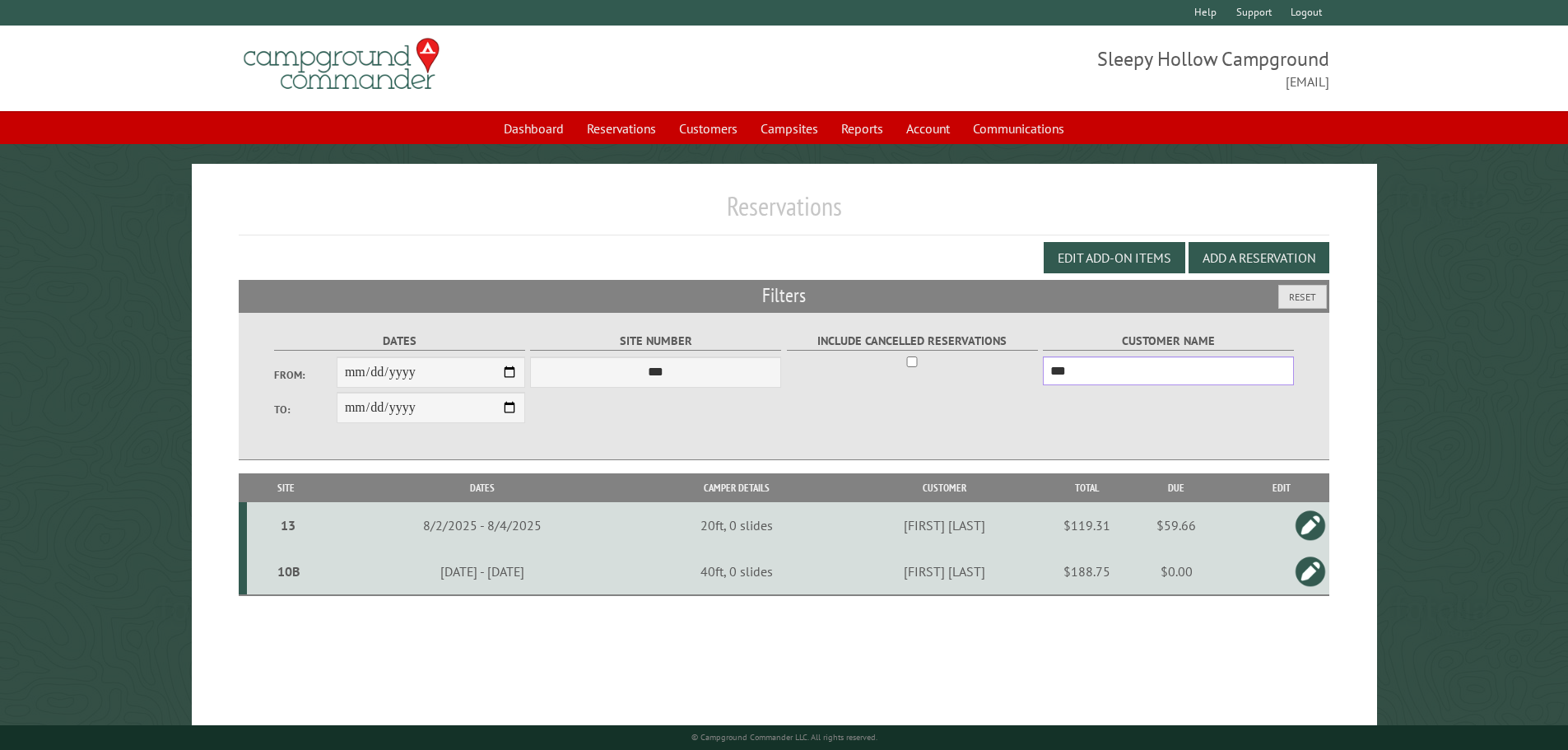 drag, startPoint x: 1074, startPoint y: 376, endPoint x: 1031, endPoint y: 376, distance: 43 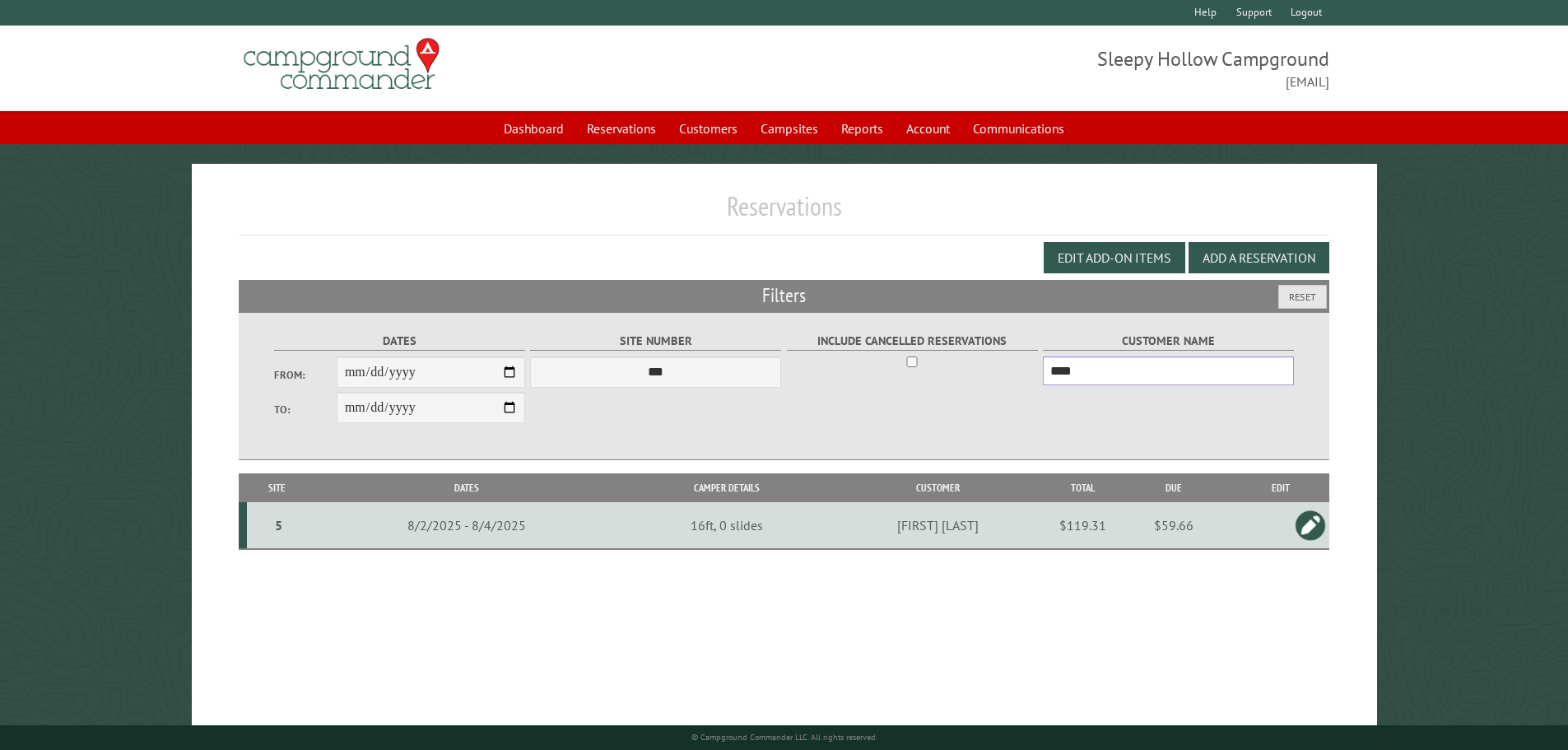 type on "****" 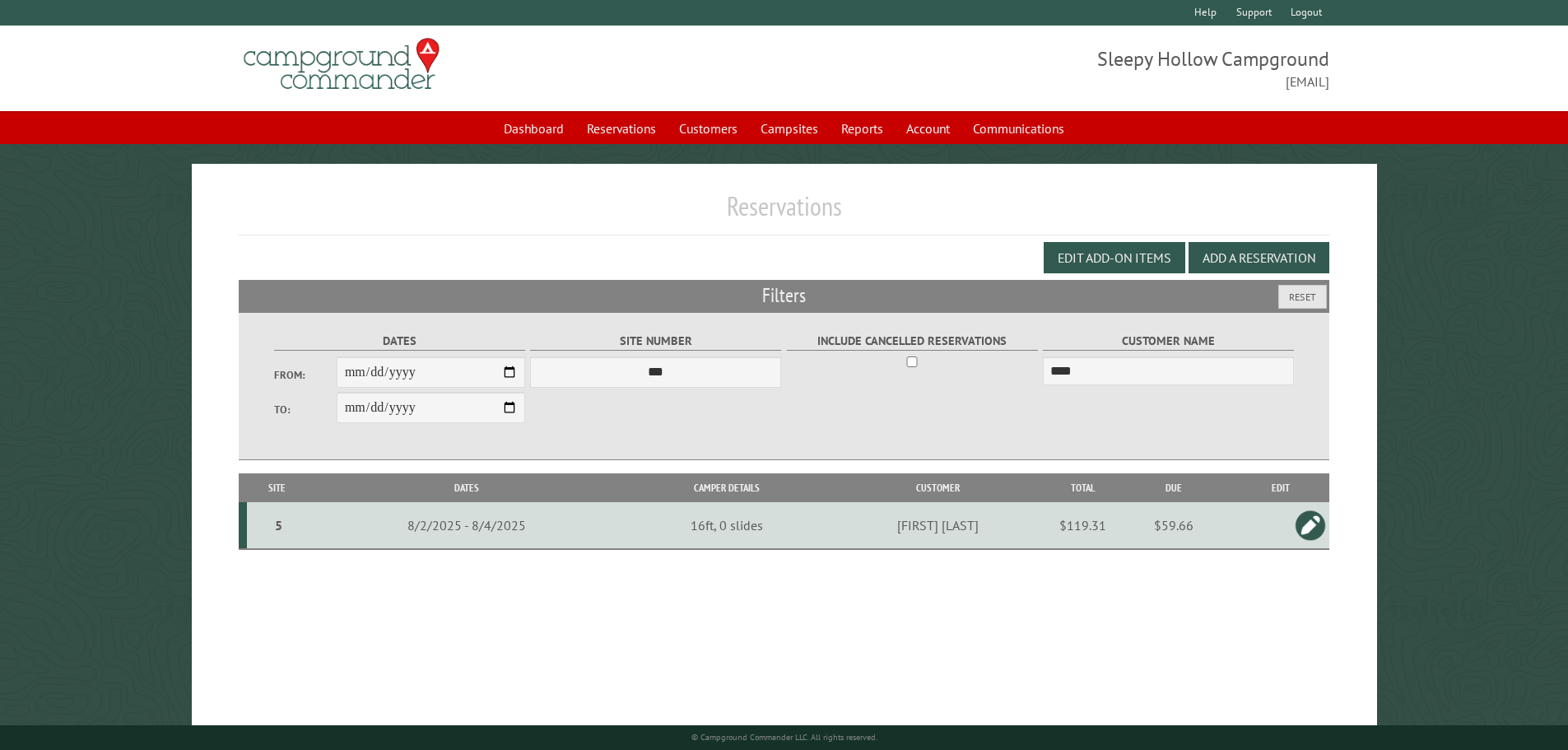click on "5" at bounding box center [279, 525] 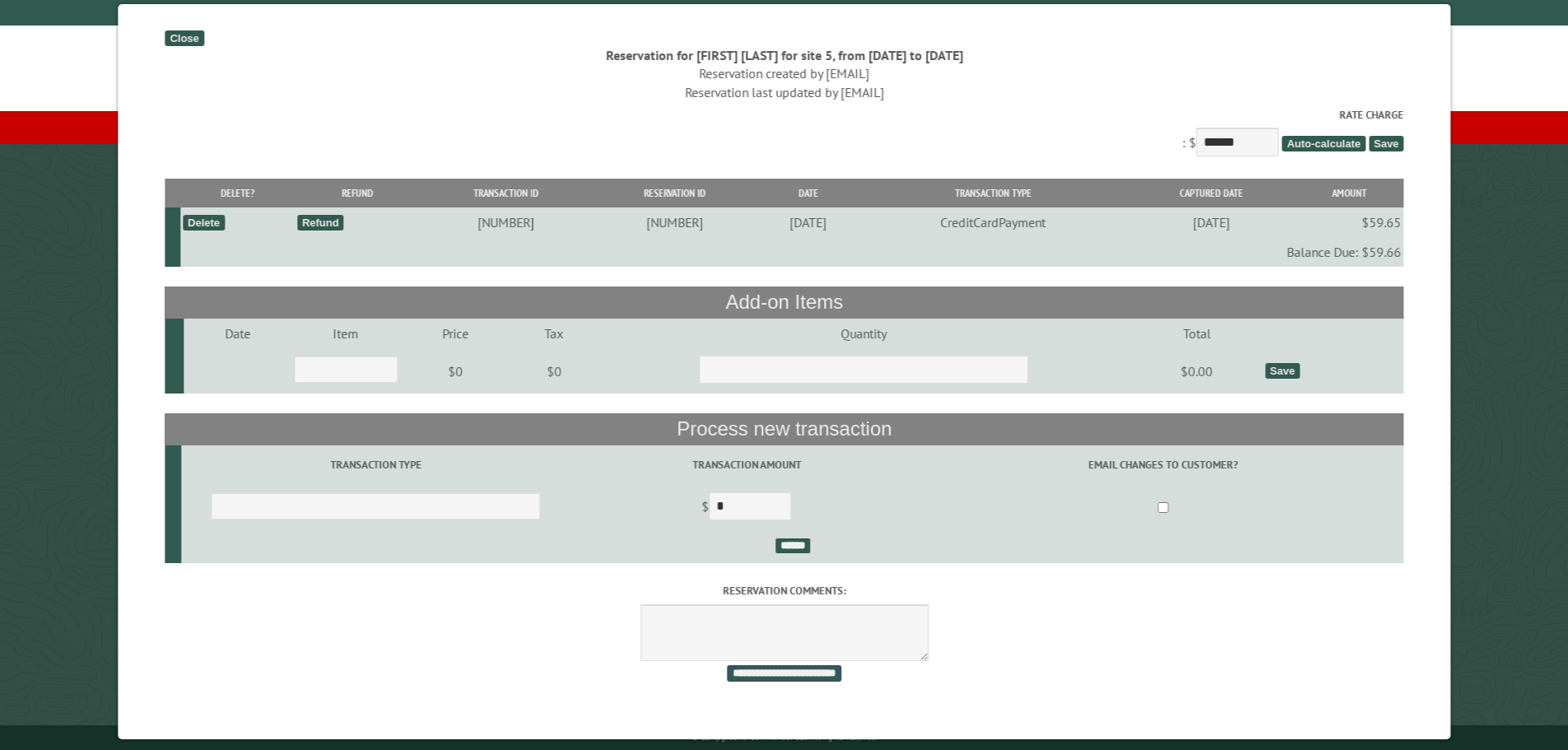 click on "**********" at bounding box center (784, 673) 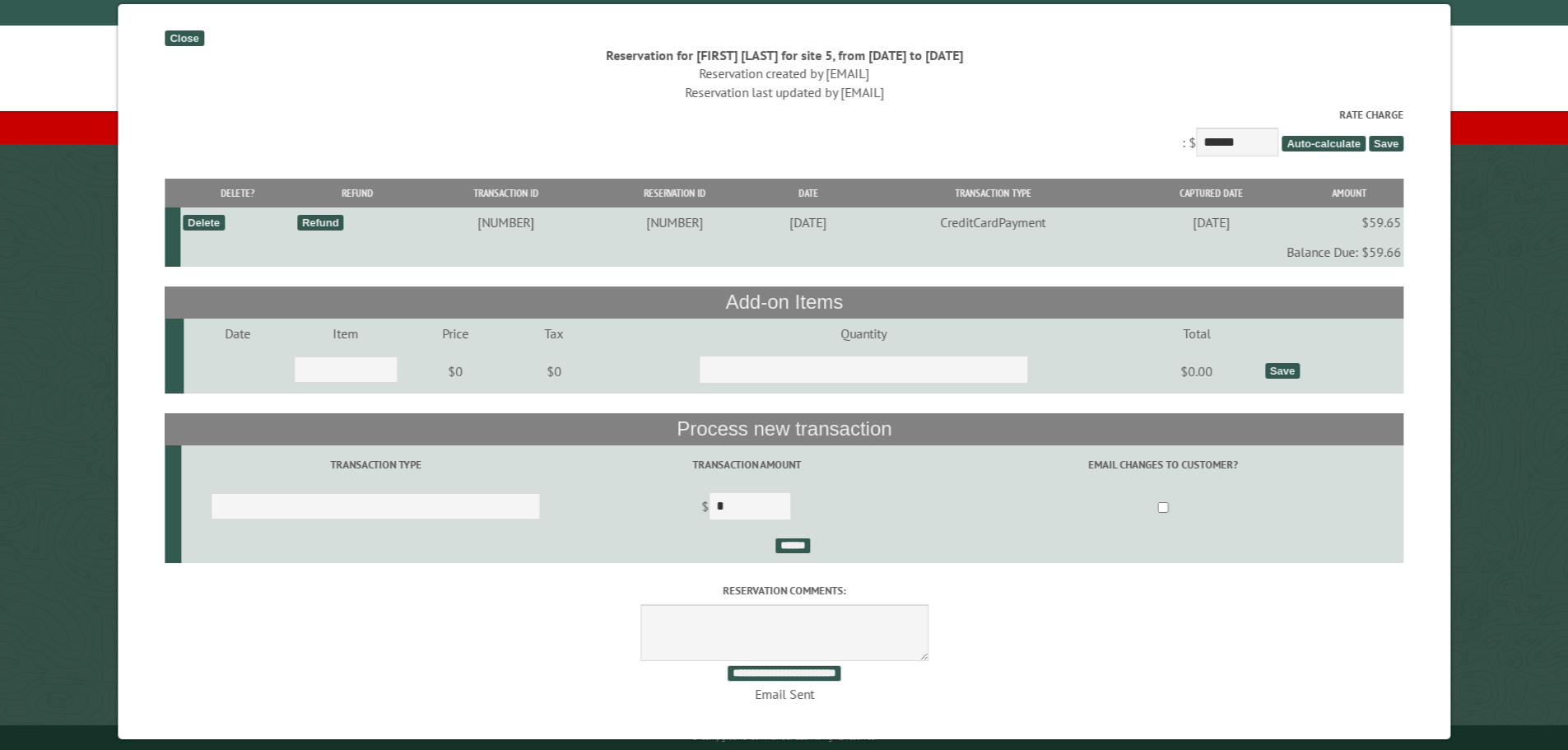 click on "Close" at bounding box center (184, 38) 